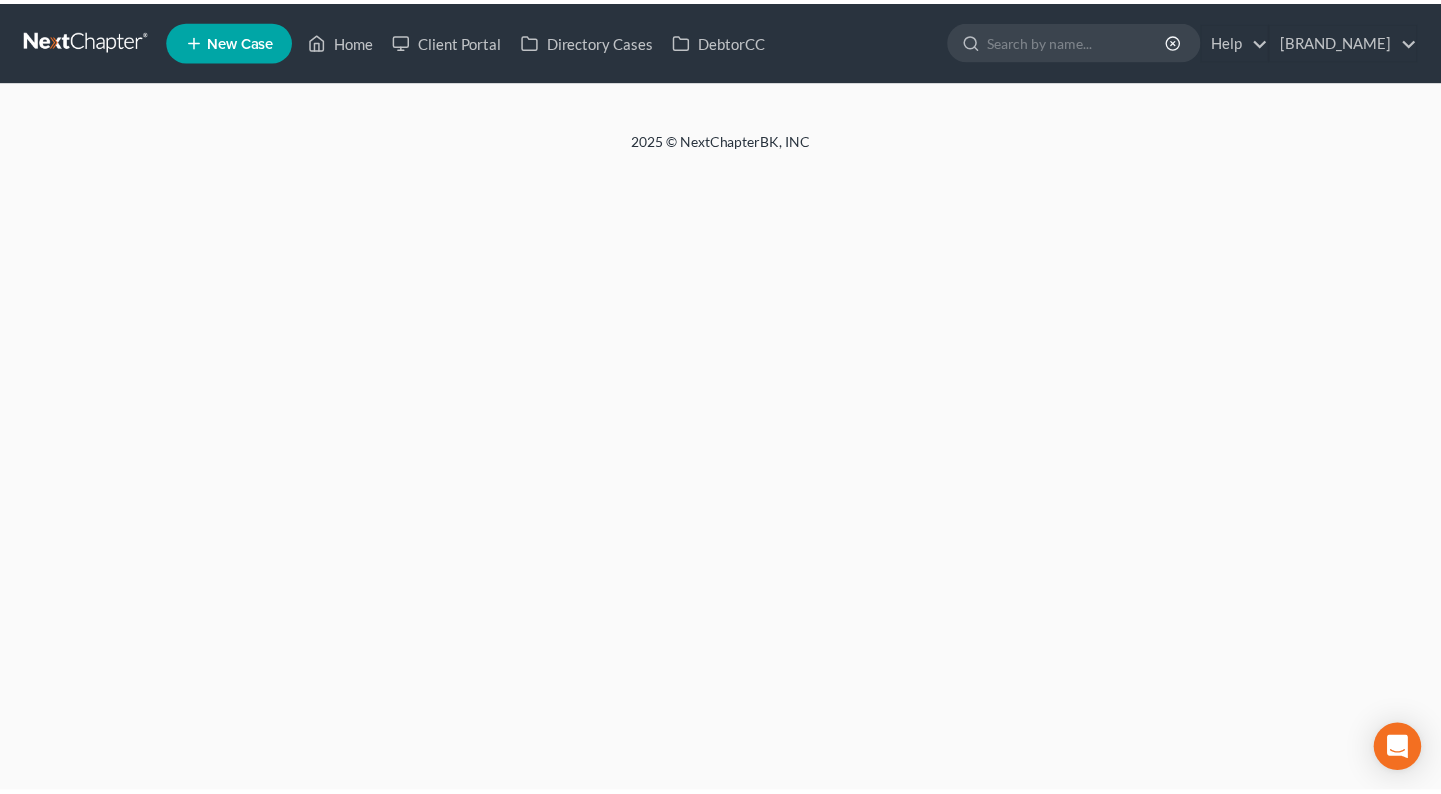 scroll, scrollTop: 0, scrollLeft: 0, axis: both 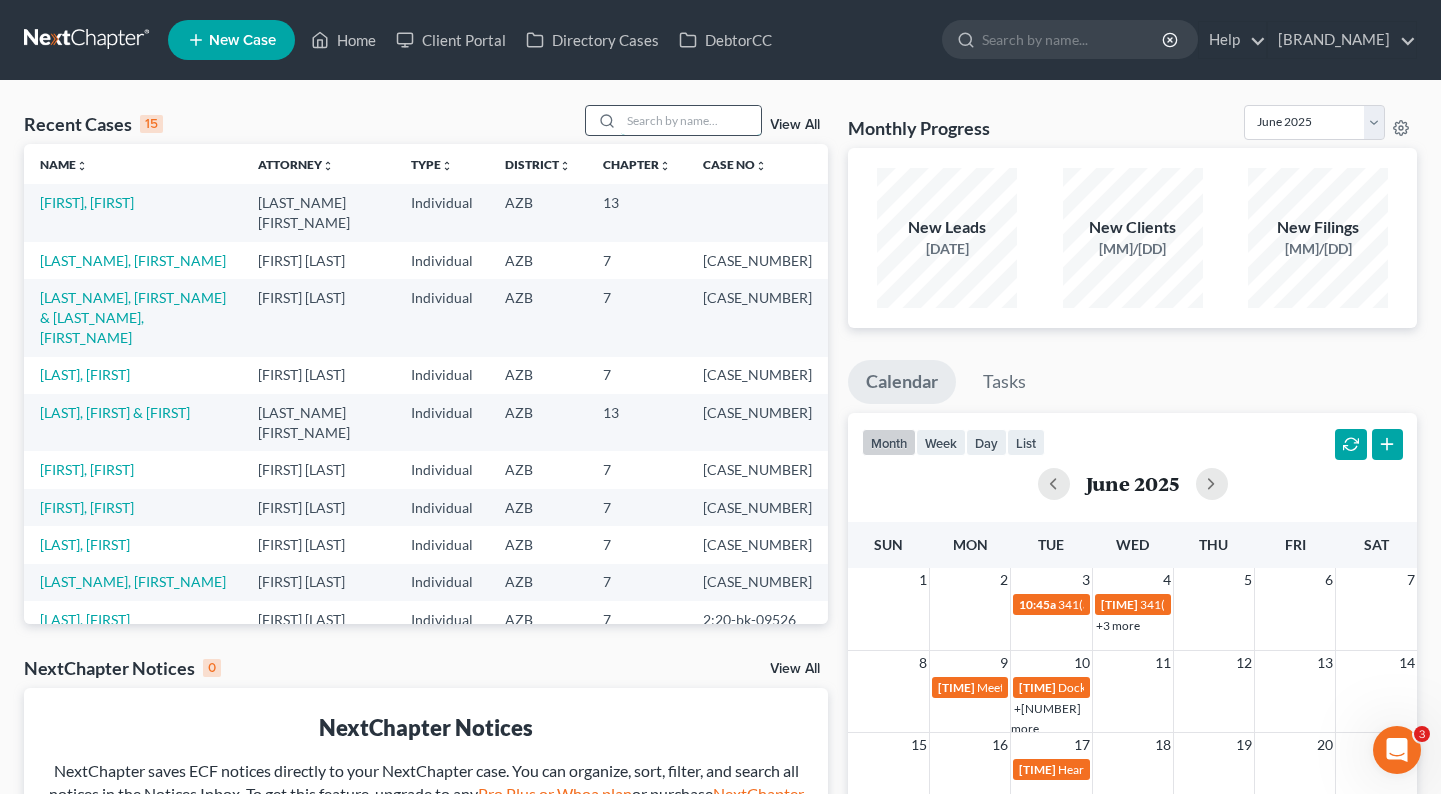 click at bounding box center (691, 120) 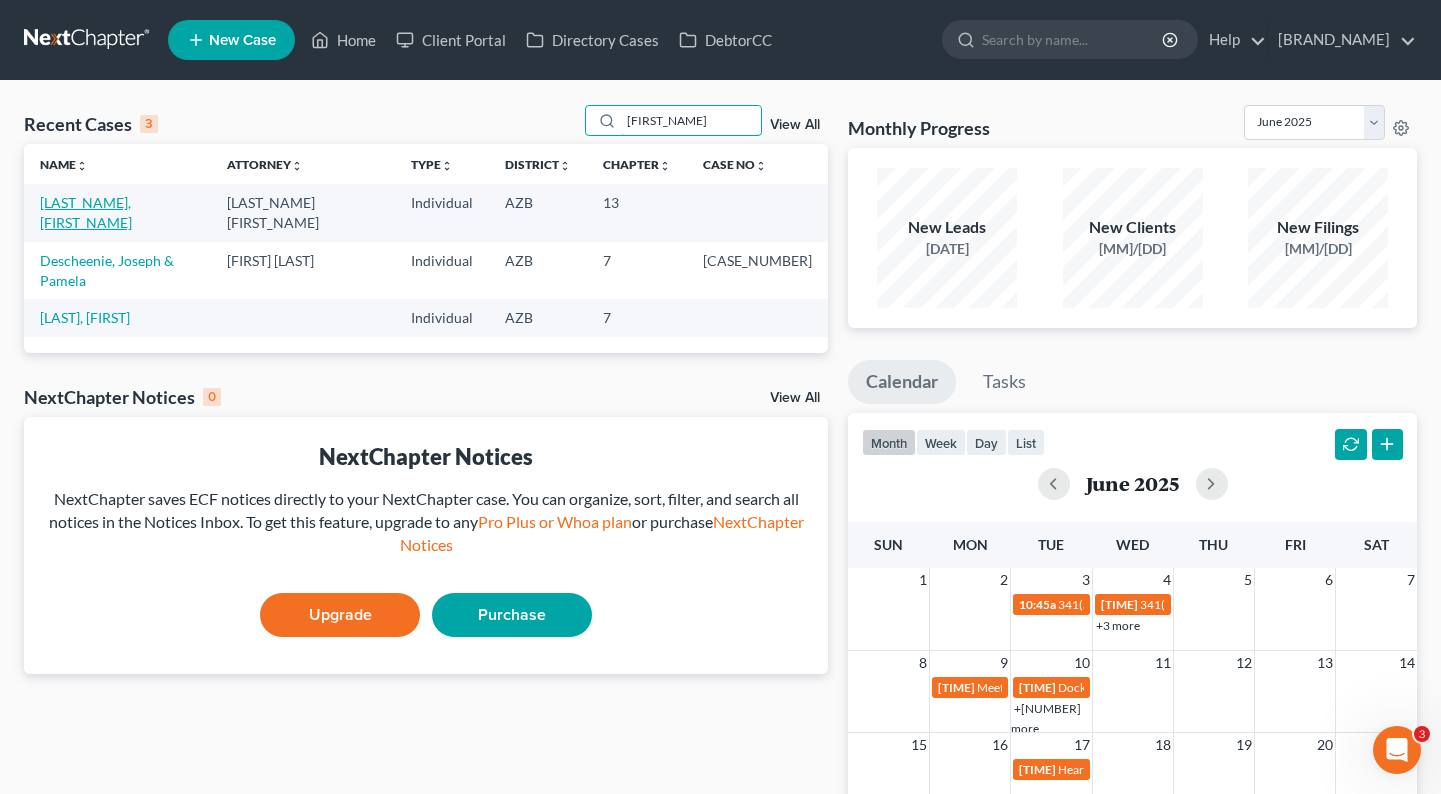 type on "[FIRST_NAME]" 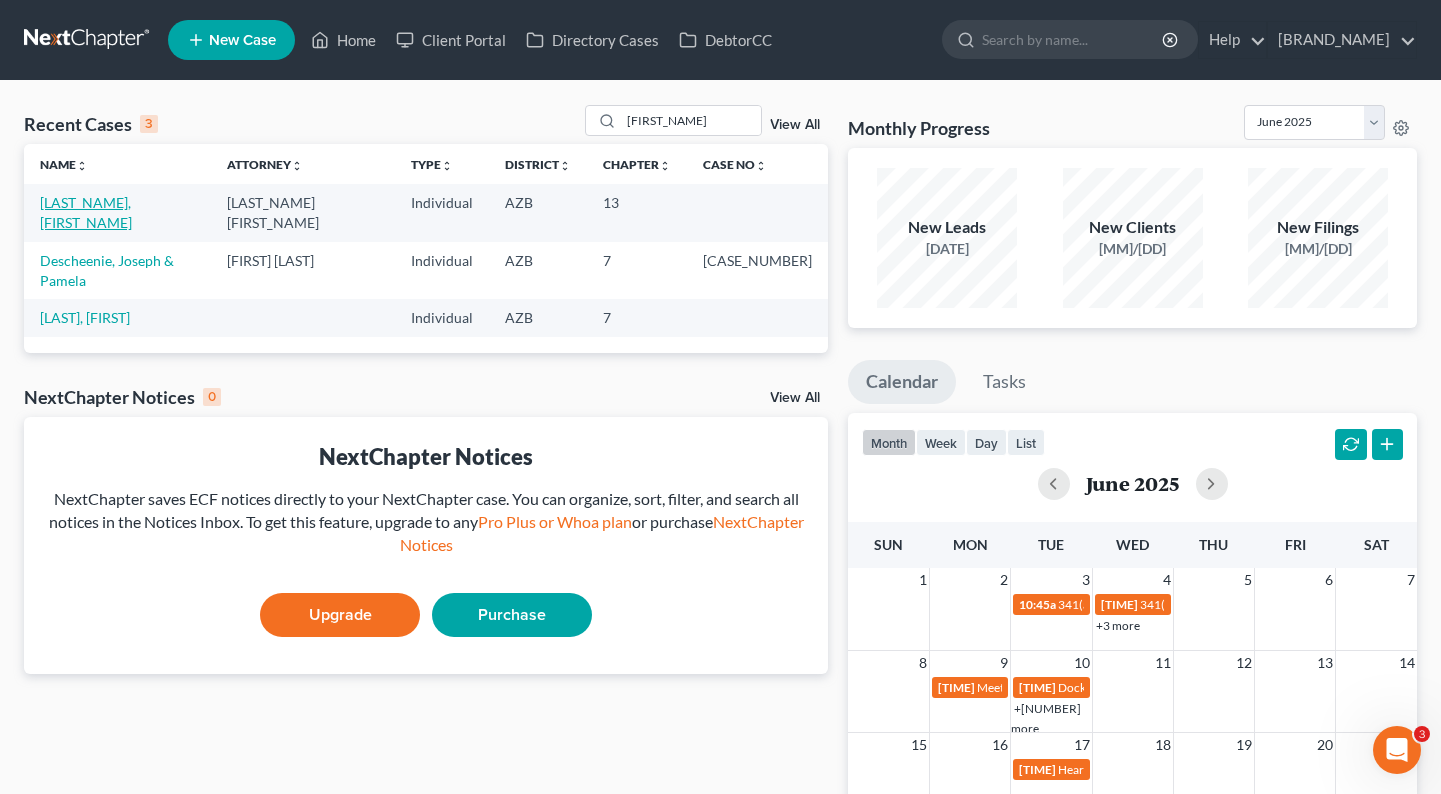 click on "[LAST_NAME], [FIRST_NAME]" at bounding box center [86, 212] 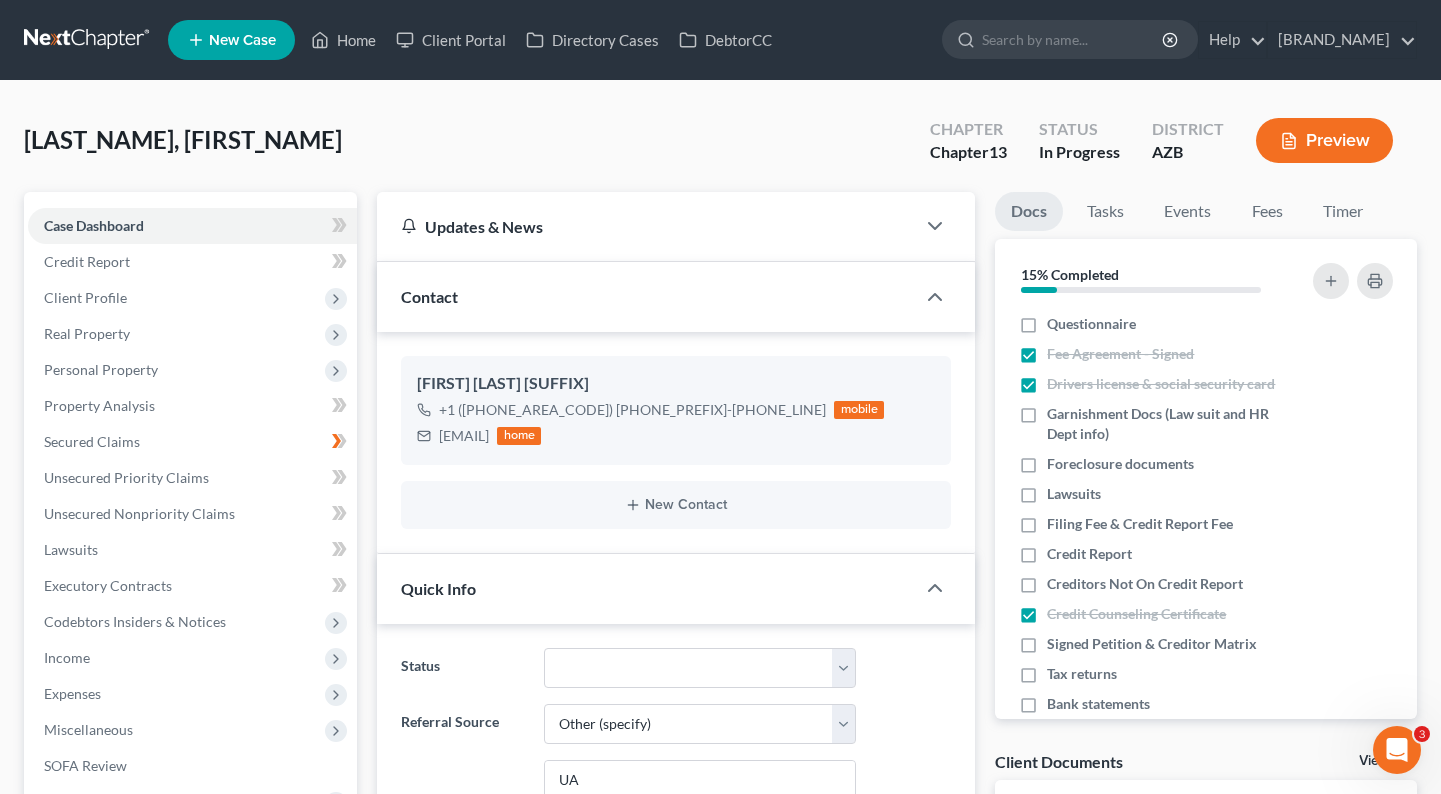 click on "[LAST_NAME], [FIRST_NAME] Upgraded Chapter Chapter  13 Status In Progress District [STATE] Preview" at bounding box center (720, 148) 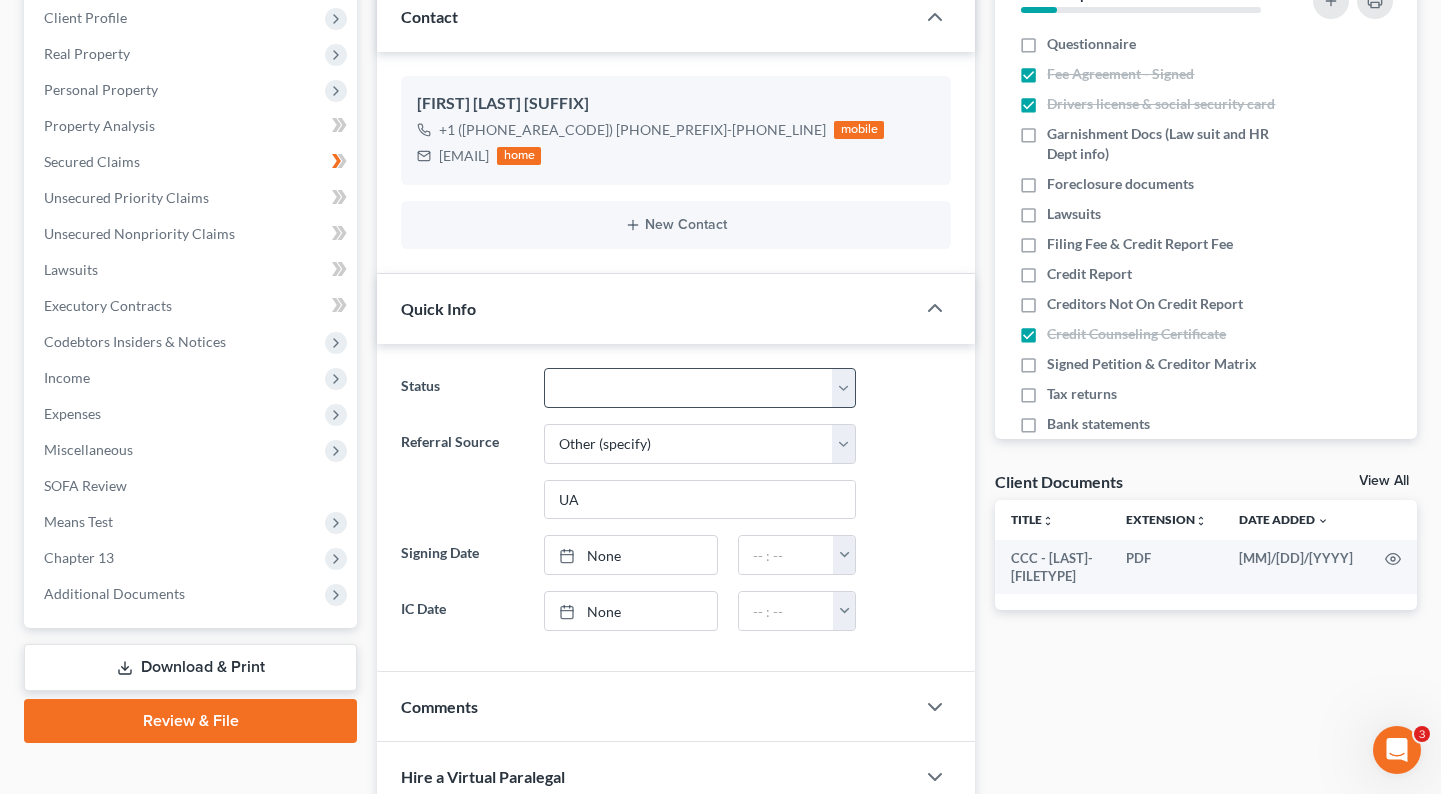 scroll, scrollTop: 320, scrollLeft: 0, axis: vertical 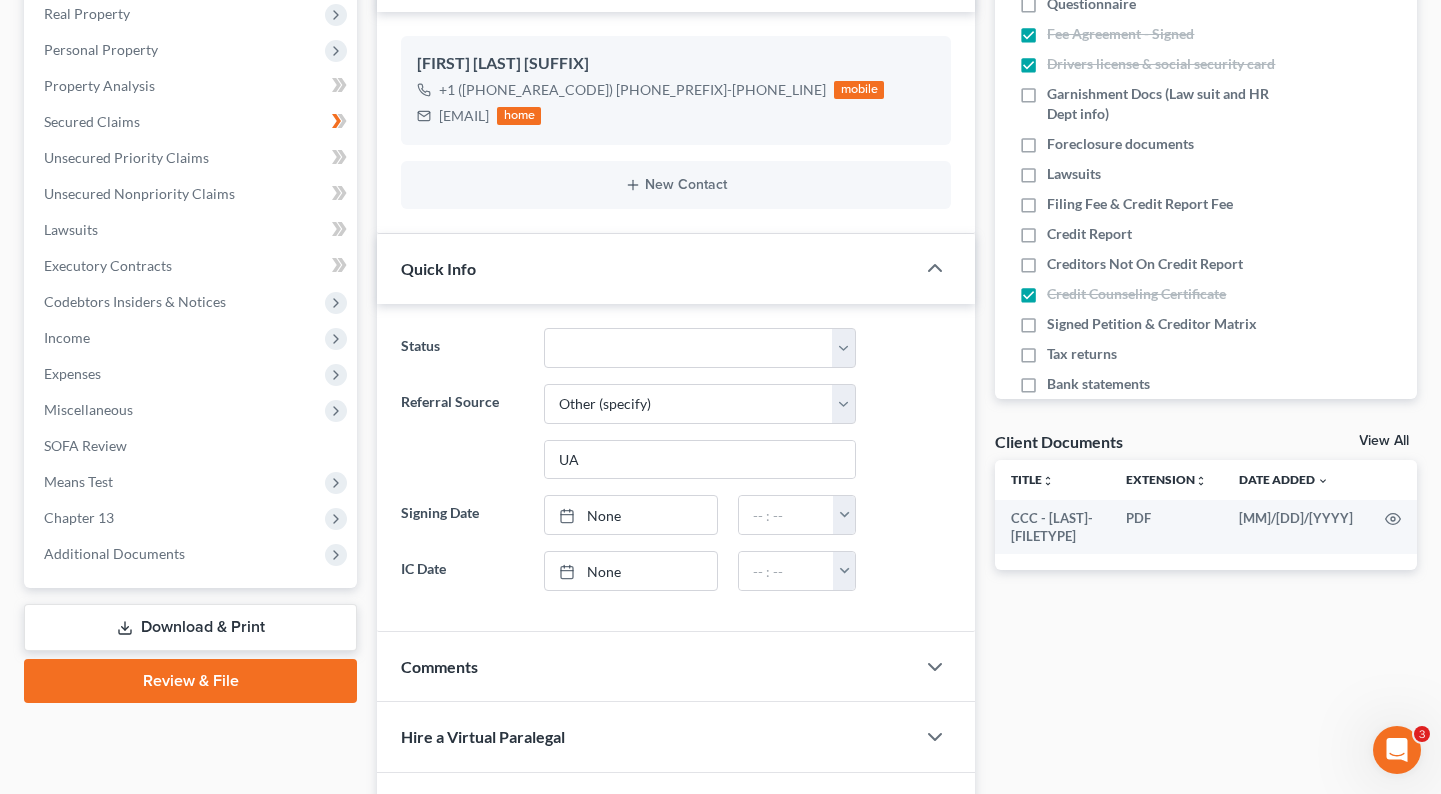 click on "Quick Info" at bounding box center (646, 268) 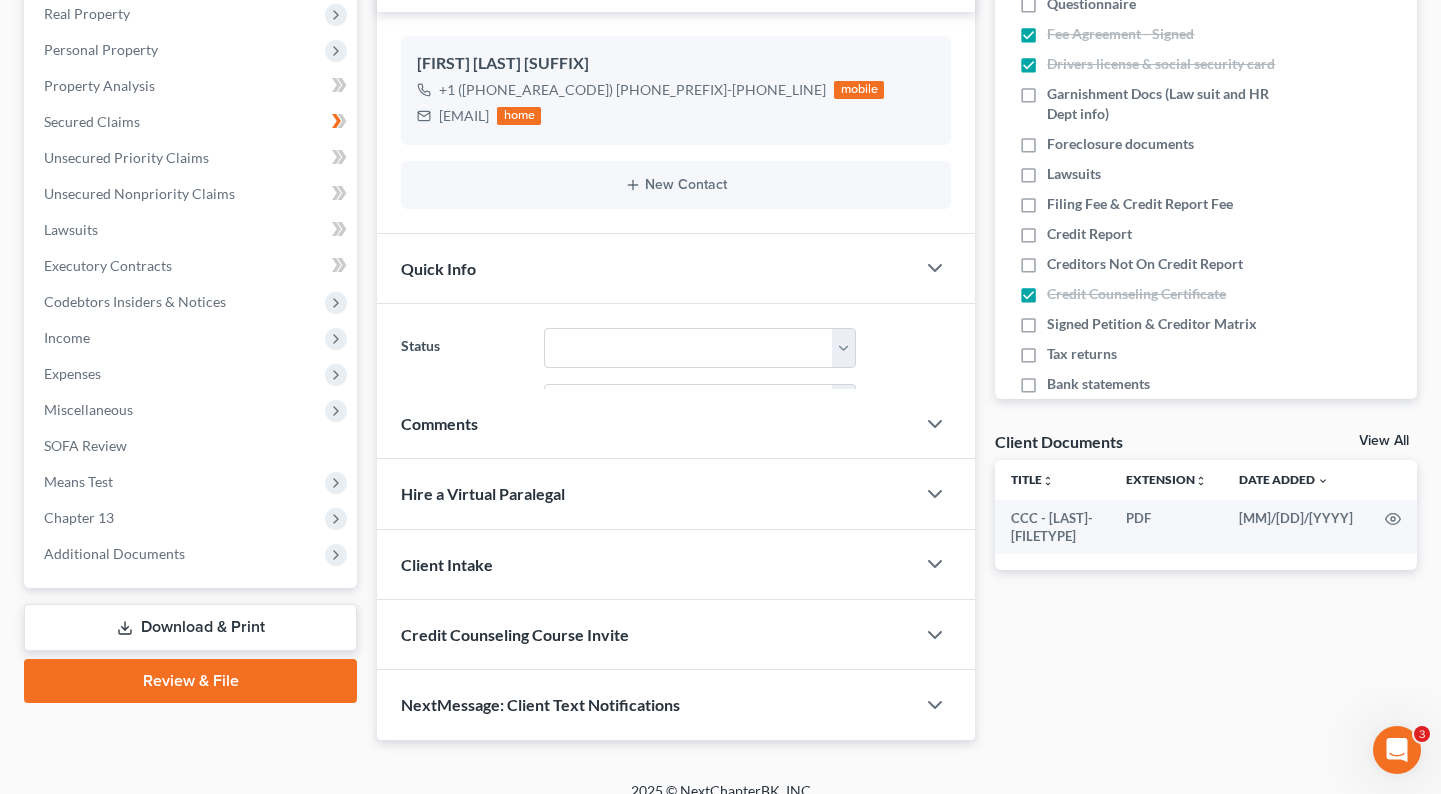 scroll, scrollTop: 305, scrollLeft: 0, axis: vertical 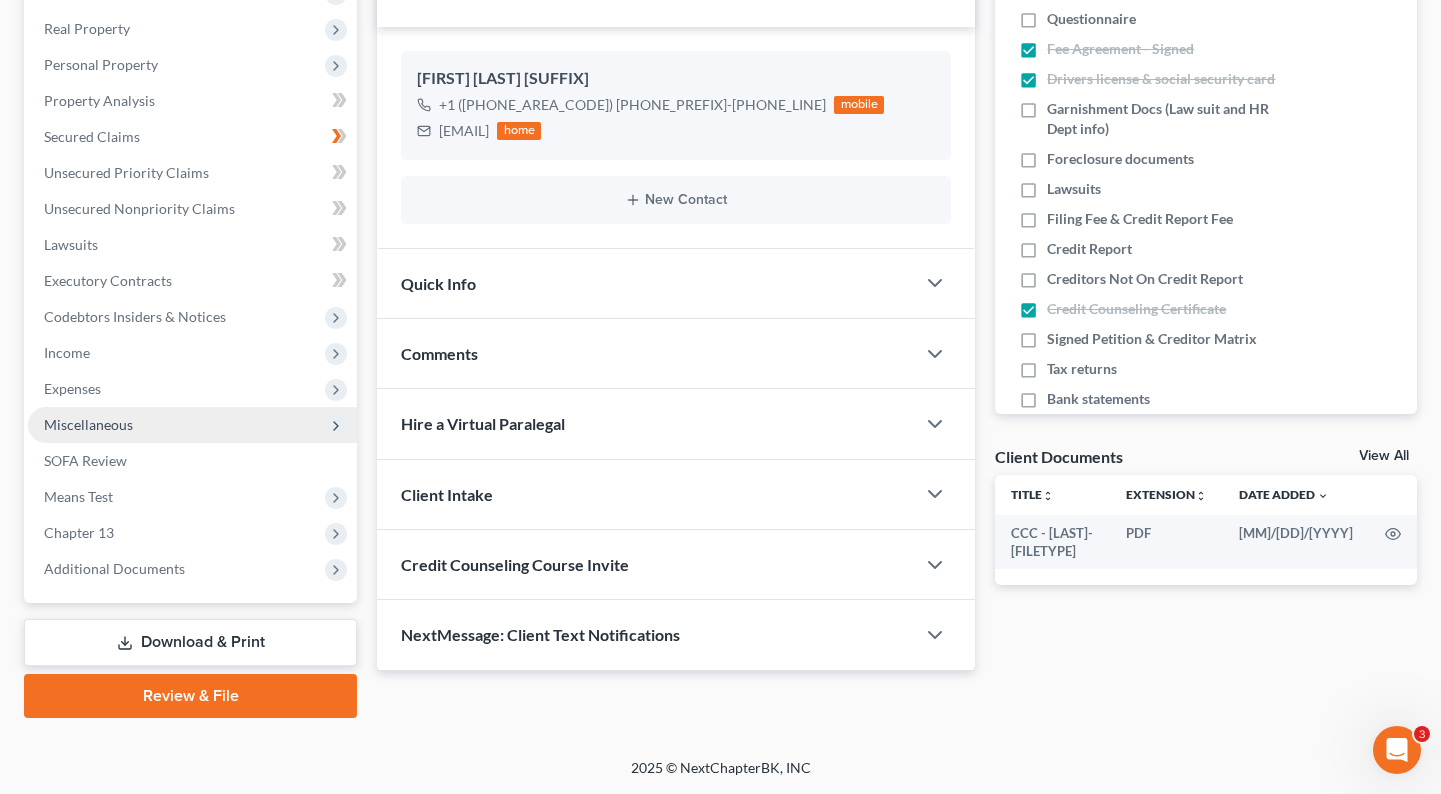click on "Miscellaneous" at bounding box center (0, 0) 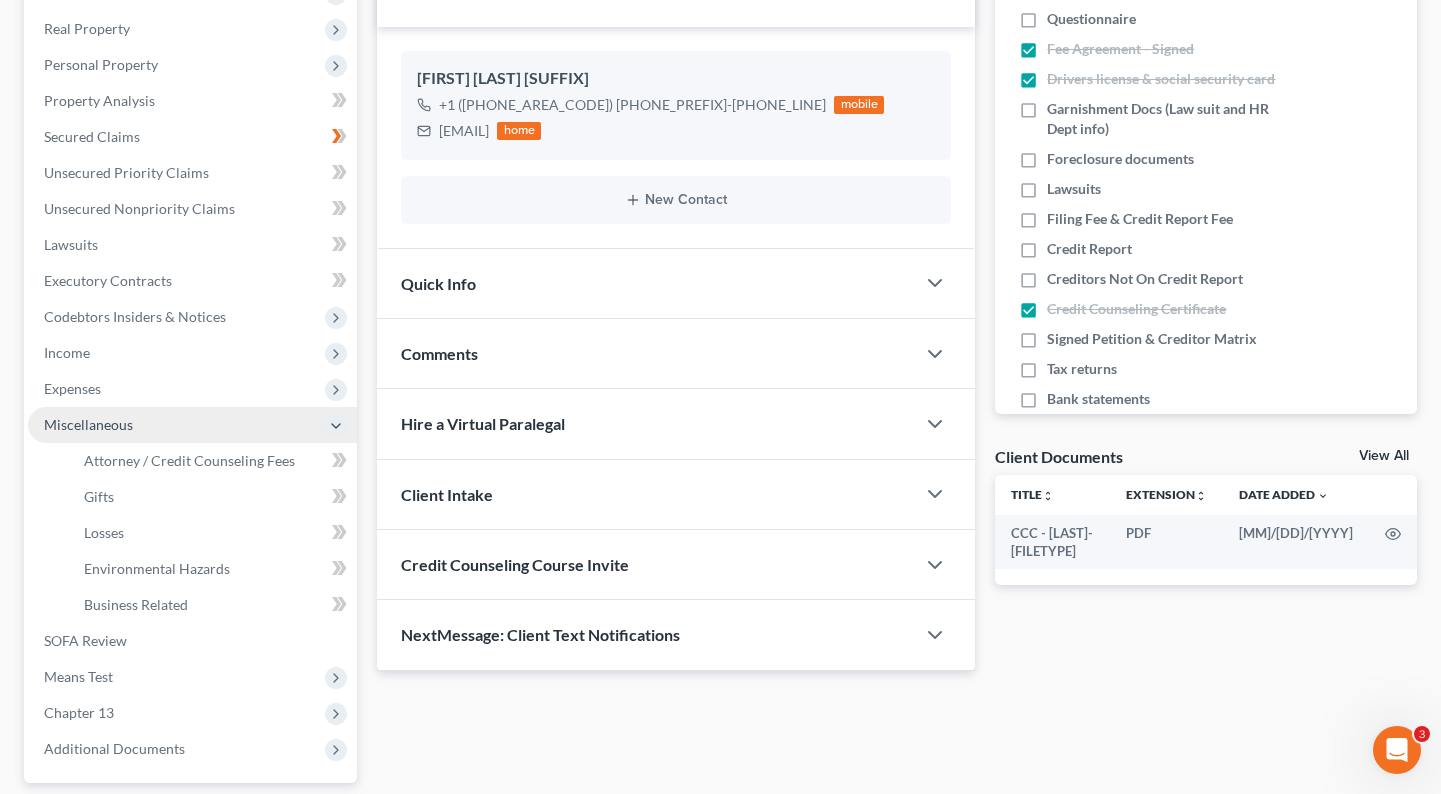 scroll, scrollTop: 320, scrollLeft: 0, axis: vertical 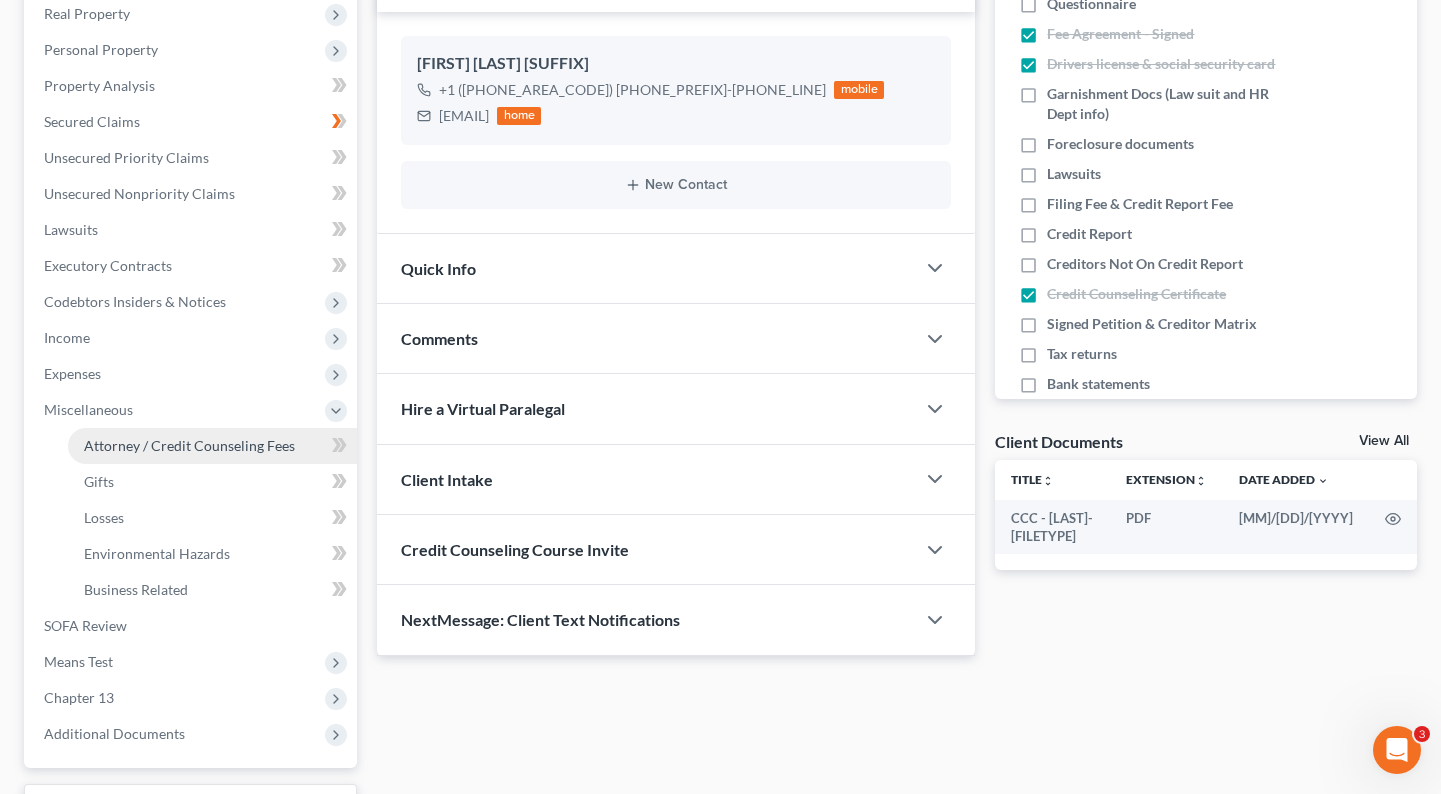 click on "Attorney / Credit Counseling Fees" at bounding box center [189, 445] 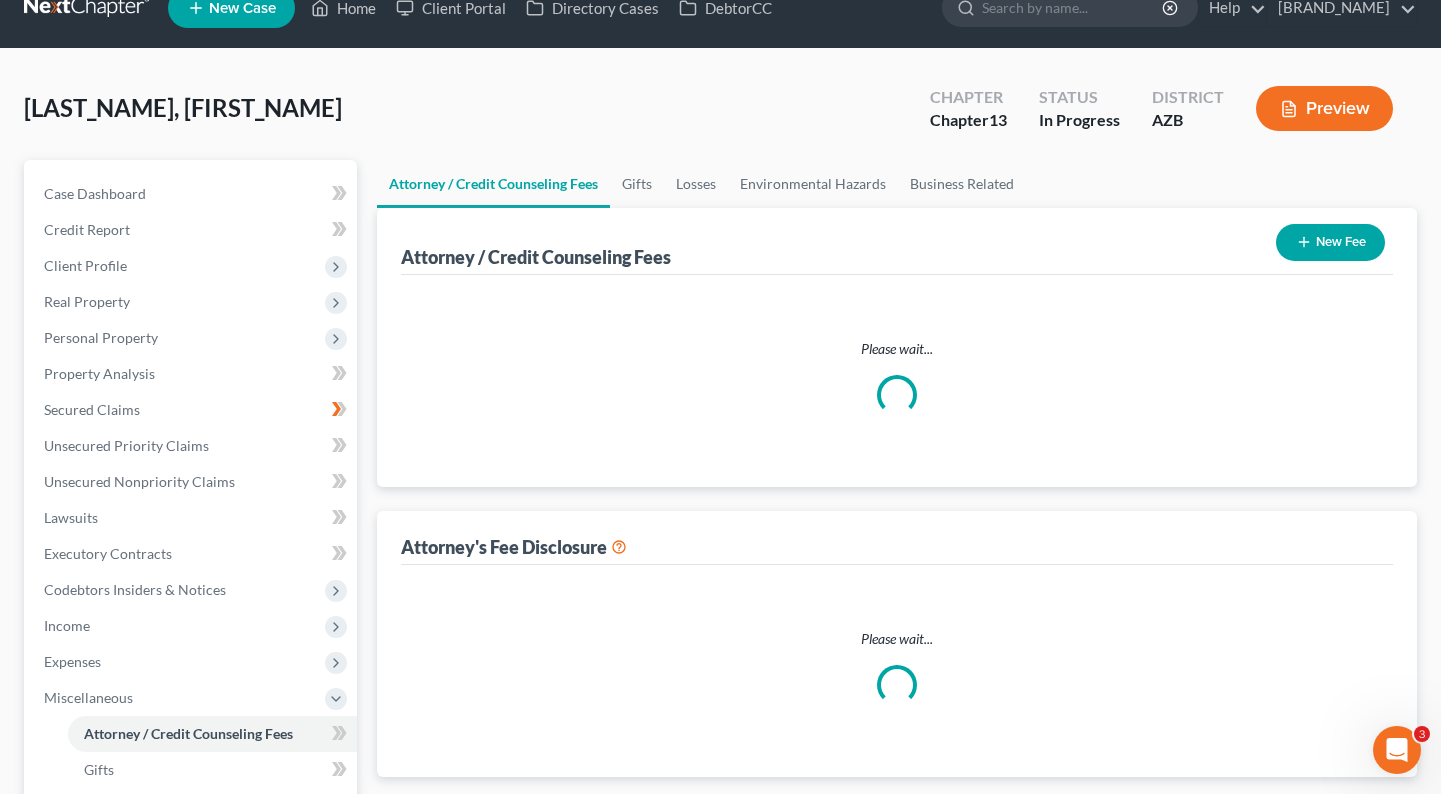 scroll, scrollTop: 0, scrollLeft: 0, axis: both 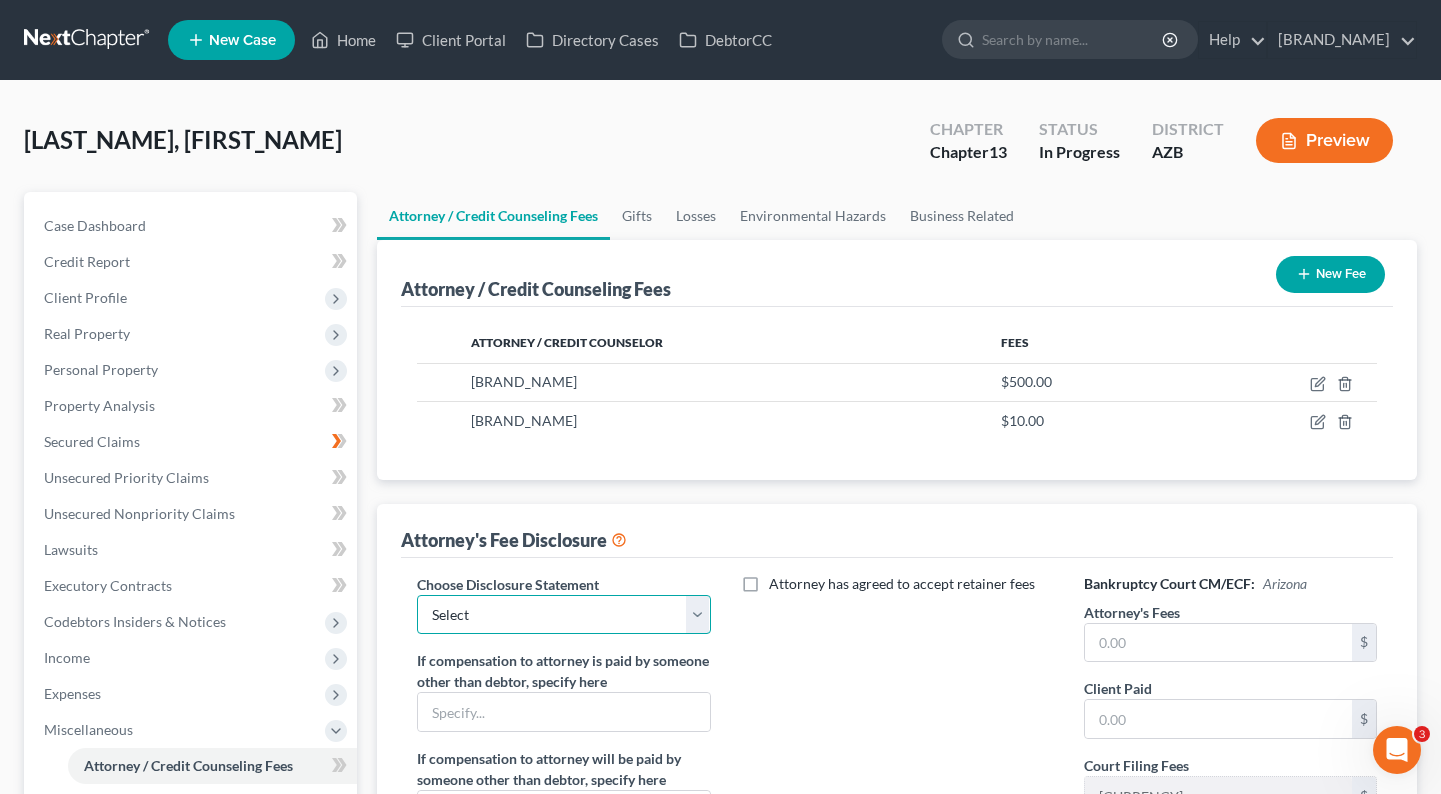 click on "Select Chapter 13 - GWR - Hourly Chapter 7" at bounding box center (563, 615) 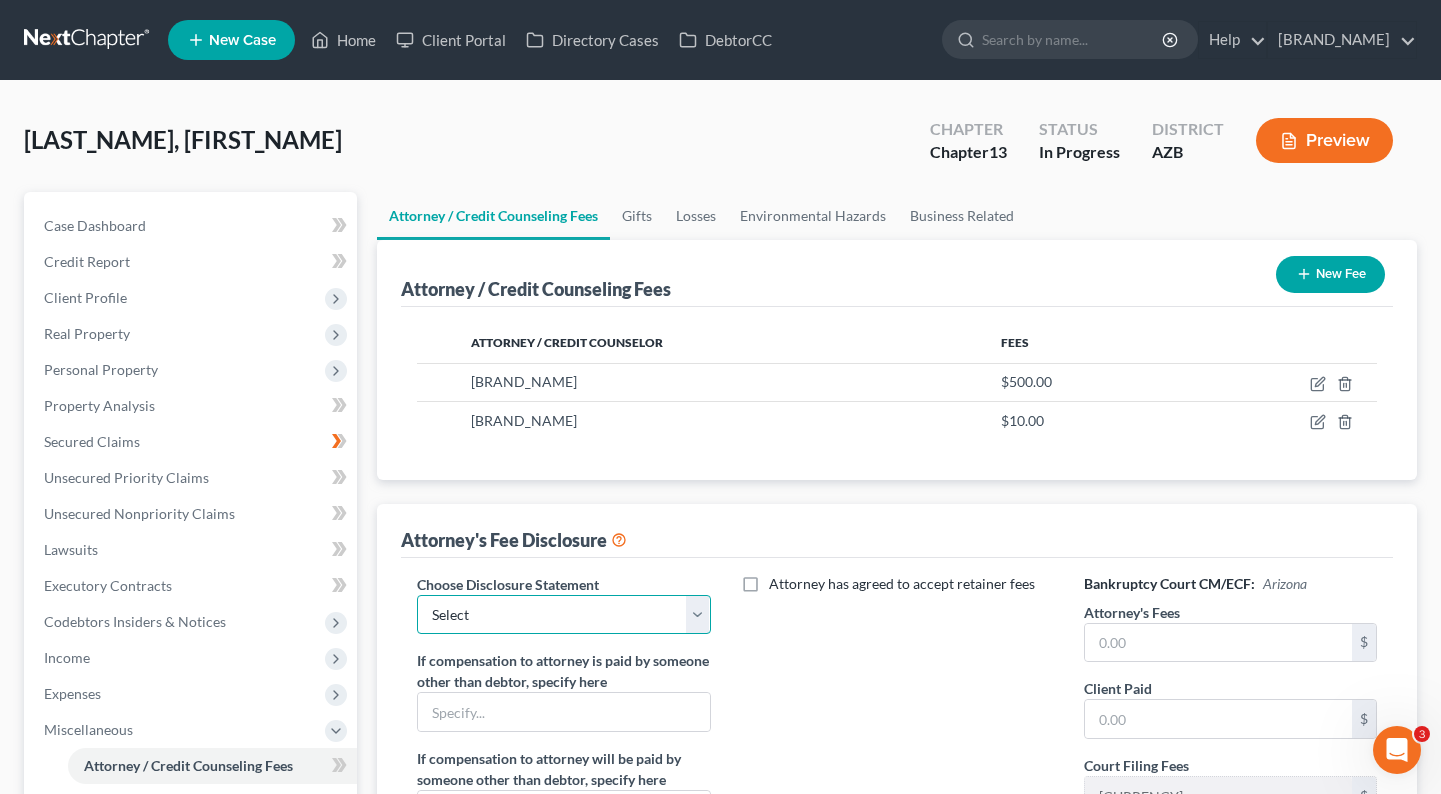 select on "0" 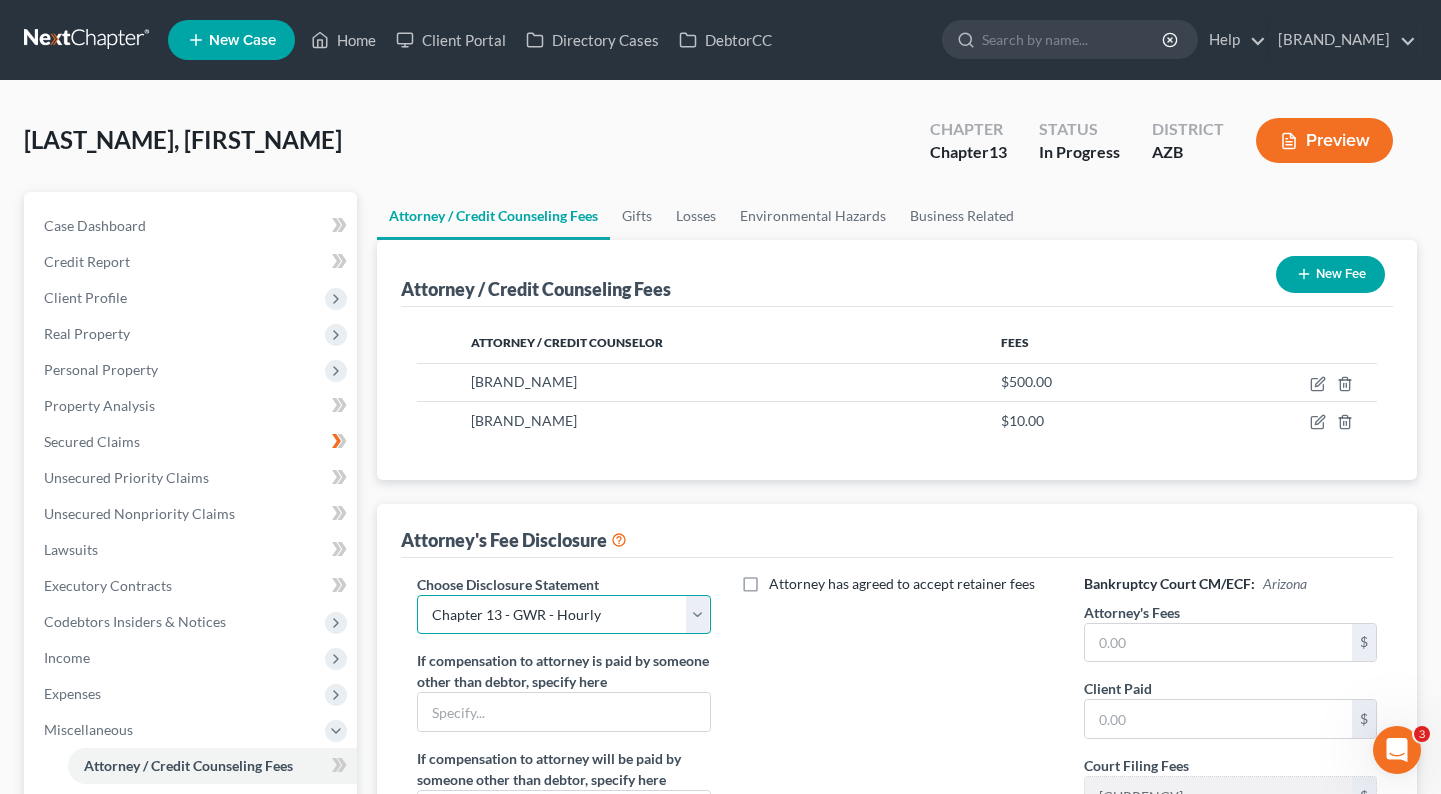 click on "Select Chapter 13 - GWR - Hourly Chapter 7" at bounding box center [563, 615] 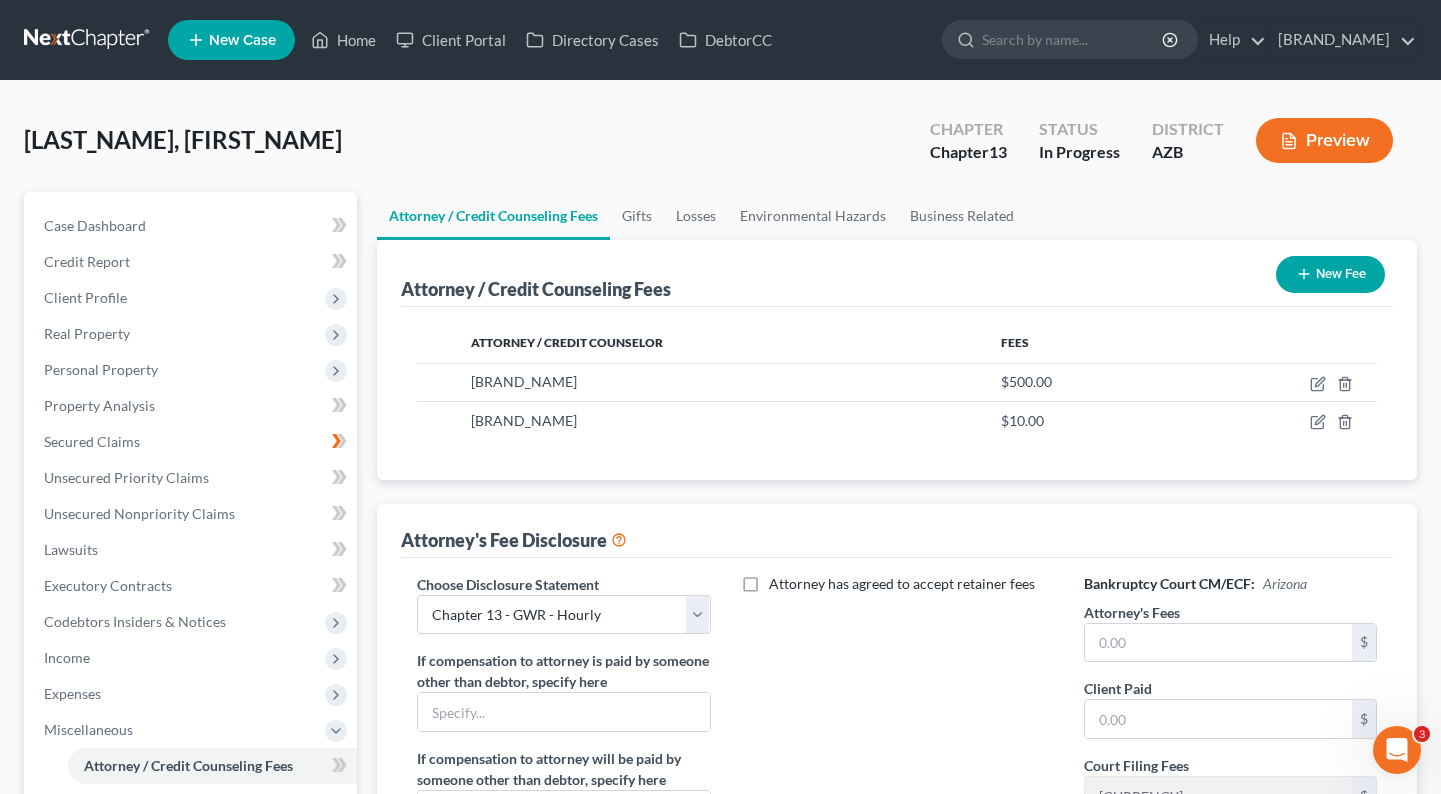 click on "Attorney's Fee Disclosure" at bounding box center (897, 531) 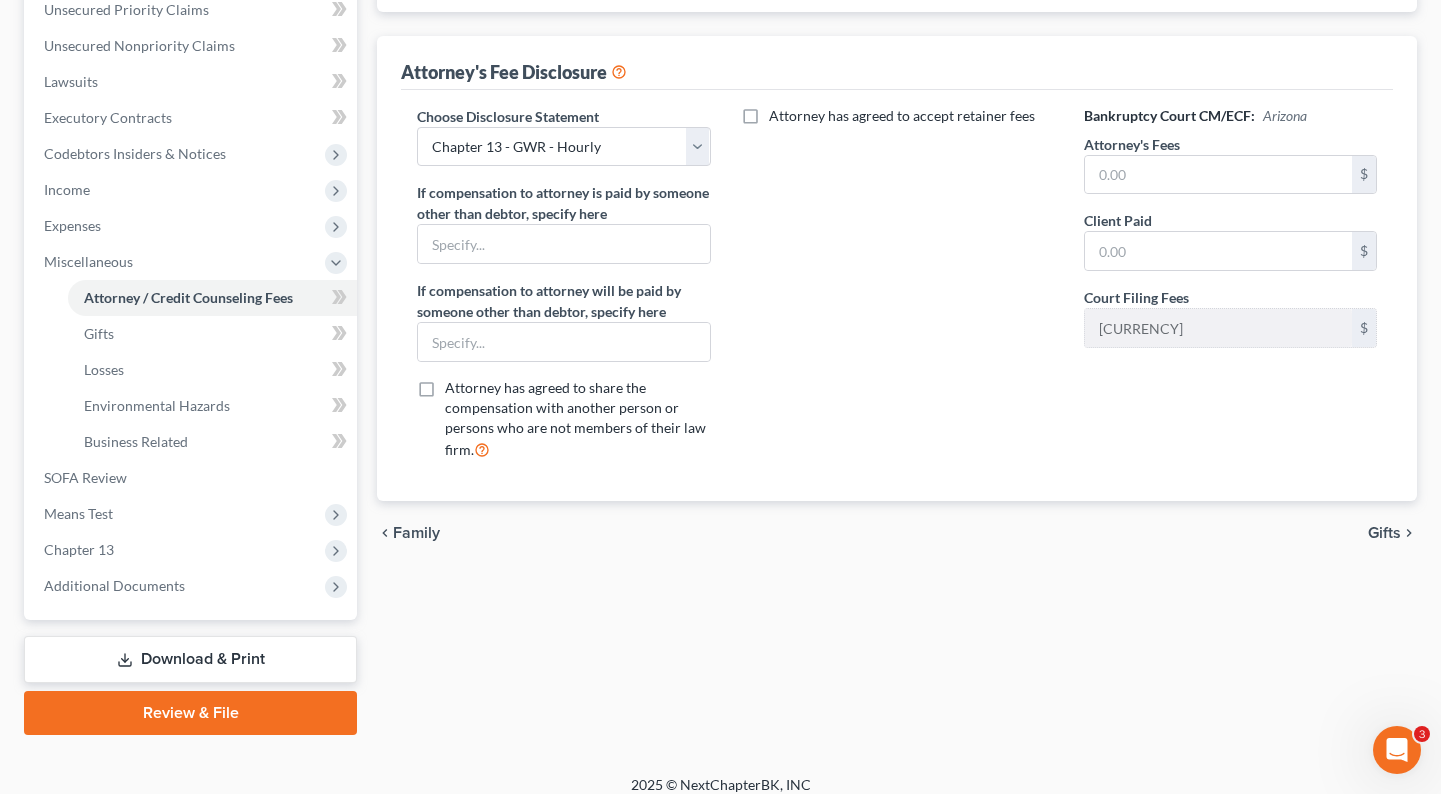 scroll, scrollTop: 485, scrollLeft: 0, axis: vertical 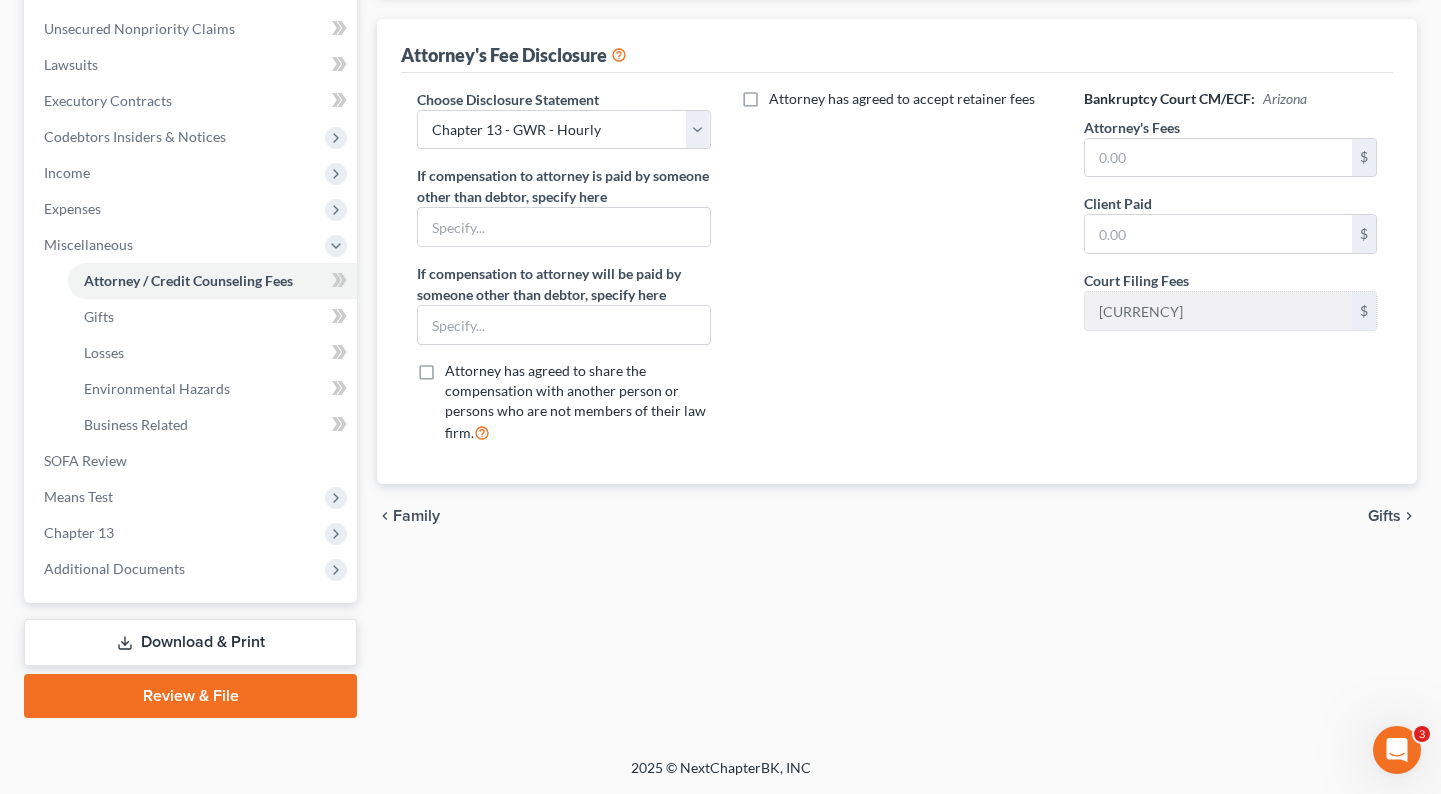 click on "Review & File" at bounding box center [190, 696] 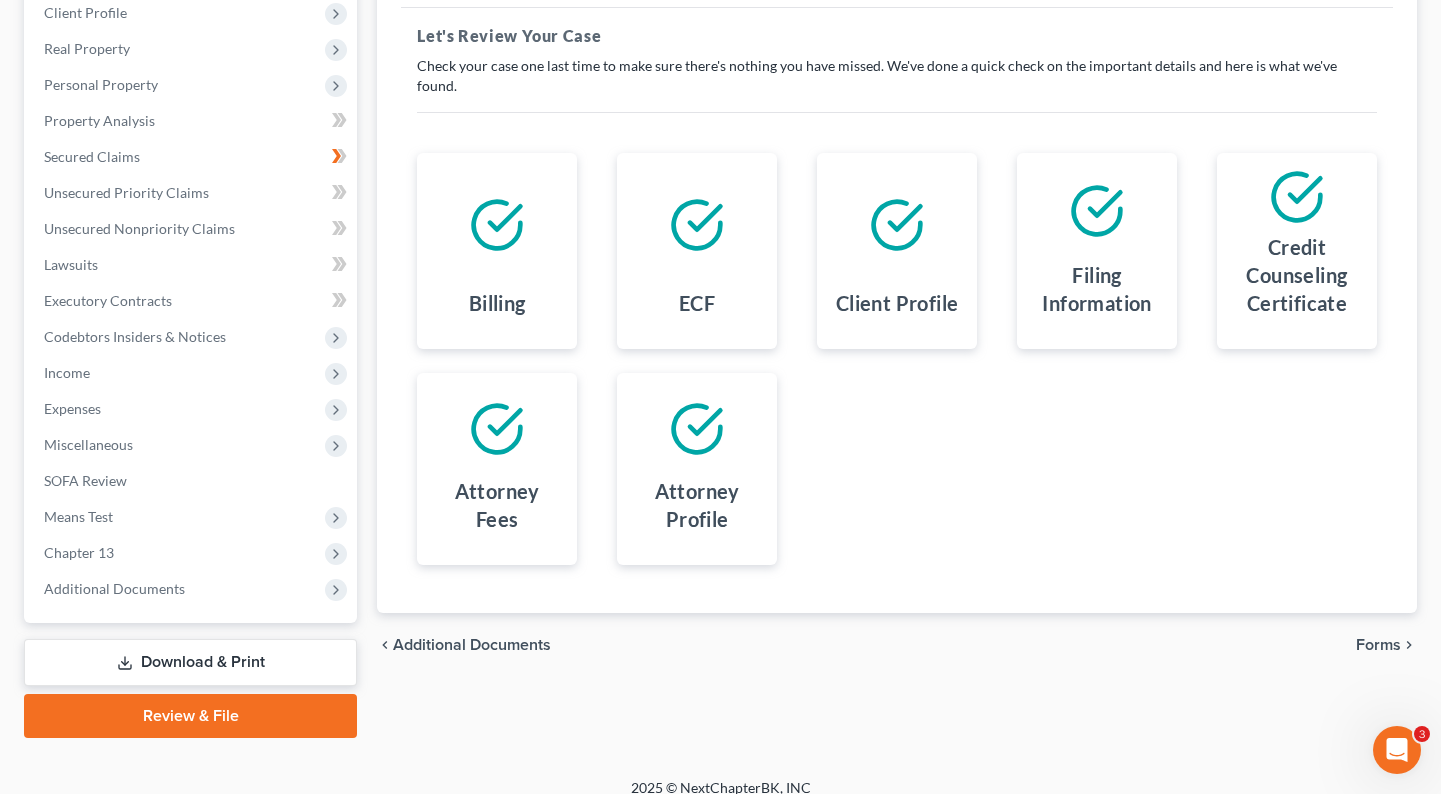 scroll, scrollTop: 305, scrollLeft: 0, axis: vertical 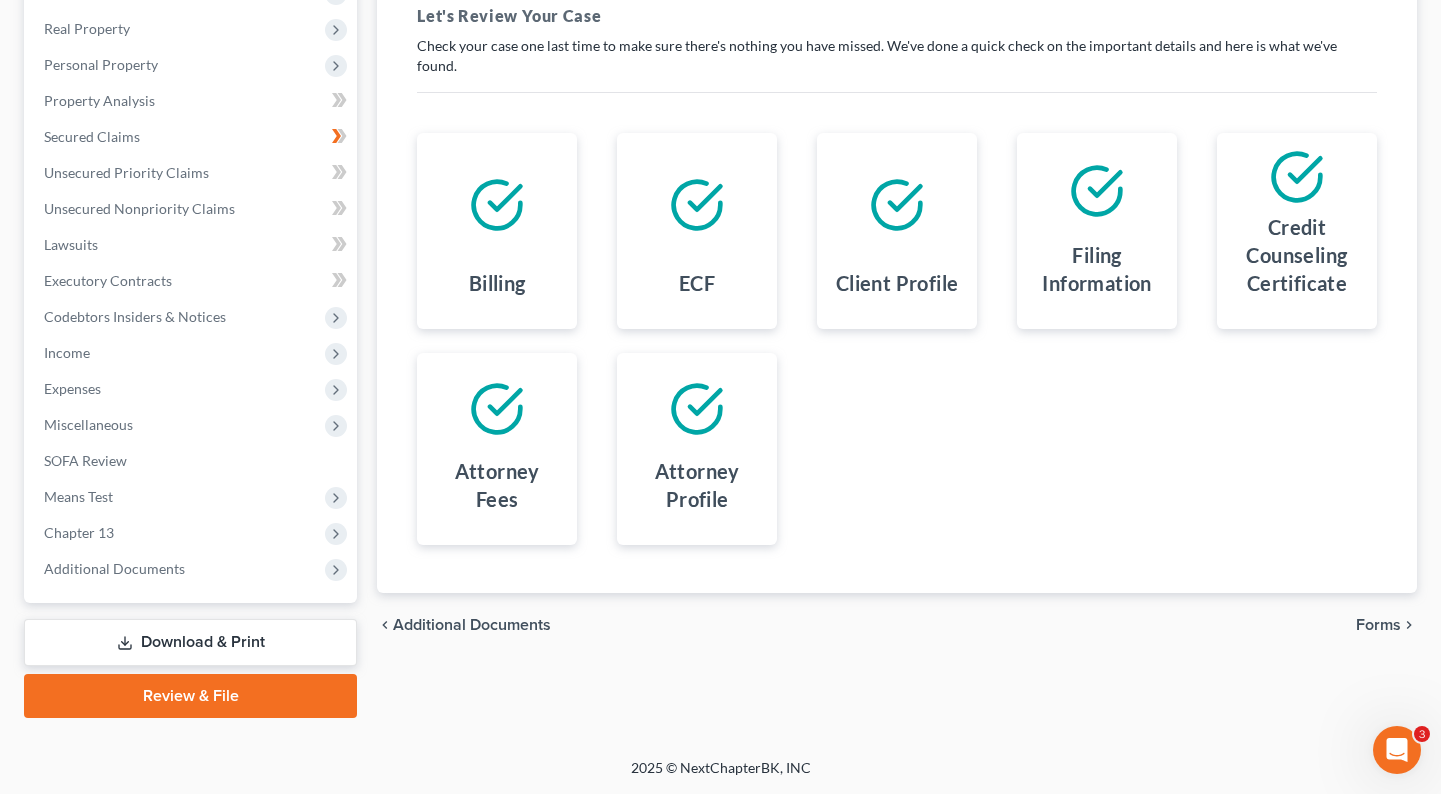 click on "Forms" at bounding box center (1378, 625) 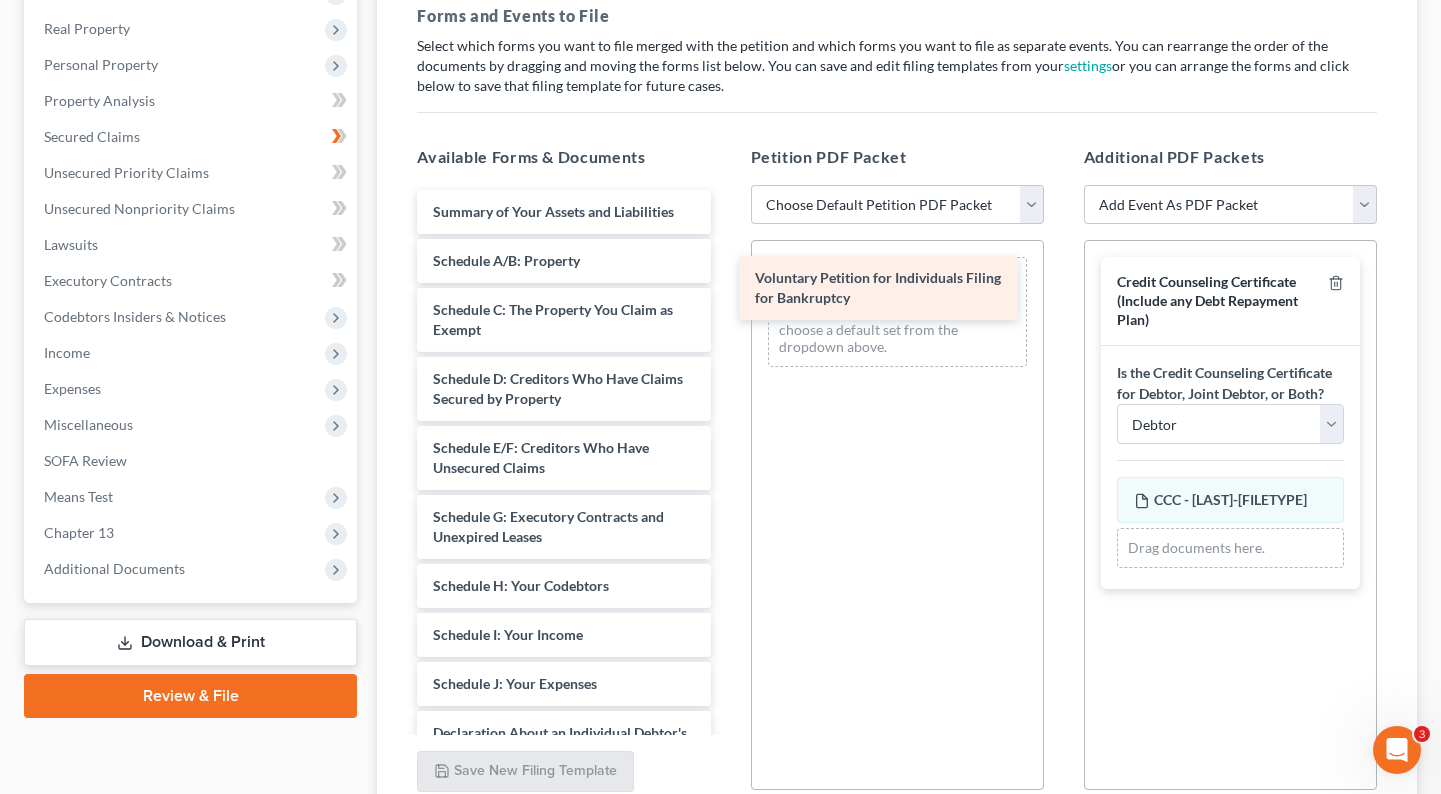 drag, startPoint x: 615, startPoint y: 221, endPoint x: 934, endPoint y: 287, distance: 325.75604 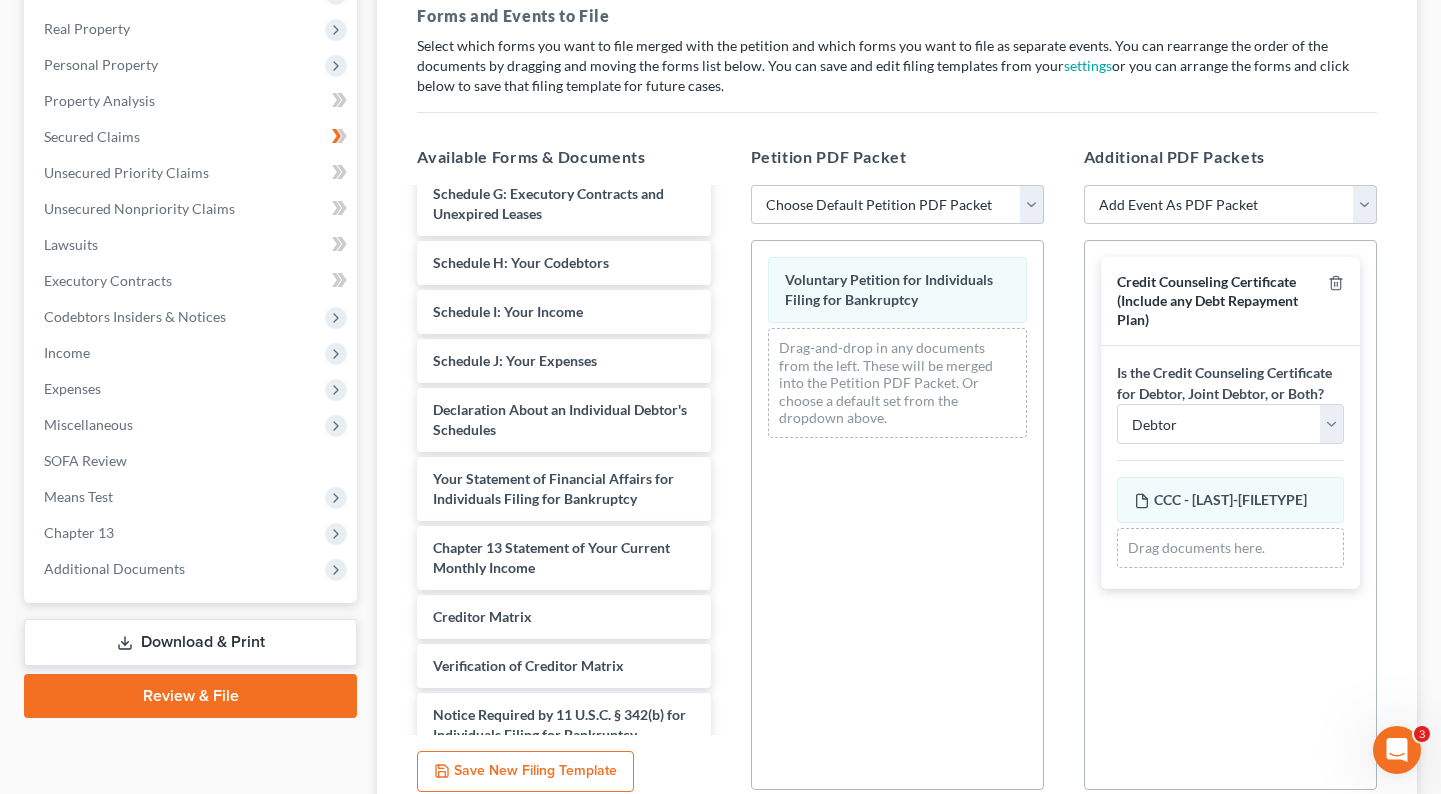 scroll, scrollTop: 399, scrollLeft: 0, axis: vertical 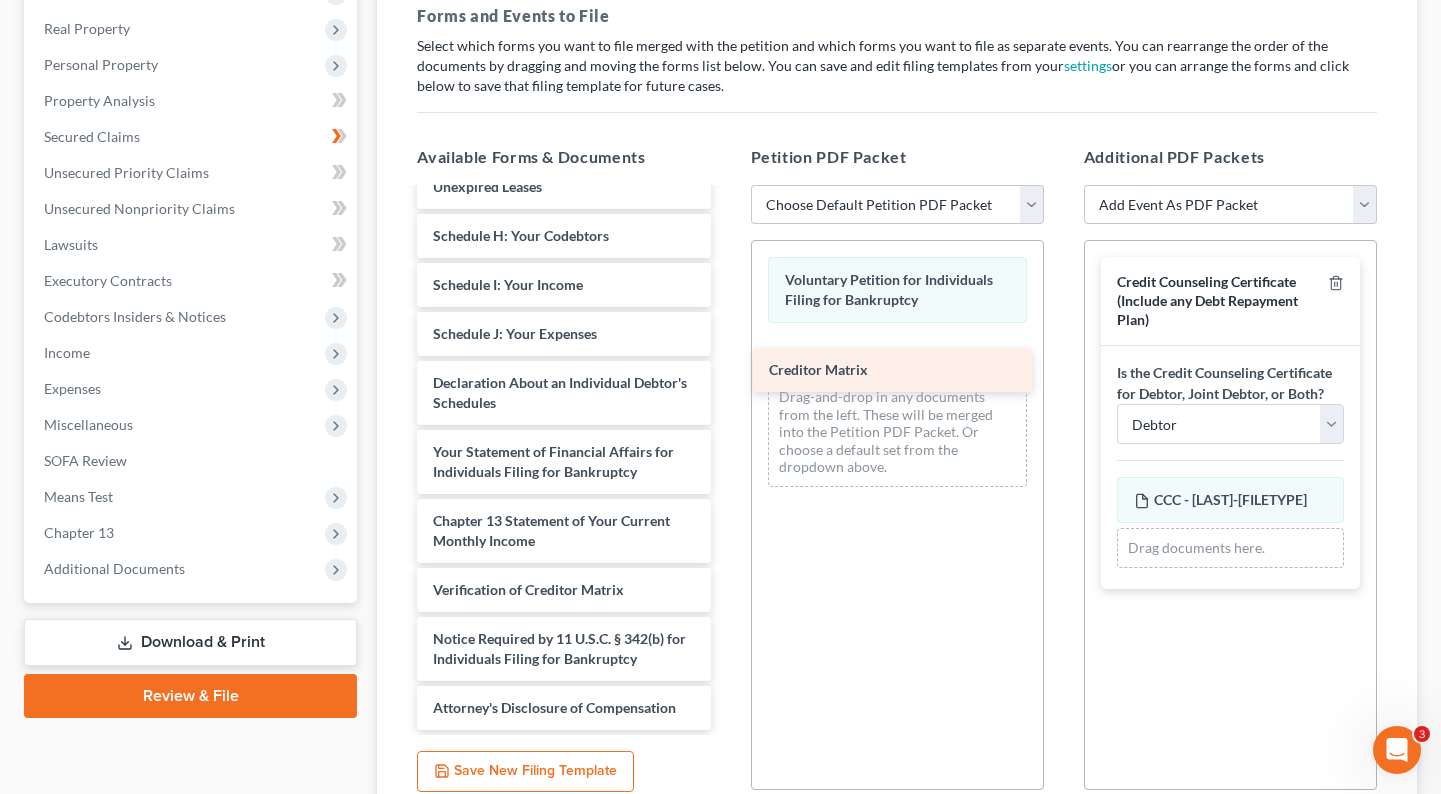 drag, startPoint x: 528, startPoint y: 546, endPoint x: 864, endPoint y: 375, distance: 377.01062 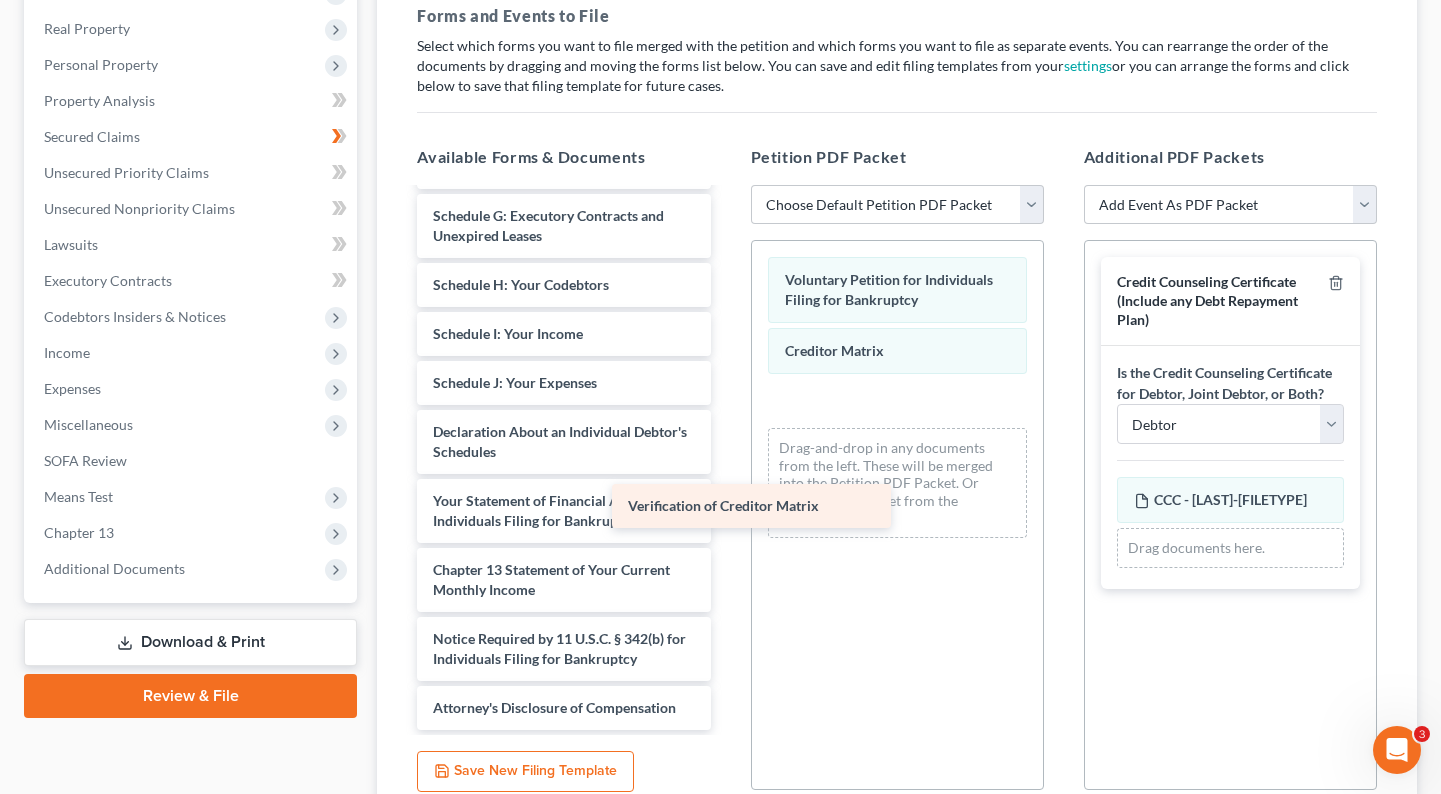scroll, scrollTop: 301, scrollLeft: 0, axis: vertical 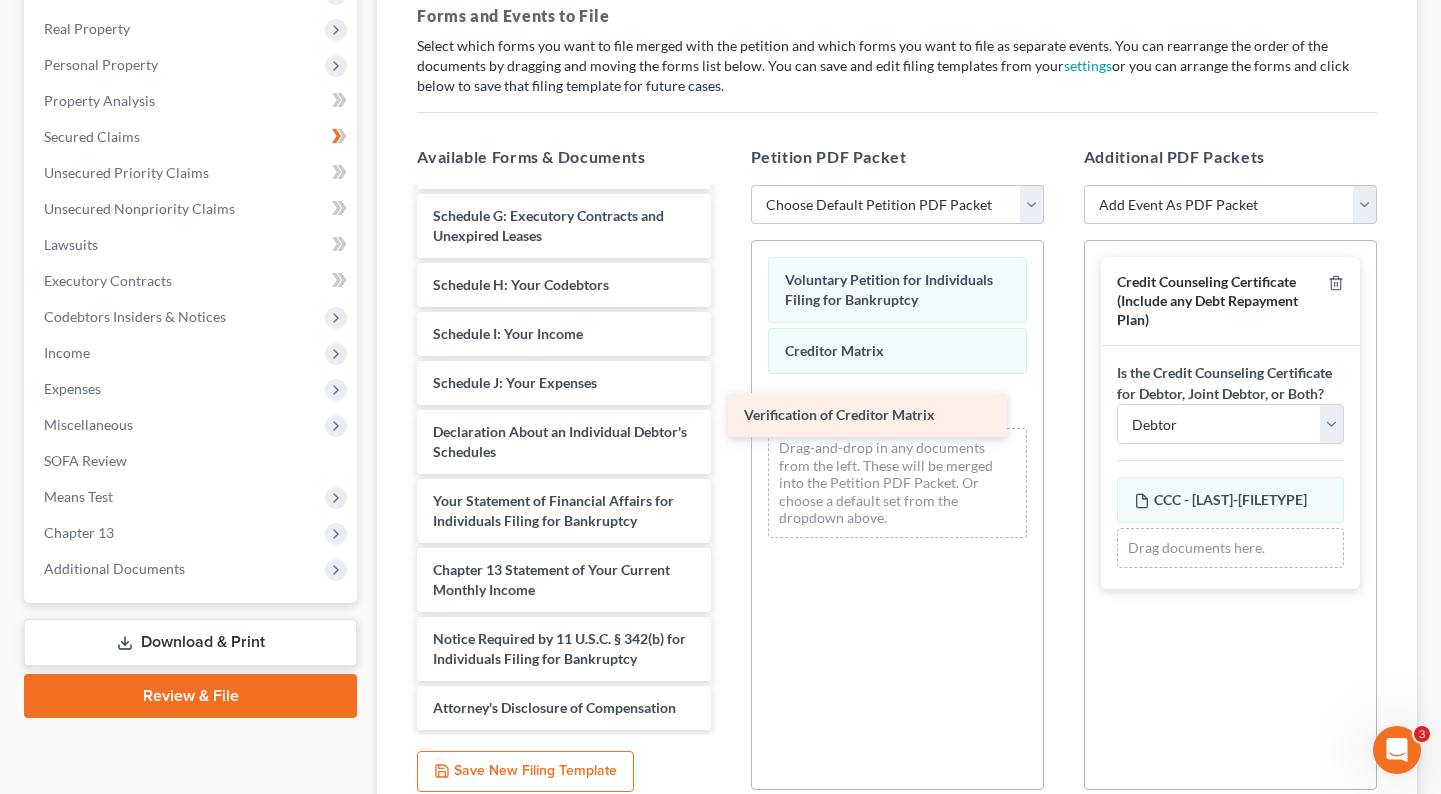 drag, startPoint x: 644, startPoint y: 602, endPoint x: 965, endPoint y: 420, distance: 369.00543 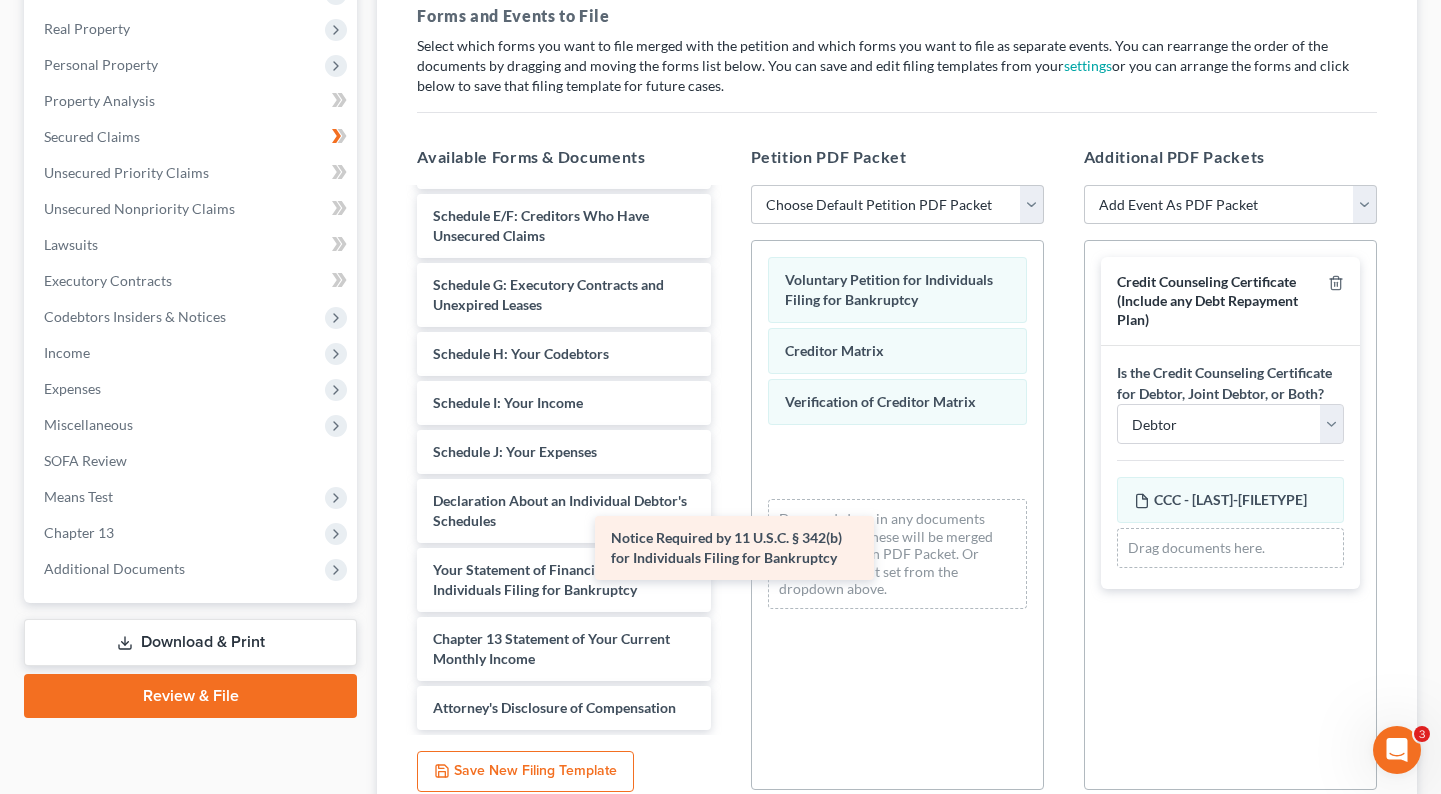 scroll, scrollTop: 232, scrollLeft: 0, axis: vertical 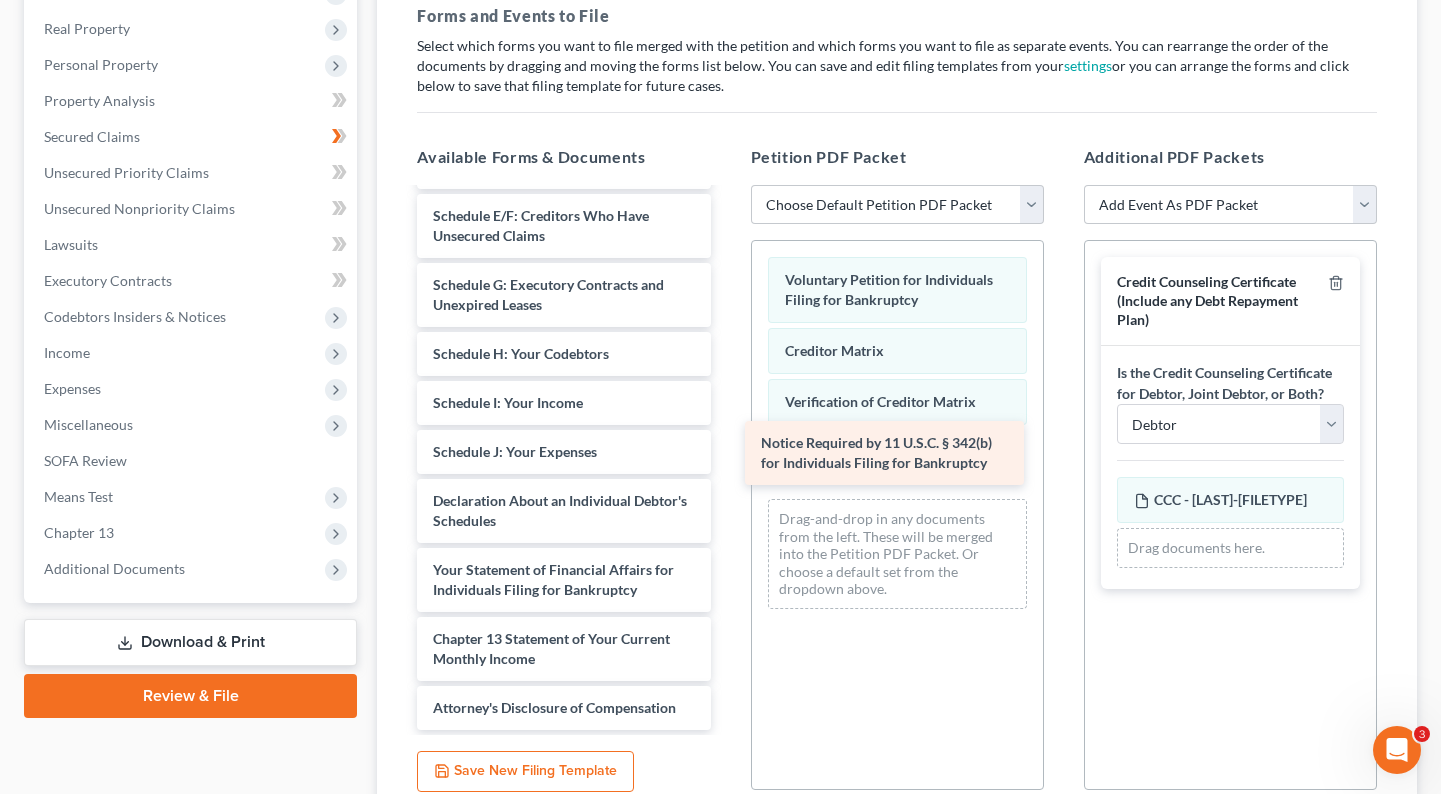 drag, startPoint x: 637, startPoint y: 658, endPoint x: 969, endPoint y: 462, distance: 385.53857 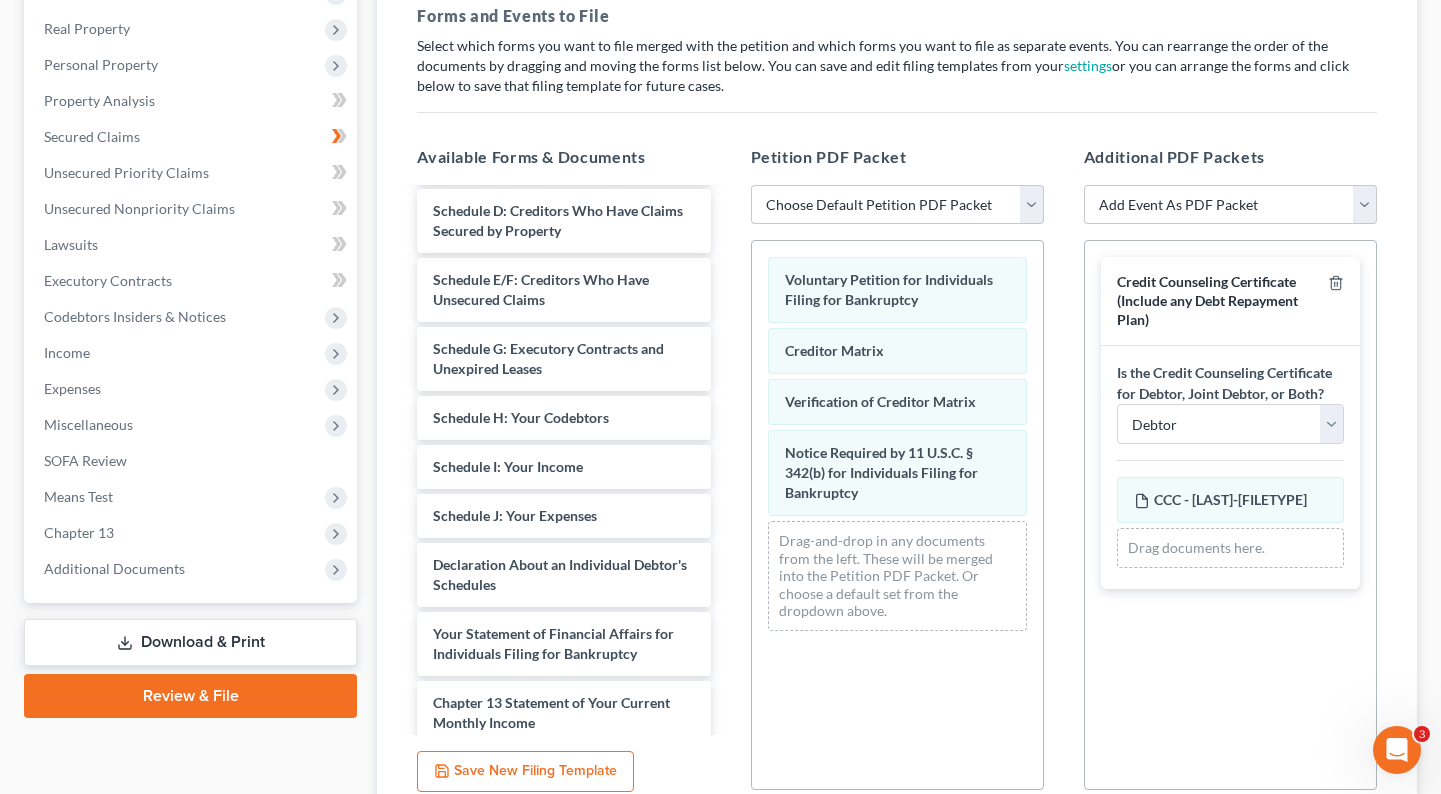 scroll, scrollTop: 232, scrollLeft: 0, axis: vertical 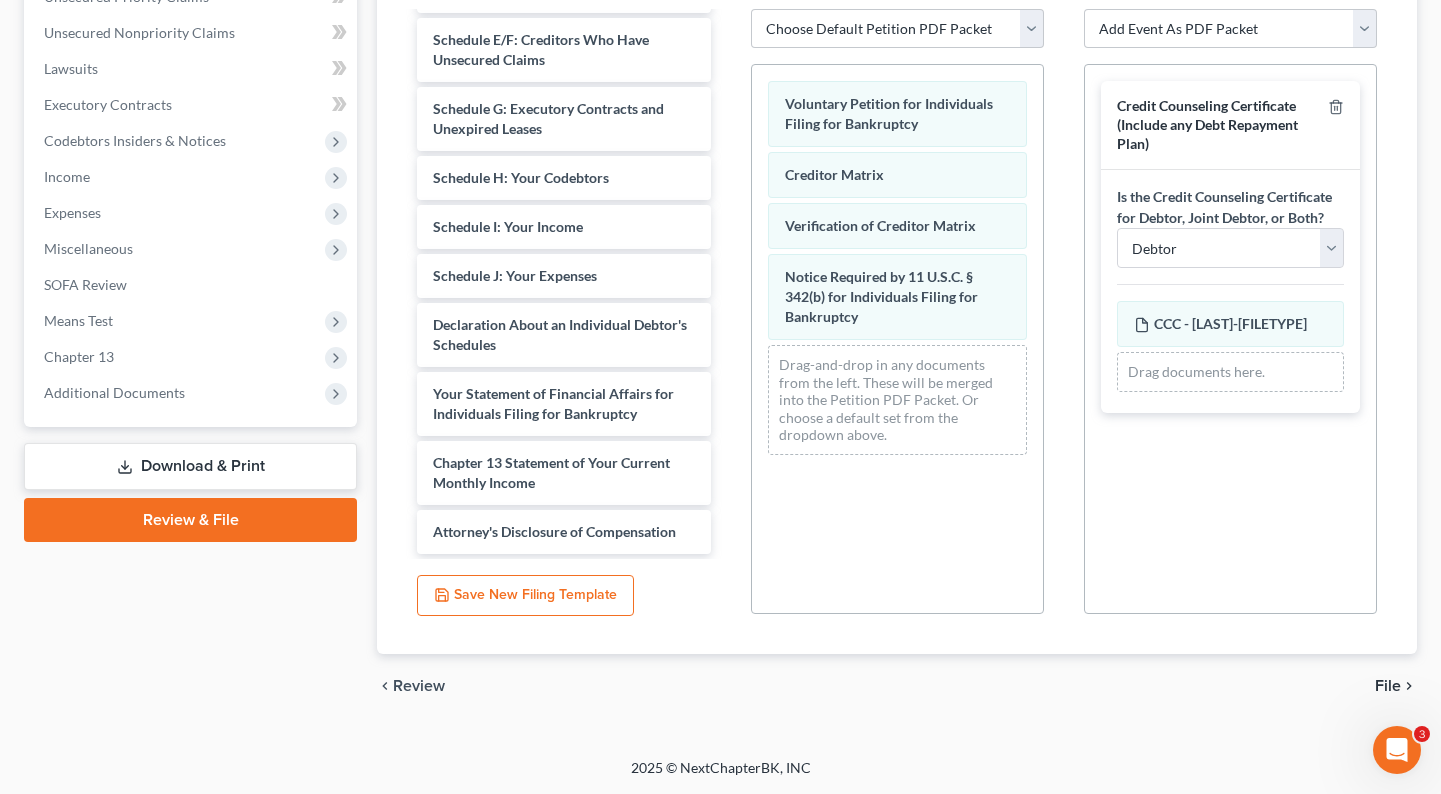 click on "Petition PDF Packet     Choose Default Petition PDF Packet Complete Bankruptcy Petition (all forms and schedules) Emergency Filing (Voluntary Petition and Creditor List Only) Voluntary Petition for Individuals Filing for Bankruptcy Creditor Matrix Verification of Creditor Matrix Notice Required by 11 U.S.C. § 342(b) for Individuals Filing for Bankruptcy Drag-and-drop in any documents from the left. These will be merged into the Petition PDF Packet. Or choose a default set from the dropdown above." at bounding box center (897, 292) 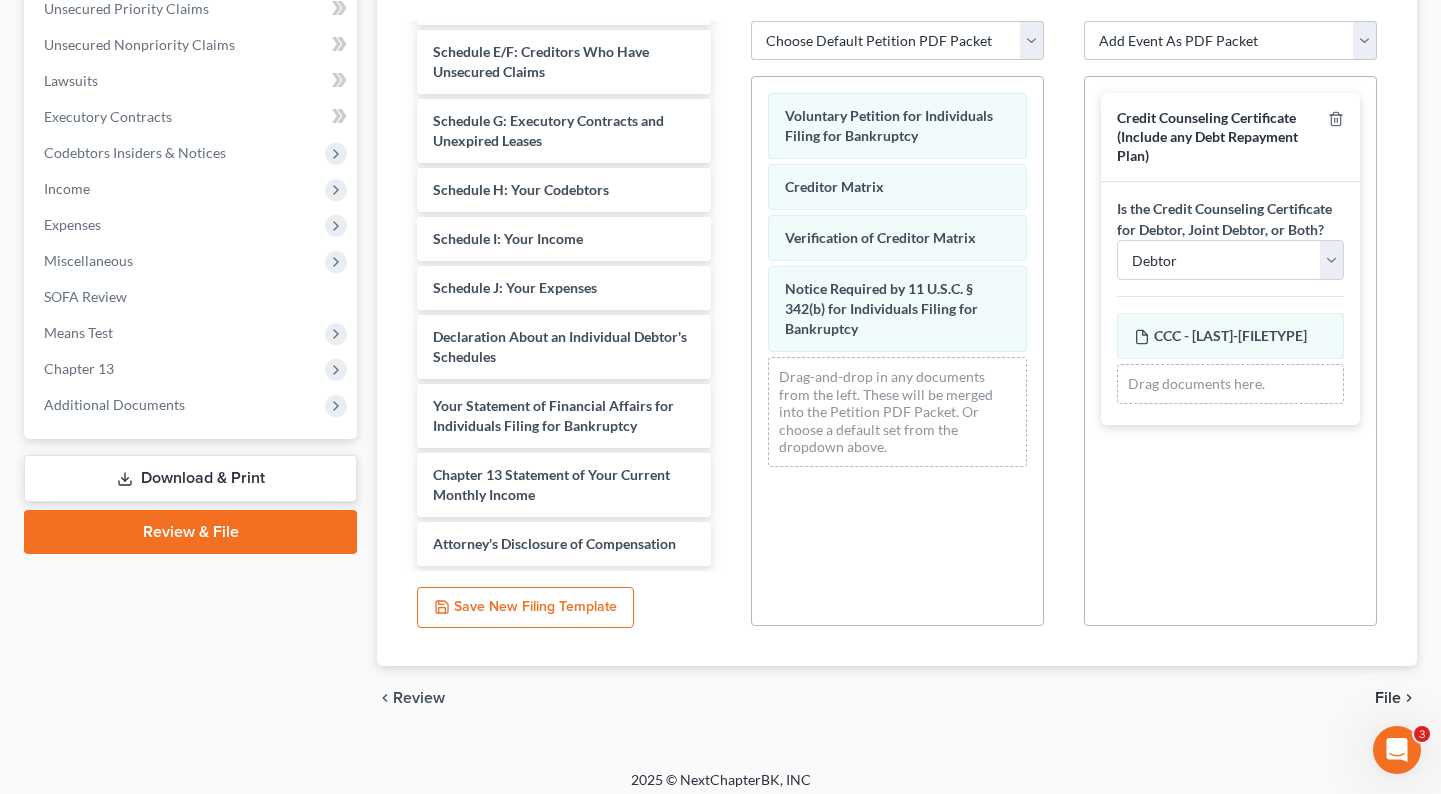 scroll, scrollTop: 481, scrollLeft: 0, axis: vertical 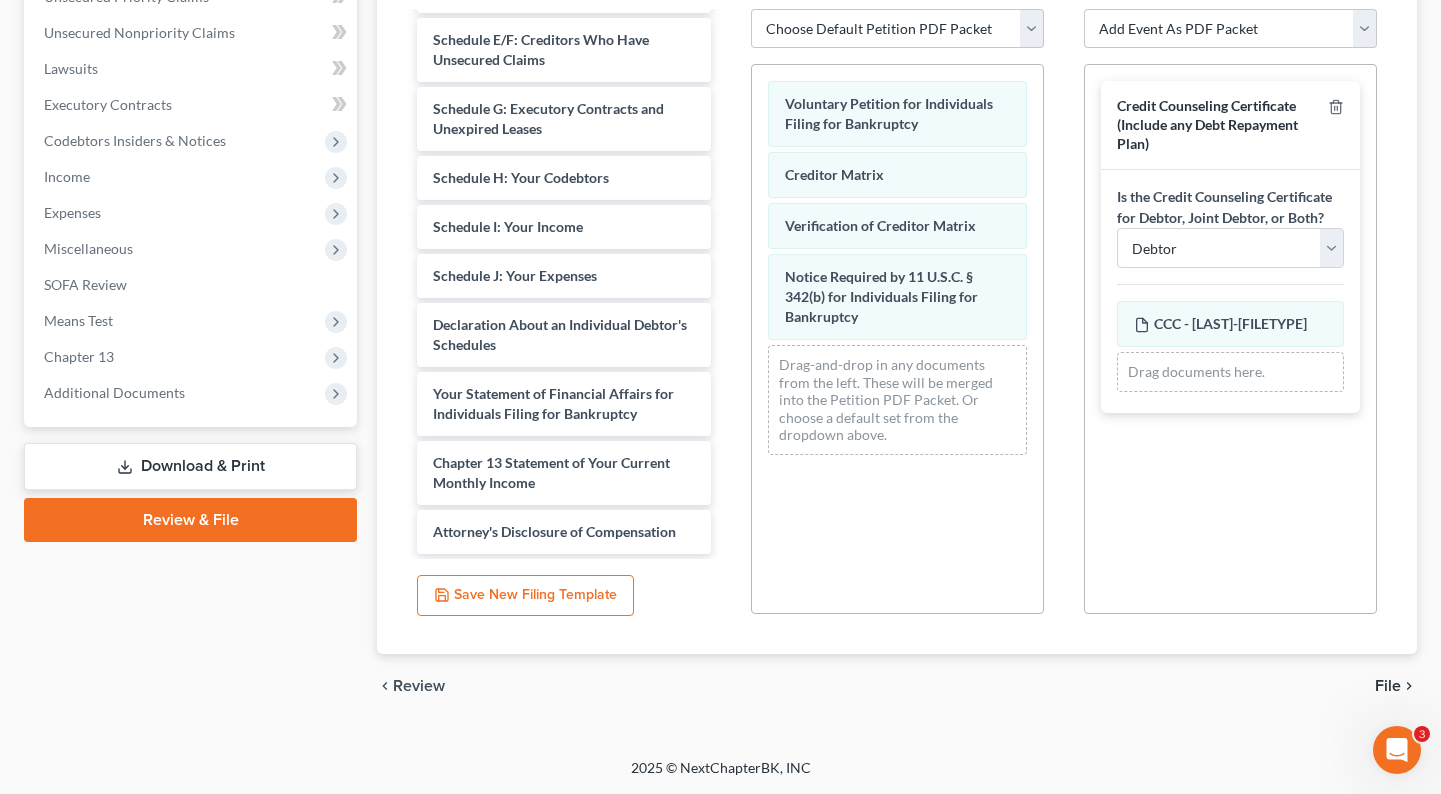 click on "File" at bounding box center (1388, 686) 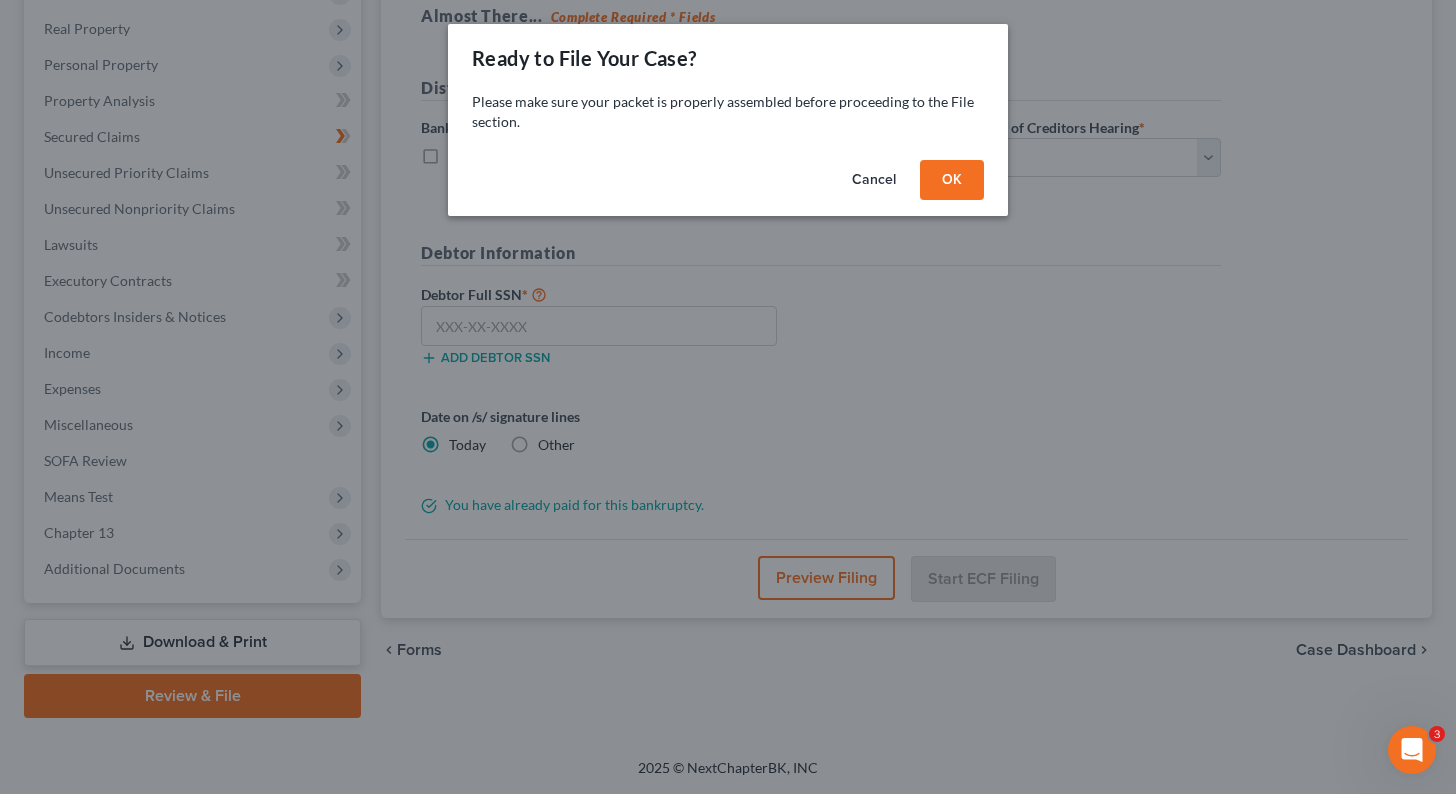 click on "OK" at bounding box center [952, 180] 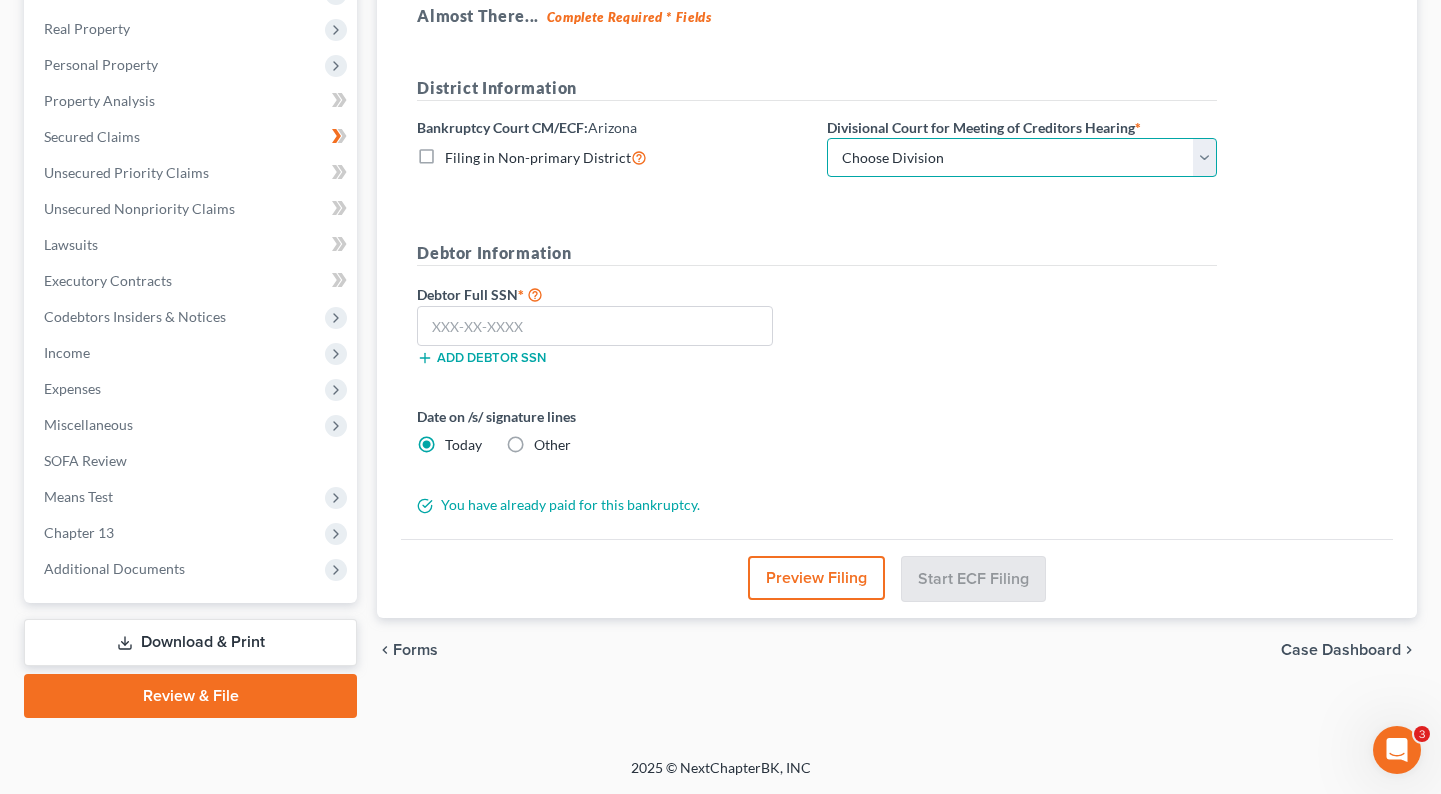click on "Choose Division [CITY] [CITY] [CITY]" at bounding box center [1022, 158] 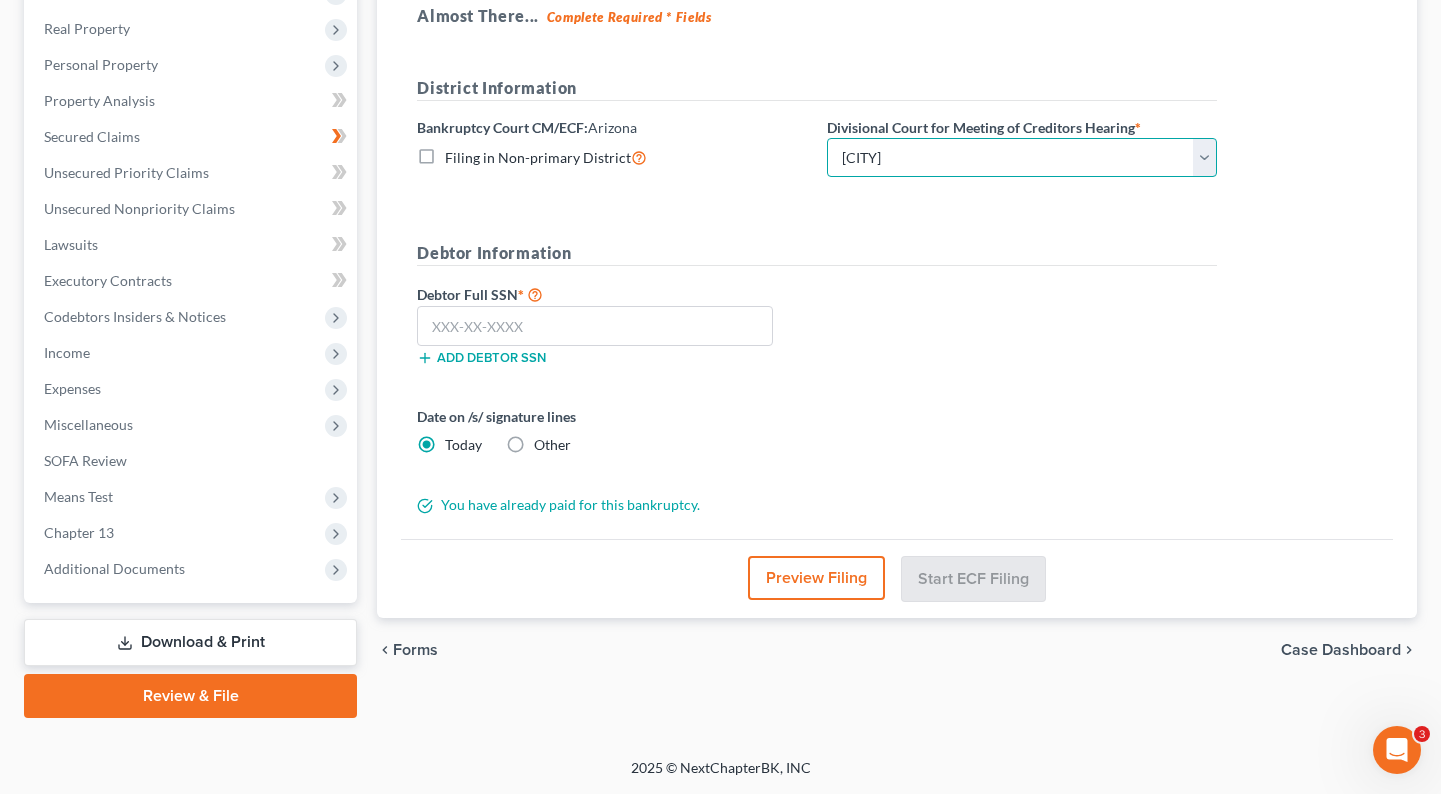 click on "Choose Division [CITY] [CITY] [CITY]" at bounding box center [1022, 158] 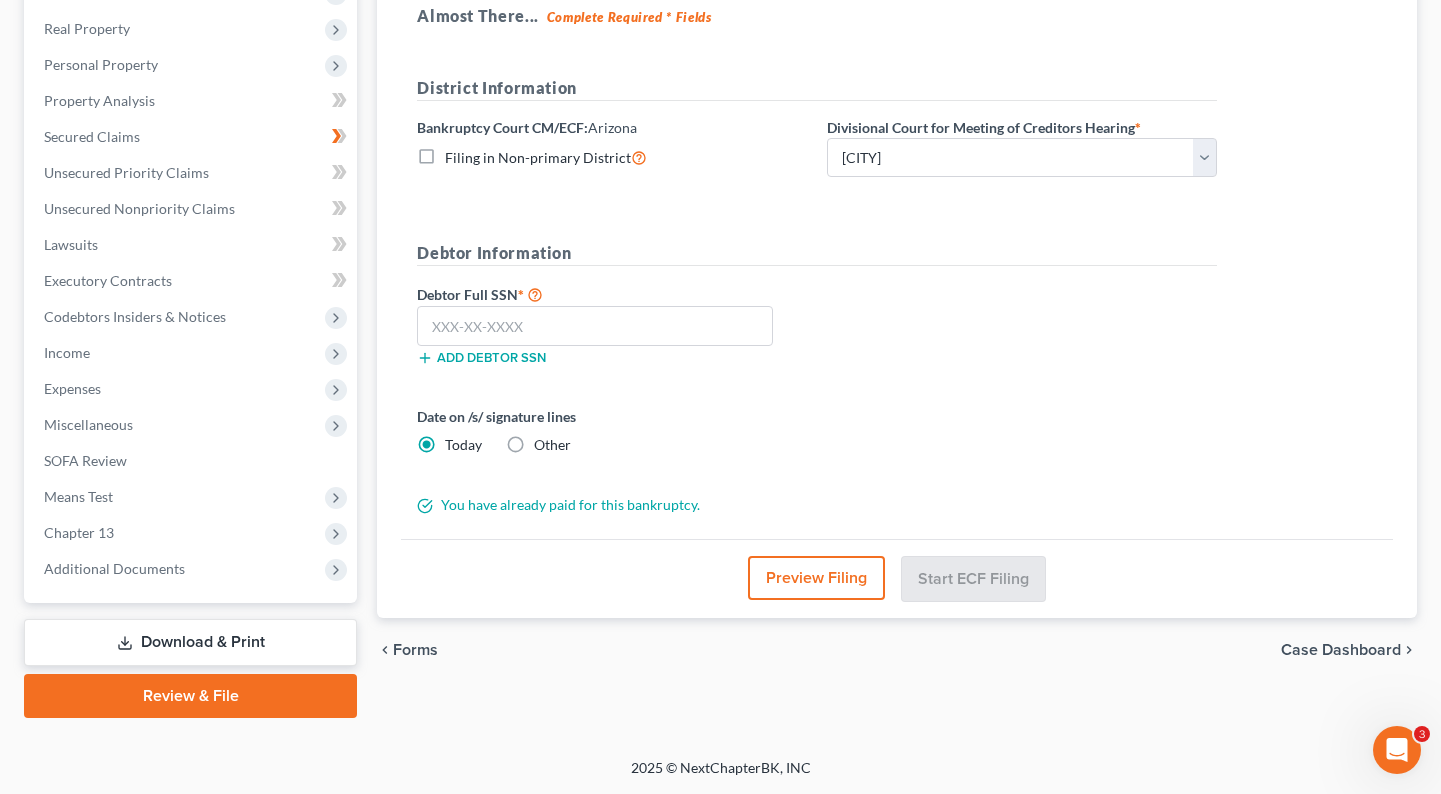 click on "Debtor Full SSN  *   Add debtor SSN" at bounding box center (817, 332) 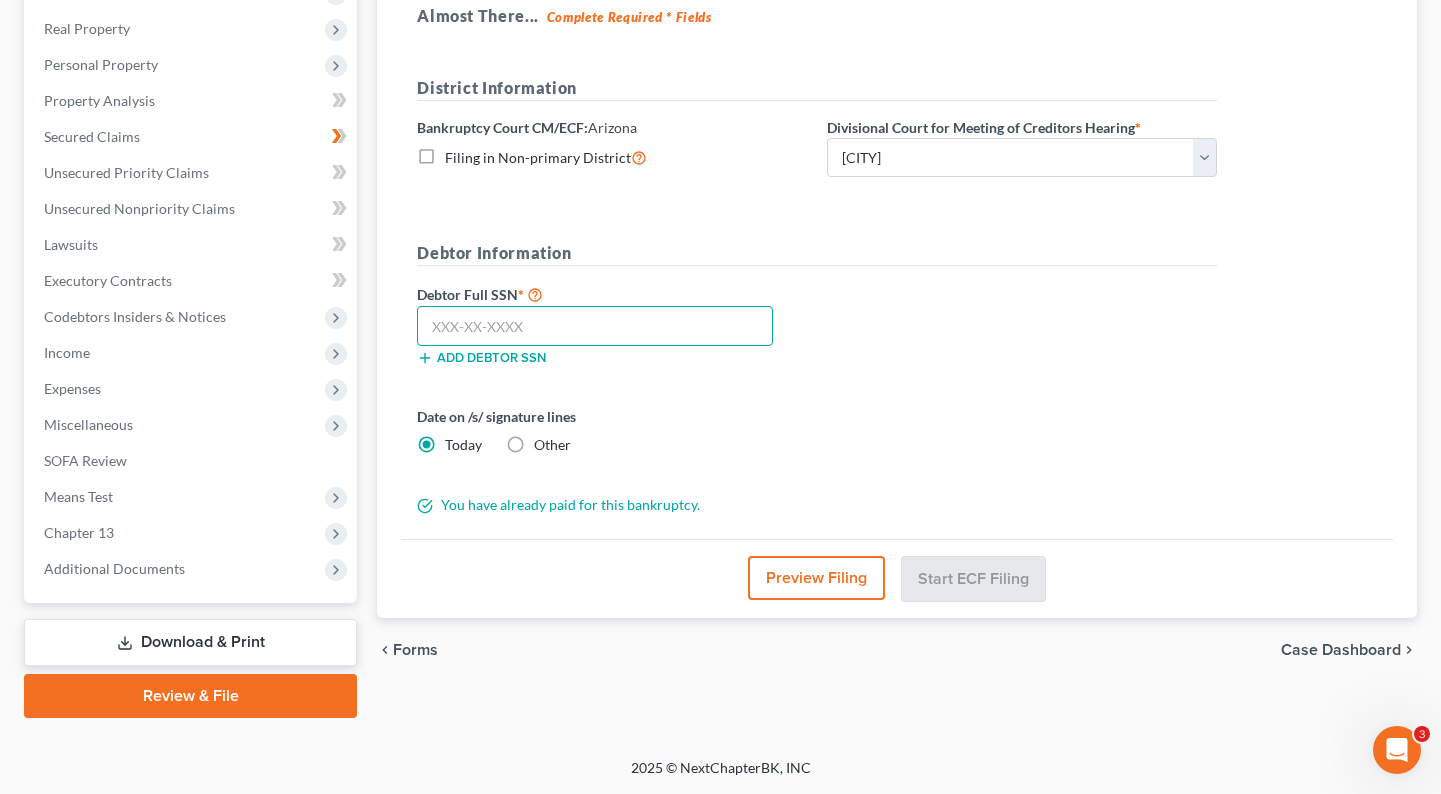 click at bounding box center (595, 326) 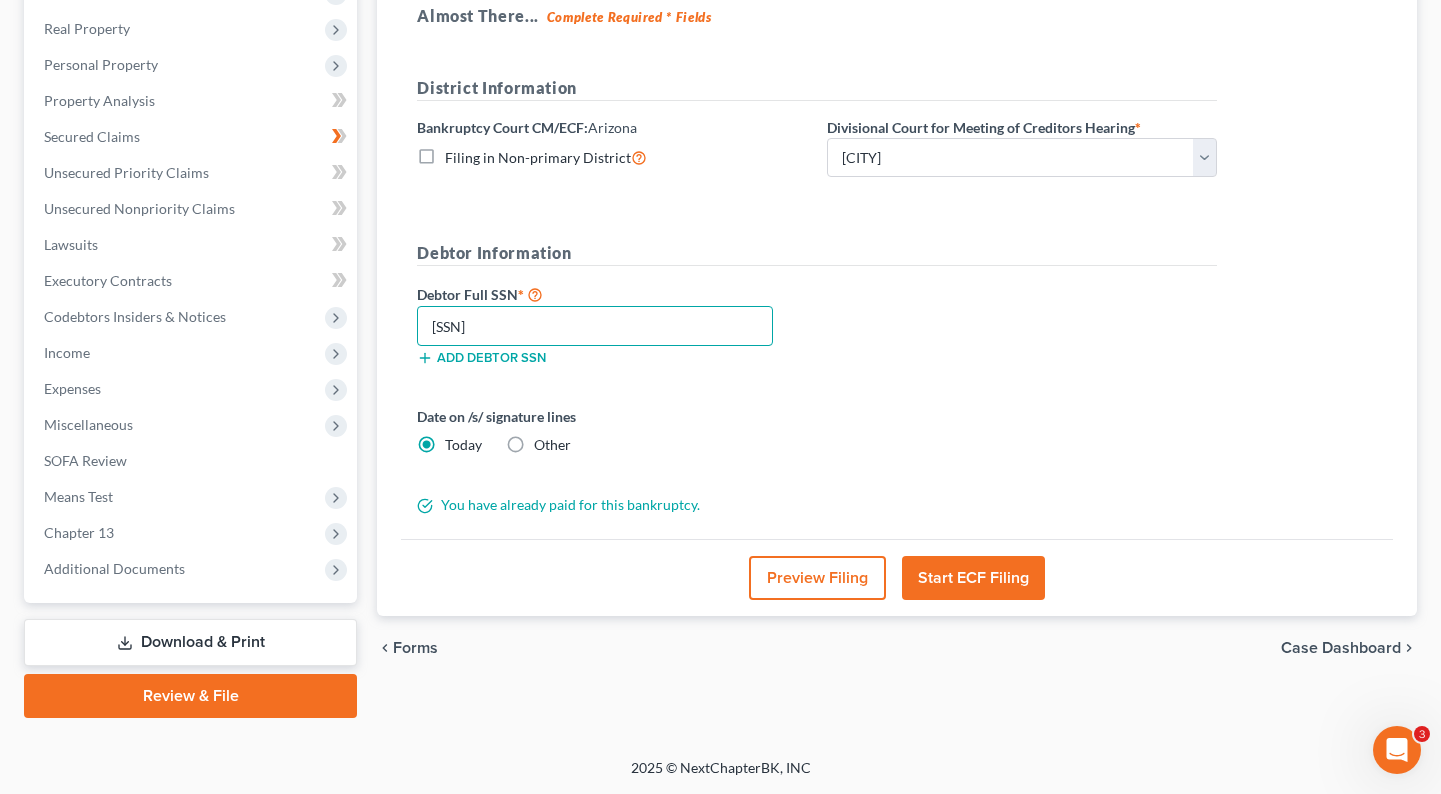 type on "526-57-5935" 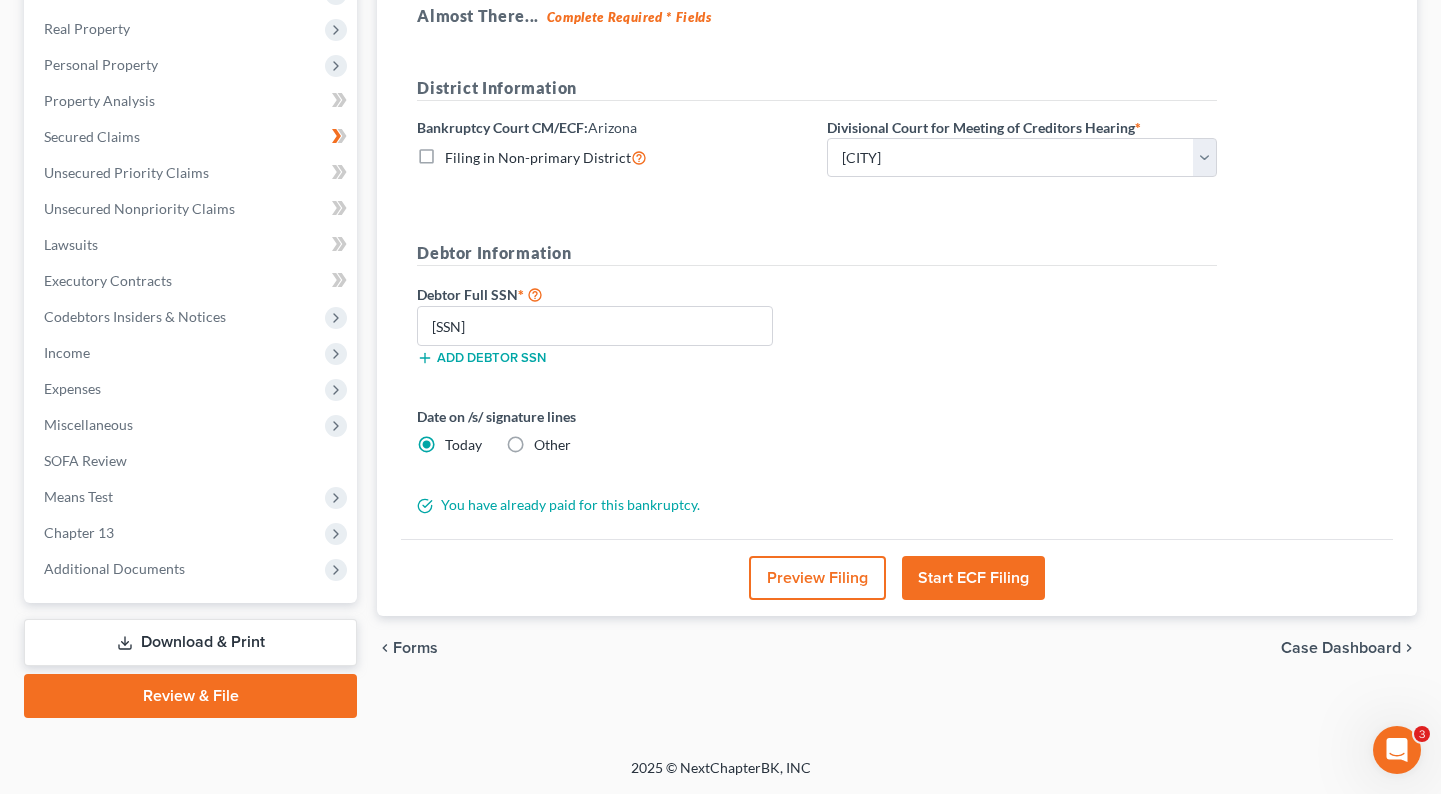 click on "Start ECF Filing" at bounding box center (973, 578) 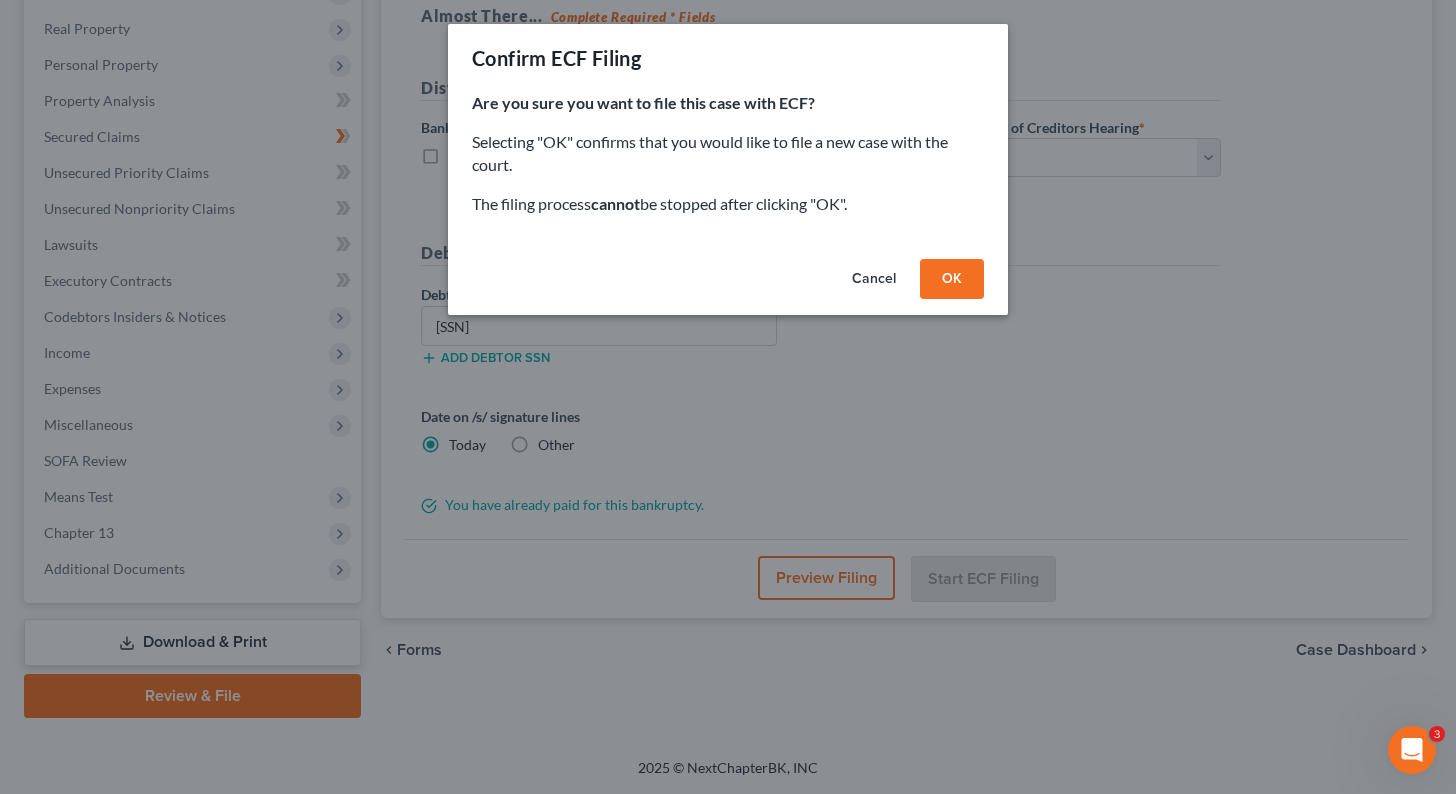 click on "OK" at bounding box center [952, 279] 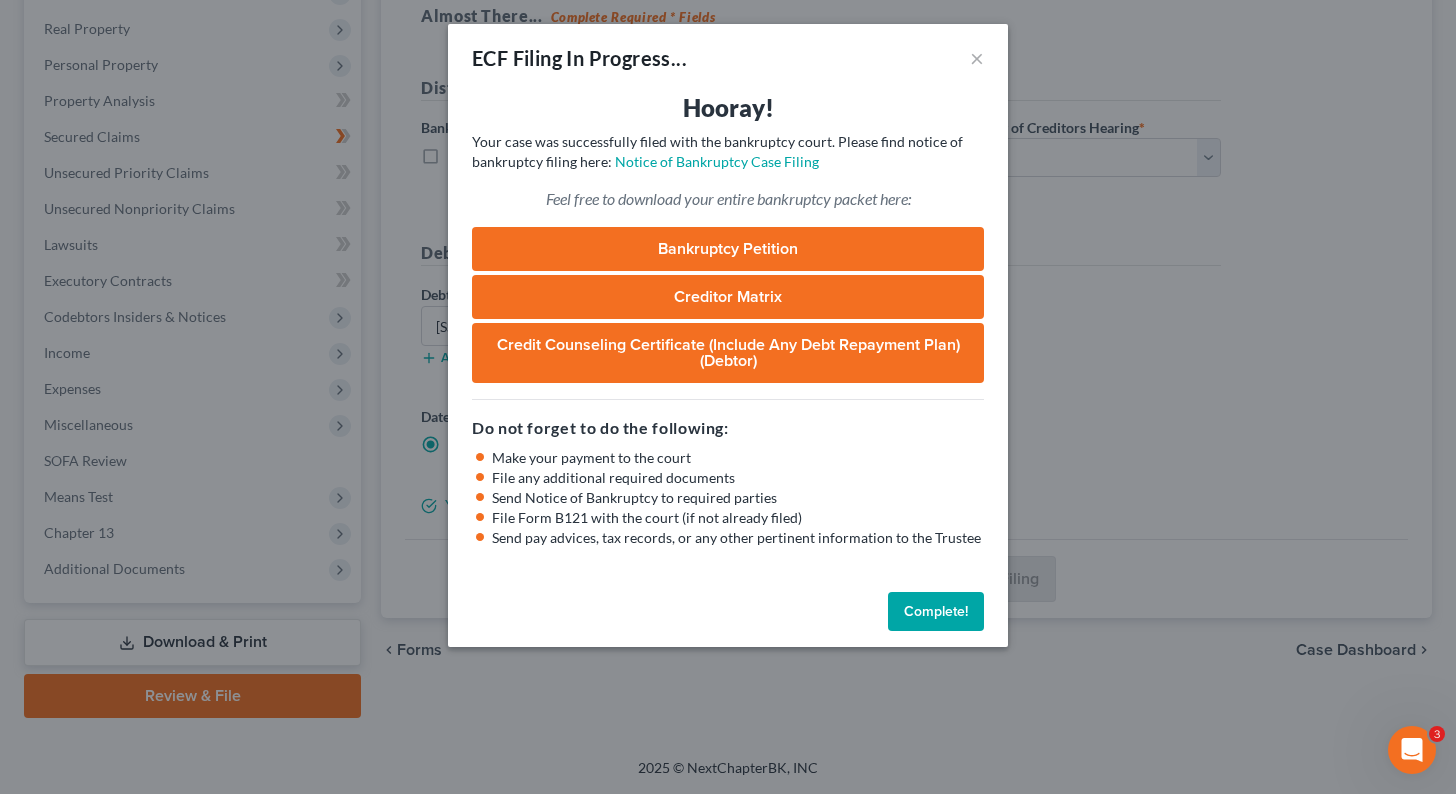click on "Bankruptcy Petition" at bounding box center [728, 249] 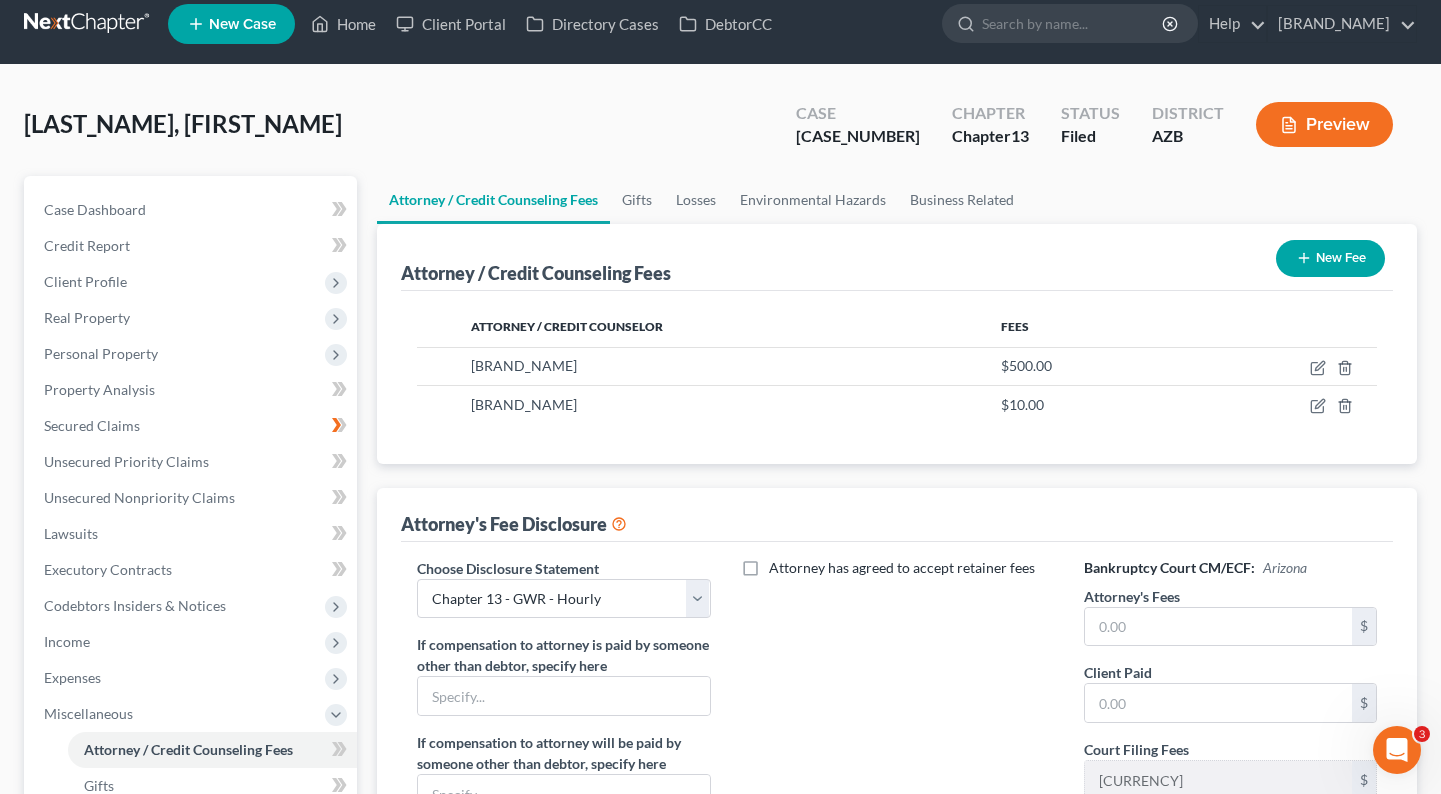 scroll, scrollTop: 0, scrollLeft: 0, axis: both 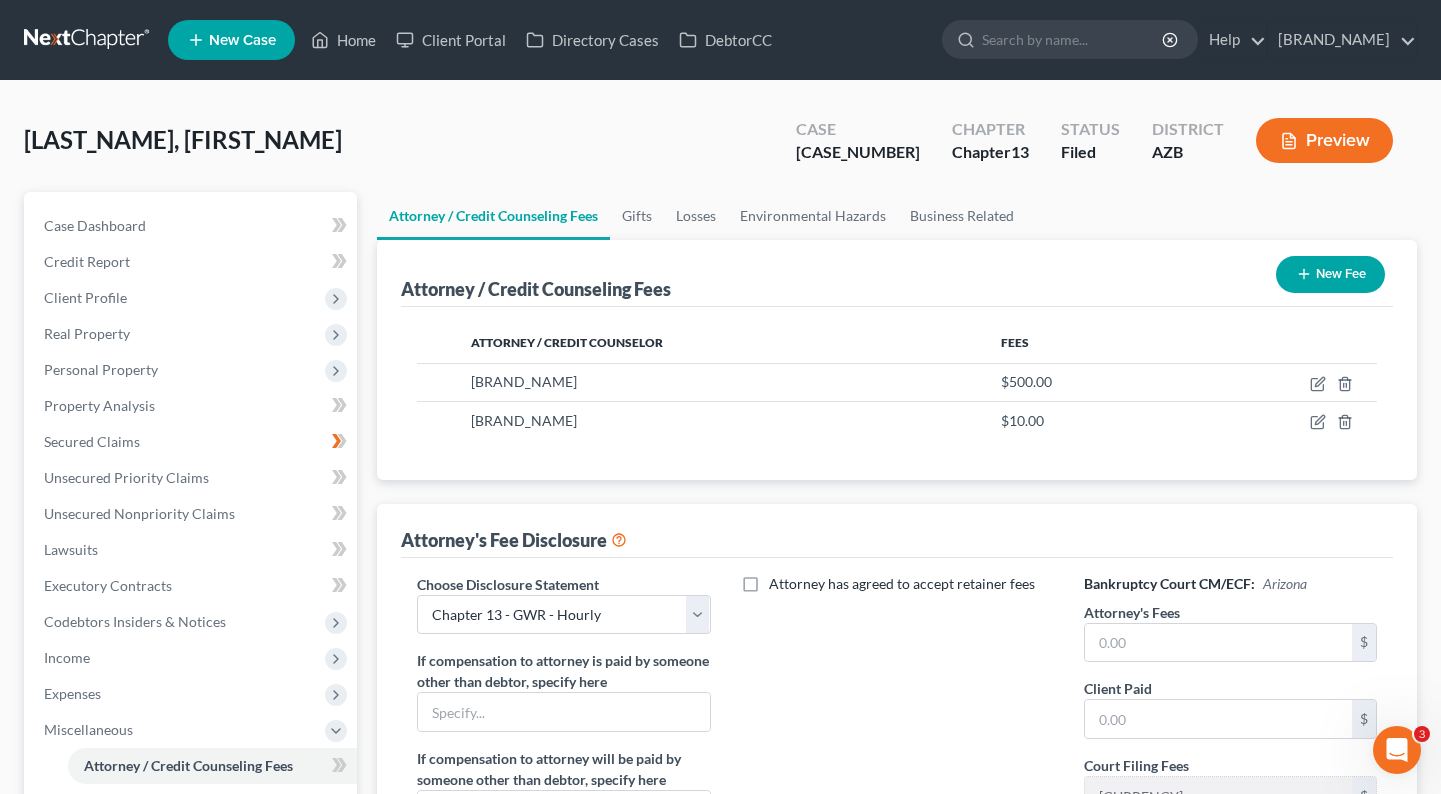 click at bounding box center [88, 40] 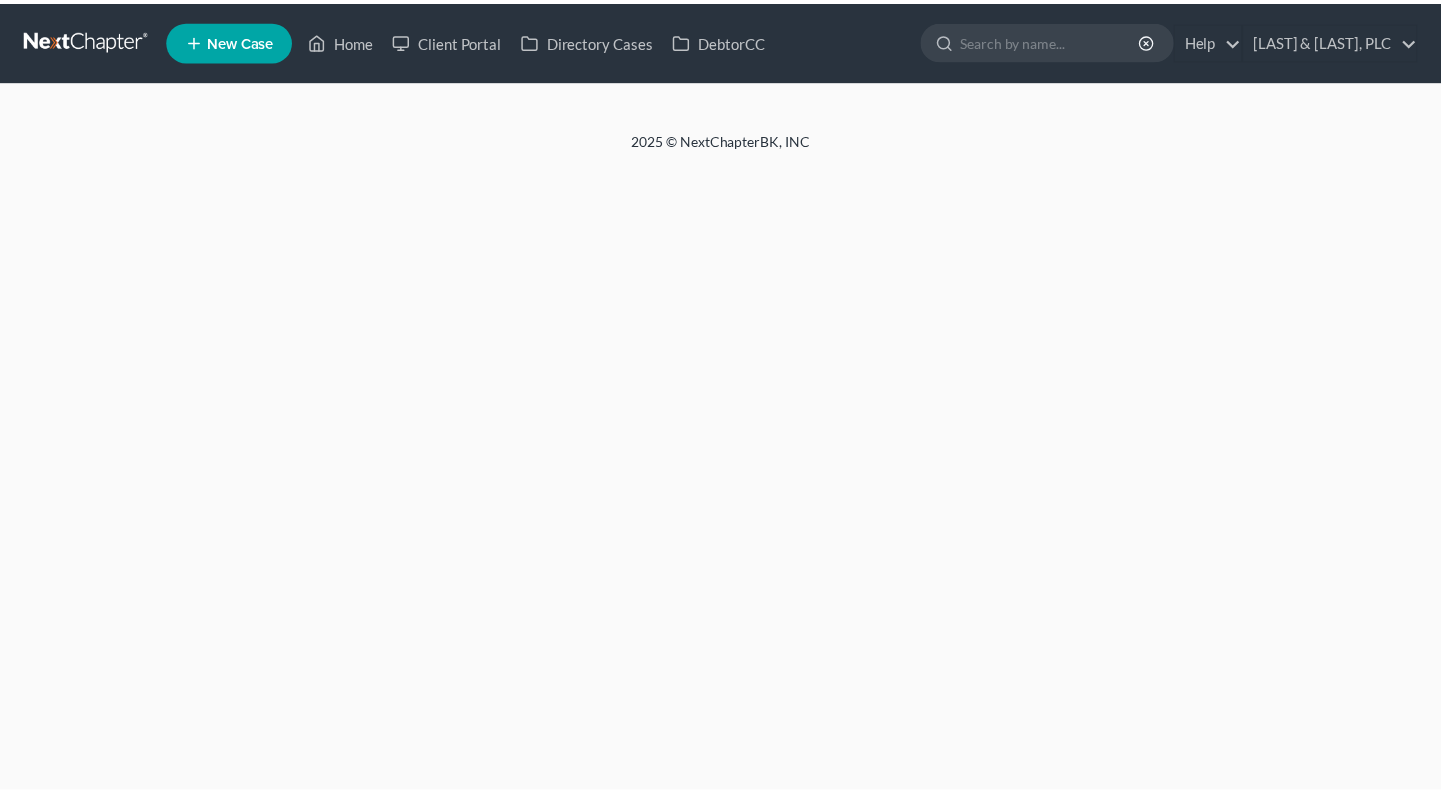scroll, scrollTop: 0, scrollLeft: 0, axis: both 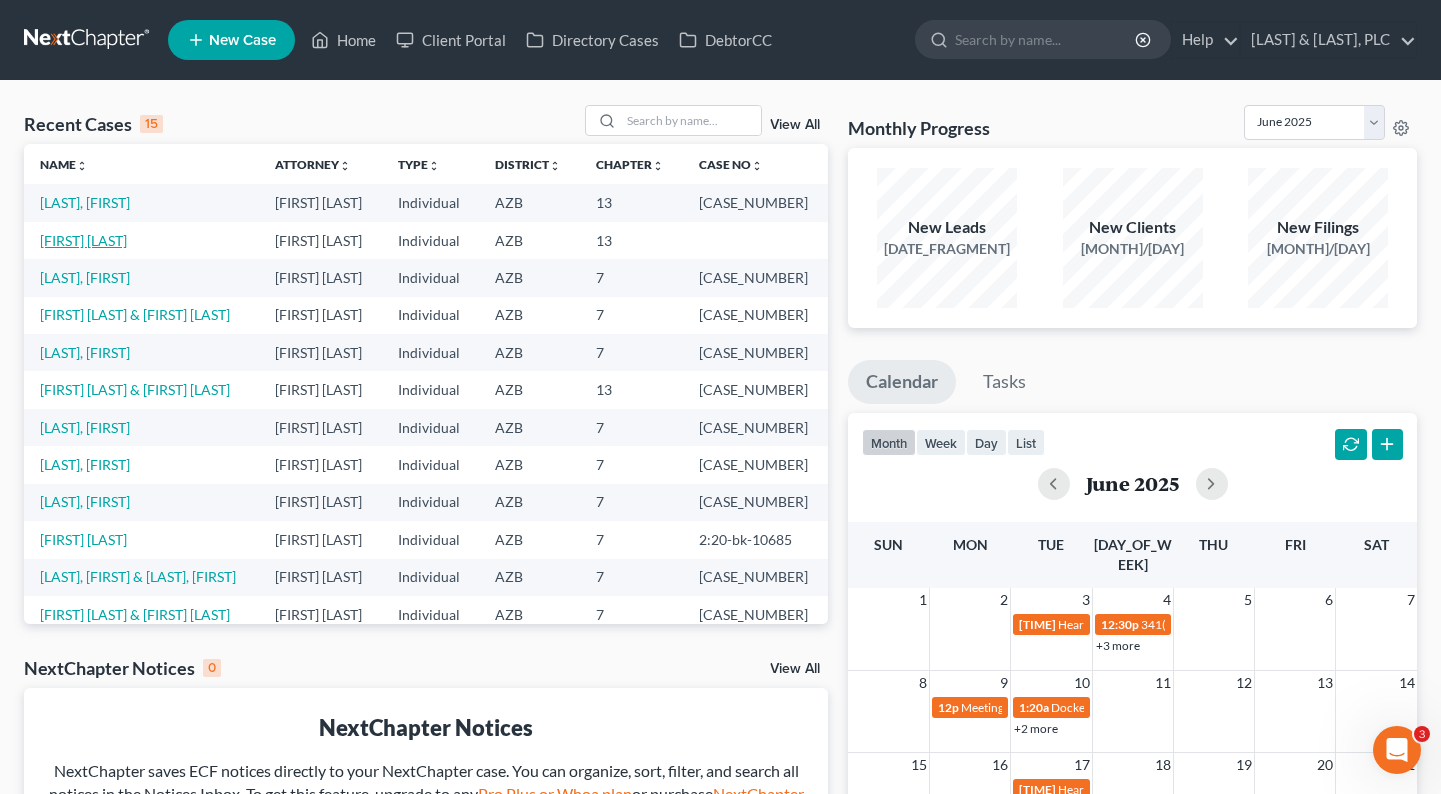 click on "[FIRST] [LAST]" at bounding box center (83, 240) 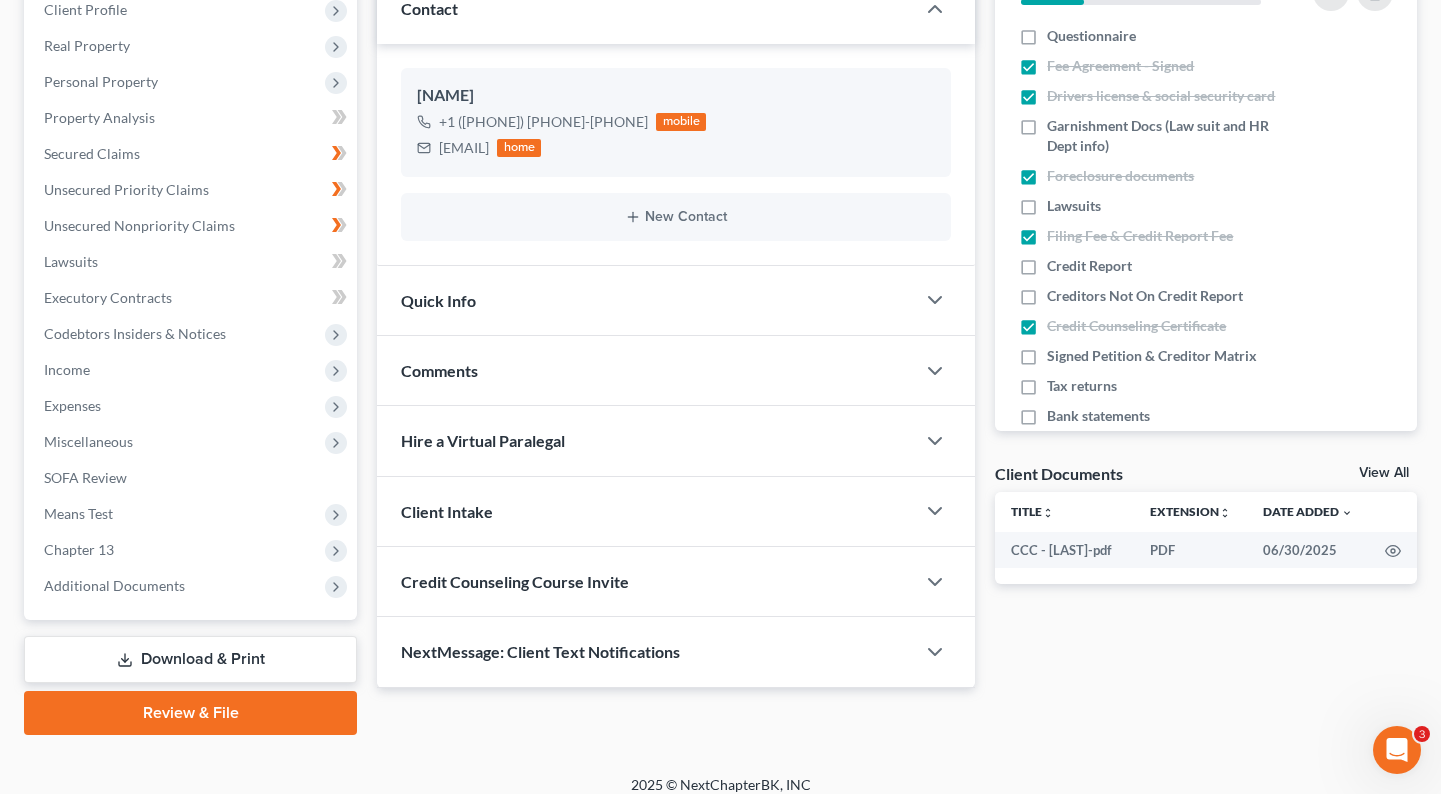 scroll, scrollTop: 305, scrollLeft: 0, axis: vertical 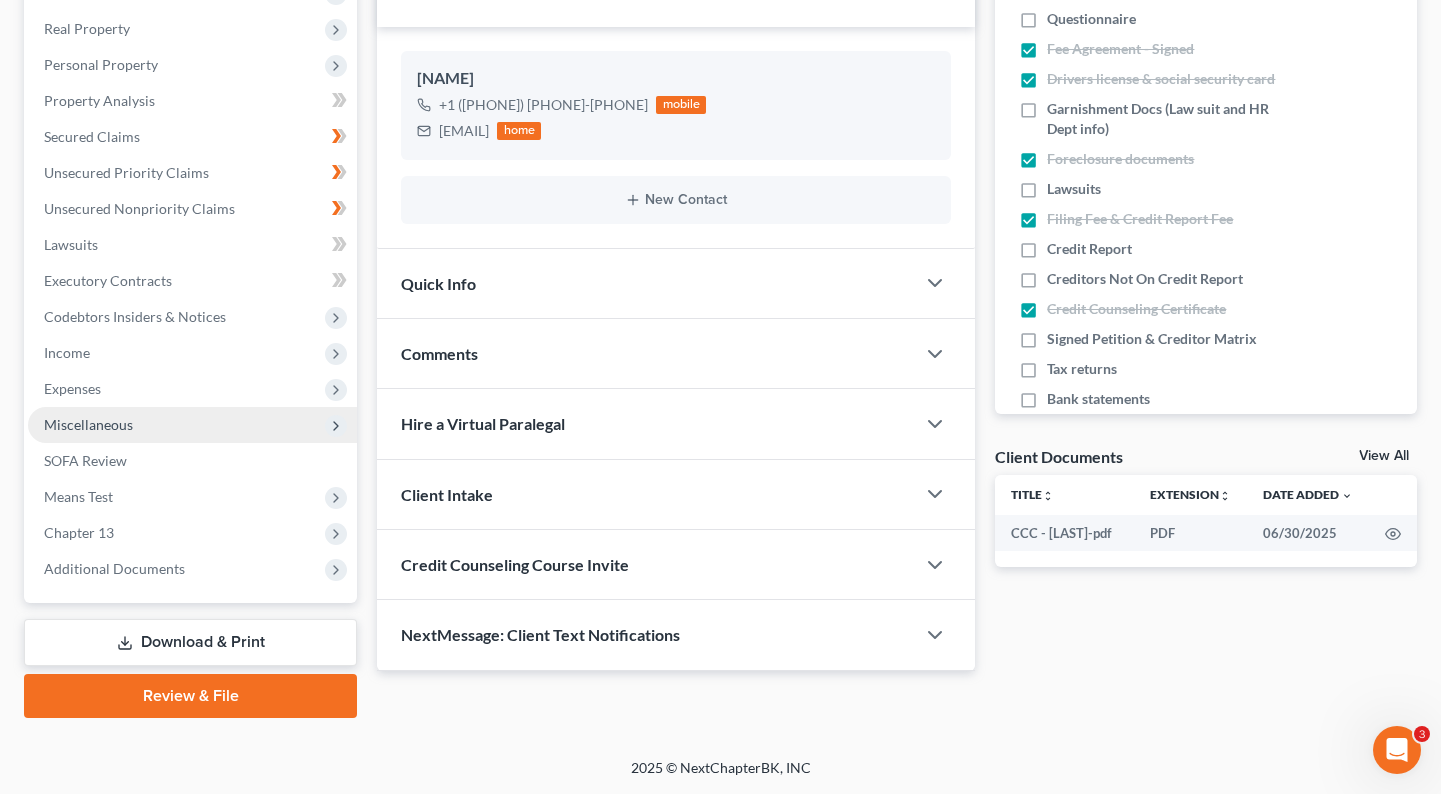 click on "Miscellaneous" at bounding box center (0, 0) 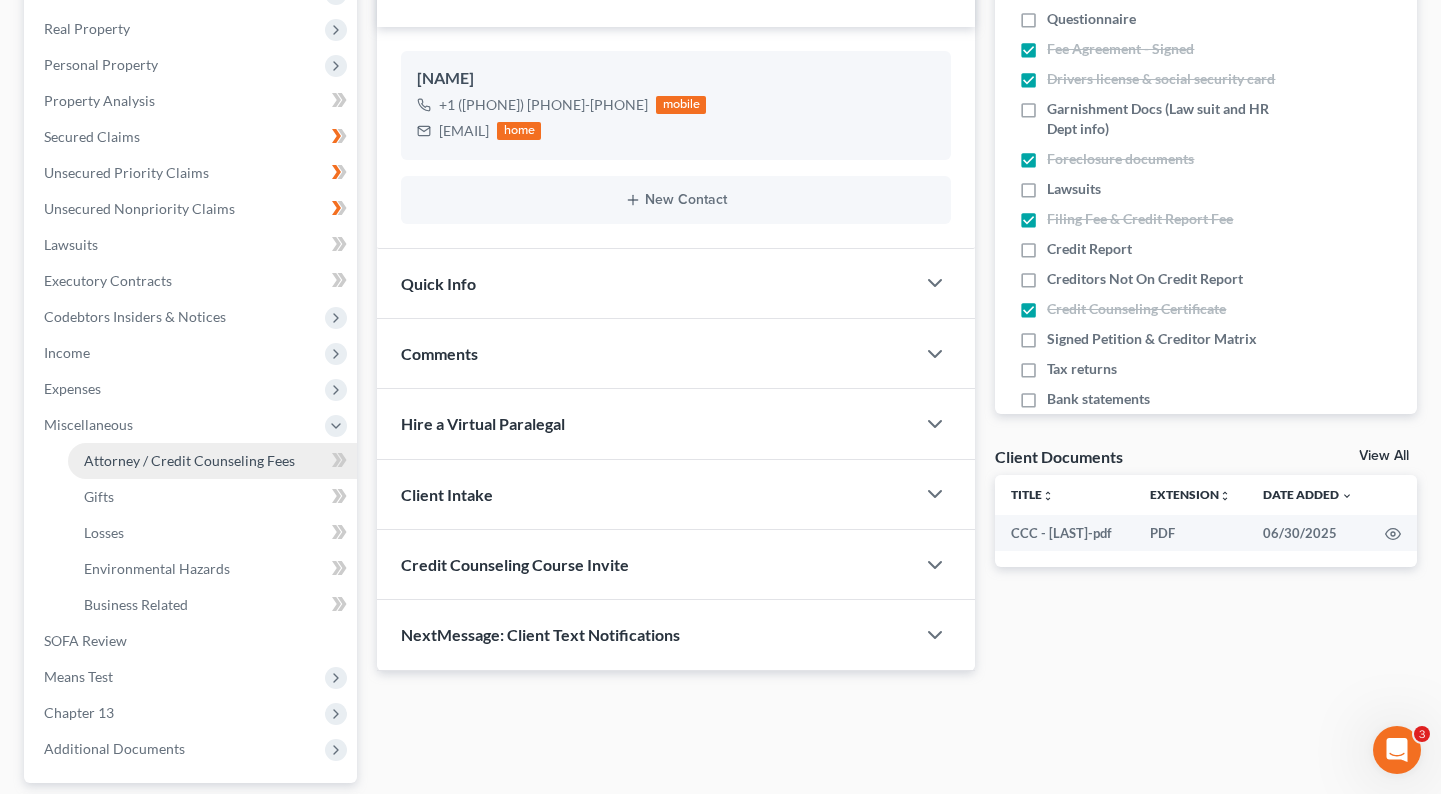 click on "Attorney / Credit Counseling Fees" at bounding box center [189, 460] 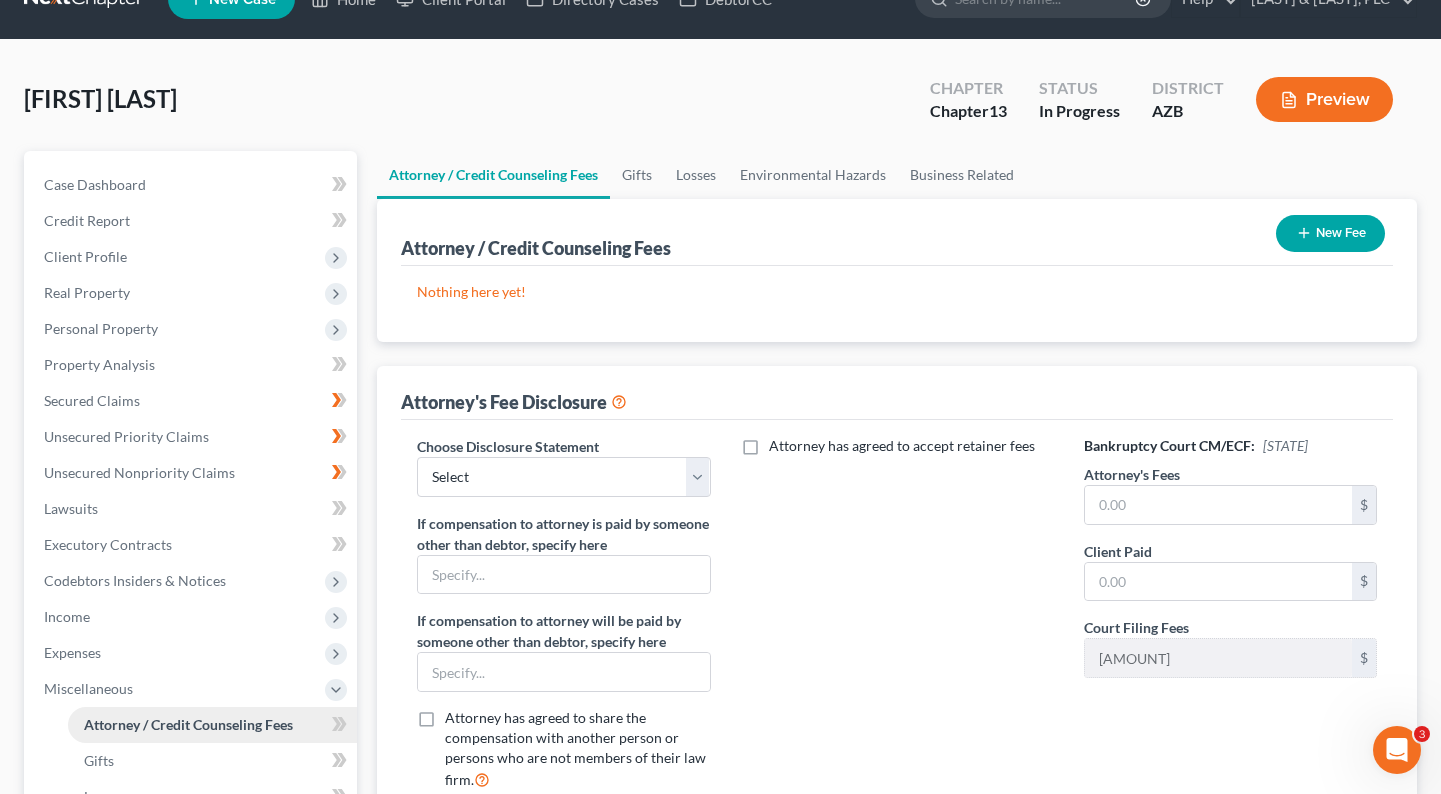 scroll, scrollTop: 0, scrollLeft: 0, axis: both 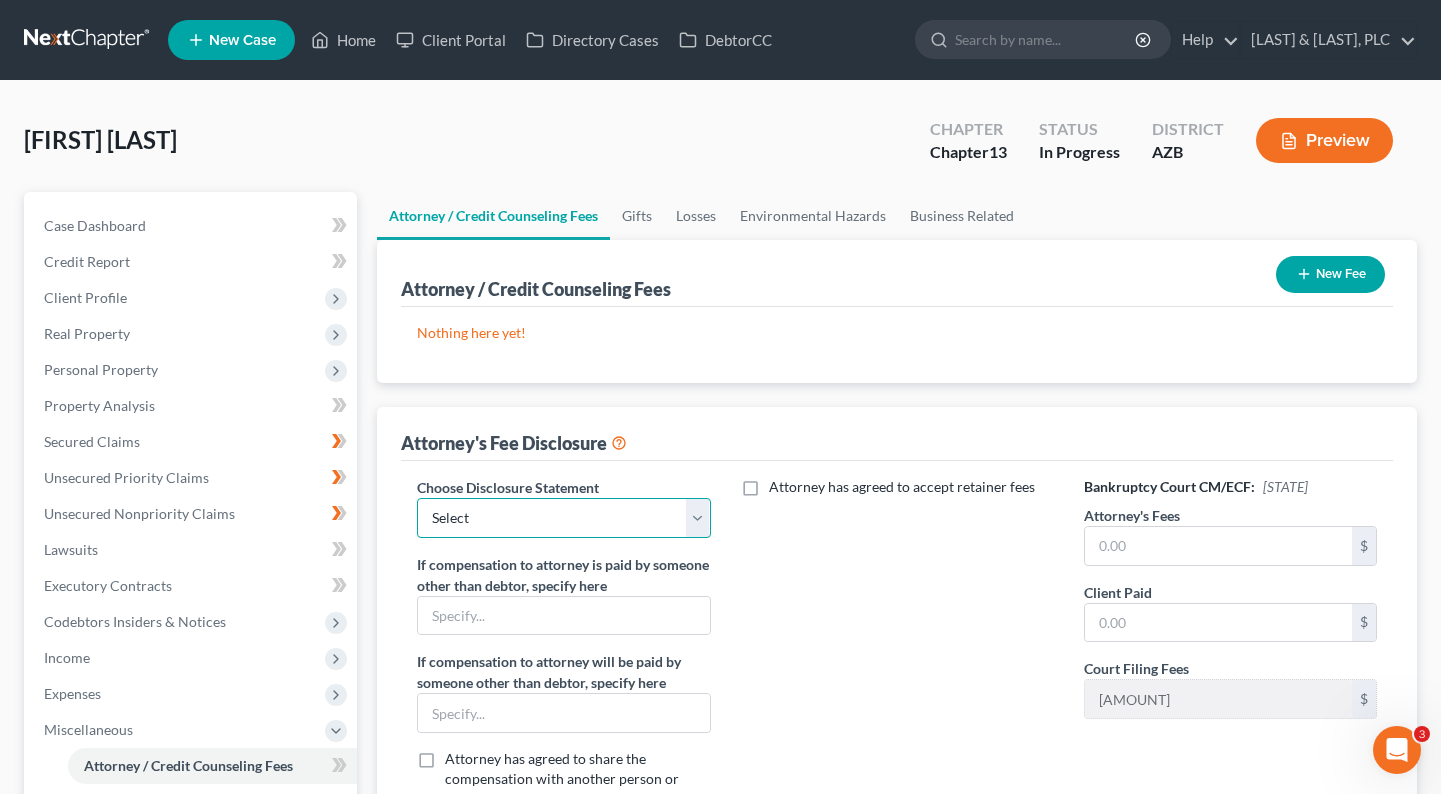 click on "Select Chapter 13 - GWR - Hourly Chapter 7" at bounding box center [563, 518] 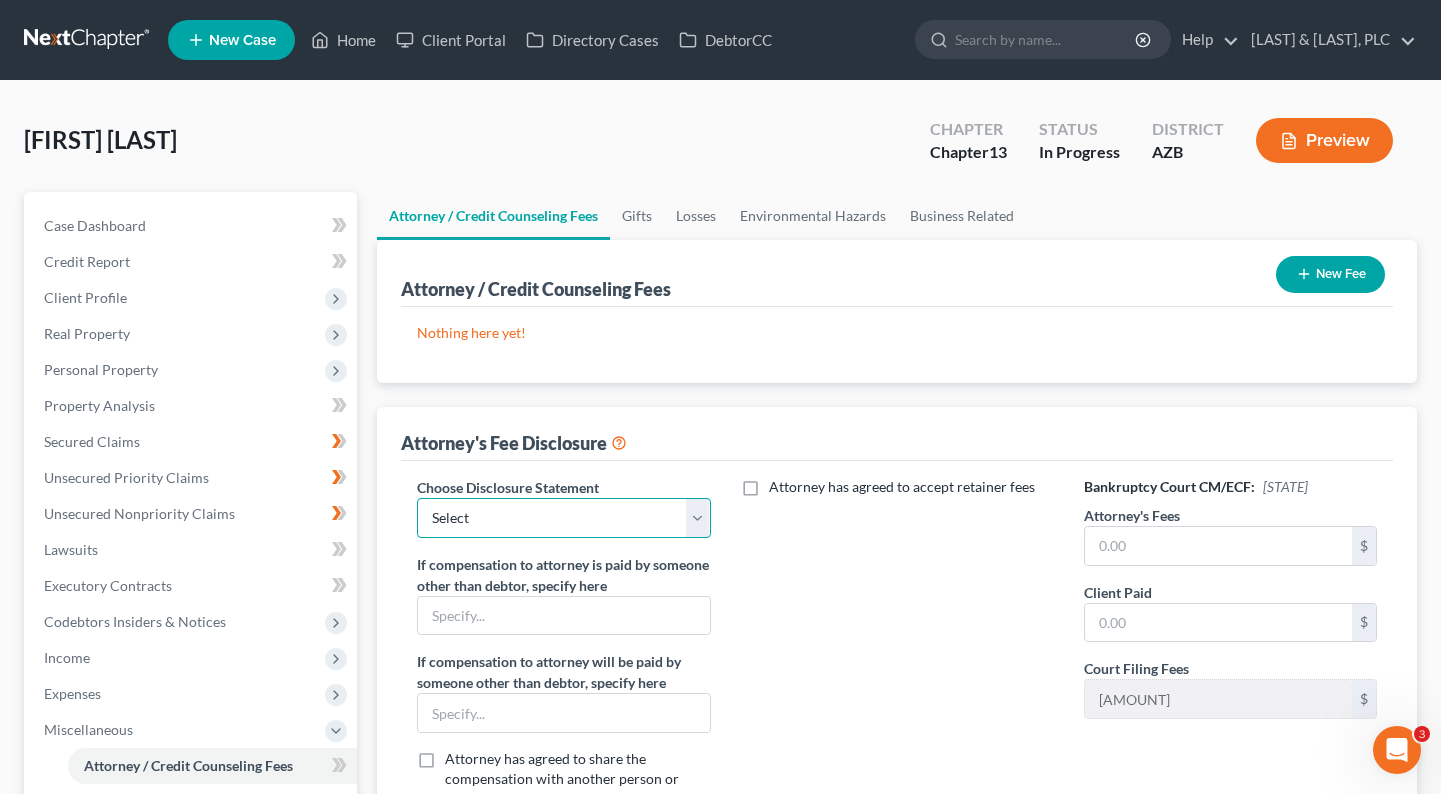 select on "0" 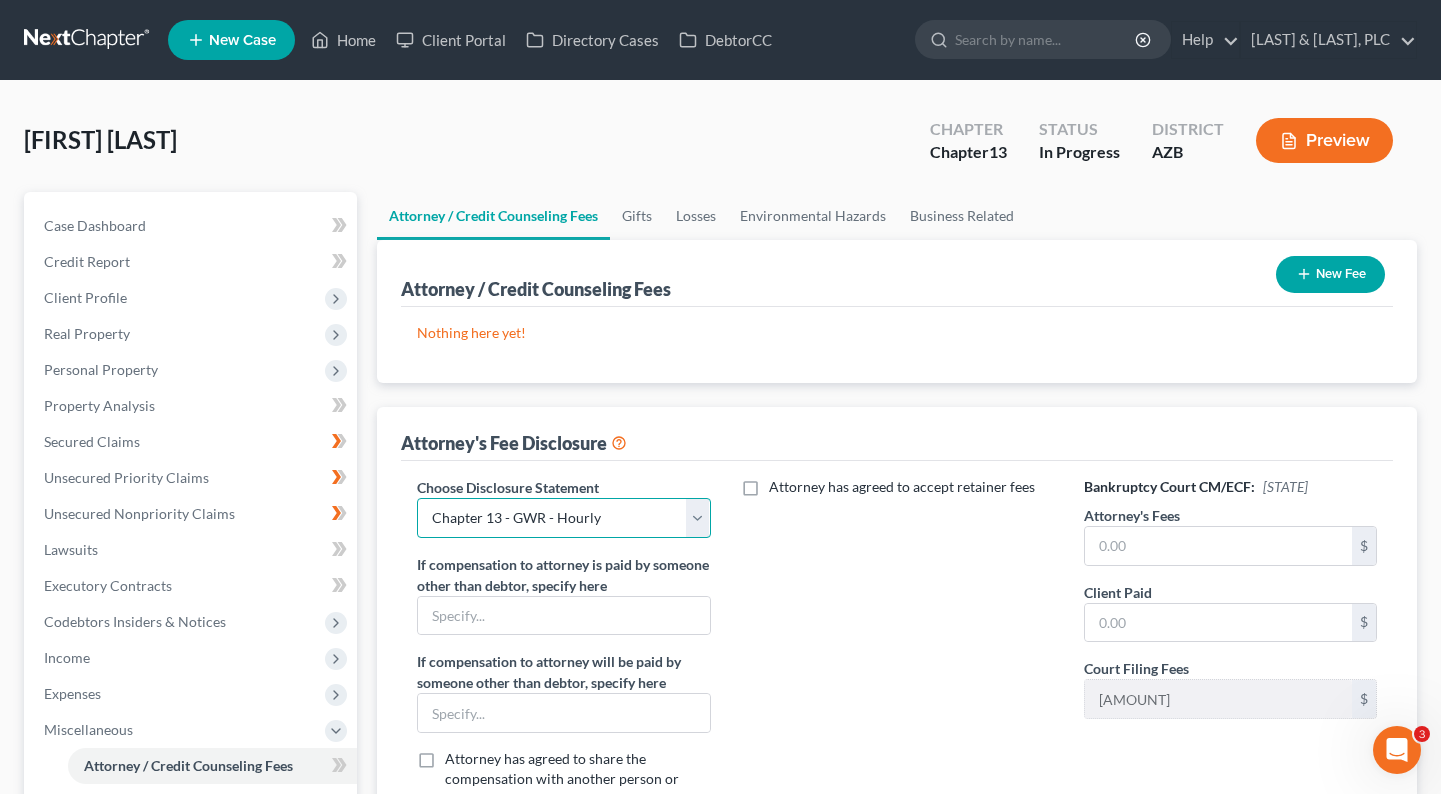 click on "Select Chapter 13 - GWR - Hourly Chapter 7" at bounding box center [563, 518] 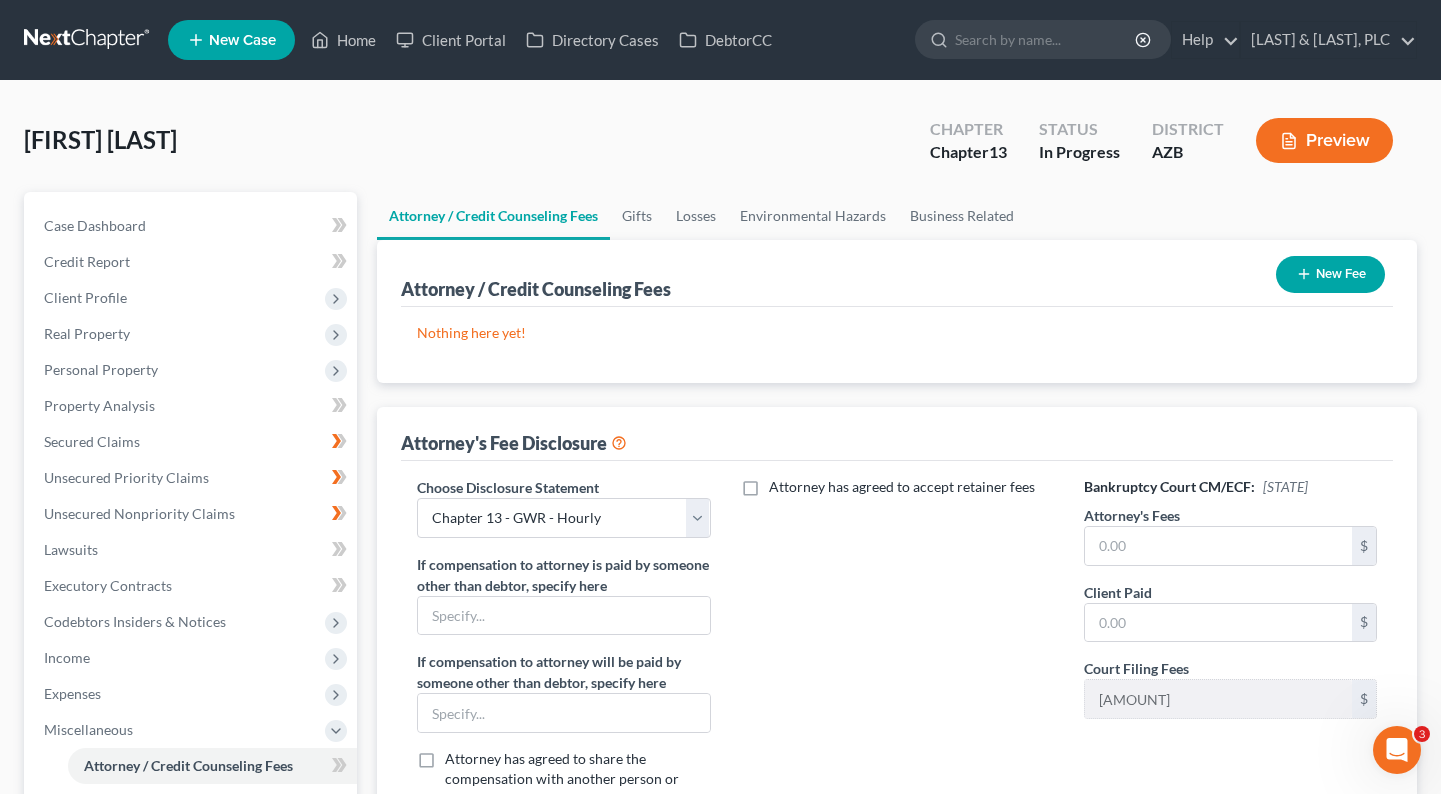 click on "Attorney's Fee Disclosure" at bounding box center [897, 434] 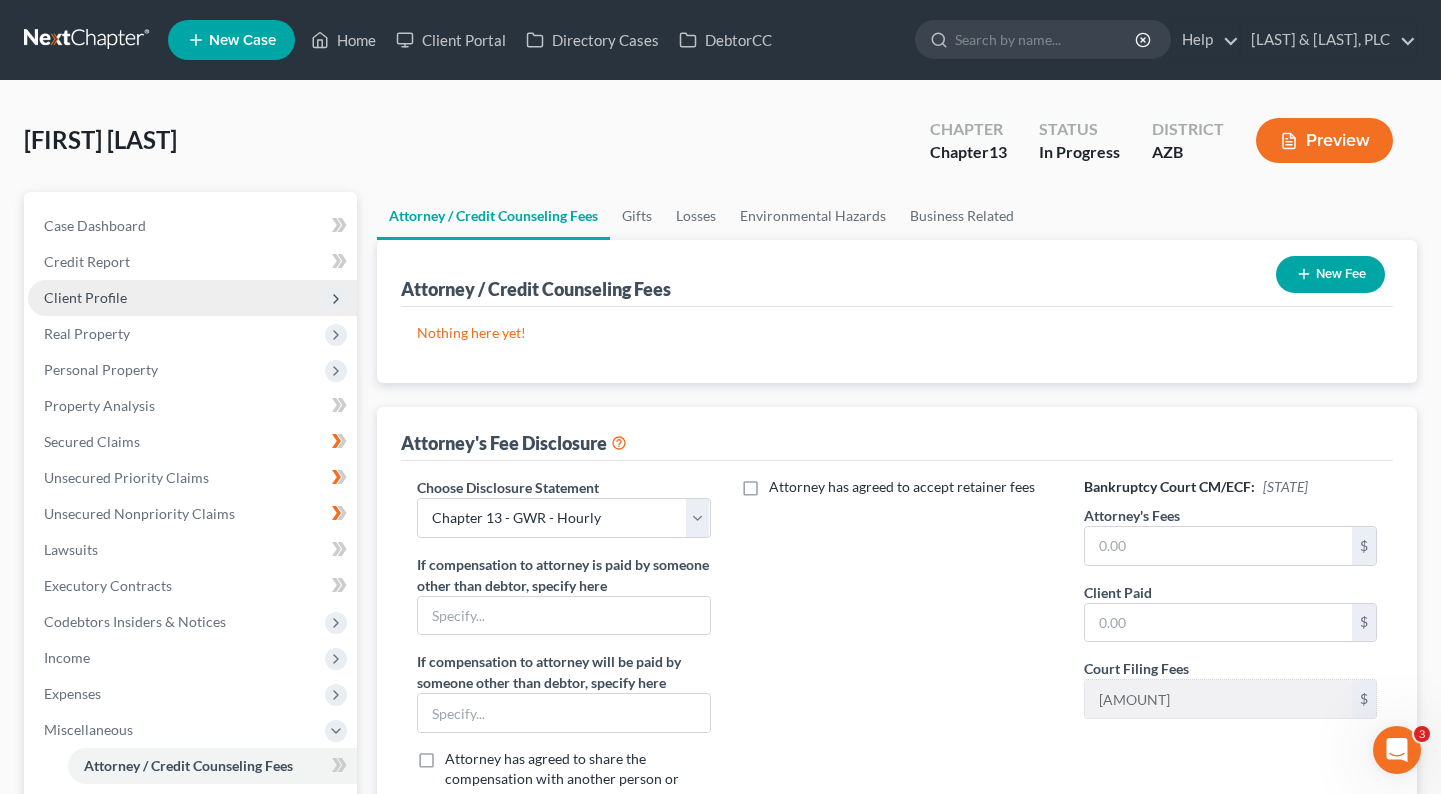 click on "Client Profile" at bounding box center [0, 0] 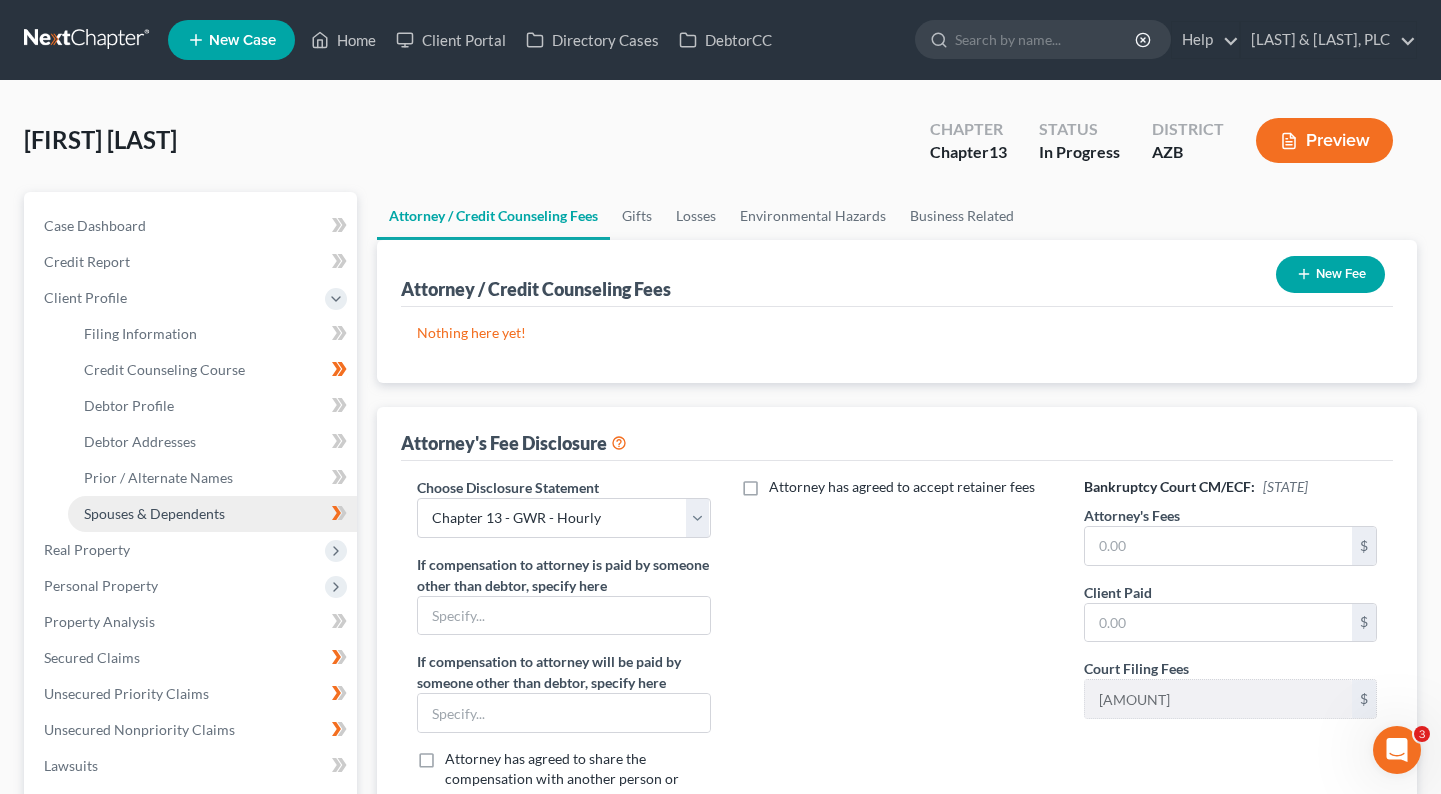 click on "Spouses & Dependents" at bounding box center [212, 514] 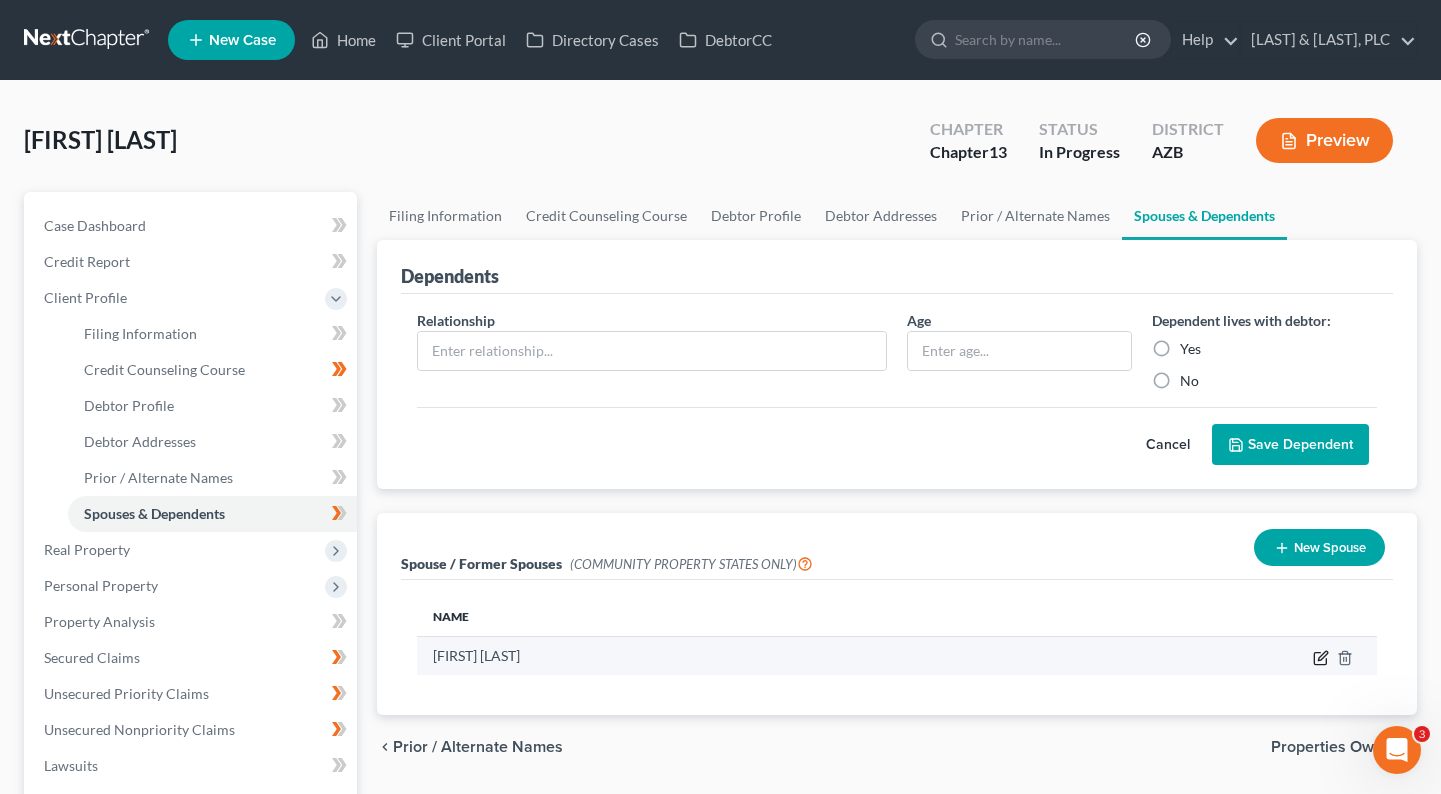 click at bounding box center [1320, 658] 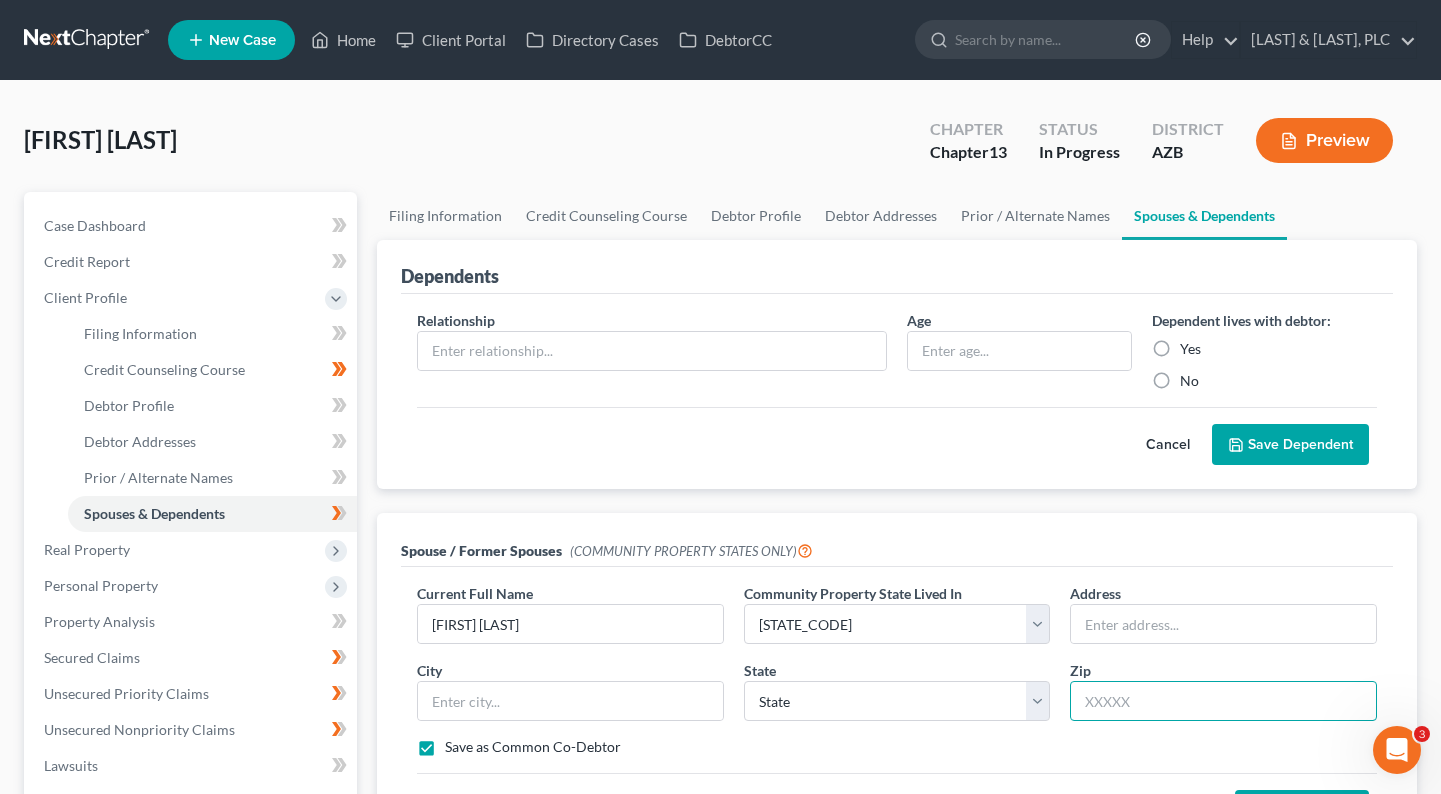 click at bounding box center (1223, 701) 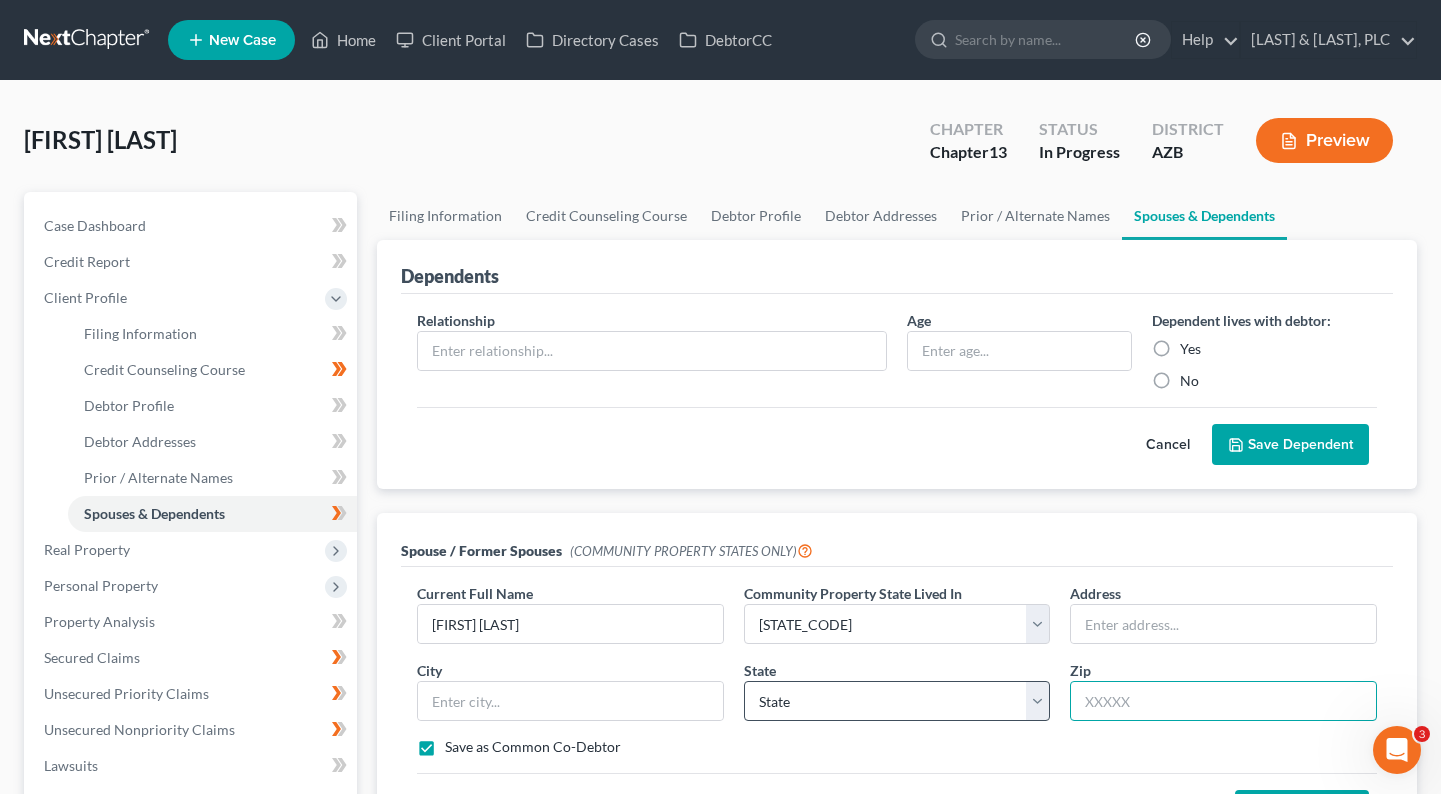 scroll, scrollTop: 41, scrollLeft: 0, axis: vertical 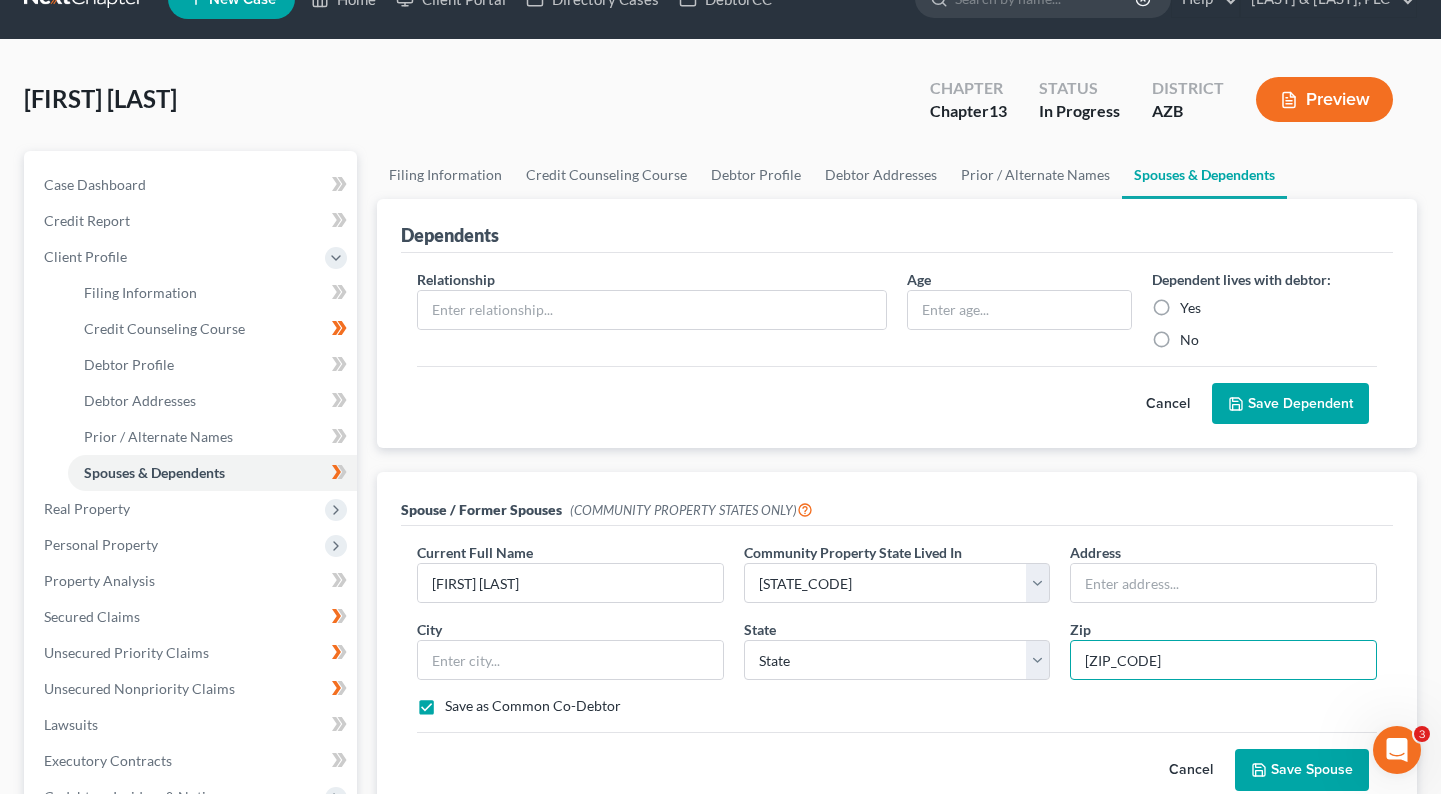 type on "[ZIP_CODE]" 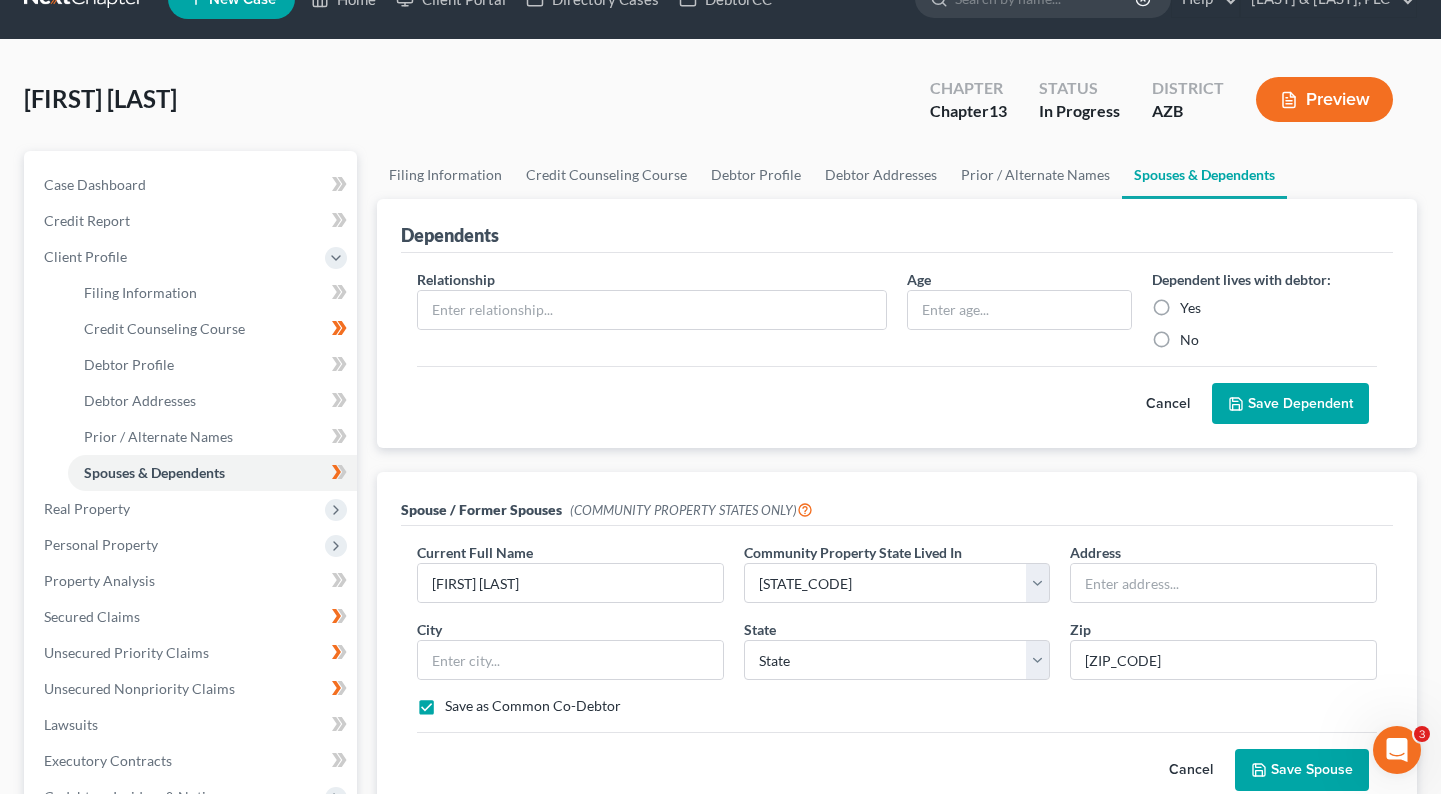 click on "Dependent lives with debtor: Yes No Cancel Save Dependent
Spouse / Former Spouses (COMMUNITY PROPERTY STATES ONLY)
Current Full Name
*
[FIRST] [LAST]
Community Property State Lived In
*
Select AZ CA GU ID LA NV NM PR TX WA WI Address City State State AL AK AR AZ CA CO CT DE DC FL GA GU HI ID IL IN IA KS KY LA ME MD MA MI MN MS MO MT NC ND NE NV NH NJ NM NY OH OK OR PA PR RI SC SD TN TX UT VI VA VT WA WV WI WY Zip 85118 Save as Common Co-Debtor Cancel Save Spouse" at bounding box center [897, 507] 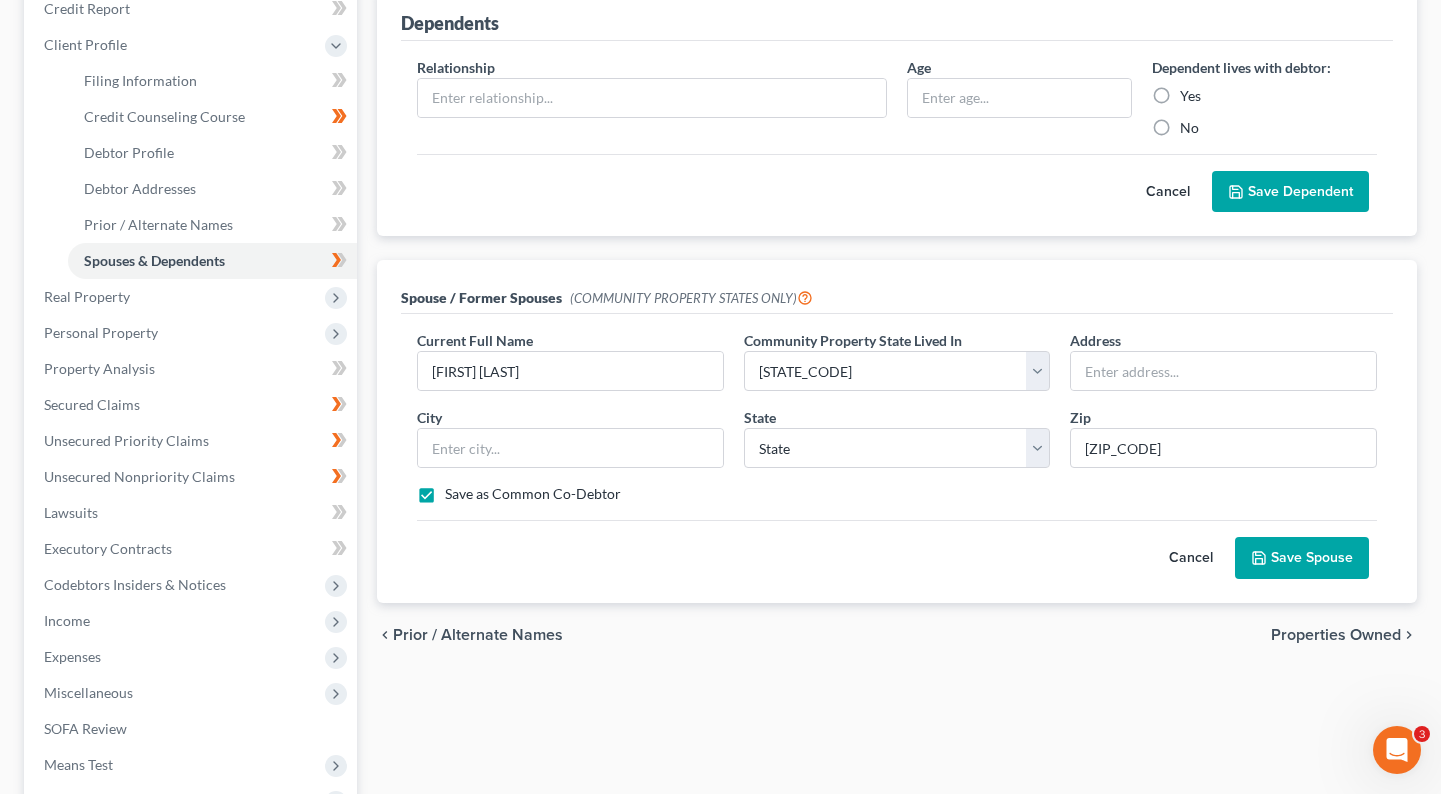 scroll, scrollTop: 281, scrollLeft: 0, axis: vertical 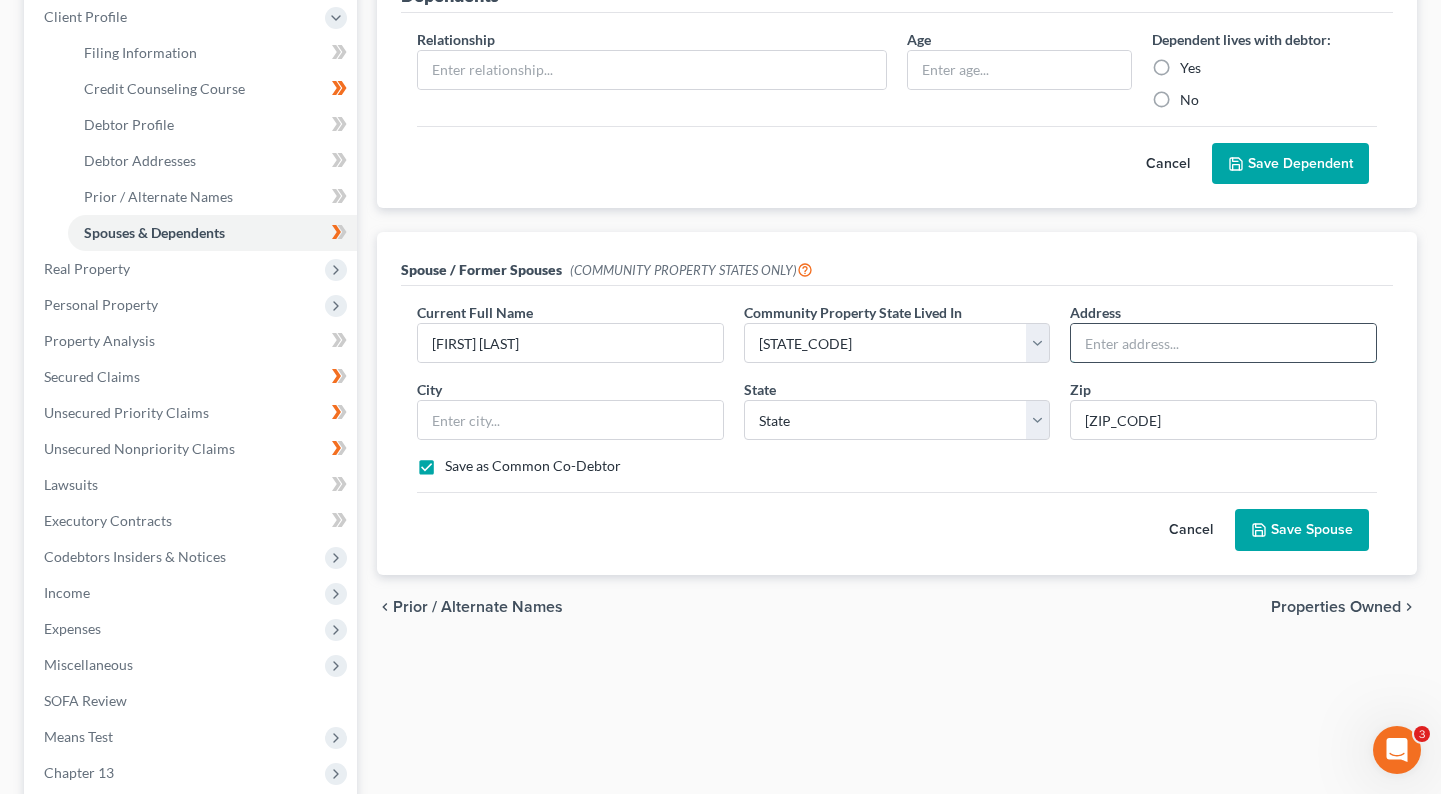 click at bounding box center [1223, 343] 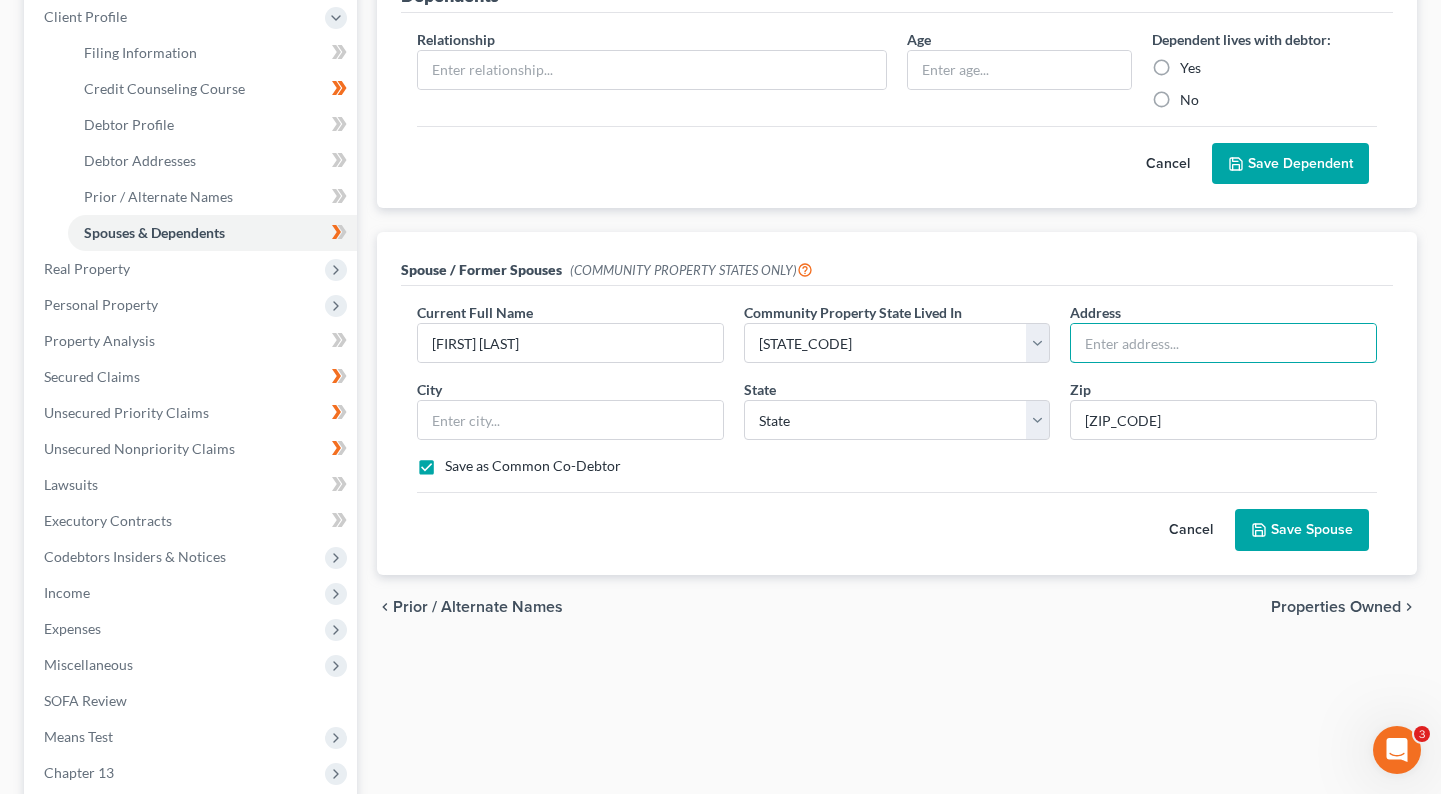 paste on "[NUMBER] [STREET]" 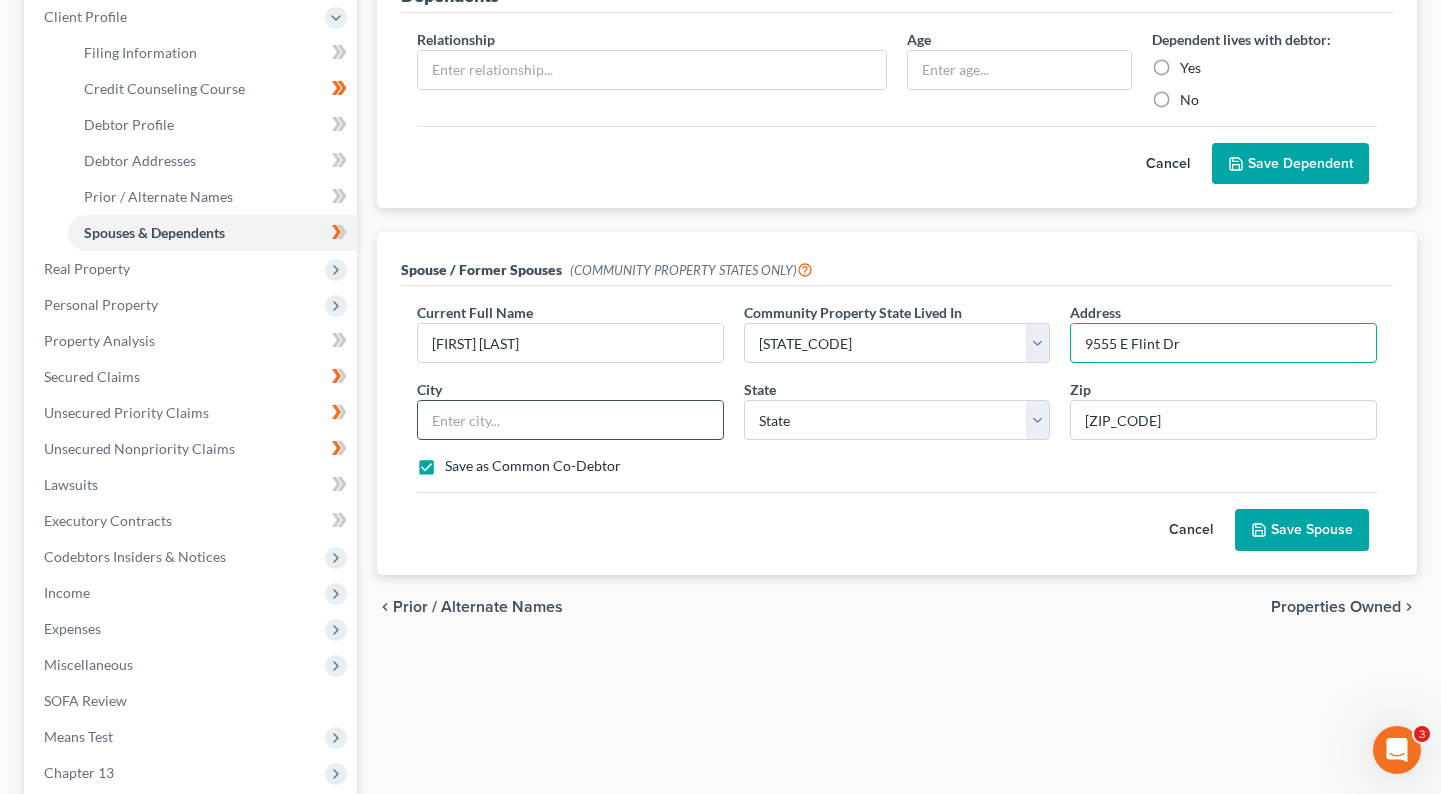 type on "9555 E Flint Dr" 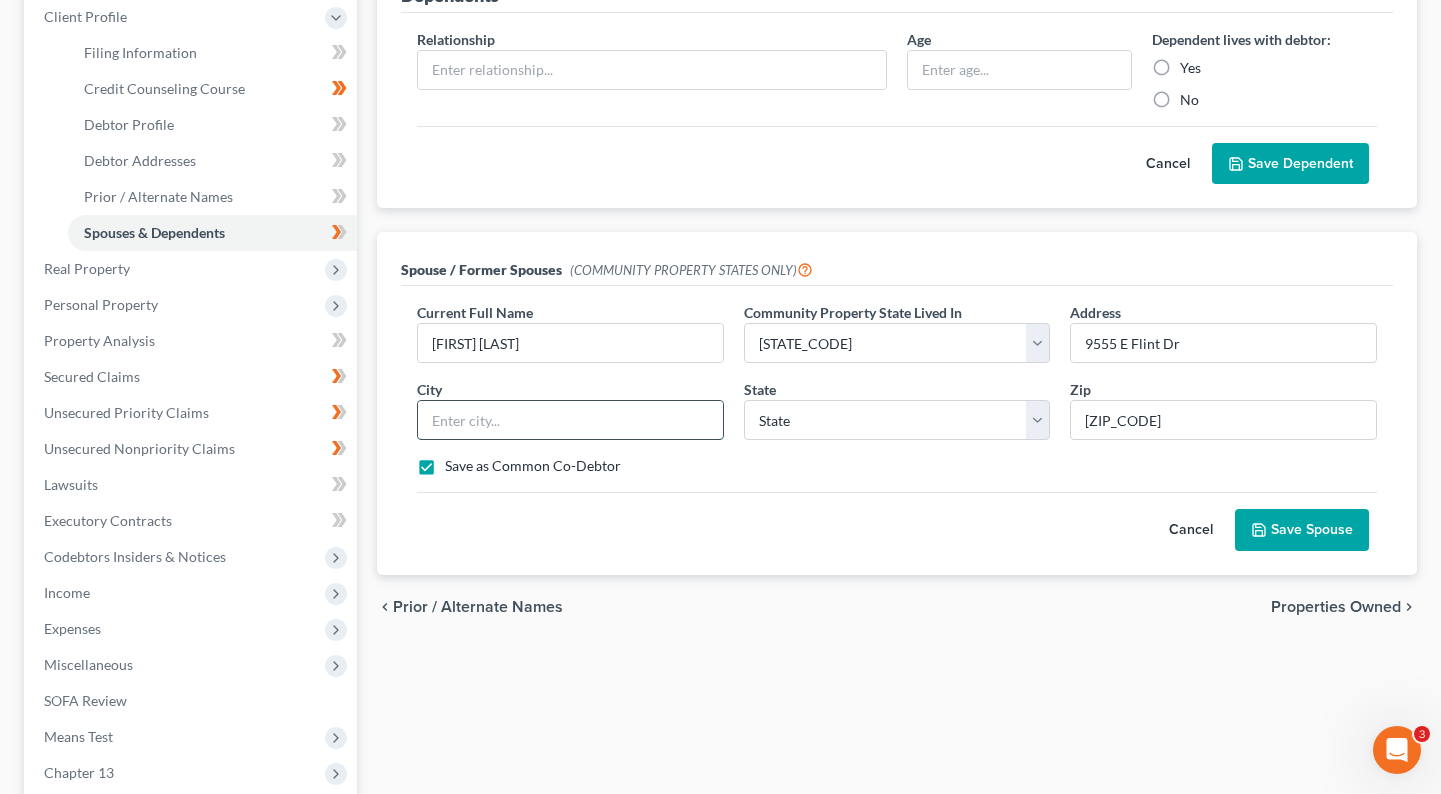 click at bounding box center [570, 420] 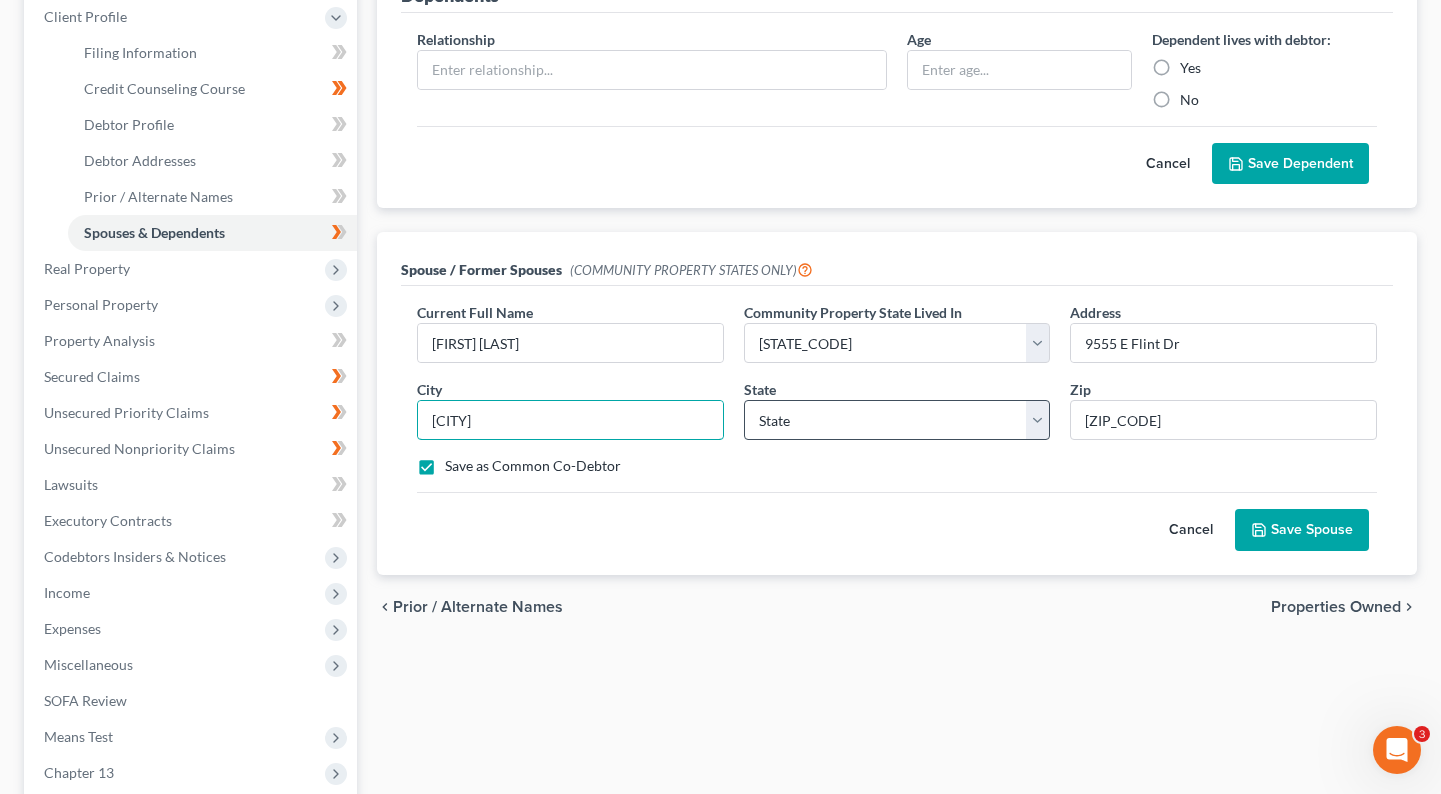 type on "[CITY]" 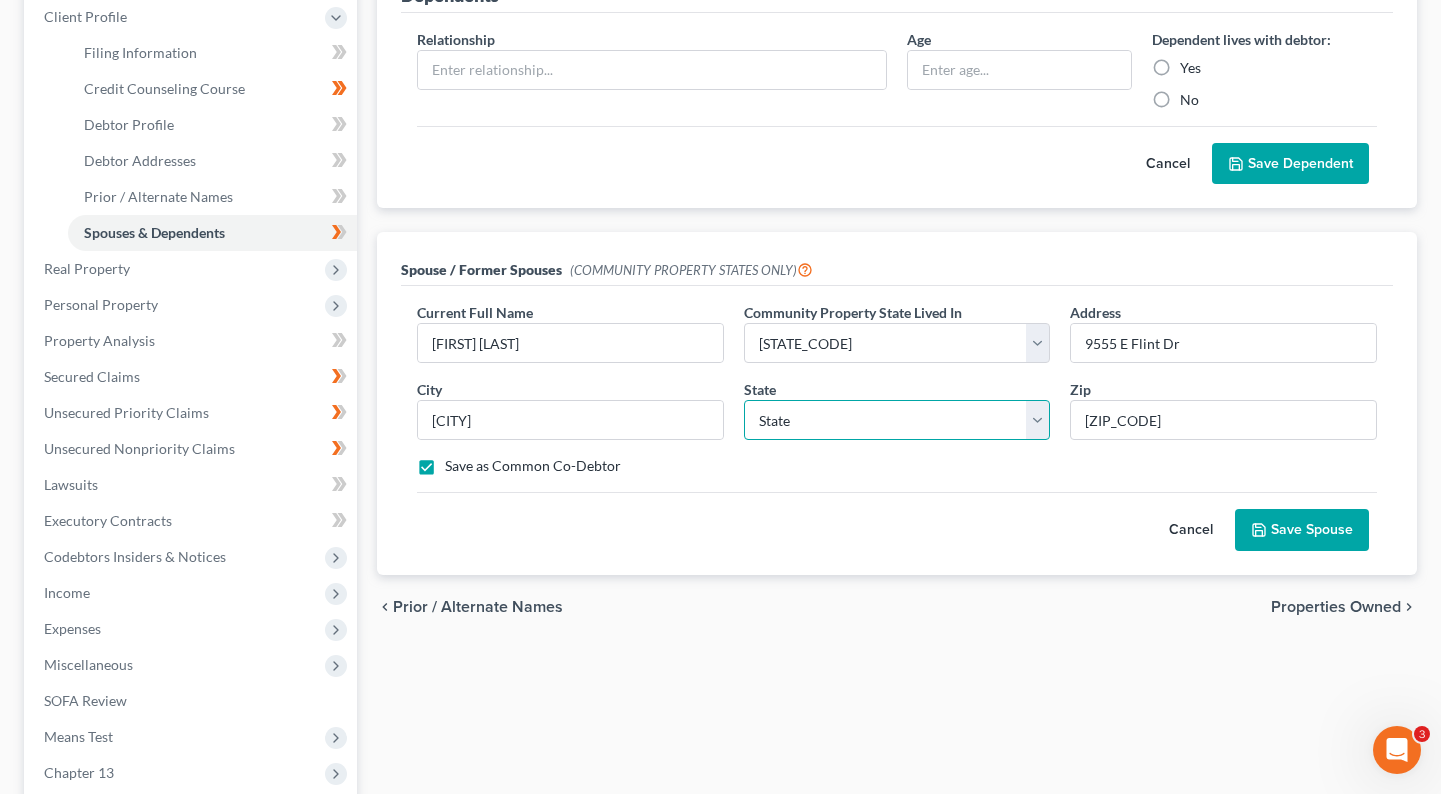 click on "State AL AK AR AZ CA CO CT DE DC FL GA GU HI ID IL IN IA KS KY LA ME MD MA MI MN MS MO MT NC ND NE NV NH NJ NM NY OH OK OR PA PR RI SC SD TN TX UT VI VA VT WA WV WI WY" at bounding box center [897, 420] 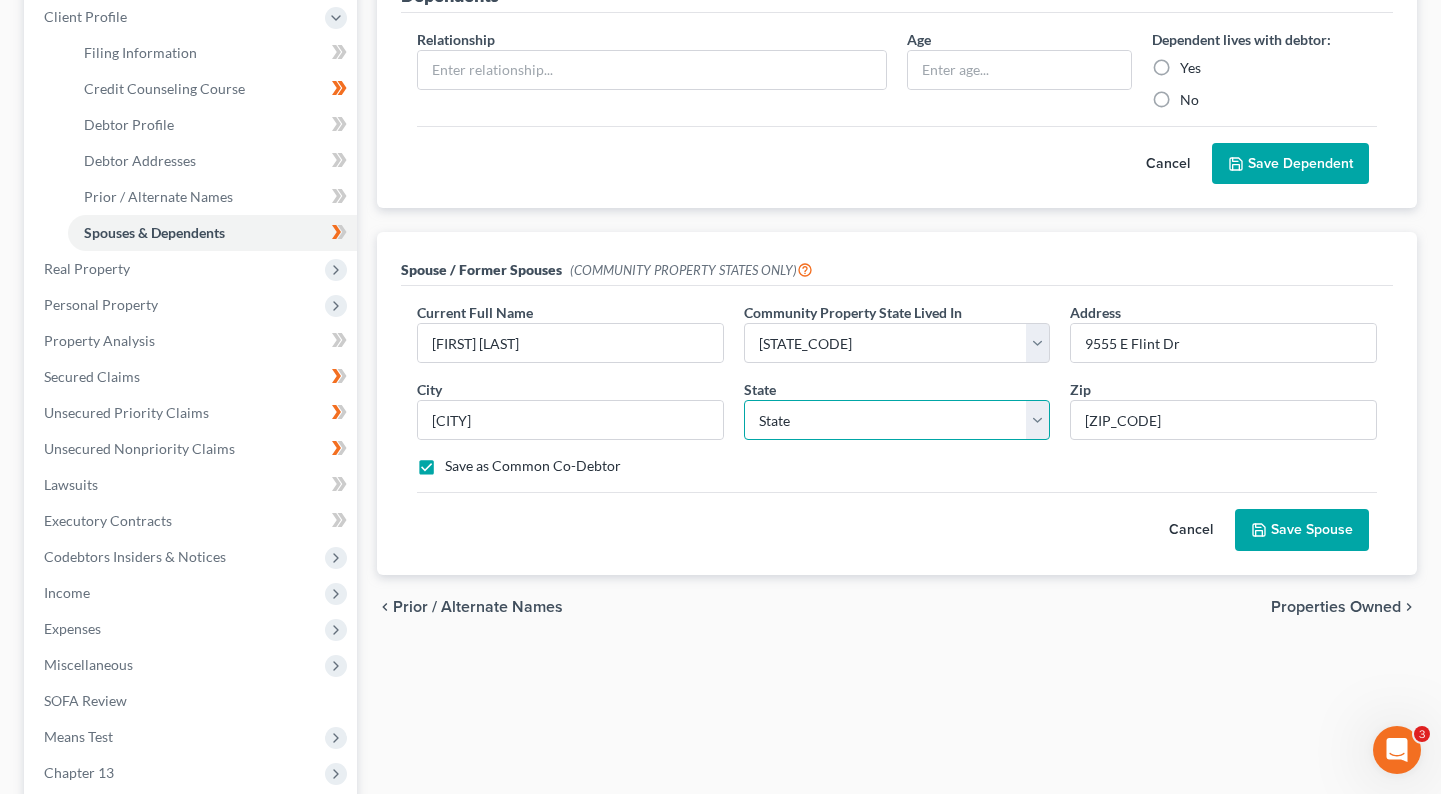 select on "3" 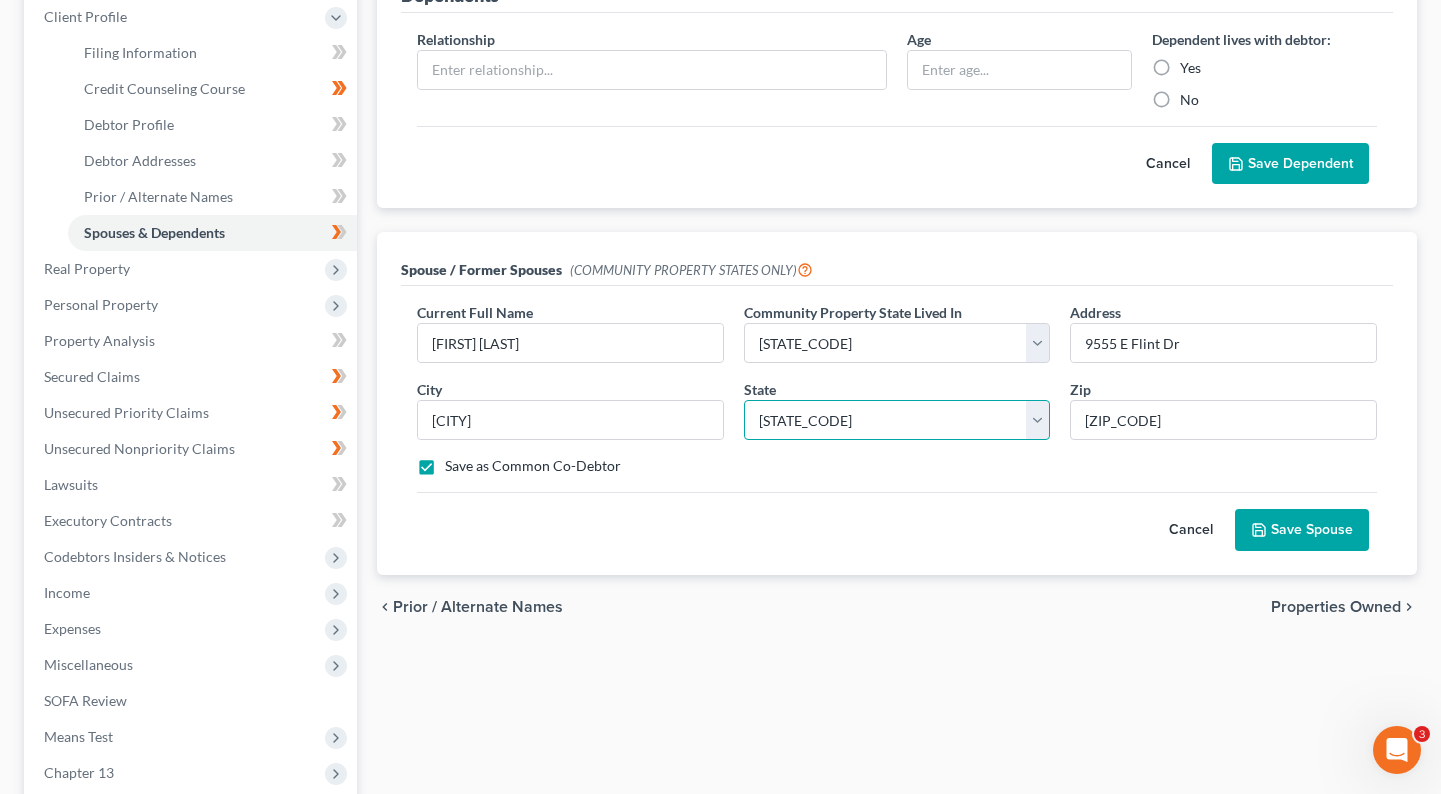 click on "State AL AK AR AZ CA CO CT DE DC FL GA GU HI ID IL IN IA KS KY LA ME MD MA MI MN MS MO MT NC ND NE NV NH NJ NM NY OH OK OR PA PR RI SC SD TN TX UT VI VA VT WA WV WI WY" at bounding box center (897, 420) 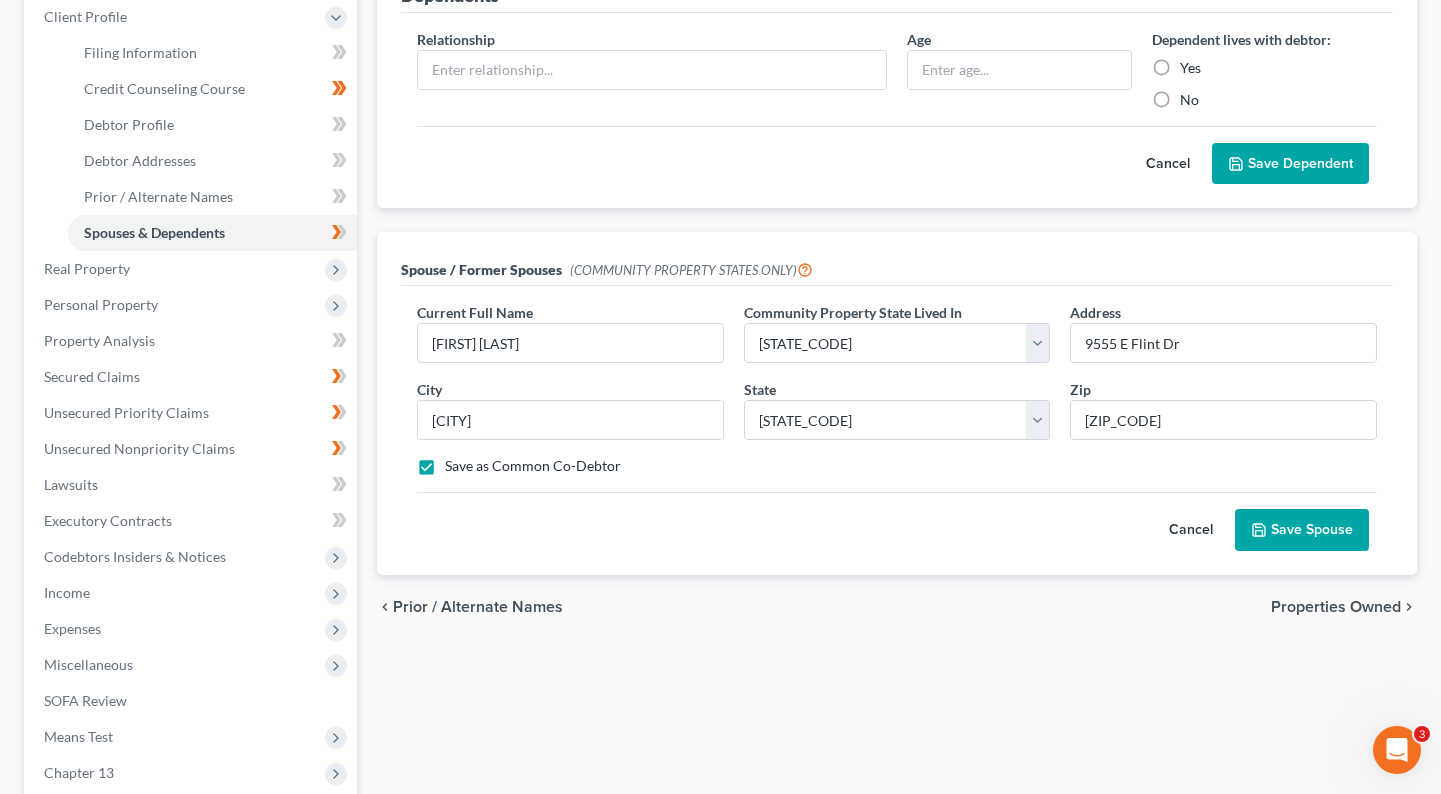 click at bounding box center (1259, 530) 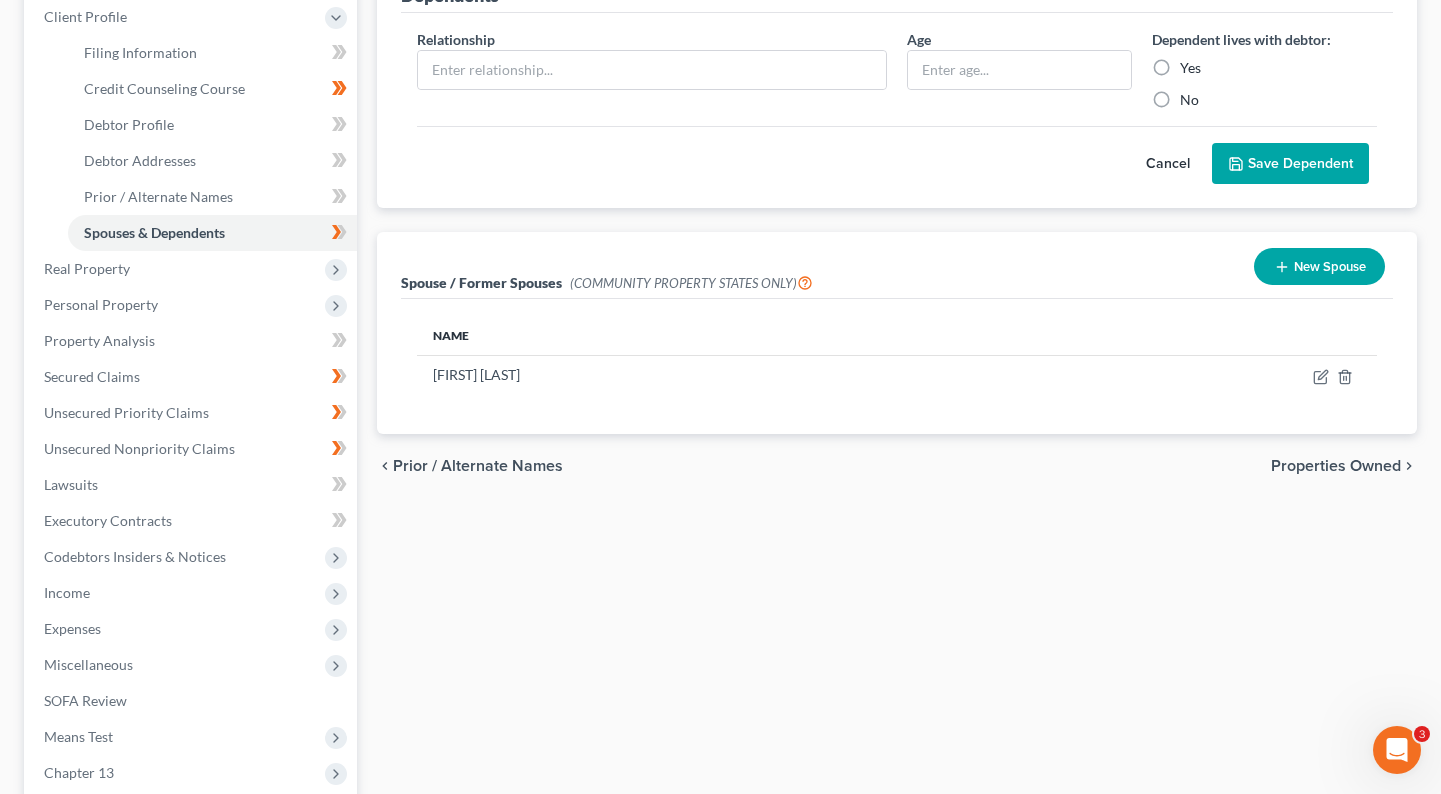 click on "Filing Information
Credit Counseling Course
Debtor Profile
Debtor Addresses
Prior / Alternate Names
Spouses & Dependents
Dependents
Relationship
*
Age Dependent lives with debtor: Yes No Cancel Save Dependent
Spouse / Former Spouses (COMMUNITY PROPERTY STATES ONLY)  New Spouse
Name [FIRST] [LAST]
chevron_left
Prior / Alternate Names
Properties Owned
chevron_right" at bounding box center (897, 434) 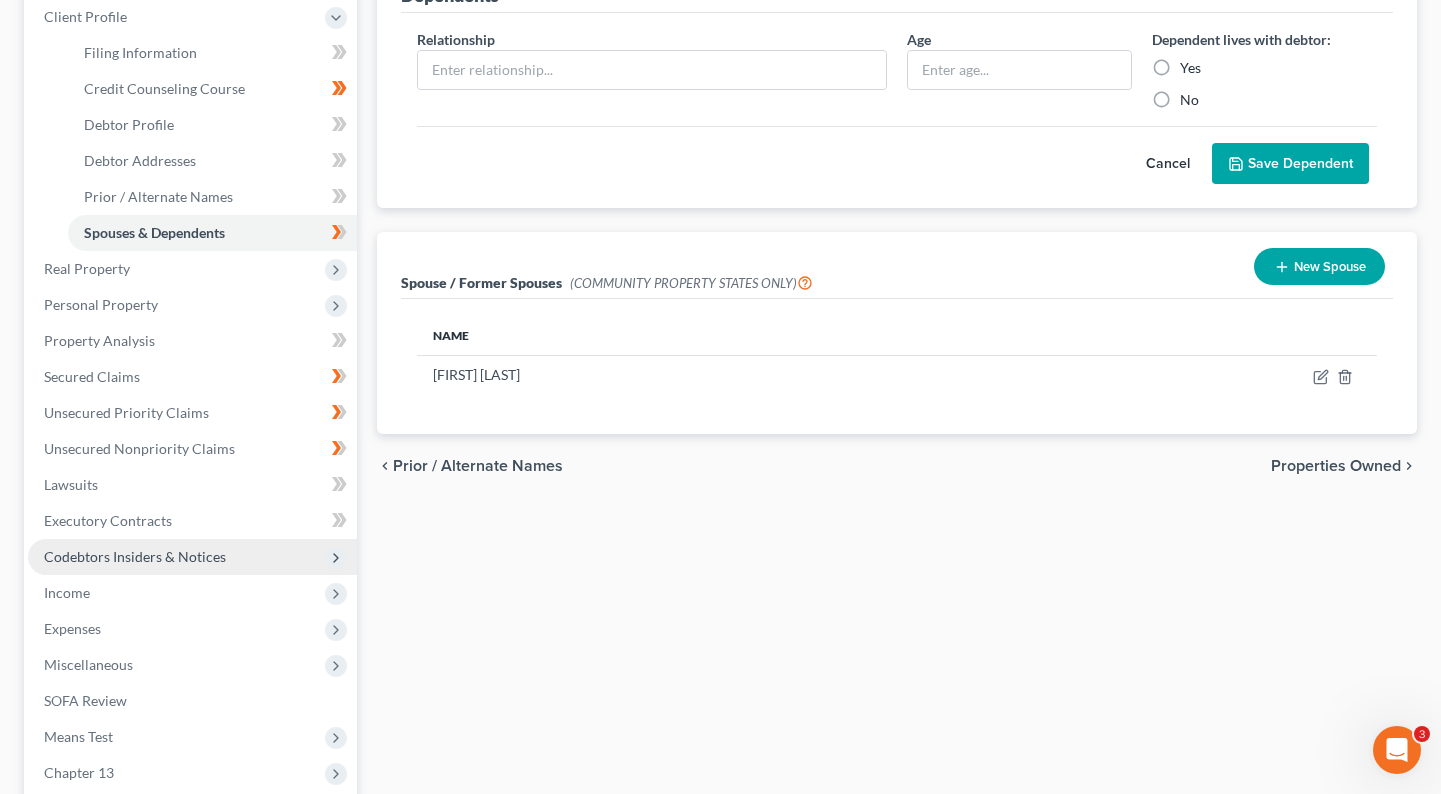 click on "Codebtors Insiders & Notices" at bounding box center (0, 0) 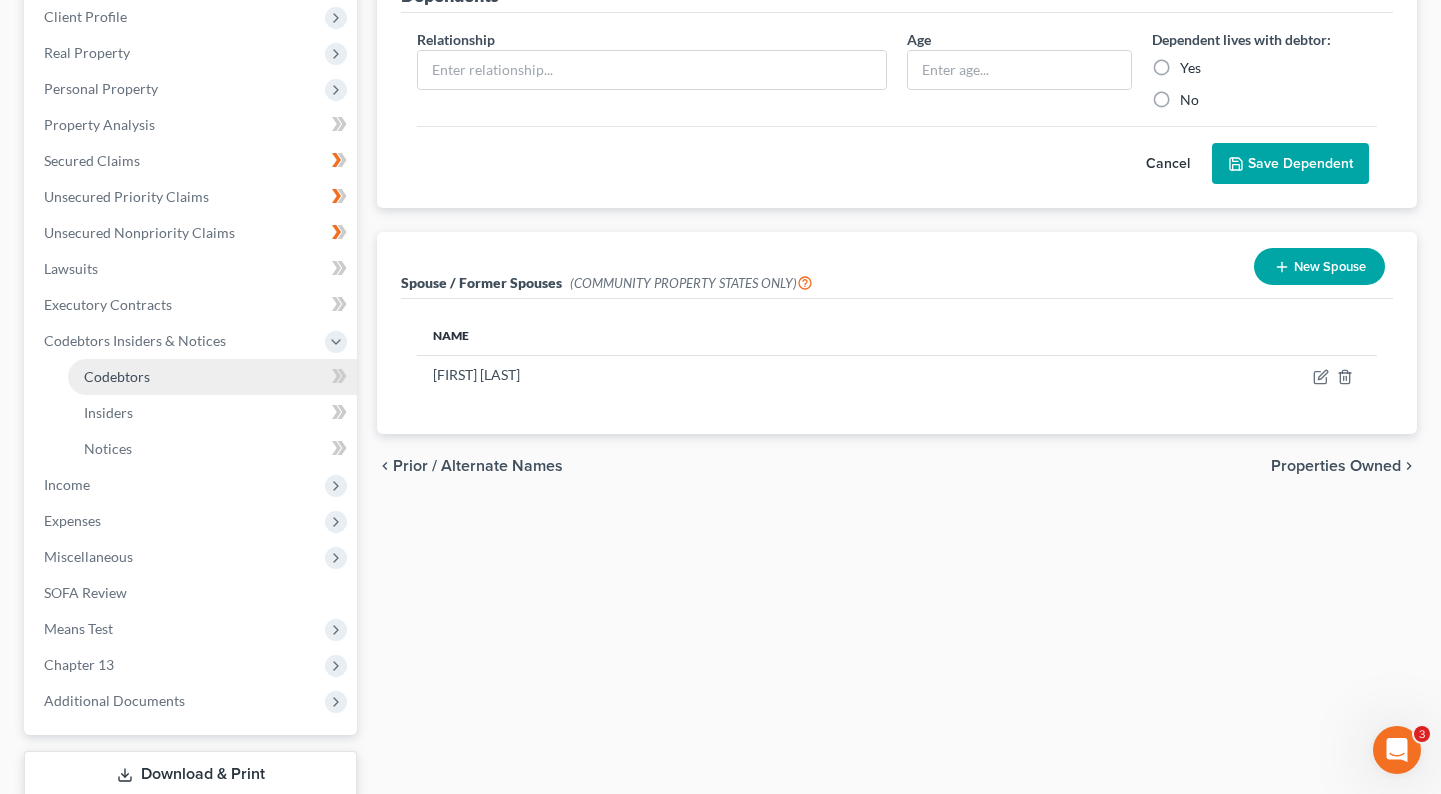 click on "Codebtors" at bounding box center (212, 377) 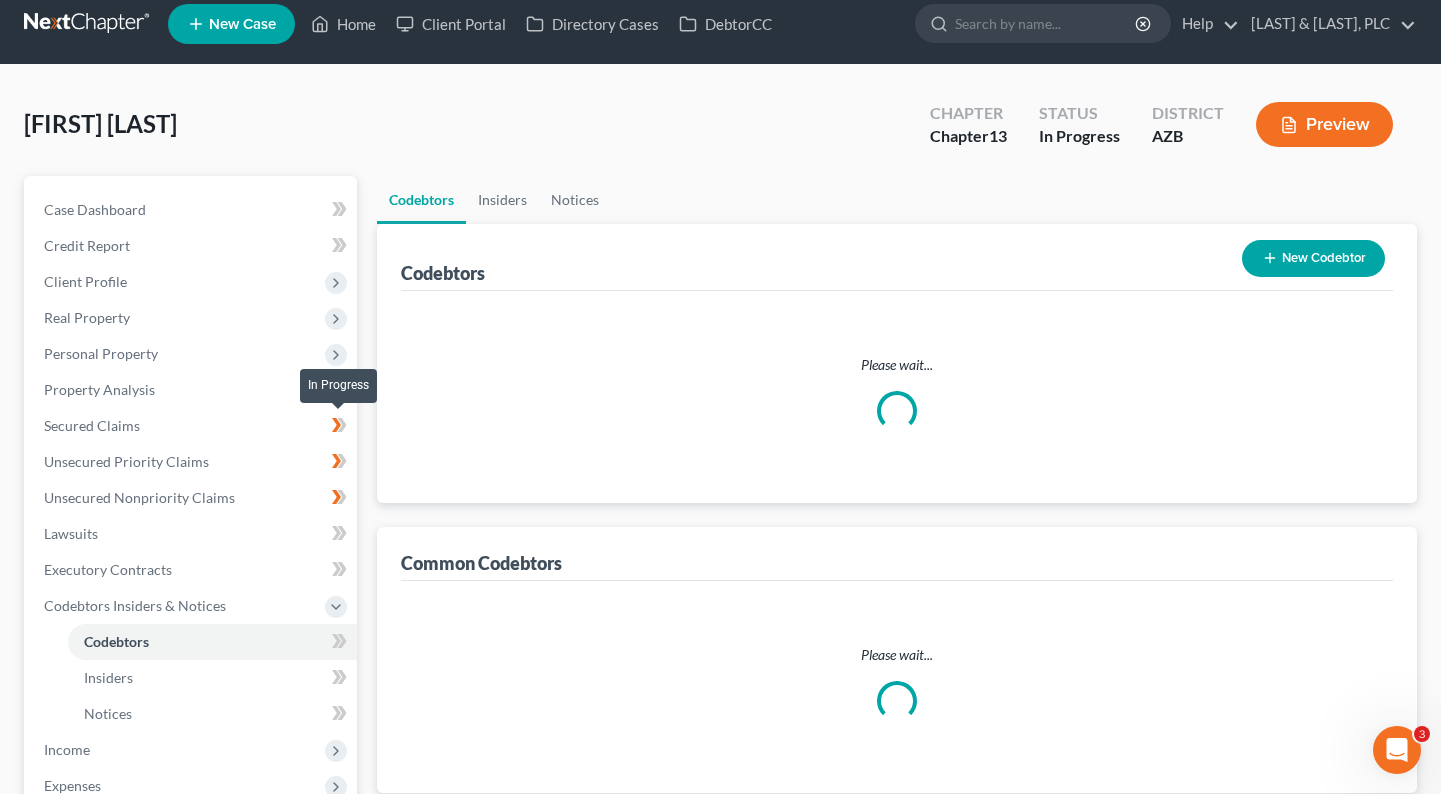scroll, scrollTop: 0, scrollLeft: 0, axis: both 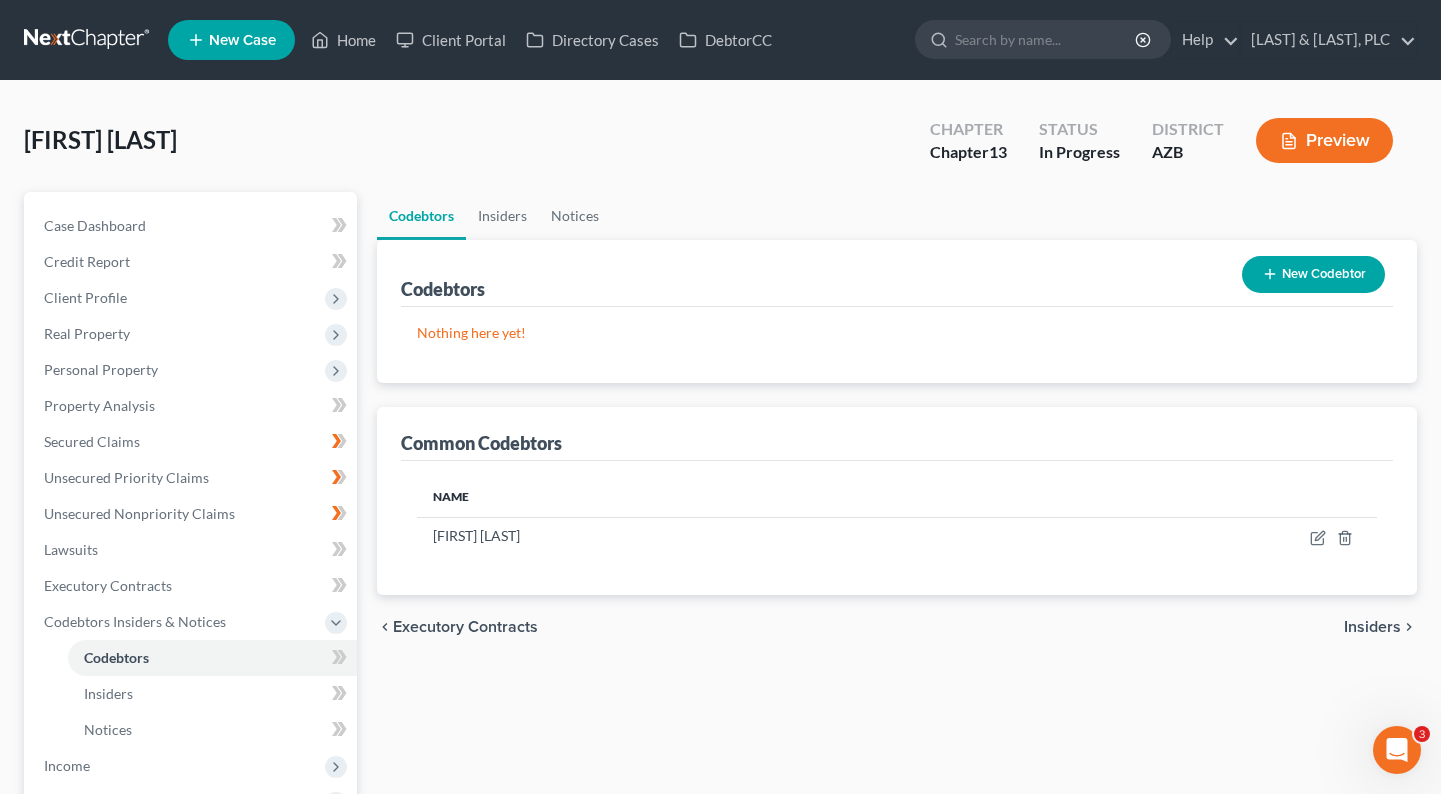 click at bounding box center (1270, 274) 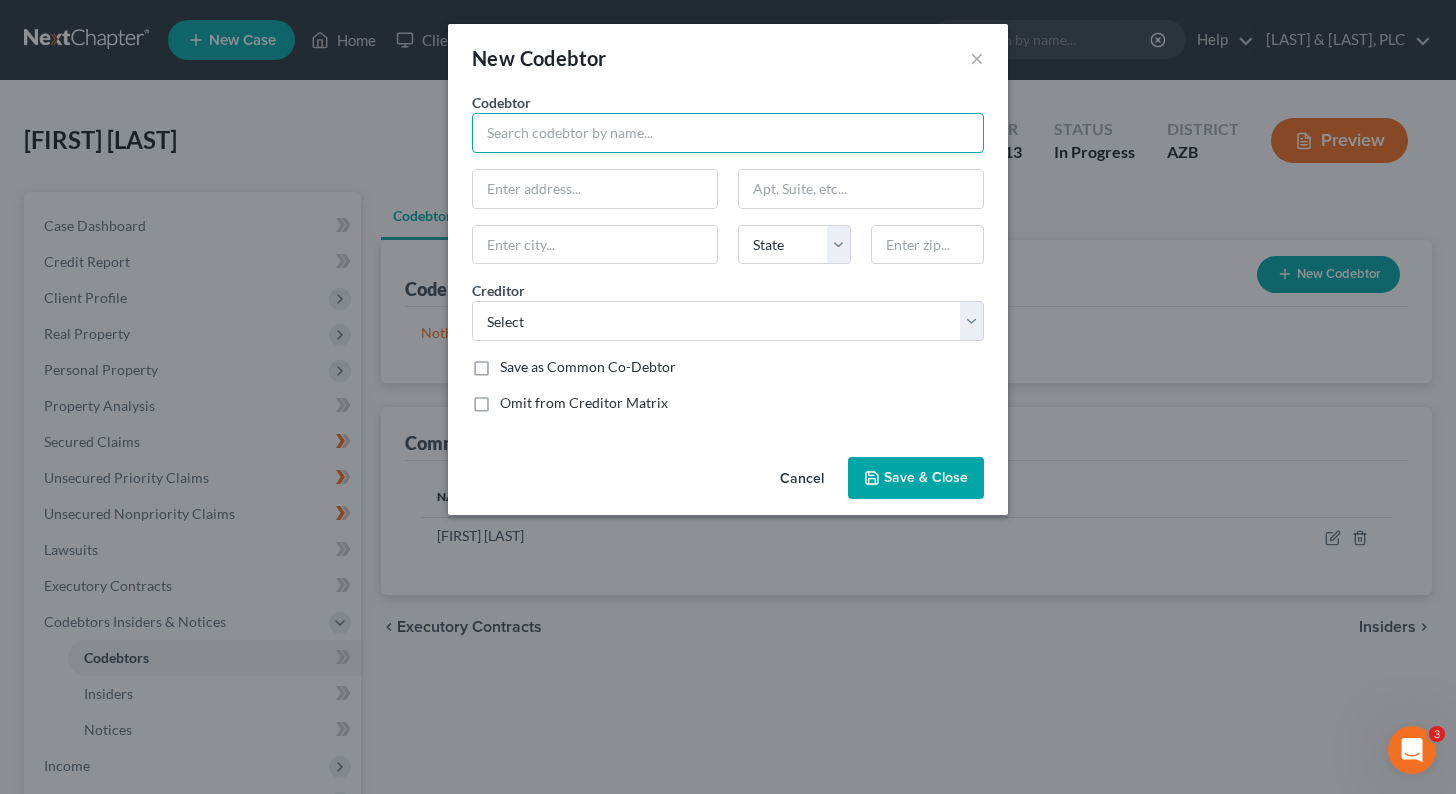 click at bounding box center [728, 133] 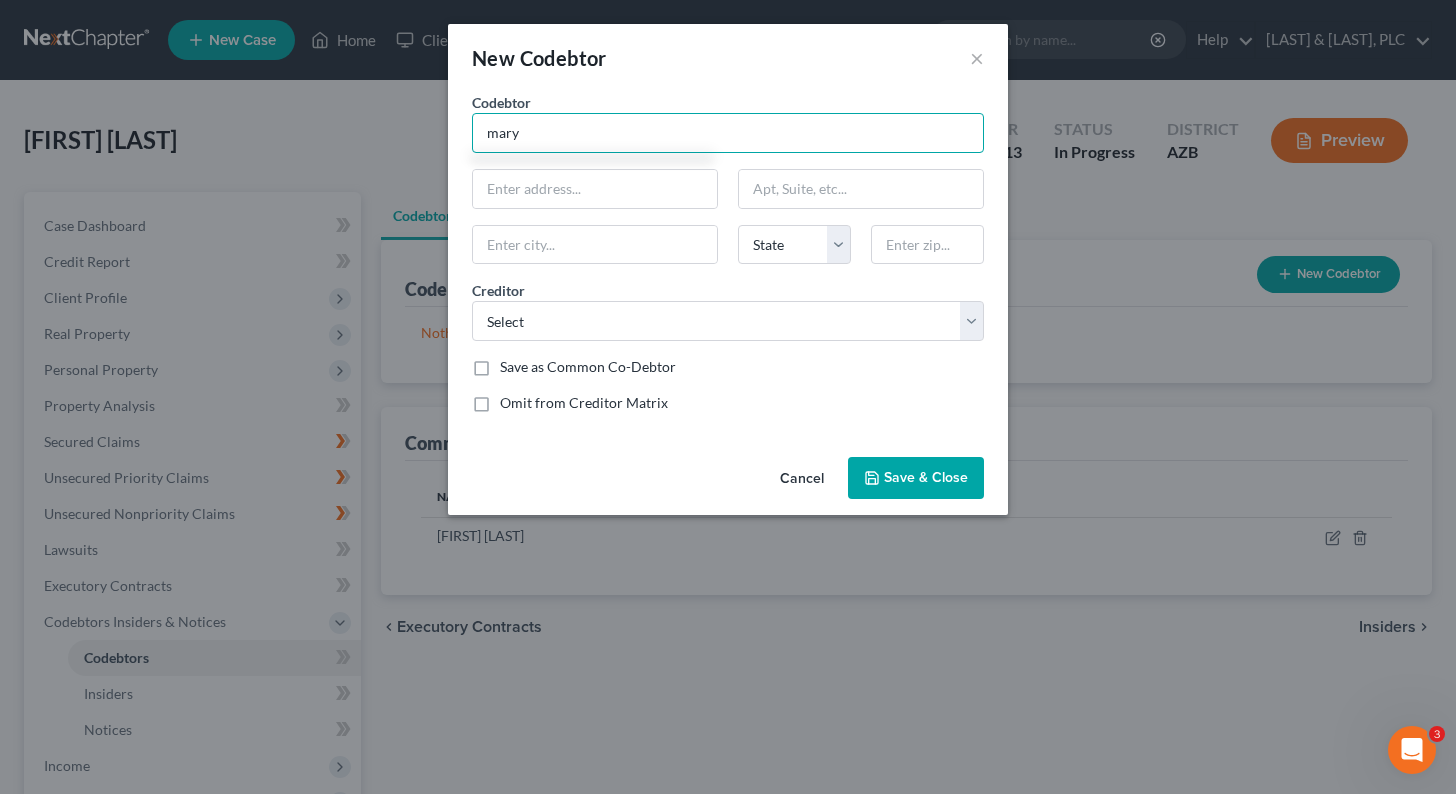 type on "mary" 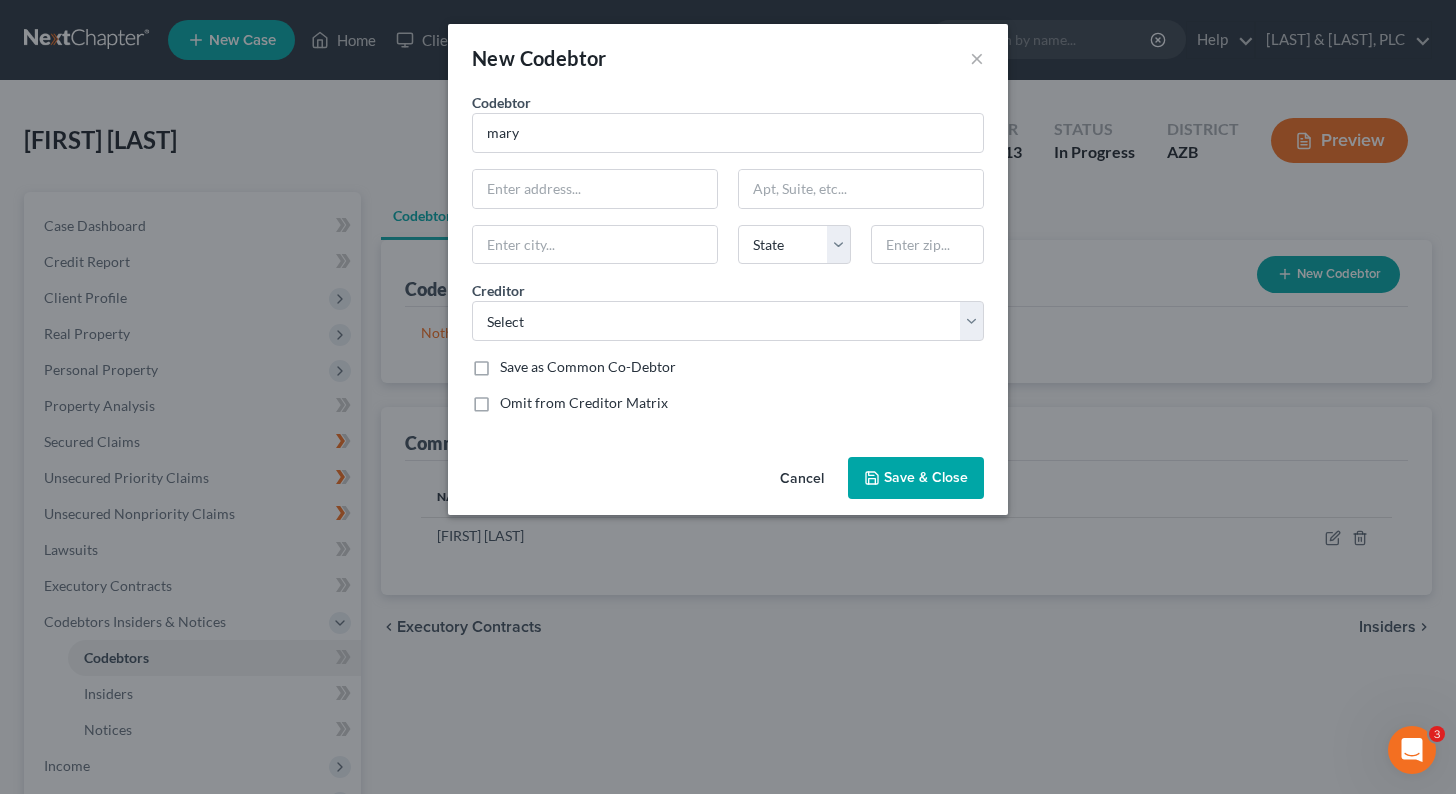 click on "Cancel" at bounding box center (802, 479) 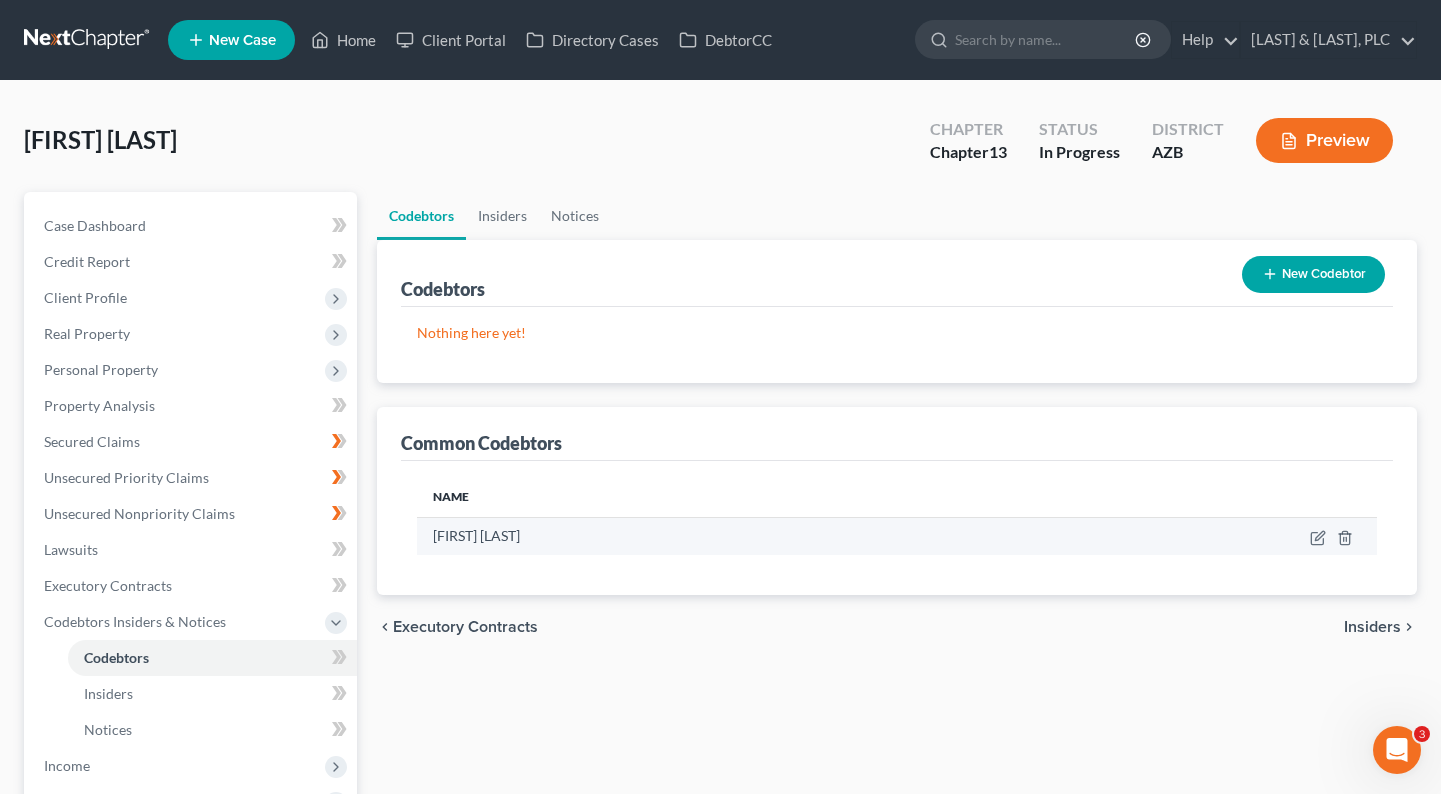 drag, startPoint x: 432, startPoint y: 536, endPoint x: 564, endPoint y: 532, distance: 132.0606 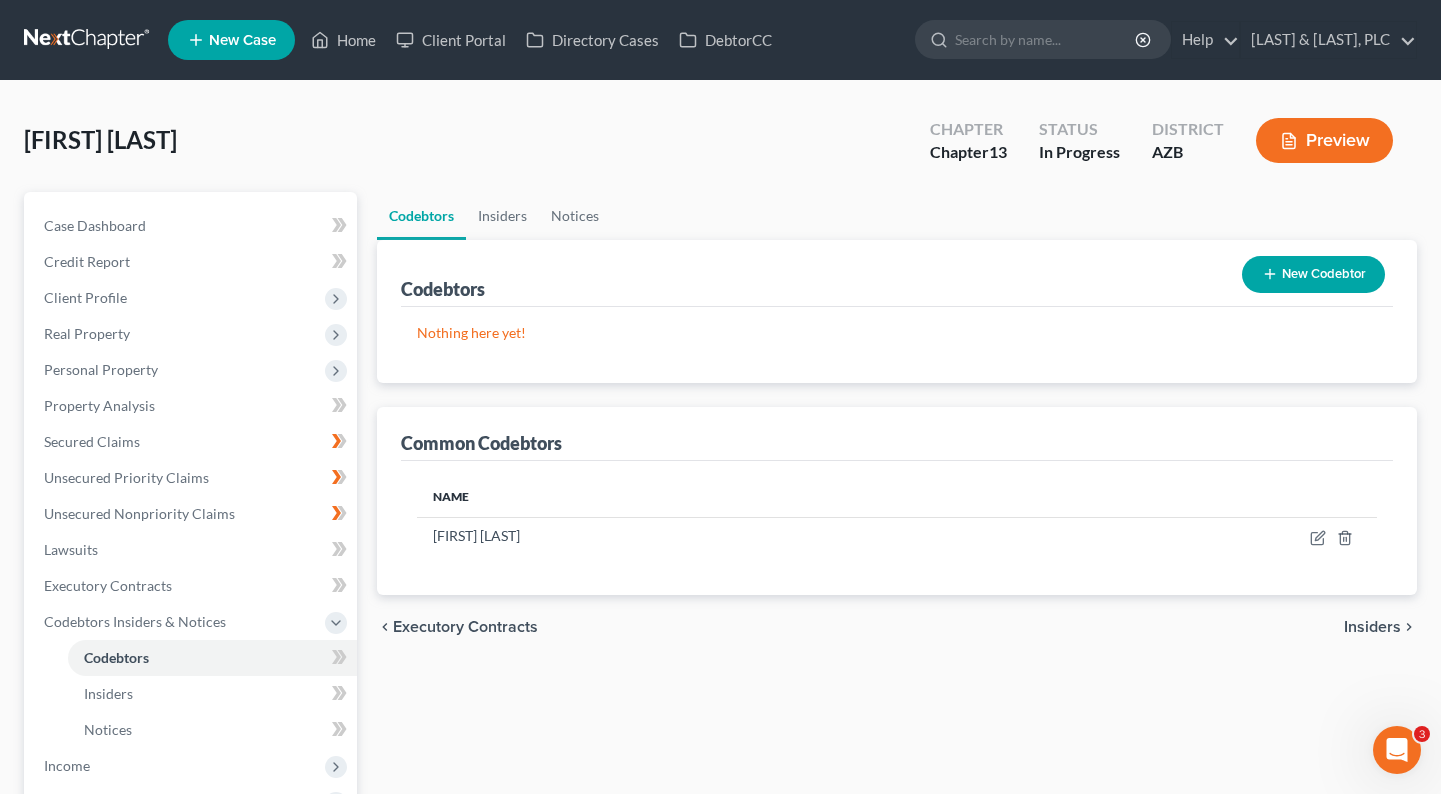 copy on "[FIRST] [LAST]" 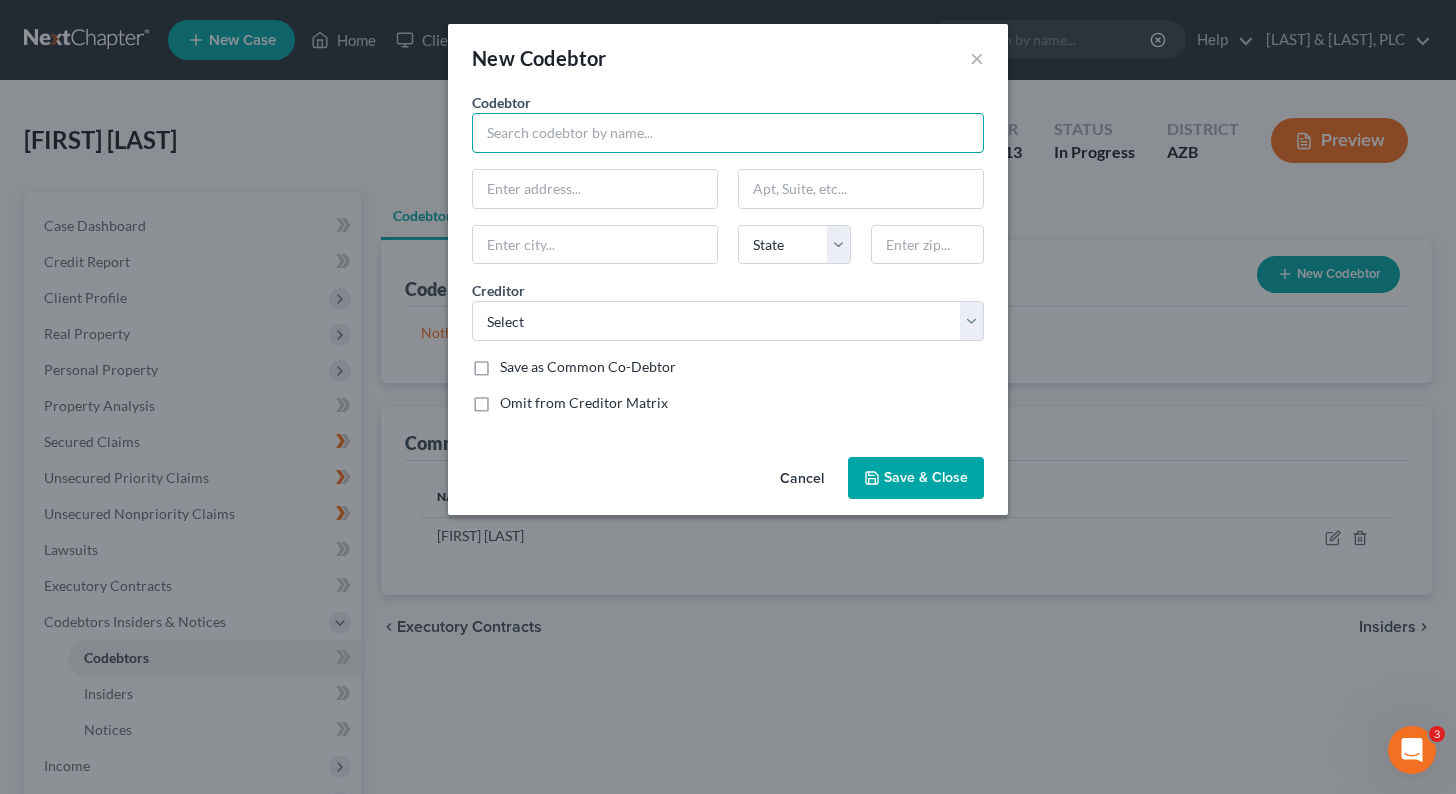 click at bounding box center [728, 133] 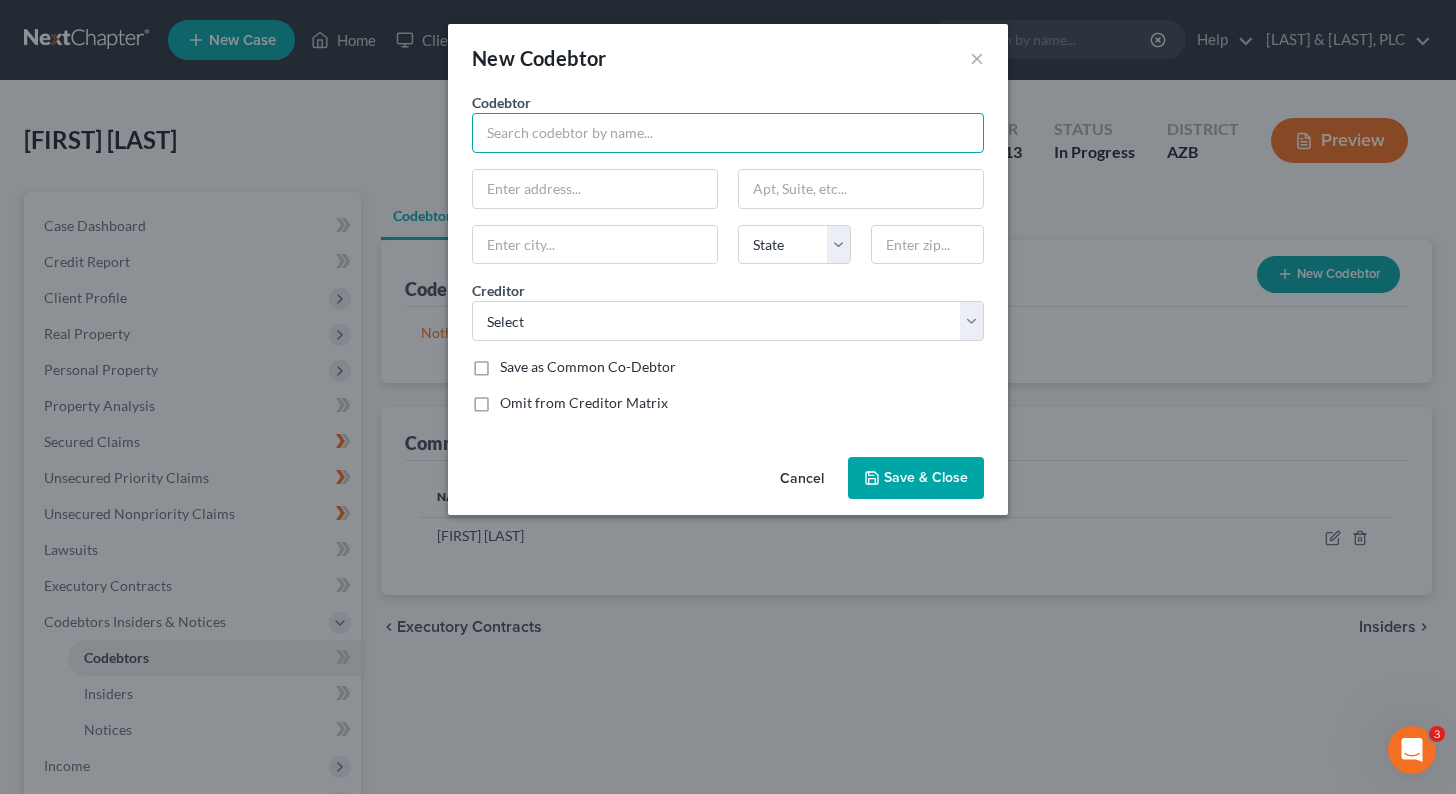paste on "[FIRST] [LAST]" 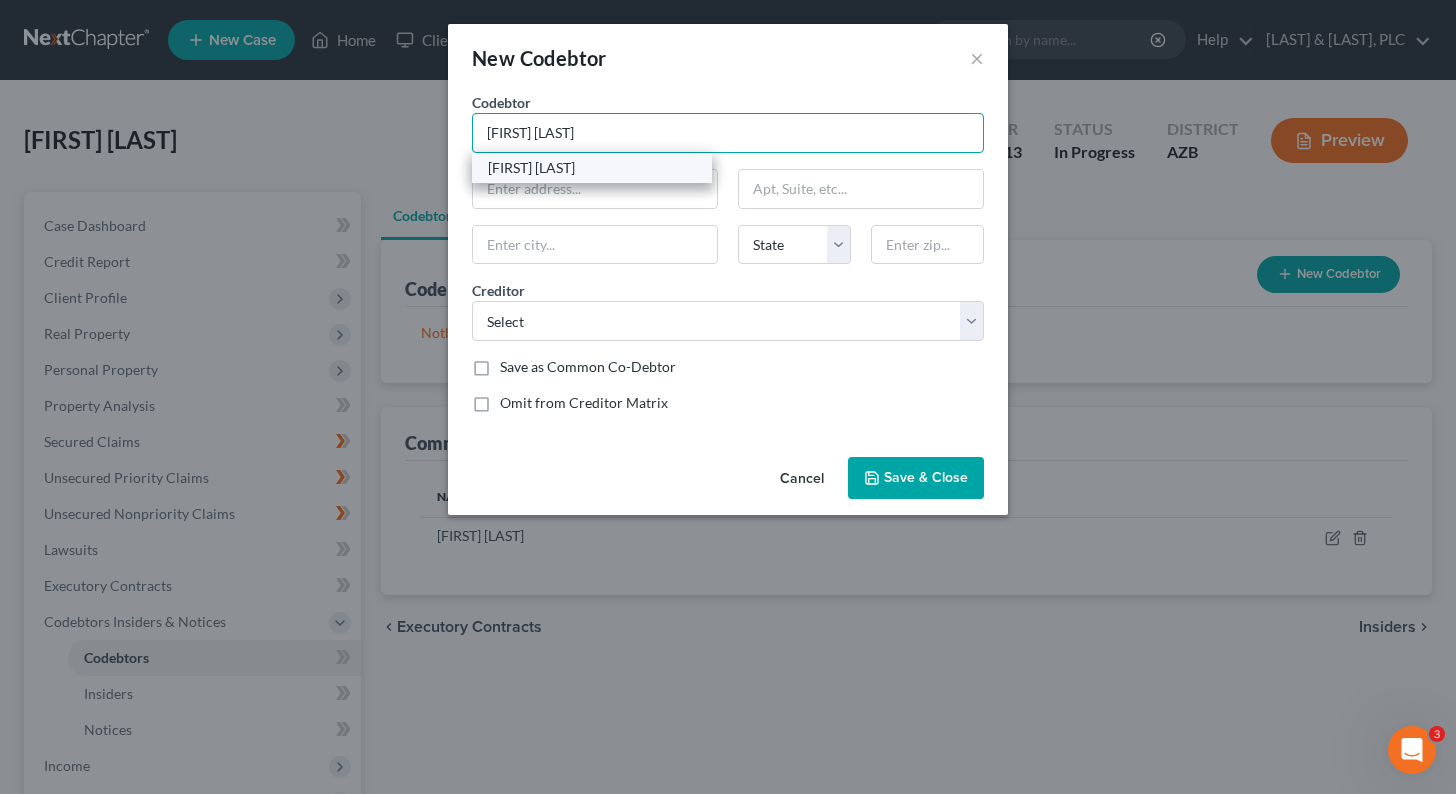 type on "[FIRST] [LAST]" 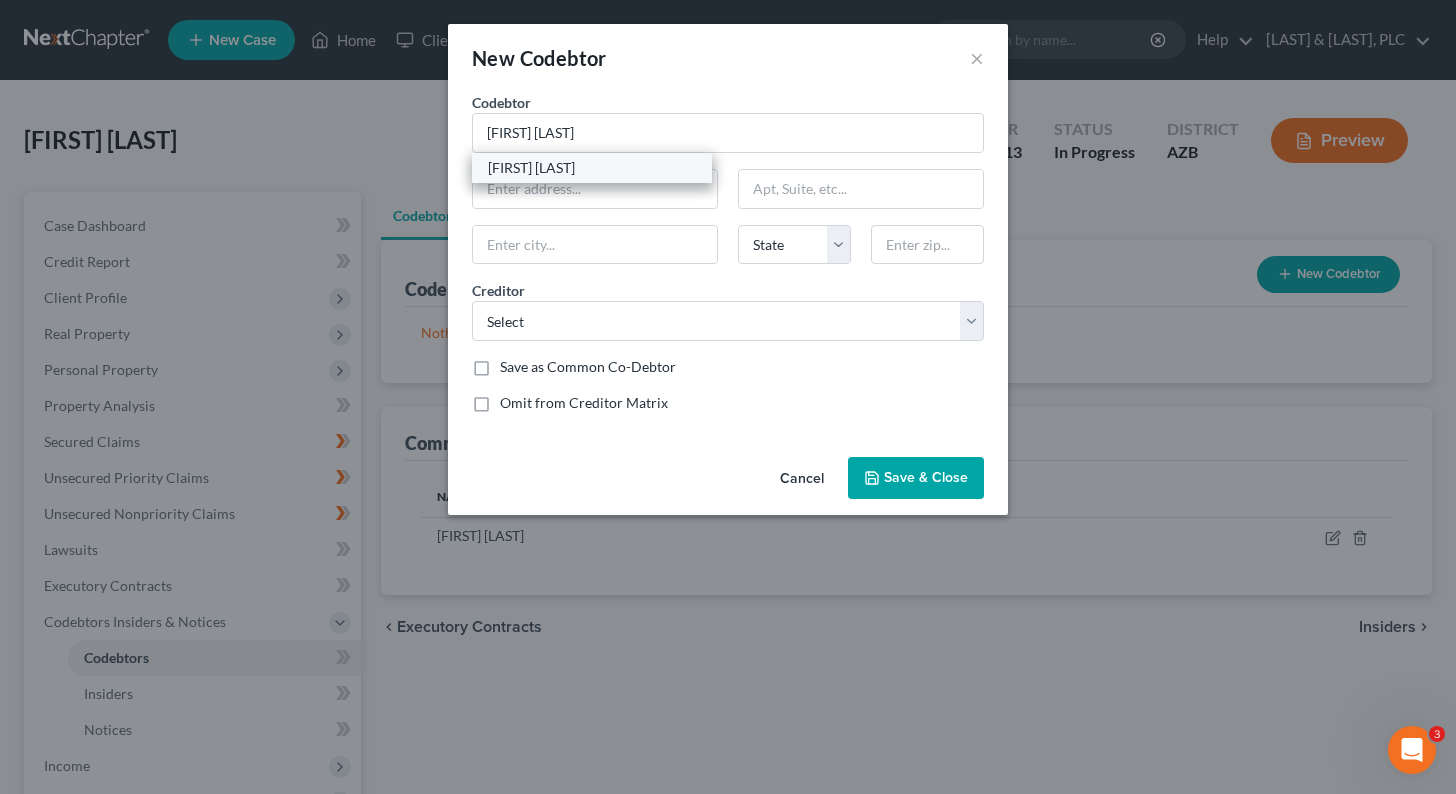 click on "[FIRST] [LAST]" at bounding box center (592, 168) 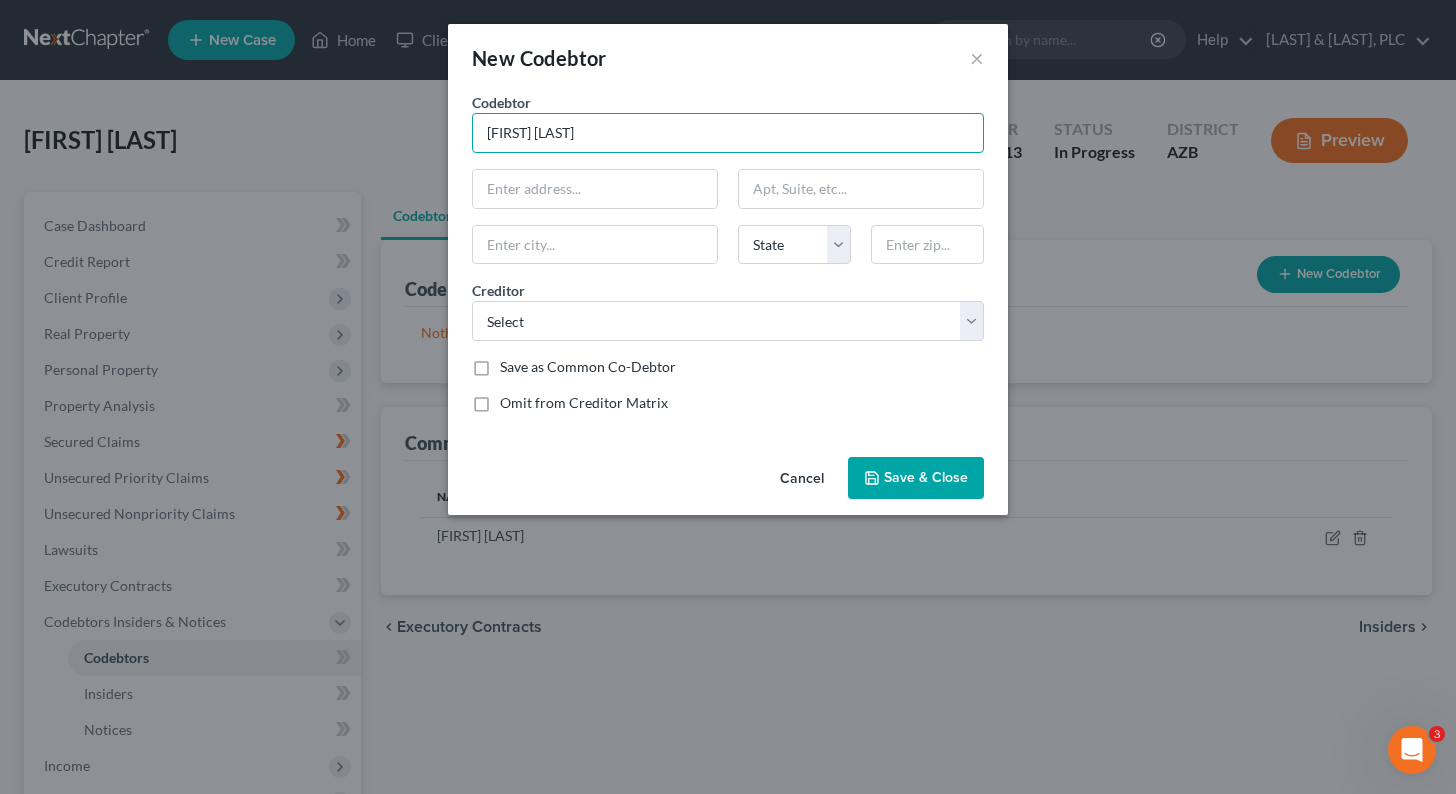 click on "[FIRST] [LAST]" at bounding box center [728, 133] 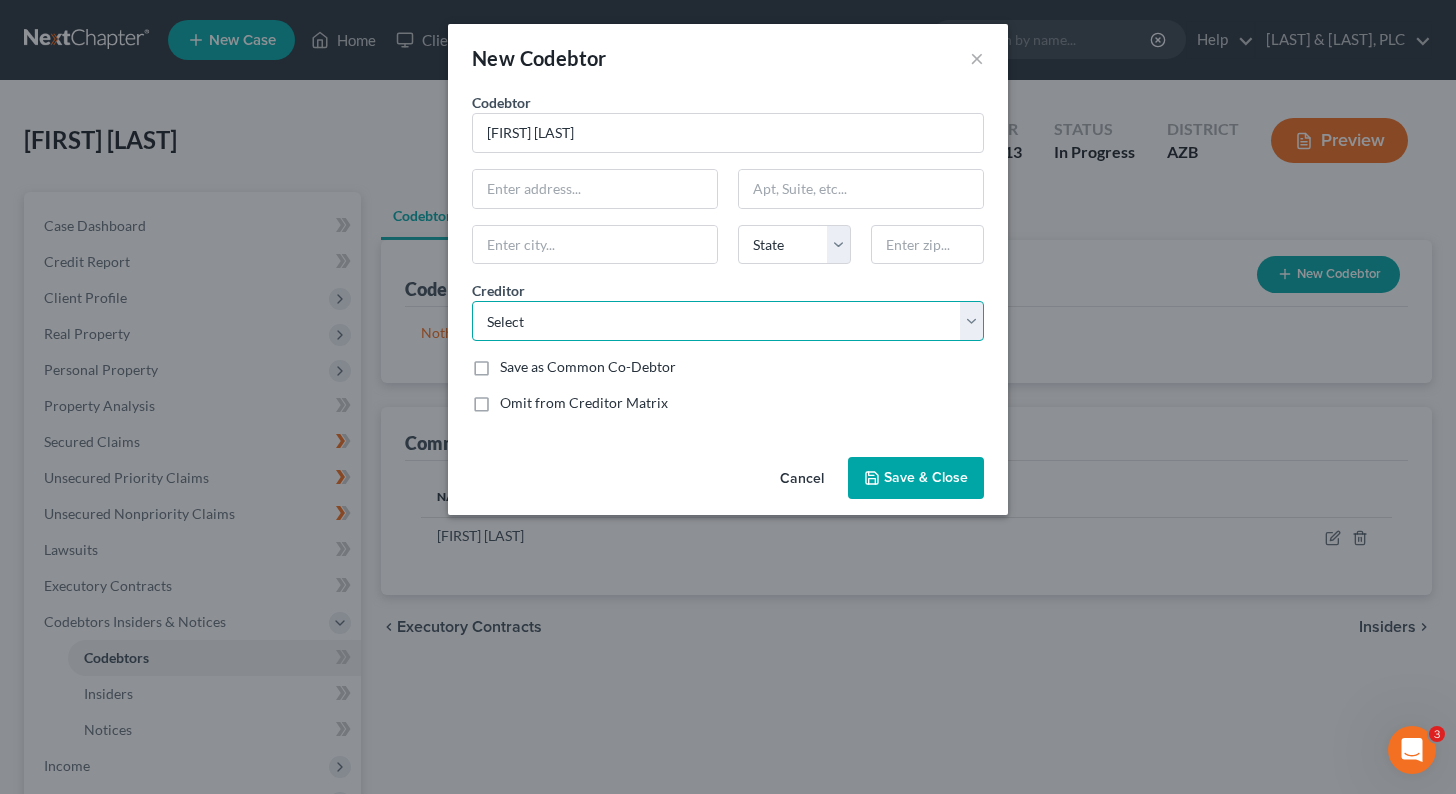 click on "Select Internal Revenue Service RSI ENTERPRISES, INC. Radius Global Solutions, LLC Challenge Financial Services Select Portfolio Servicing, Inc. City of Apache Junction Arizona Department of Revenue" at bounding box center (728, 321) 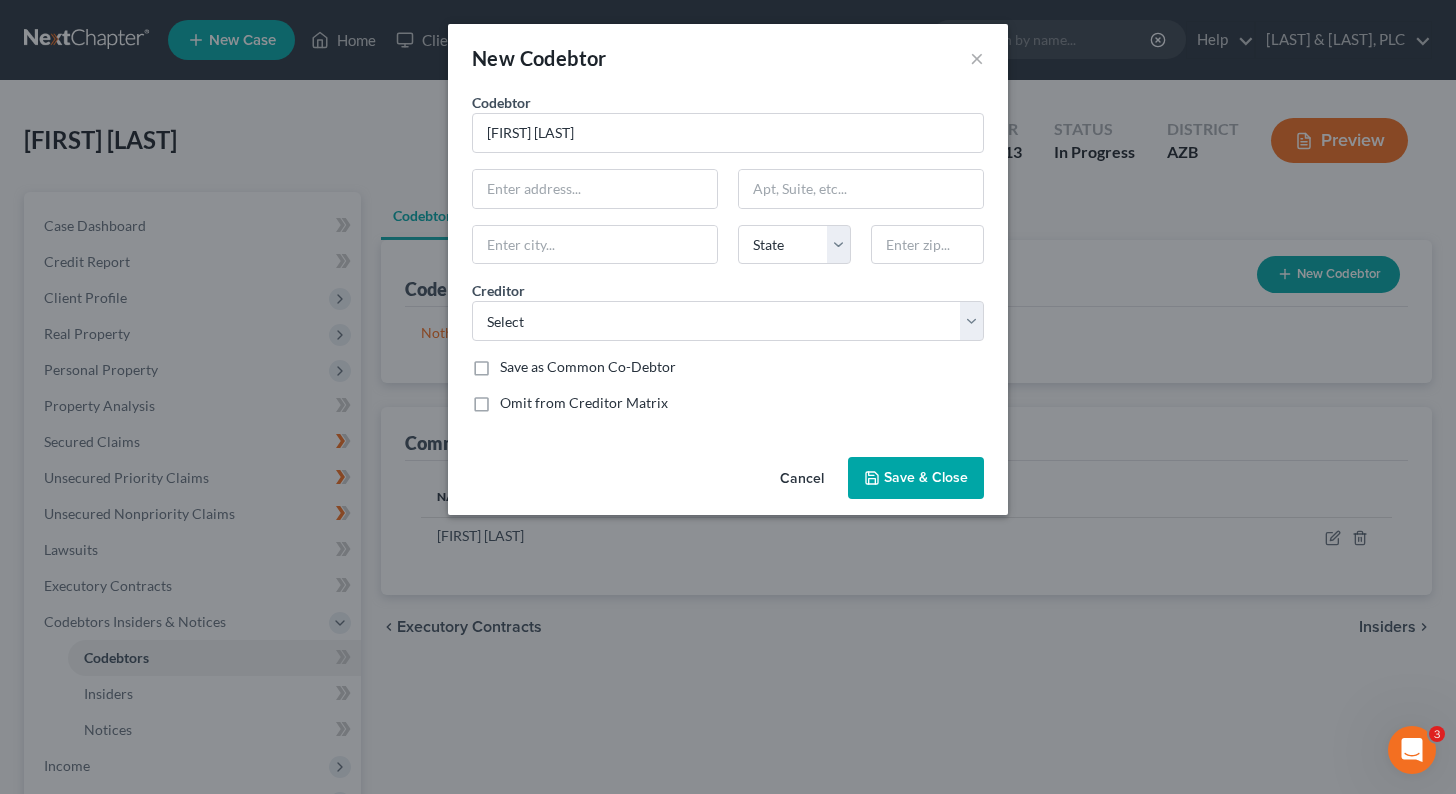 click on "Creditor
*
Select Internal Revenue Service RSI ENTERPRISES, INC. Radius Global Solutions, LLC Challenge Financial Services Select Portfolio Servicing, Inc. City of Apache Junction Arizona Department of Revenue" at bounding box center (728, 310) 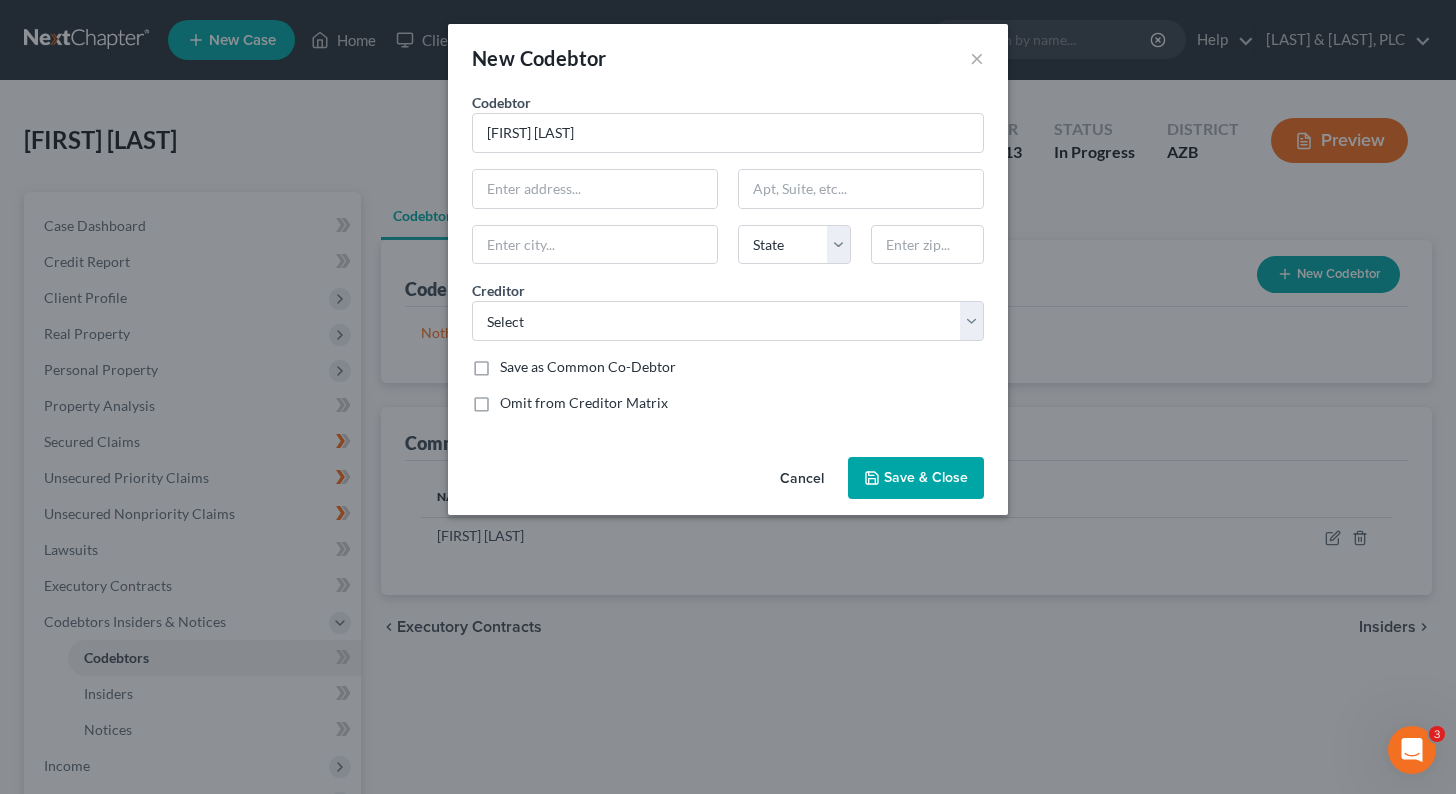 click on "Save & Close" at bounding box center (926, 477) 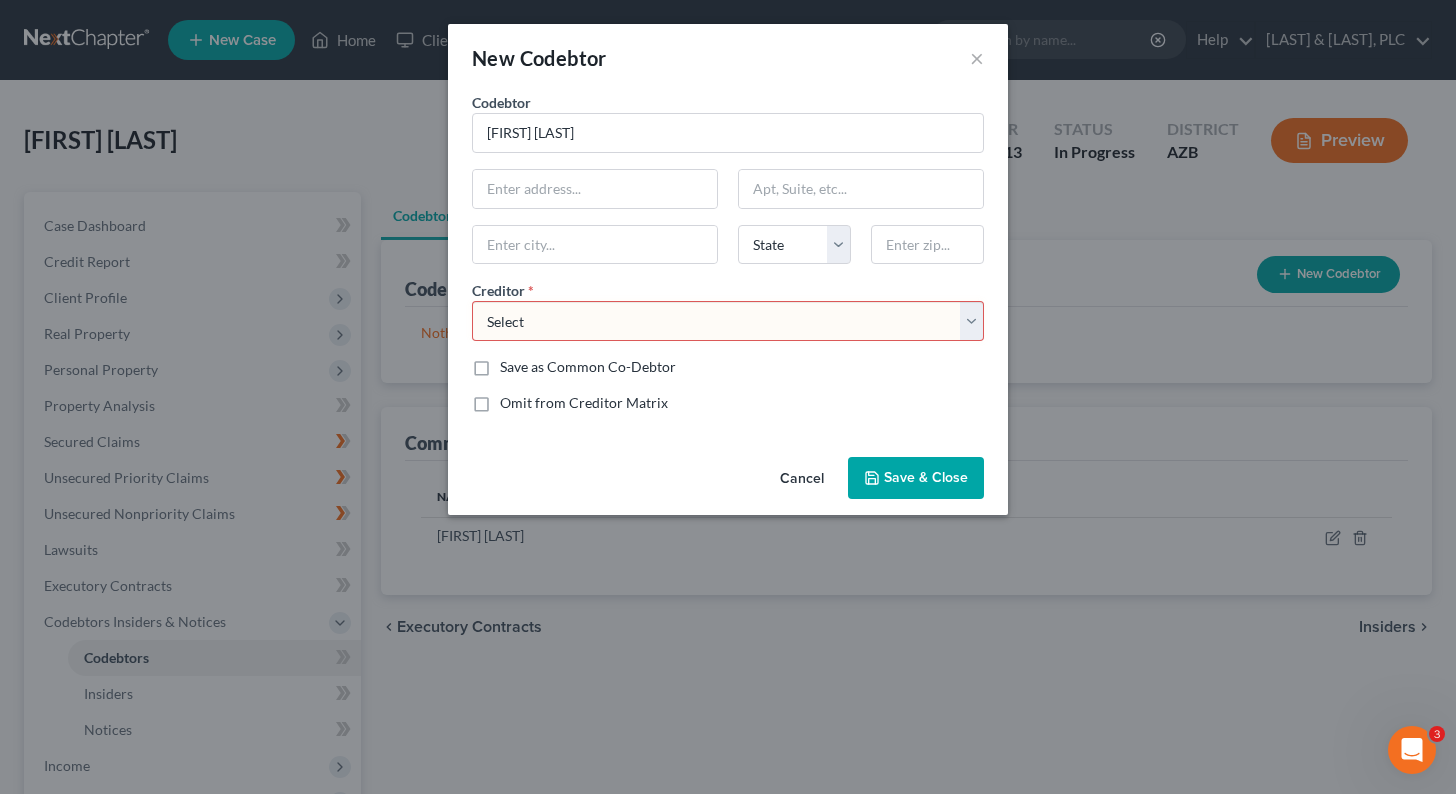 click on "Cancel" at bounding box center (802, 479) 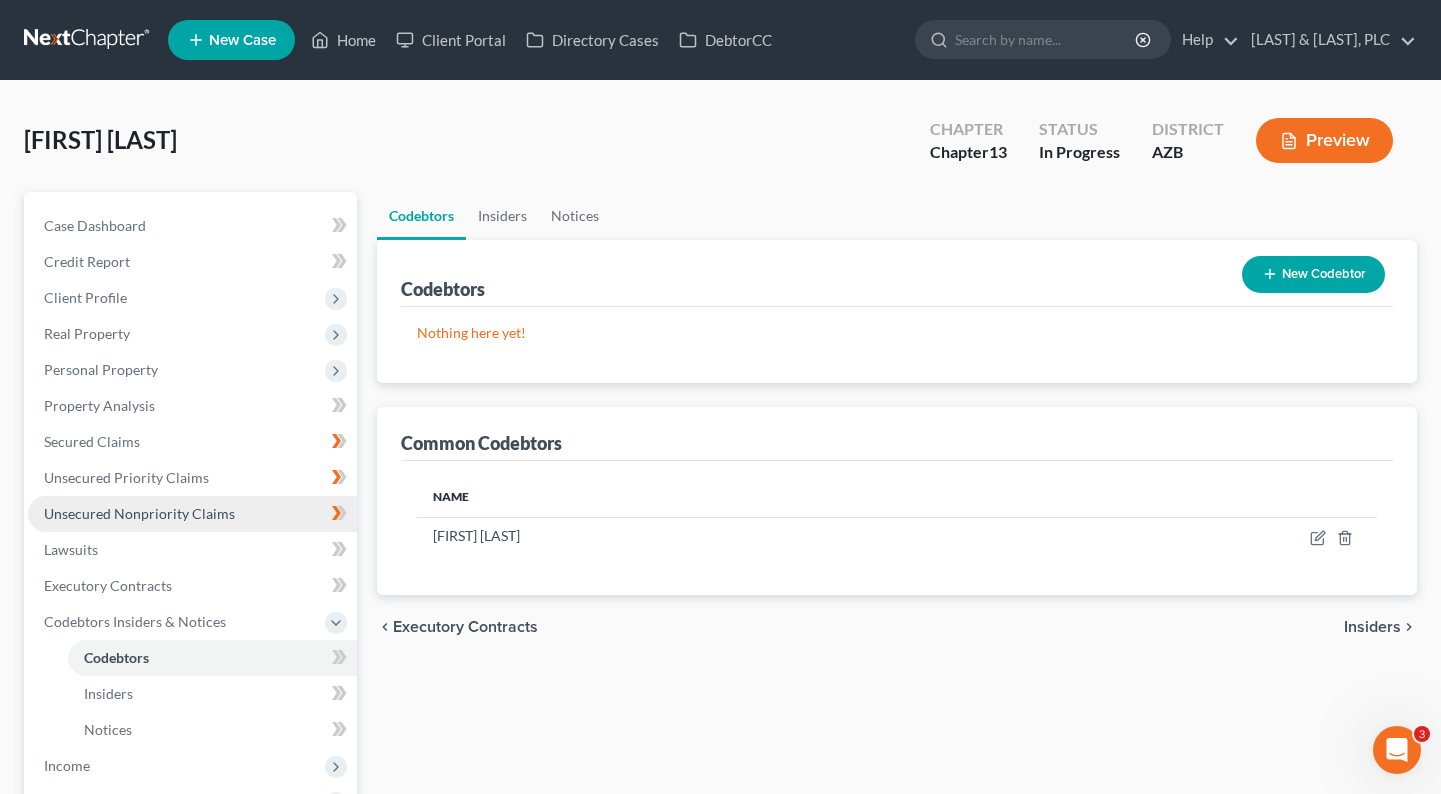 click on "Unsecured Nonpriority Claims" at bounding box center [192, 514] 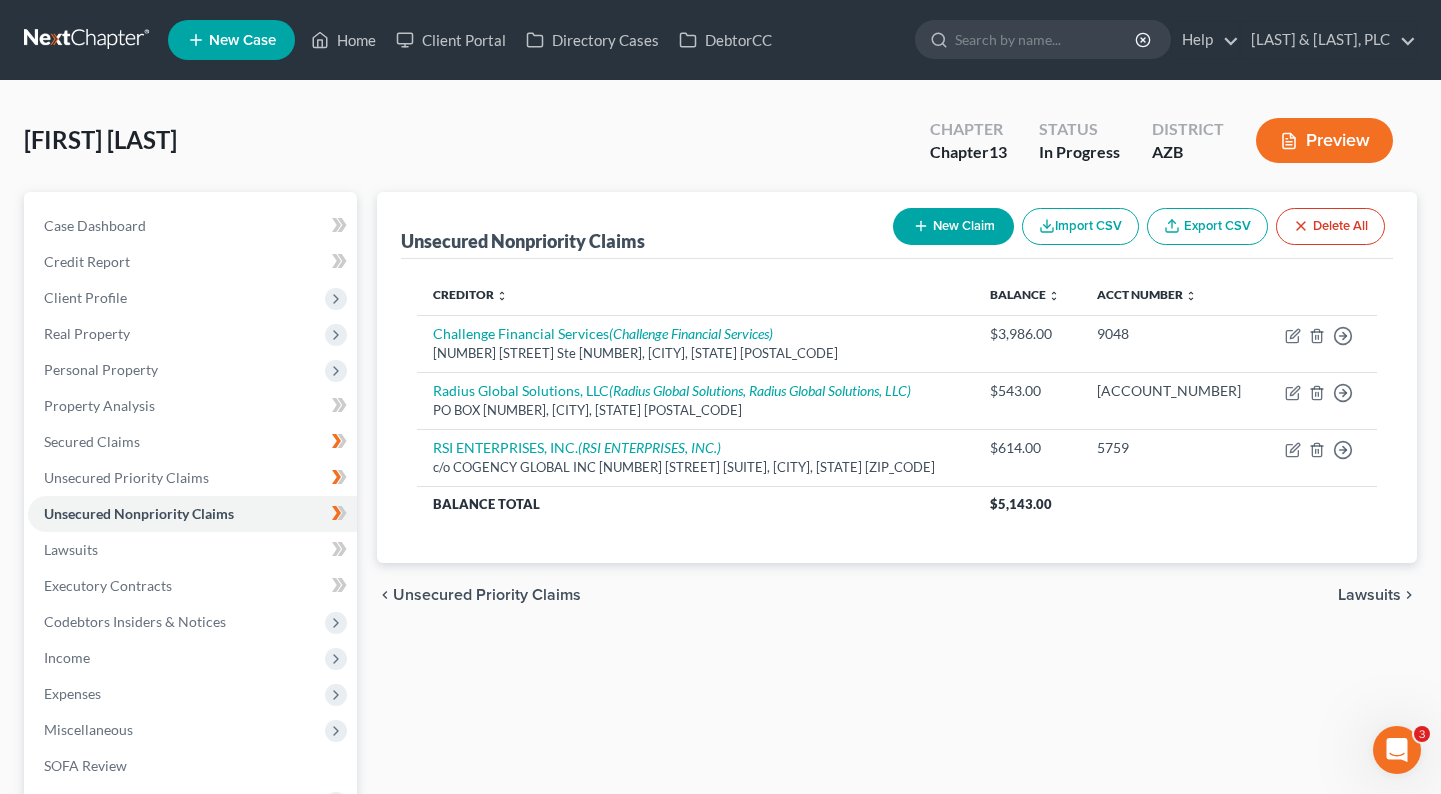 click at bounding box center [921, 226] 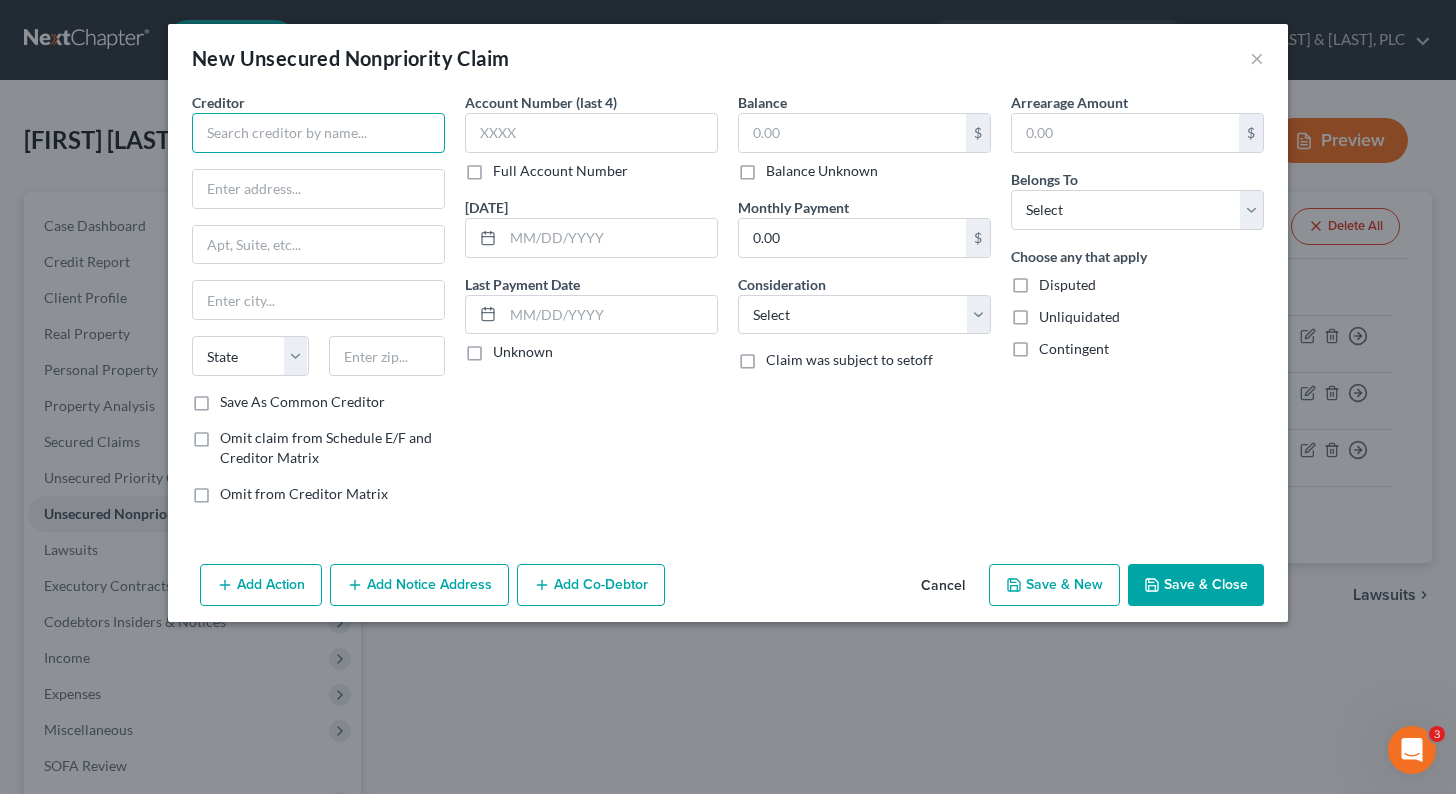 click at bounding box center [318, 133] 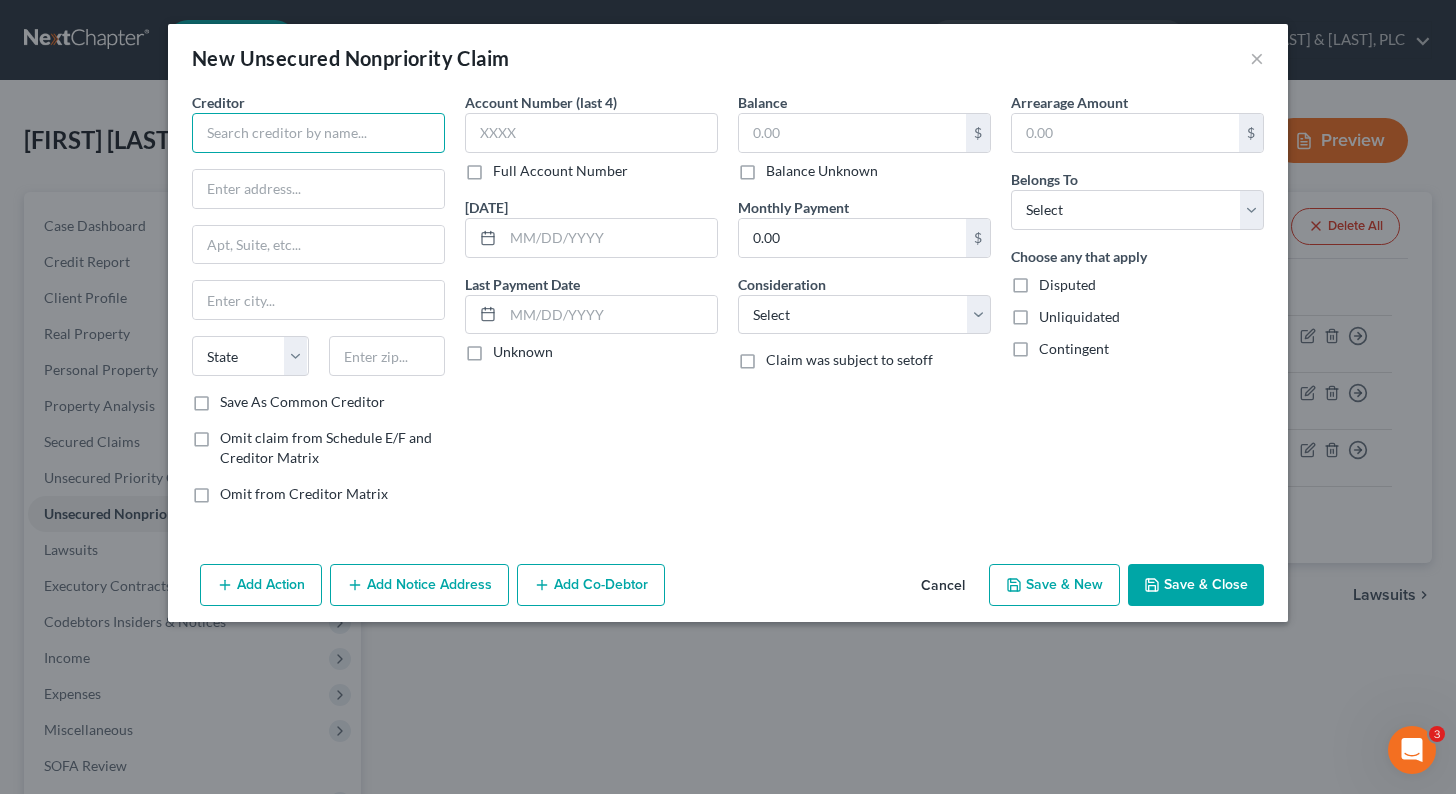 paste on "[FIRST] [LAST]" 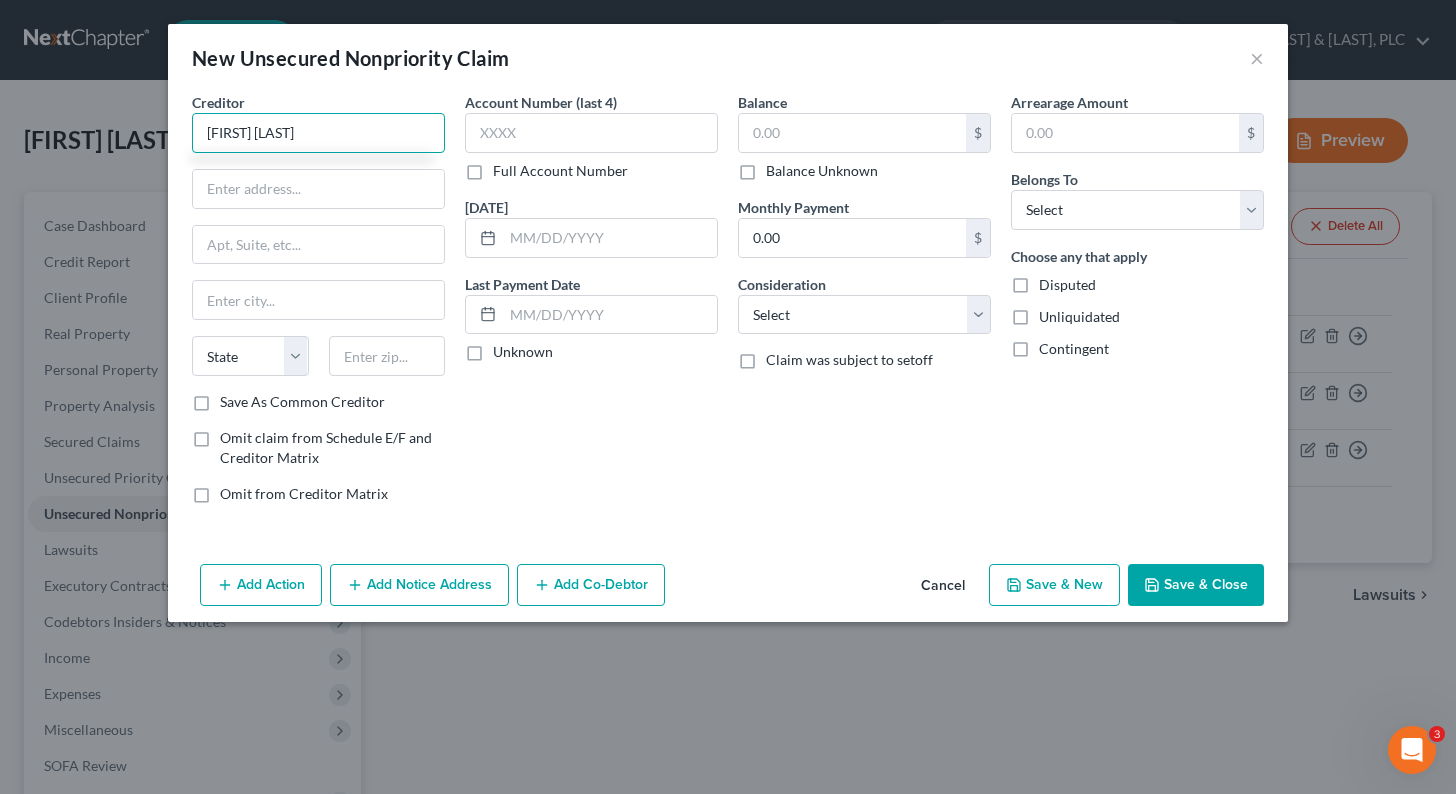 type on "[FIRST] [LAST]" 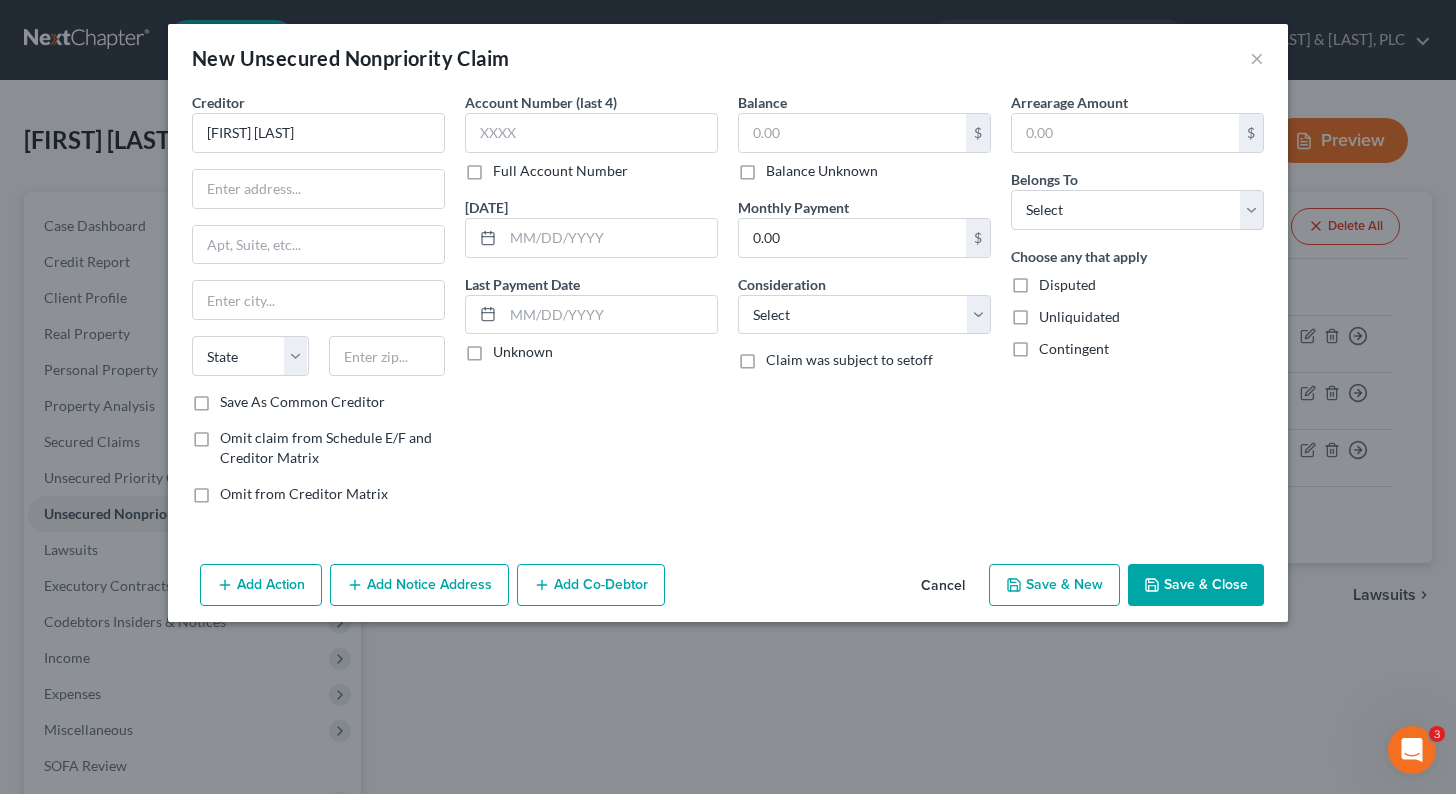 click on "Save & Close" at bounding box center (1196, 585) 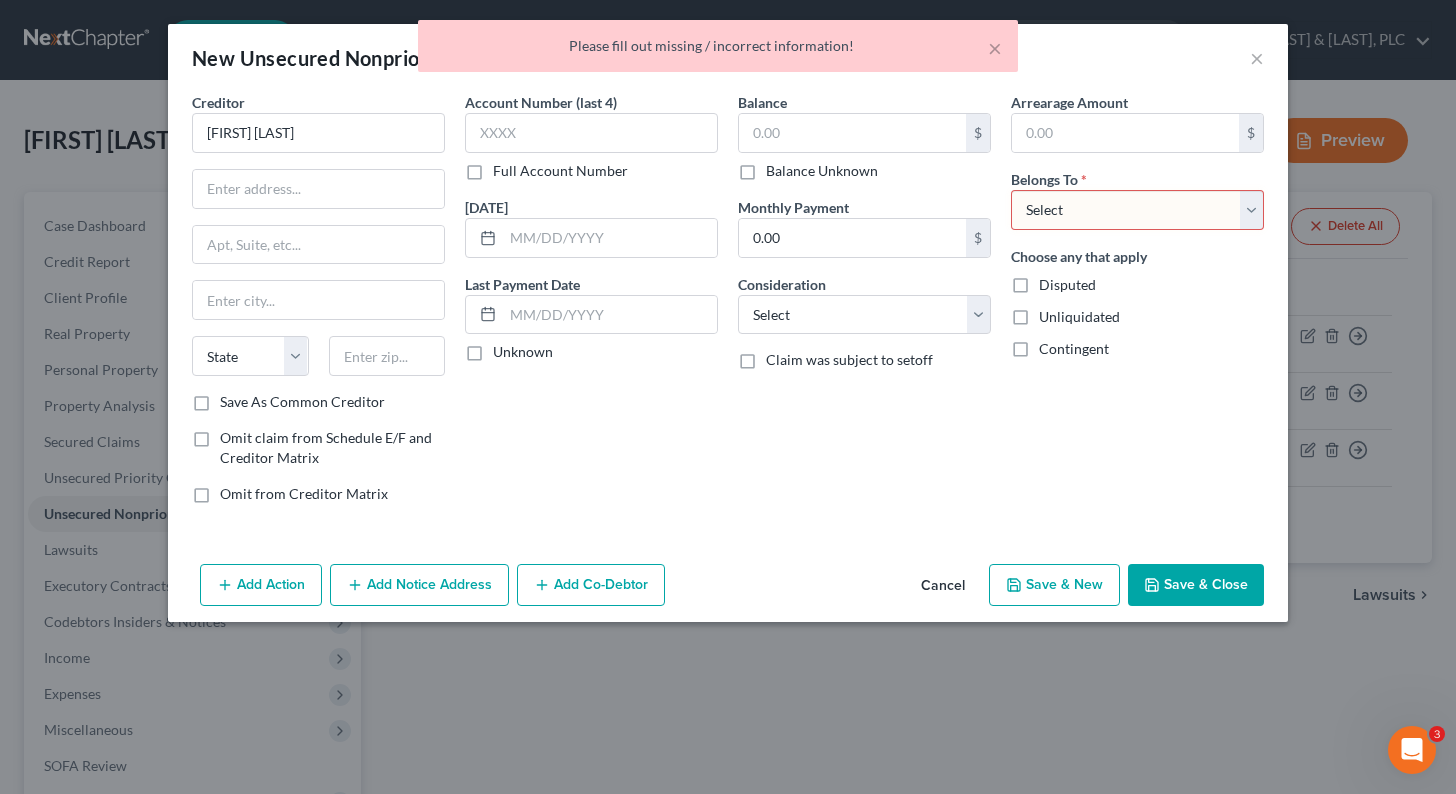 click on "Select Debtor 1 Only Debtor 2 Only Debtor 1 And Debtor 2 Only At Least One Of The Debtors And Another Community Property" at bounding box center (1137, 210) 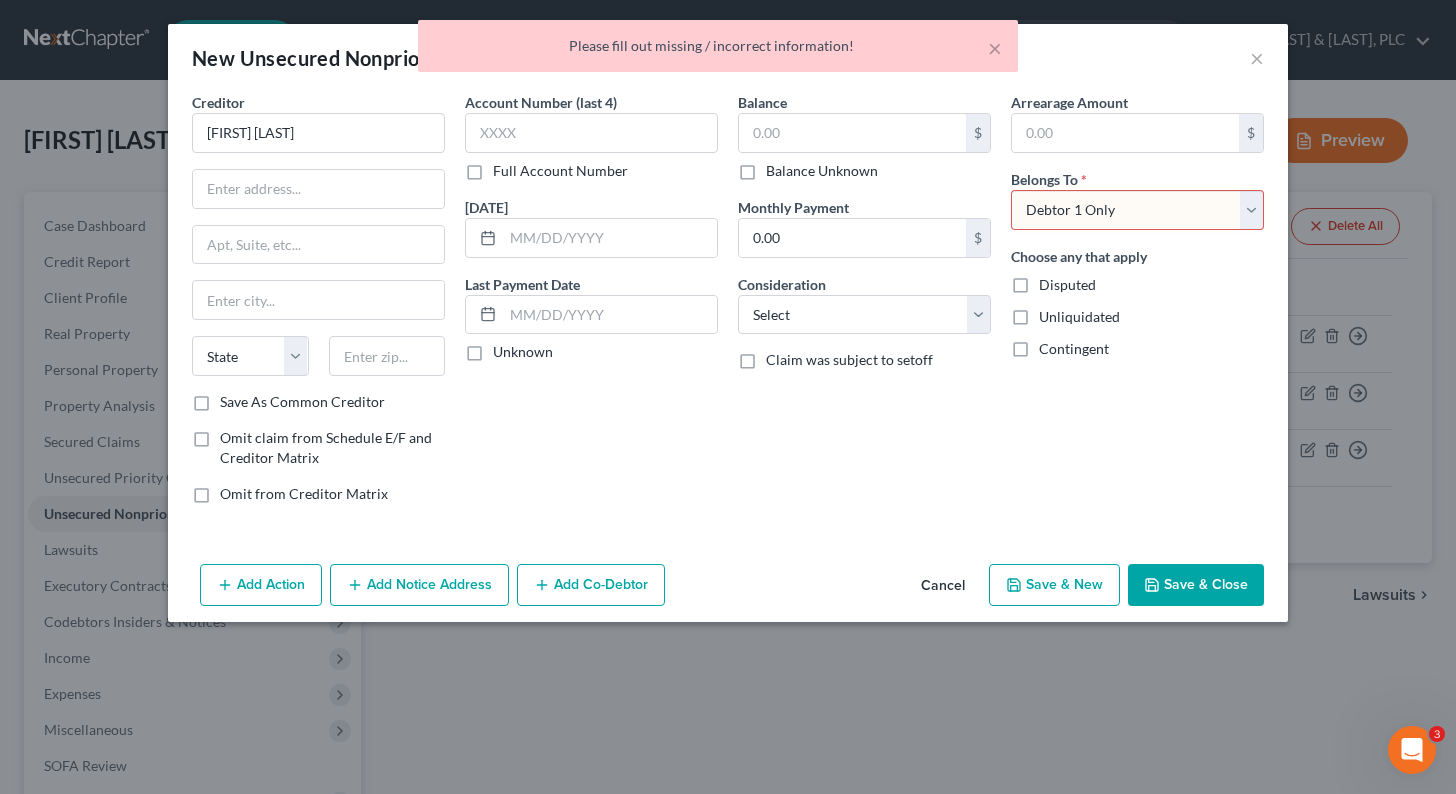 click on "Select Debtor 1 Only Debtor 2 Only Debtor 1 And Debtor 2 Only At Least One Of The Debtors And Another Community Property" at bounding box center [1137, 210] 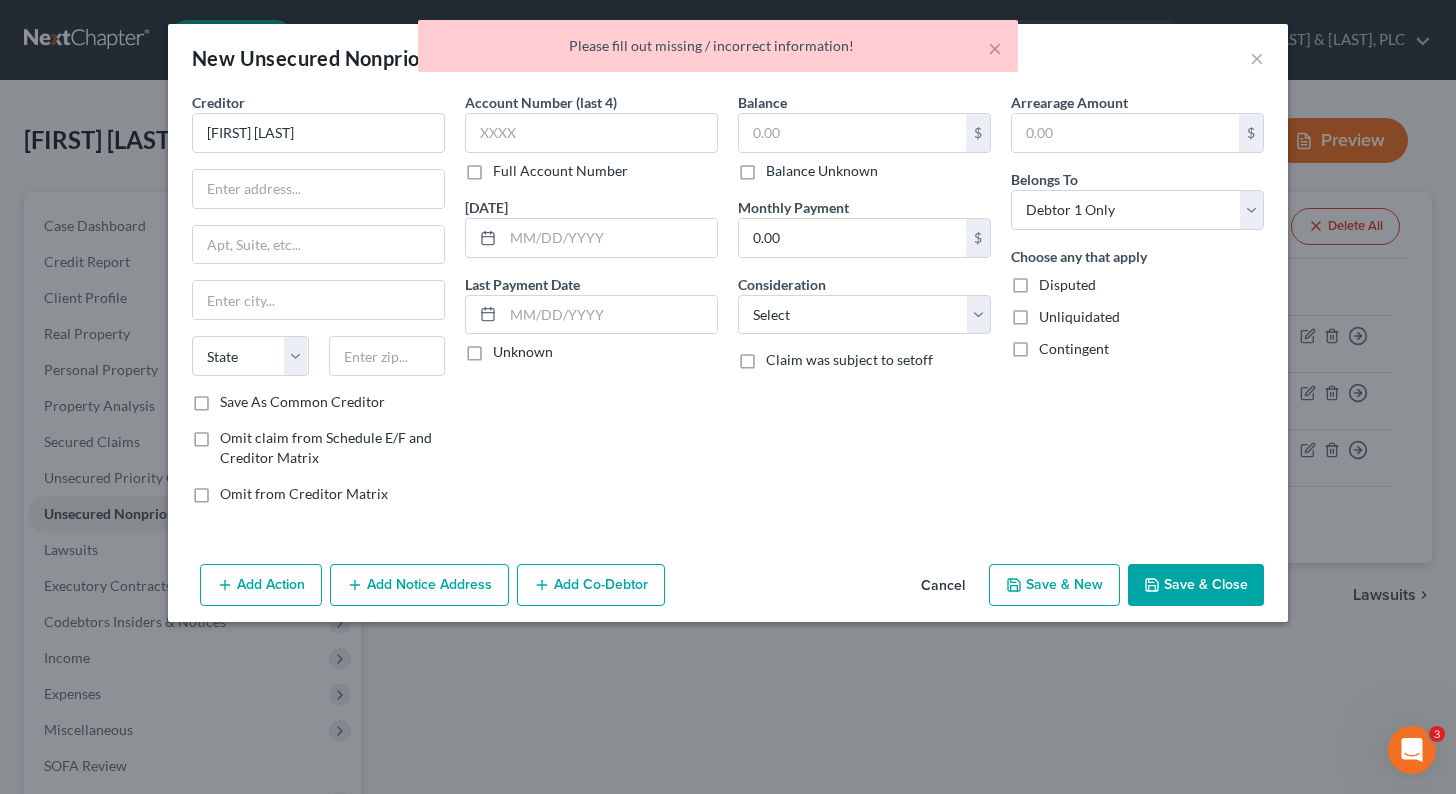 drag, startPoint x: 1145, startPoint y: 547, endPoint x: 1163, endPoint y: 579, distance: 36.71512 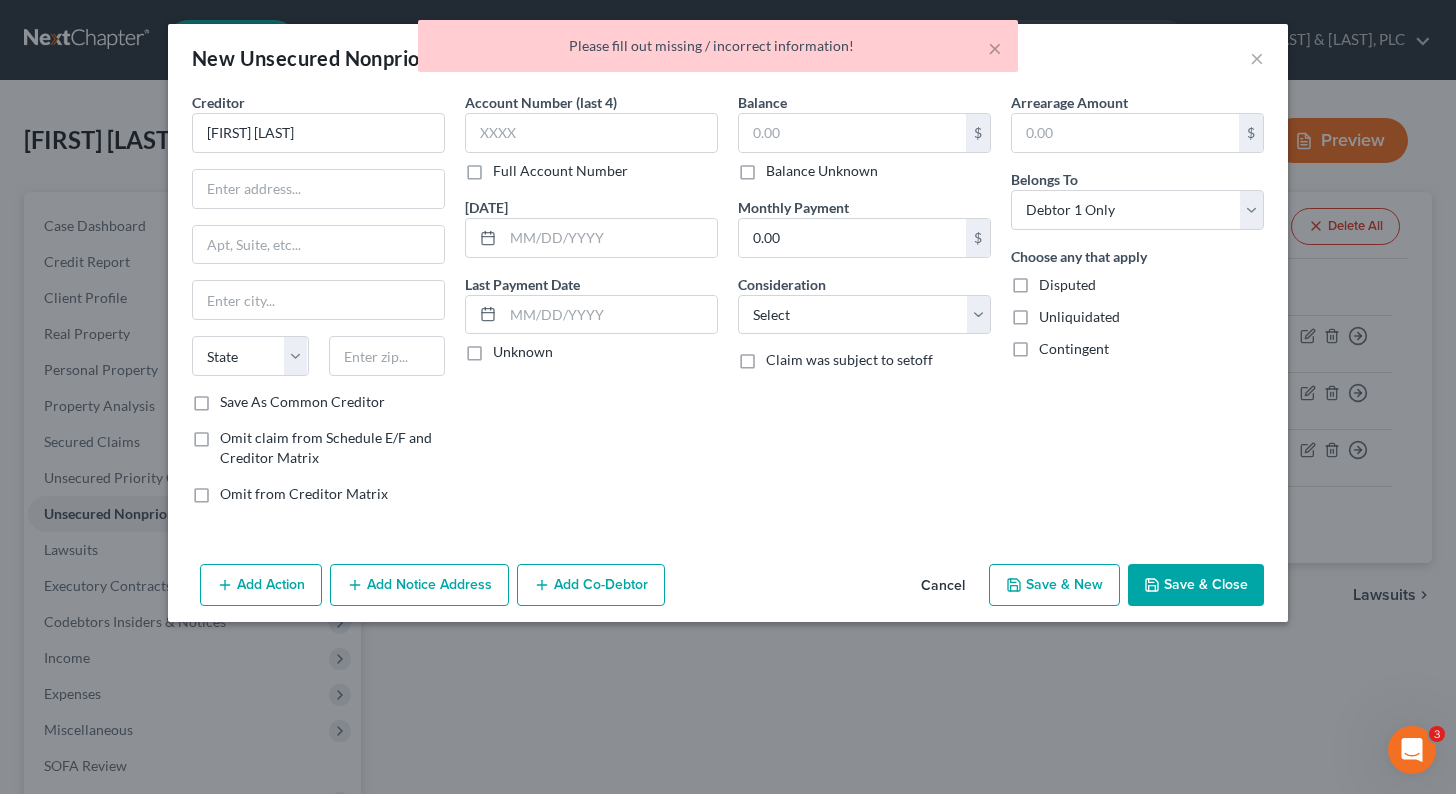 click on "Save & Close" at bounding box center (1196, 585) 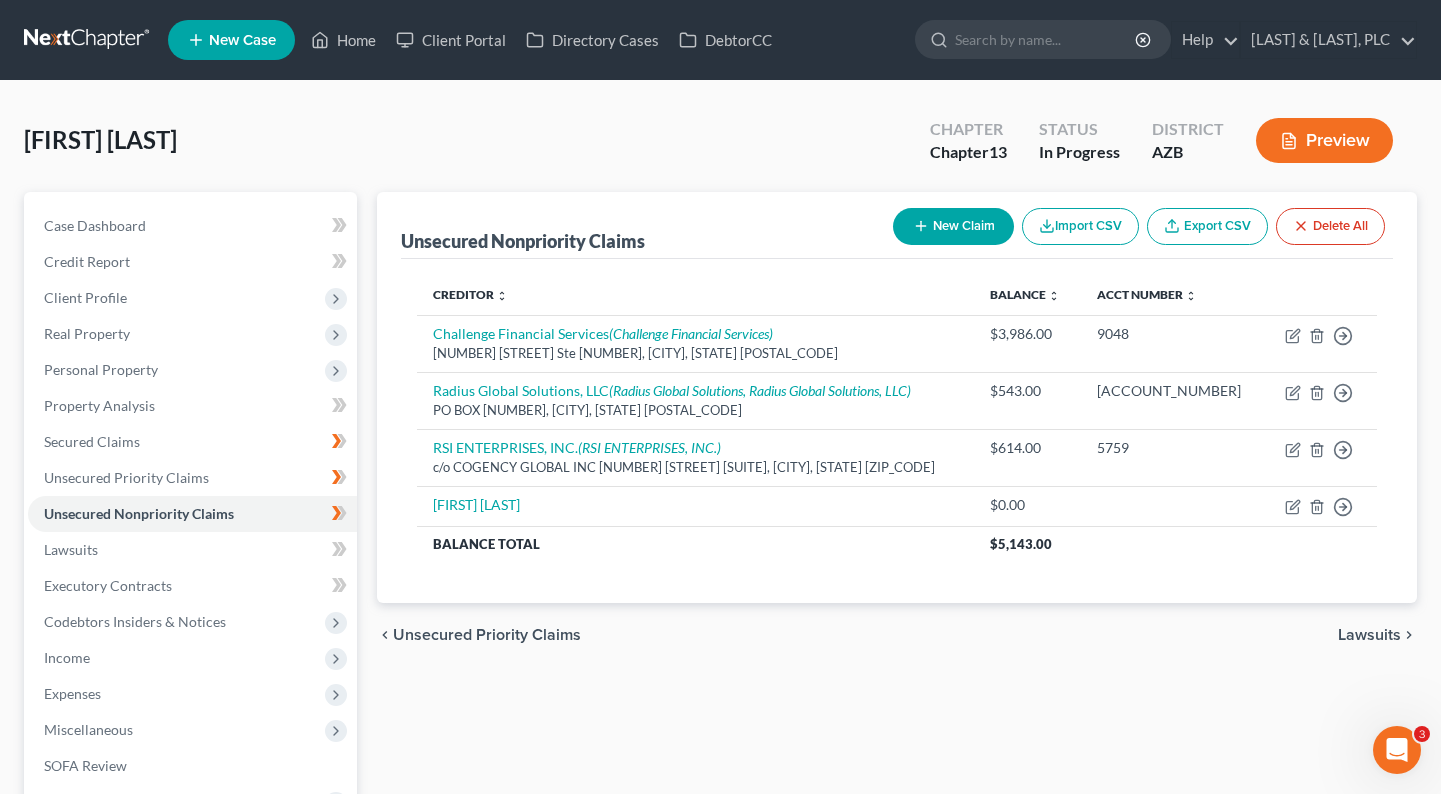 click on "Unsecured Nonpriority Claims New Claim
Import CSV
Export CSV Delete All
Creditor  expand_more   expand_less   unfold_more Balance  expand_more   expand_less   unfold_more Acct Number  expand_more   expand_less   unfold_more Challenge Financial Services  (Challenge Financial Services) 1004 W Taft Ave Ste 100, Orange, CA 92865 $3,986.00 9048 Move to D Move to E Move to G Move to Notice Only Radius Global Solutions, LLC  (Radius Global Solutions, Radius Global Solutions, LLC) PO BOX 390905, Minneapolis, MN 55439 $543.00 8482 Move to D Move to E Move to G Move to Notice Only RSI ENTERPRISES, INC.  (RSI ENTERPRISES, INC.) c/o COGENCY GLOBAL INC 300 W CLARENDON AVE STE 240, Phoenix, AZ 85013-3479 $614.00 5759 Move to D Move to E Move to G Move to Notice Only [FIRST] [LAST]   $0.00 Move to D Move to E Move to G Move to Notice Only Balance Total $5,143.00
Previous
1
Next
chevron_left
Unsecured Priority Claims
Lawsuits
chevron_right" at bounding box center [897, 607] 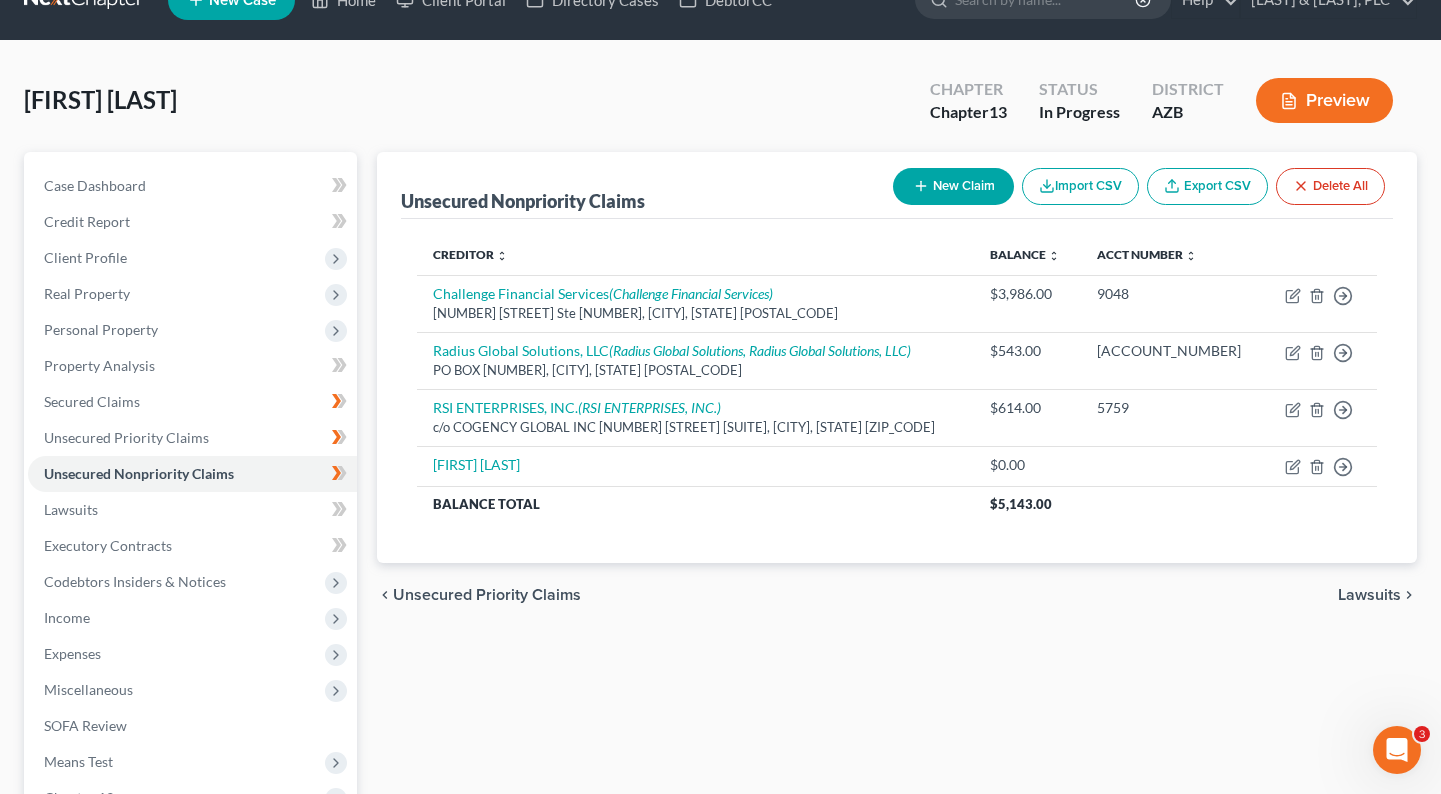 scroll, scrollTop: 120, scrollLeft: 0, axis: vertical 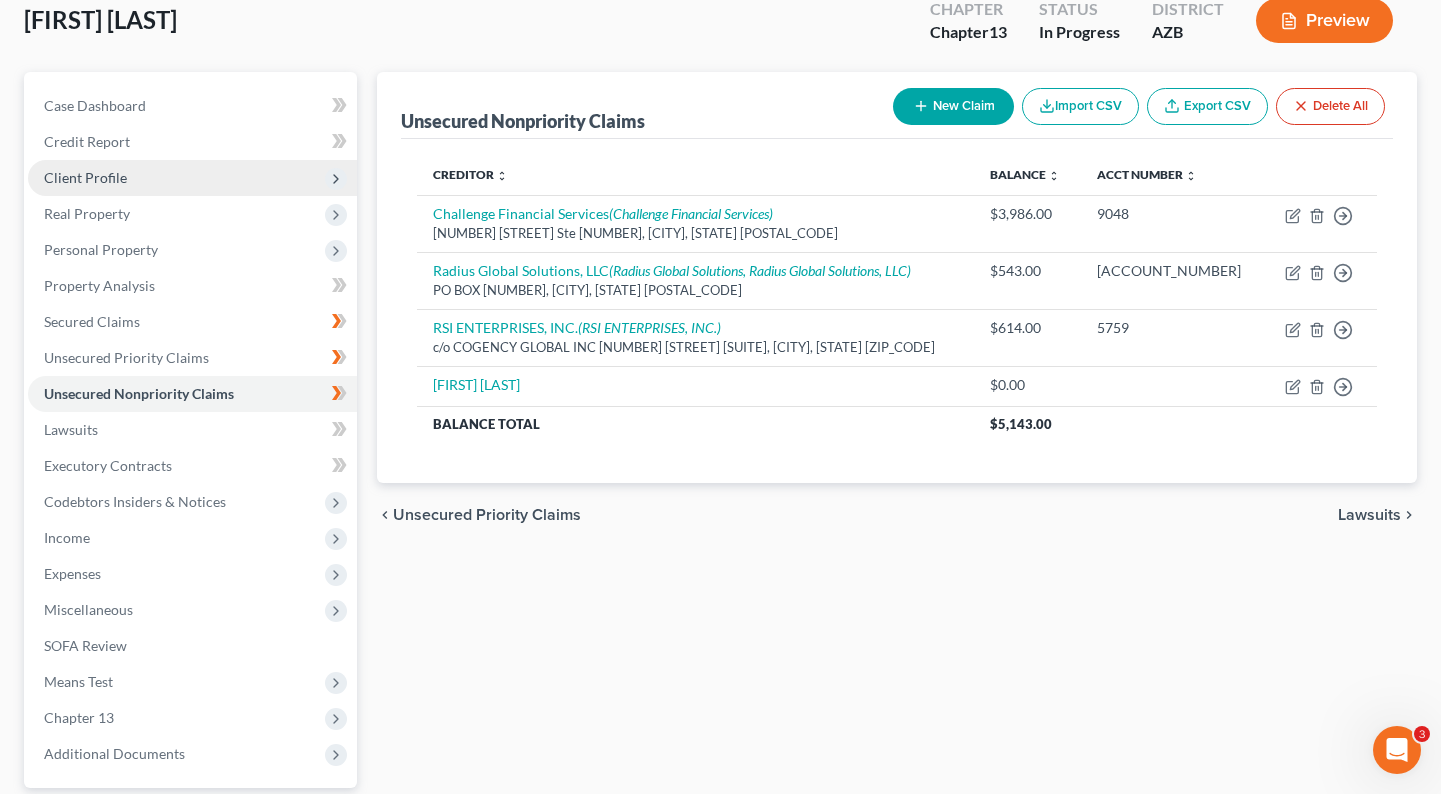 click on "Client Profile" at bounding box center [0, 0] 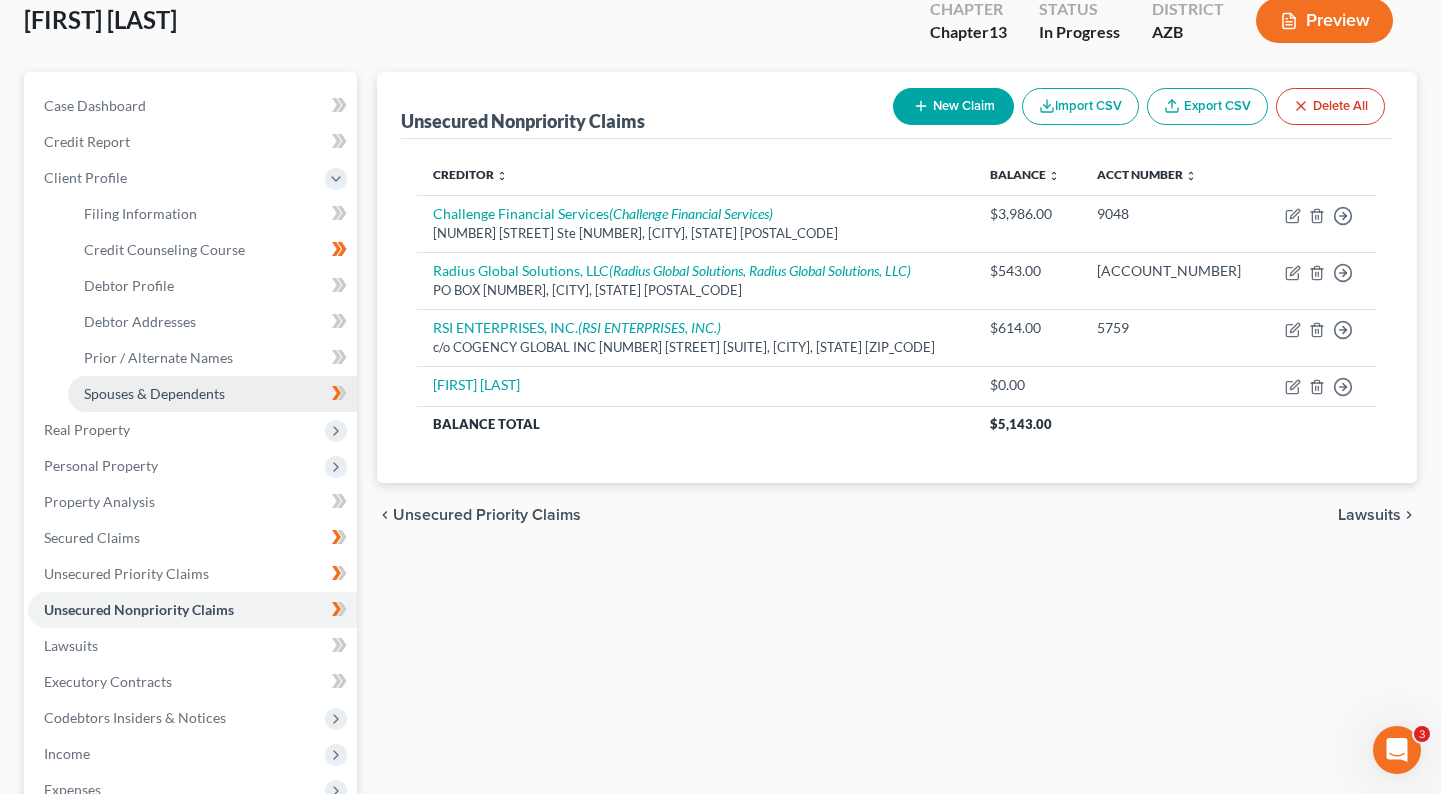 click on "Spouses & Dependents" at bounding box center [212, 394] 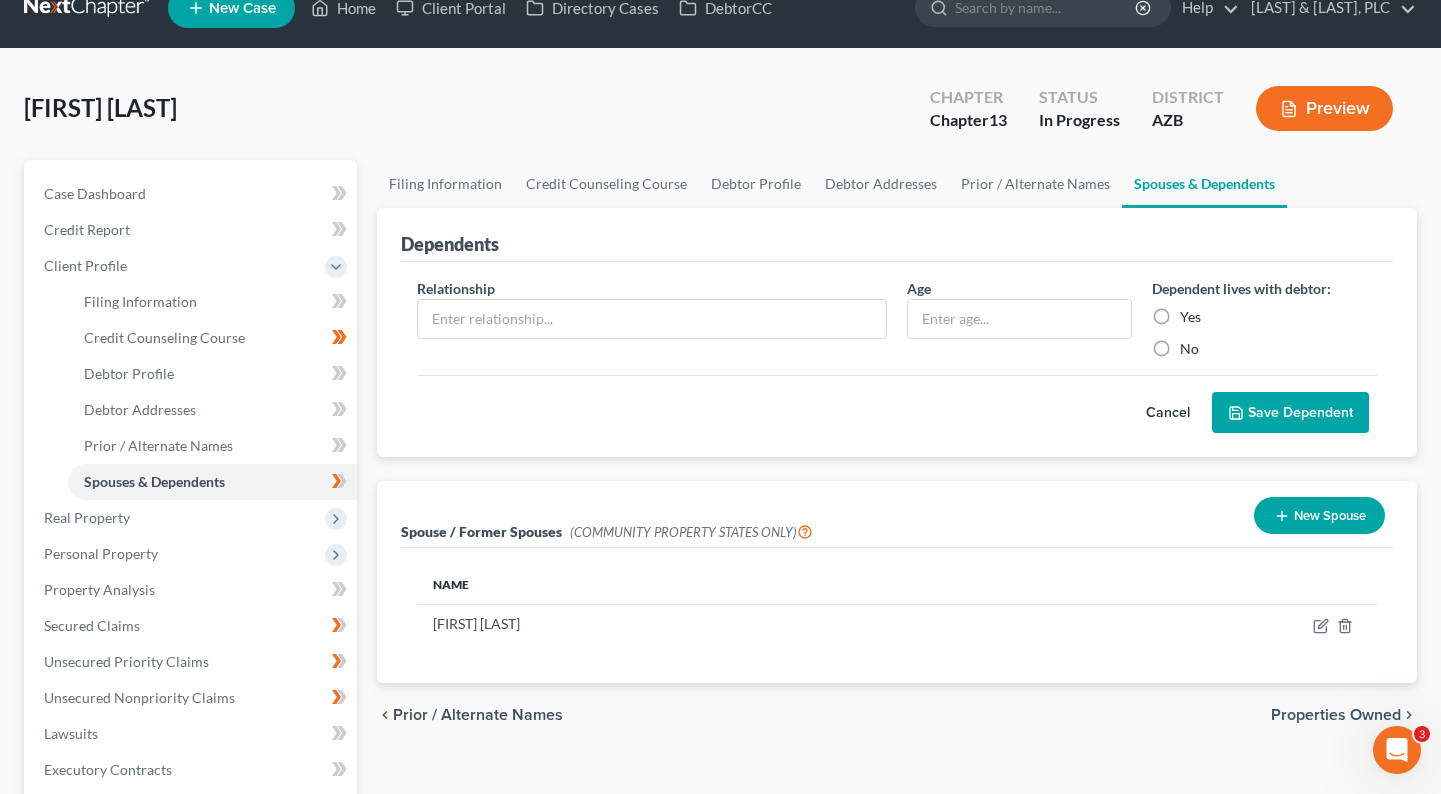 scroll, scrollTop: 0, scrollLeft: 0, axis: both 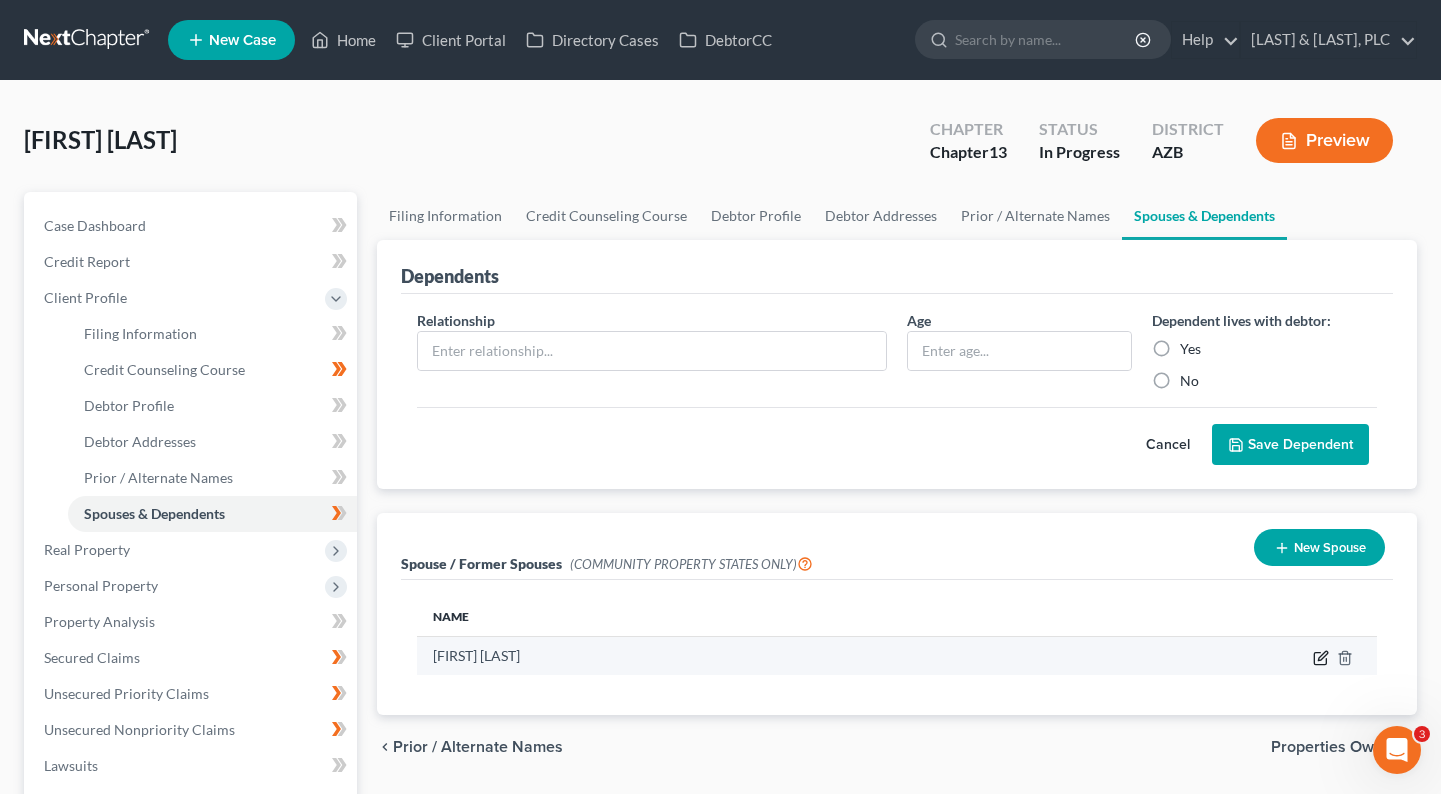 click at bounding box center [1321, 658] 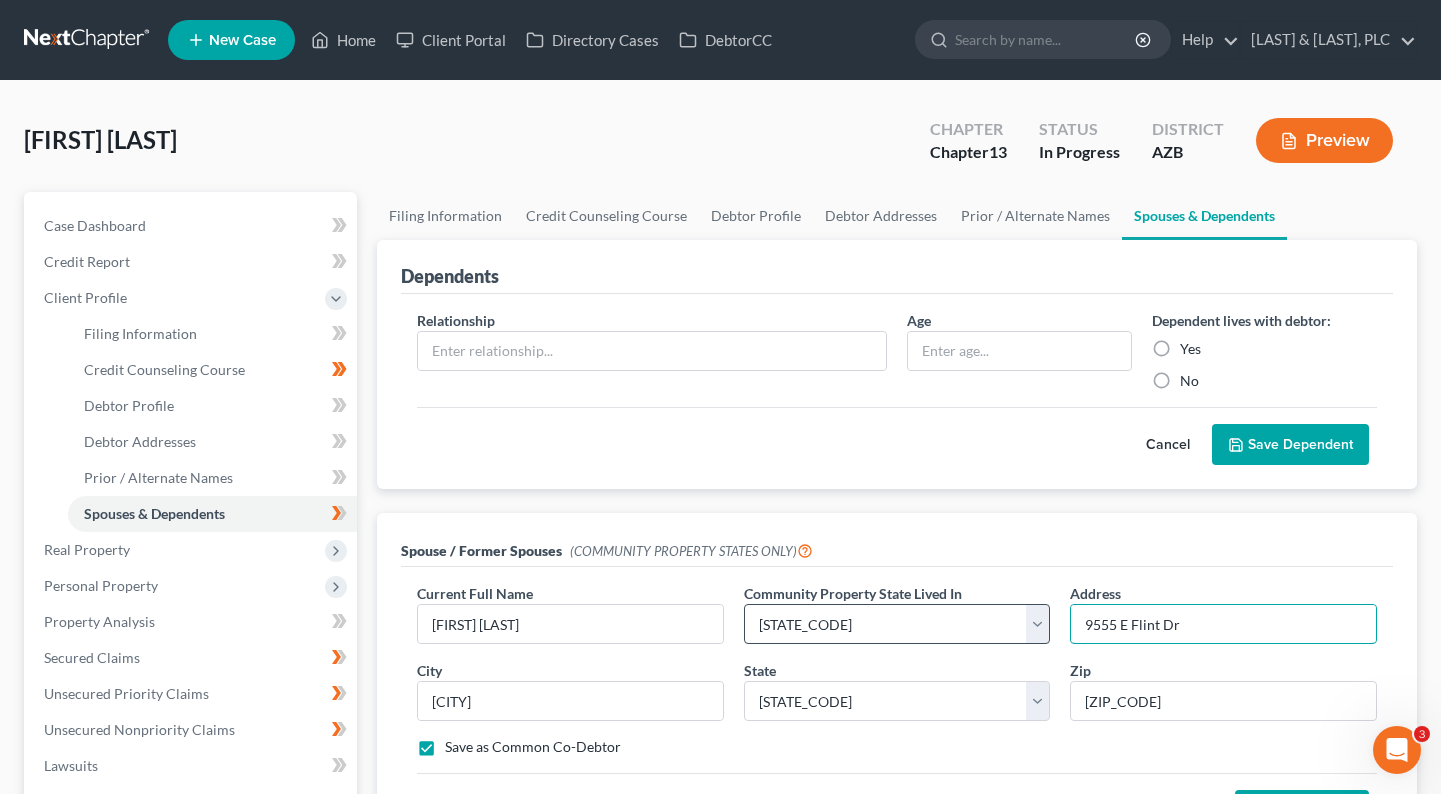 drag, startPoint x: 1184, startPoint y: 614, endPoint x: 1048, endPoint y: 621, distance: 136.18002 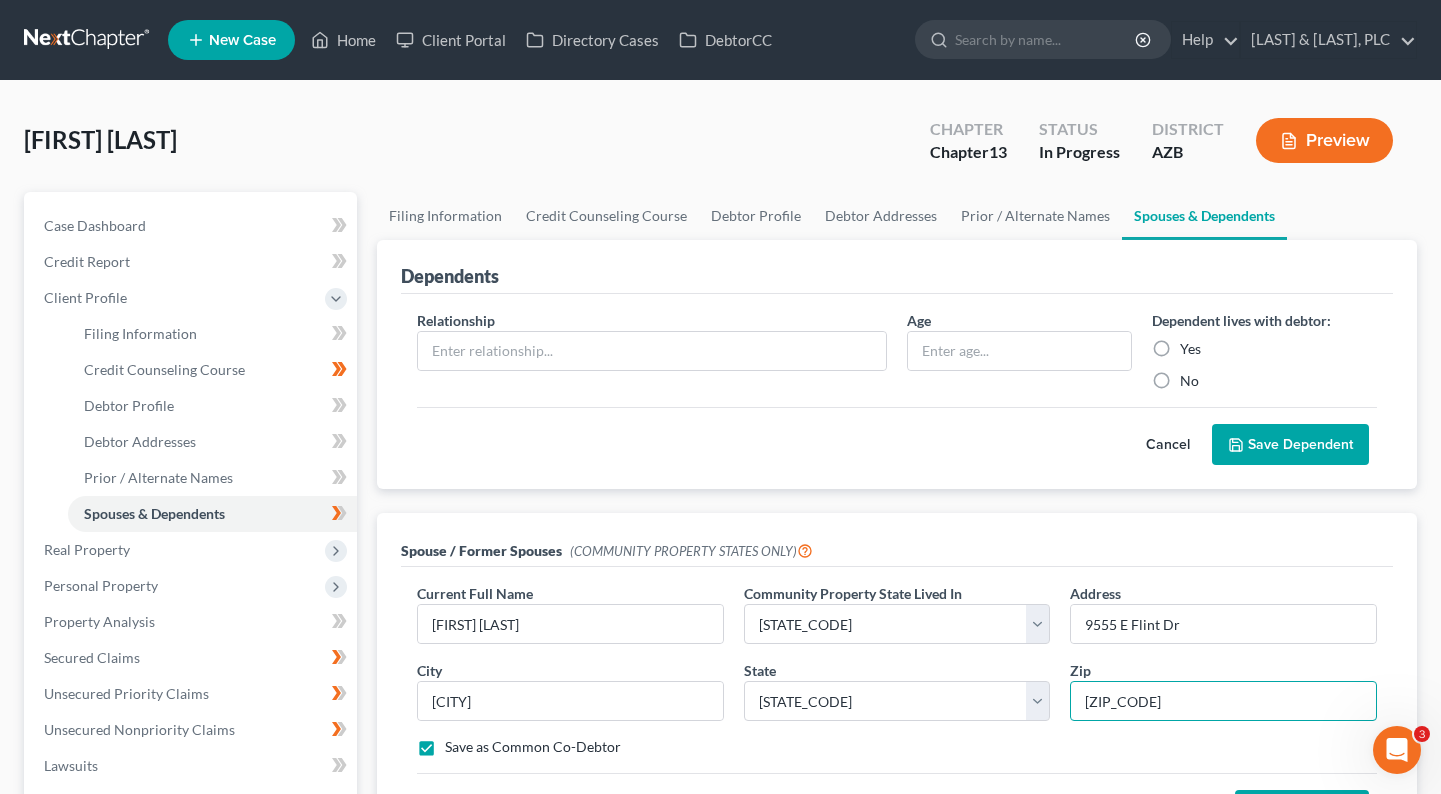 click on "[ZIP_CODE]" at bounding box center [1223, 701] 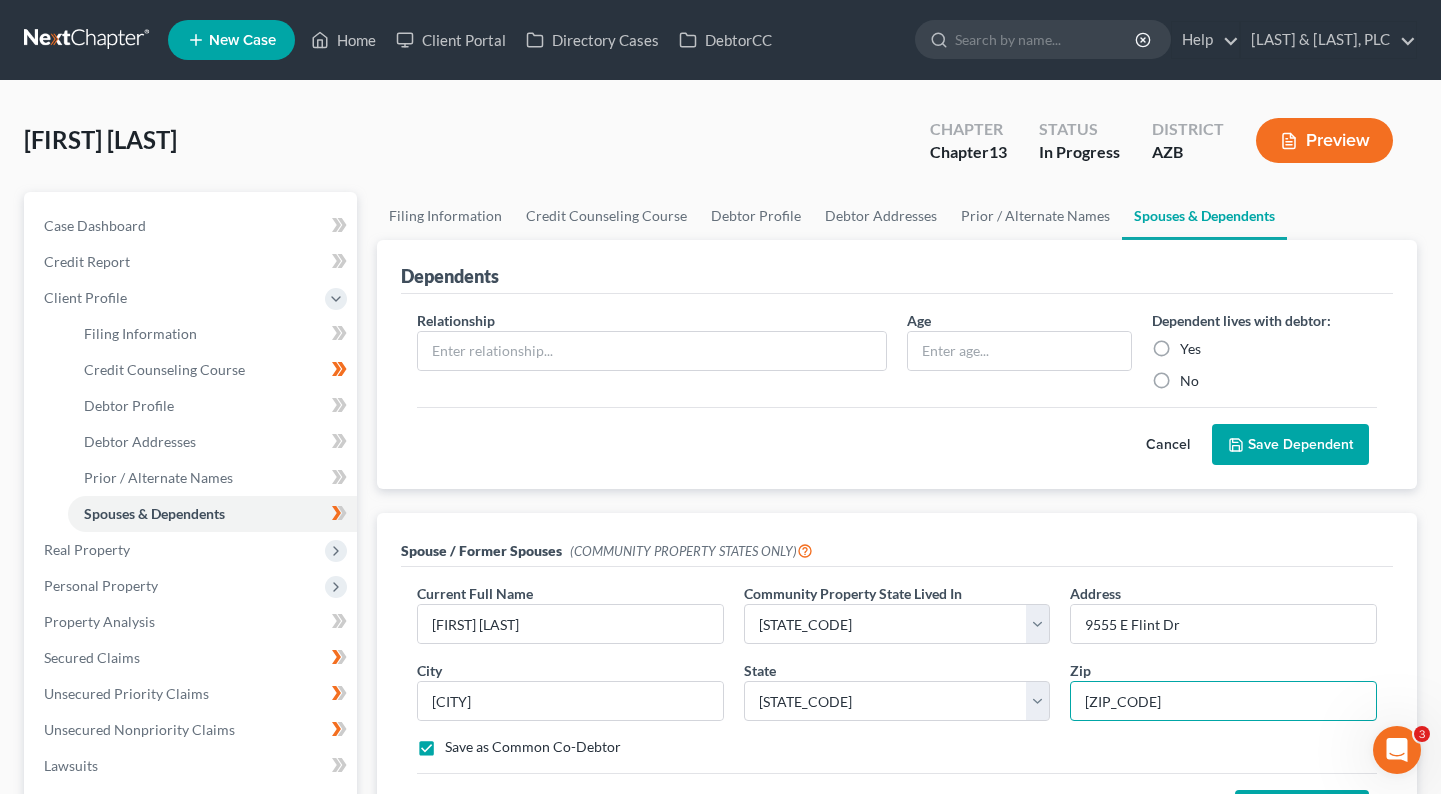 scroll, scrollTop: 41, scrollLeft: 0, axis: vertical 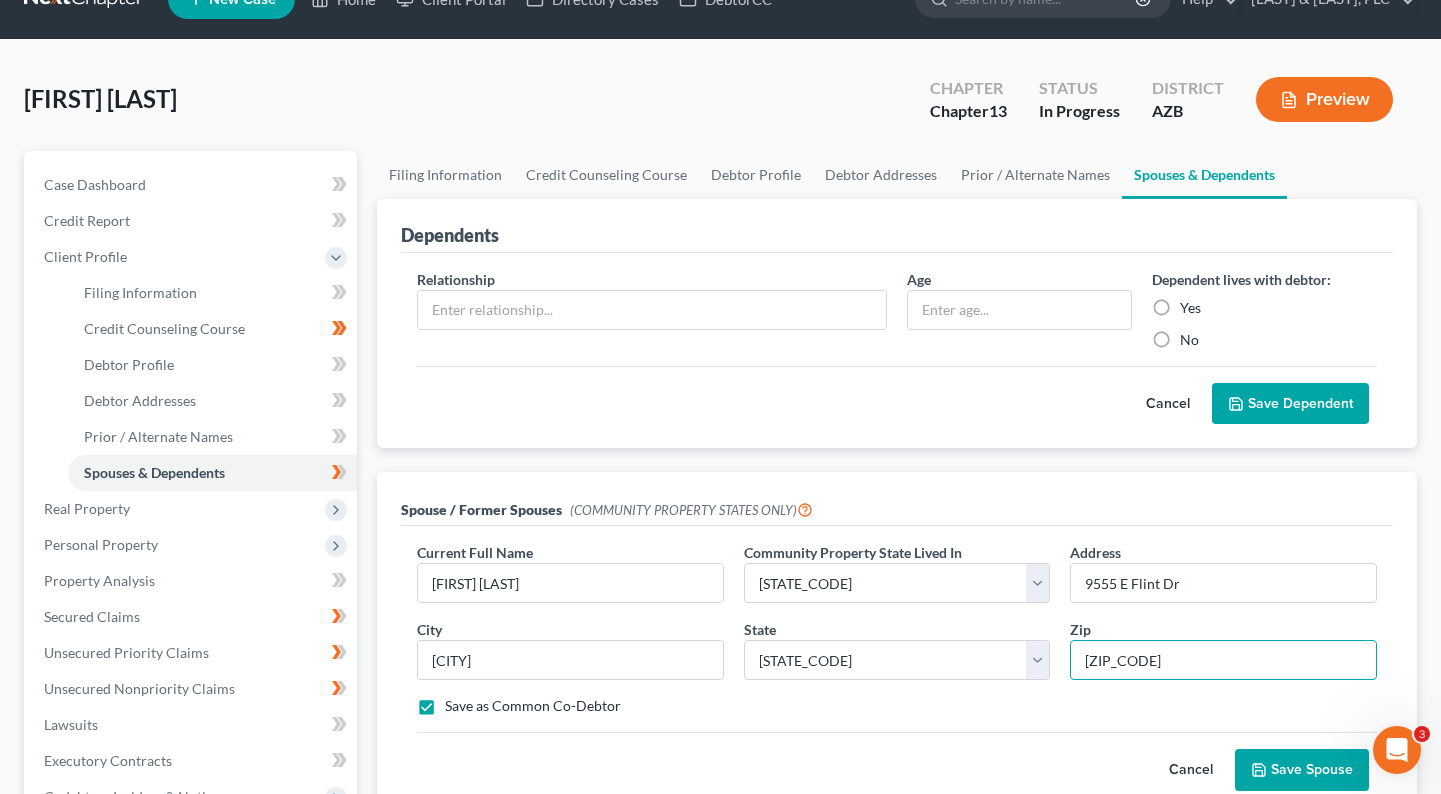 paste on "-4745" 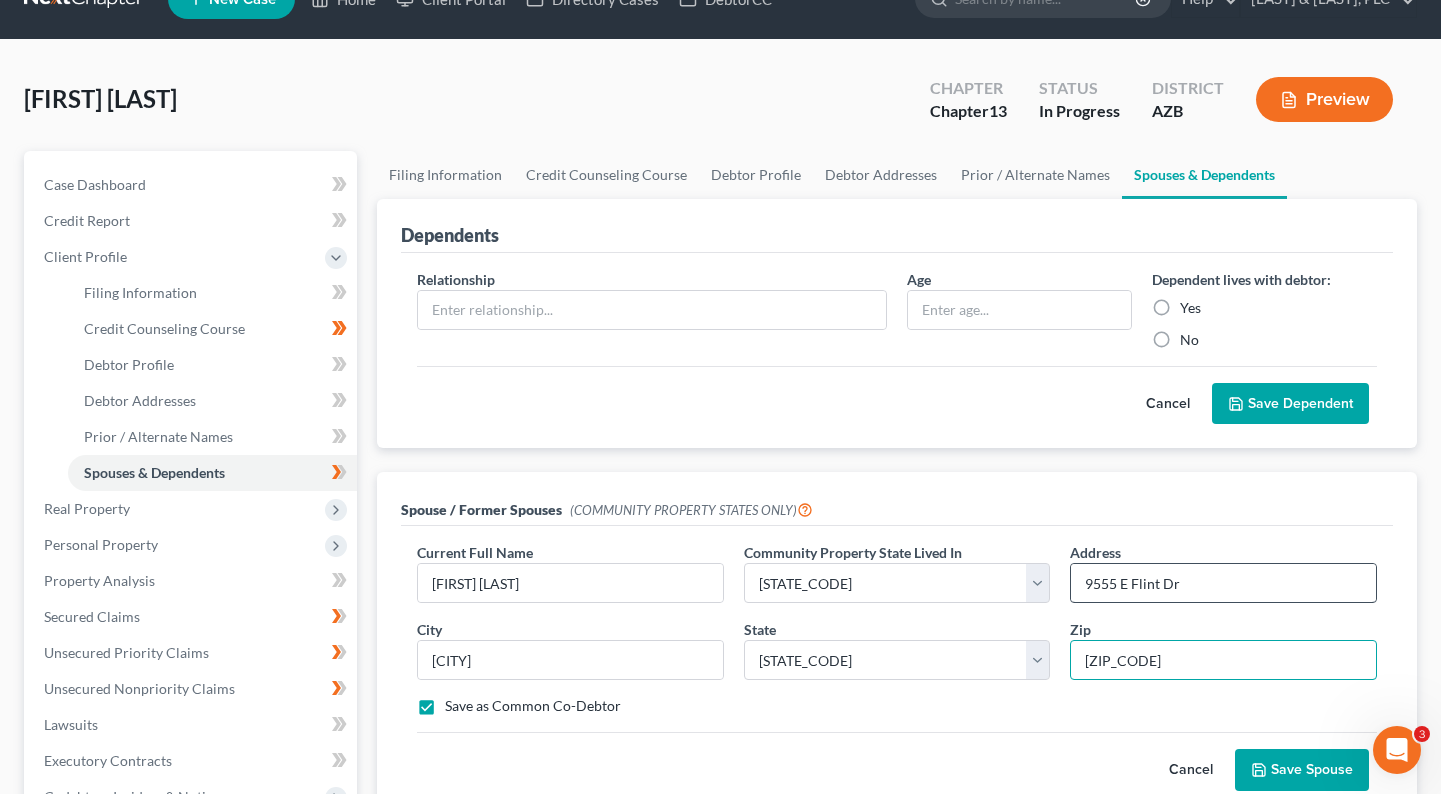 type on "[ZIP_CODE]" 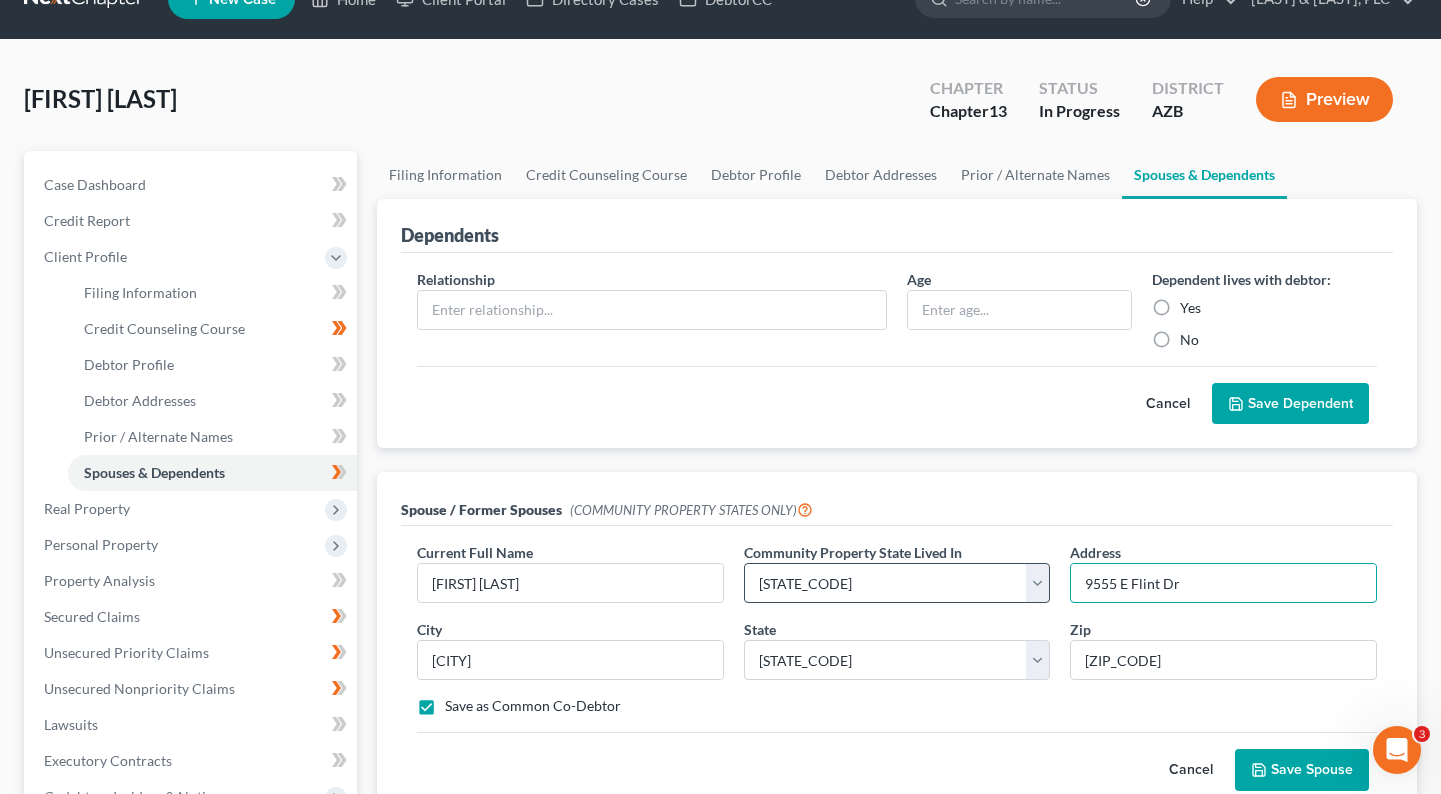 drag, startPoint x: 1205, startPoint y: 586, endPoint x: 1037, endPoint y: 565, distance: 169.30742 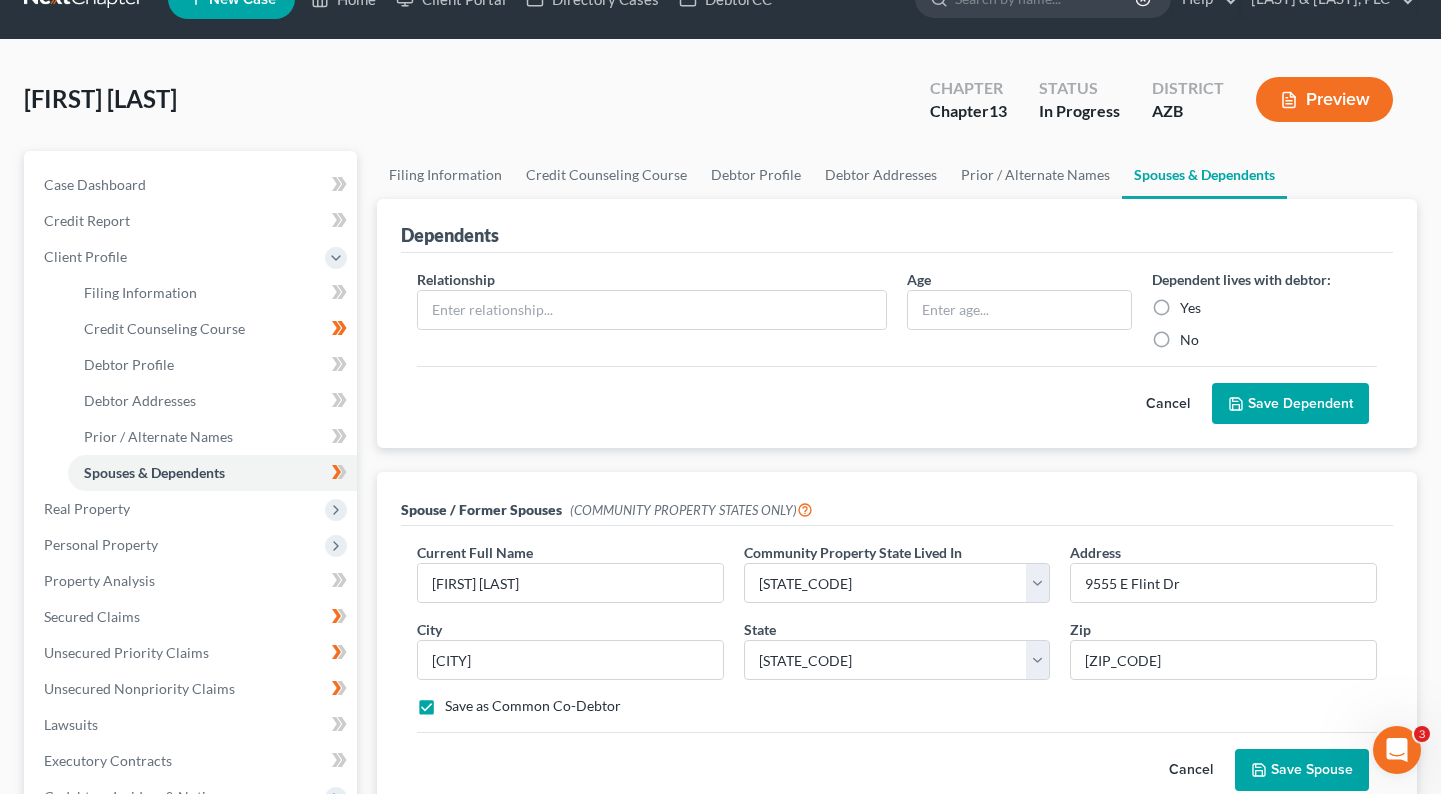 click on "Save Spouse" at bounding box center [1302, 770] 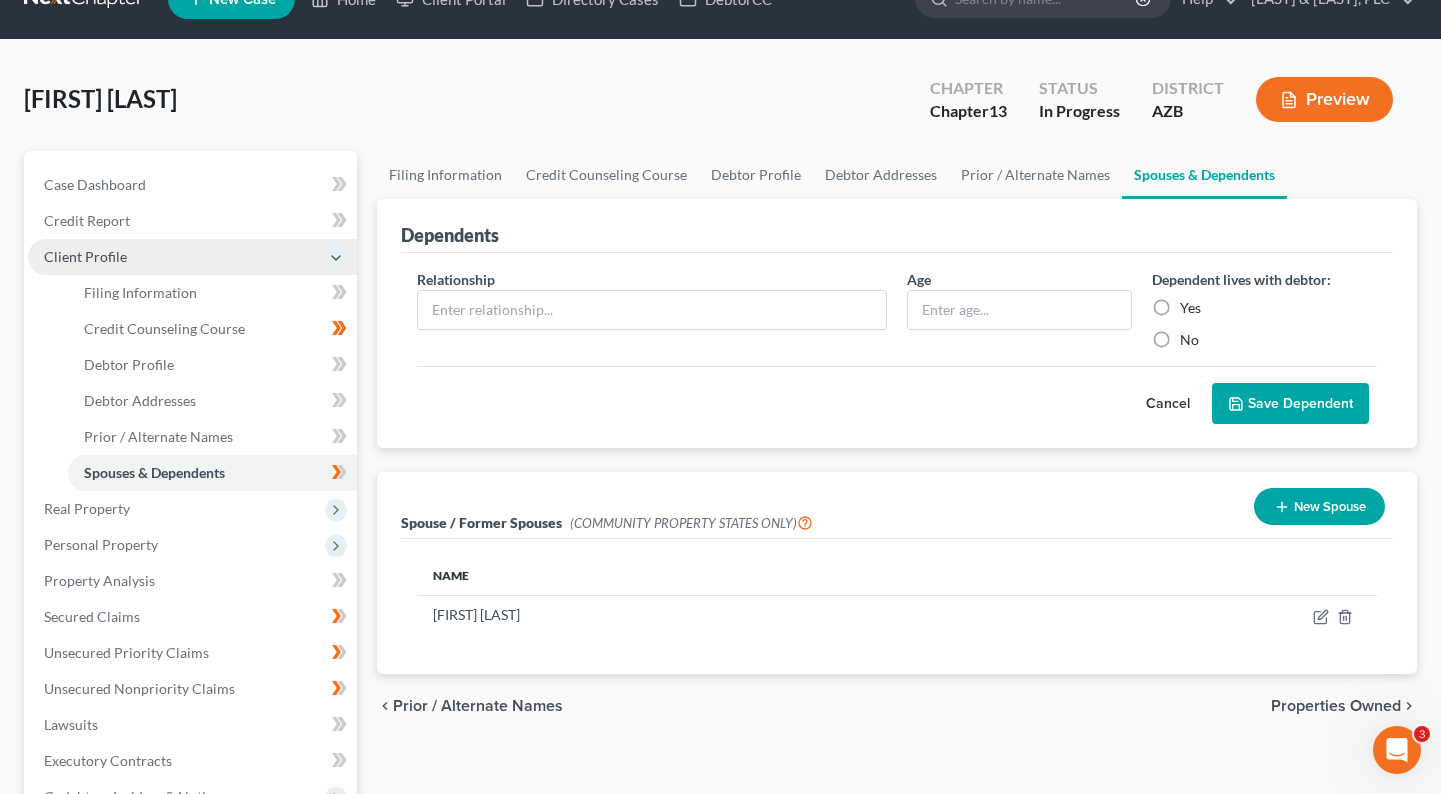 click on "Client Profile" at bounding box center [0, 0] 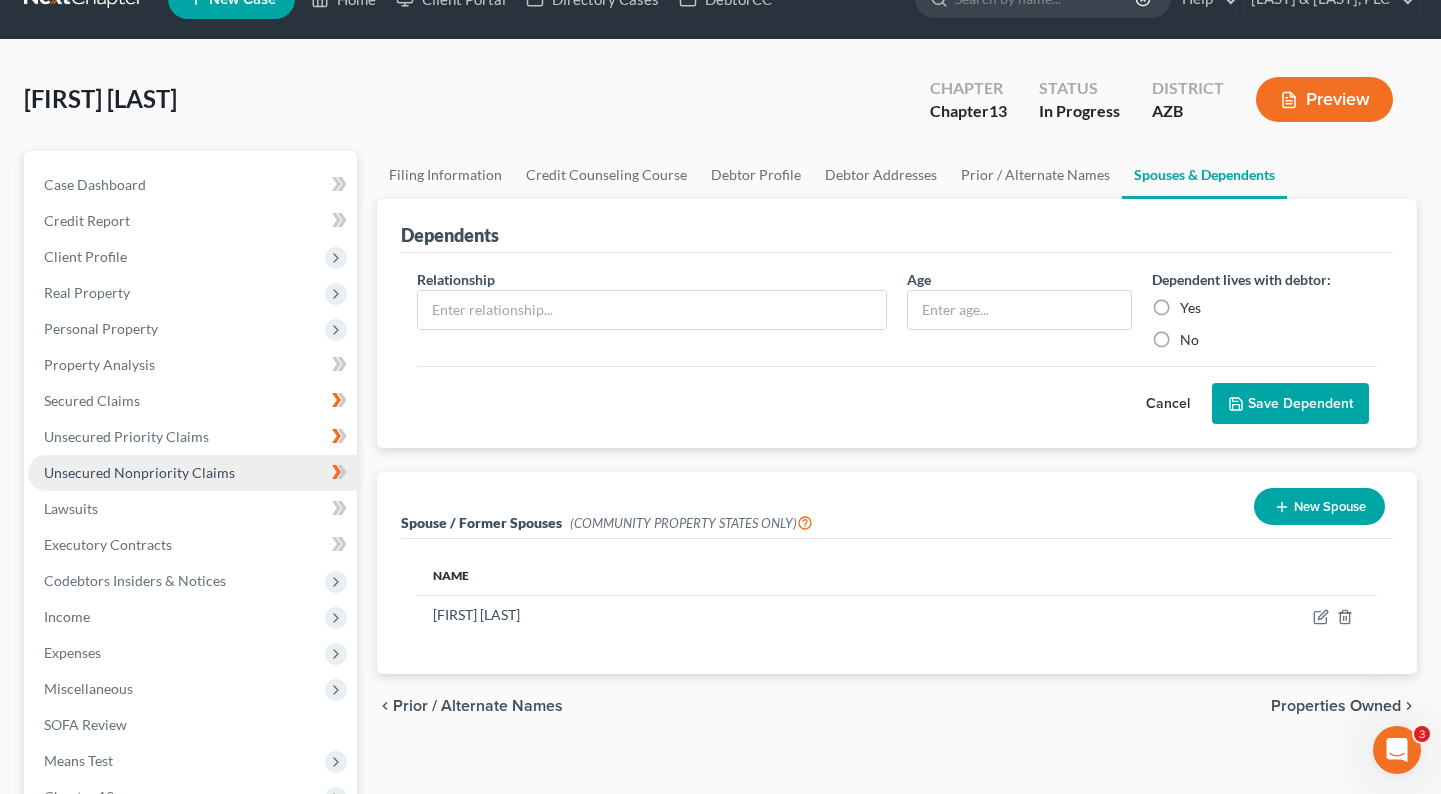 click on "Unsecured Nonpriority Claims" at bounding box center [192, 473] 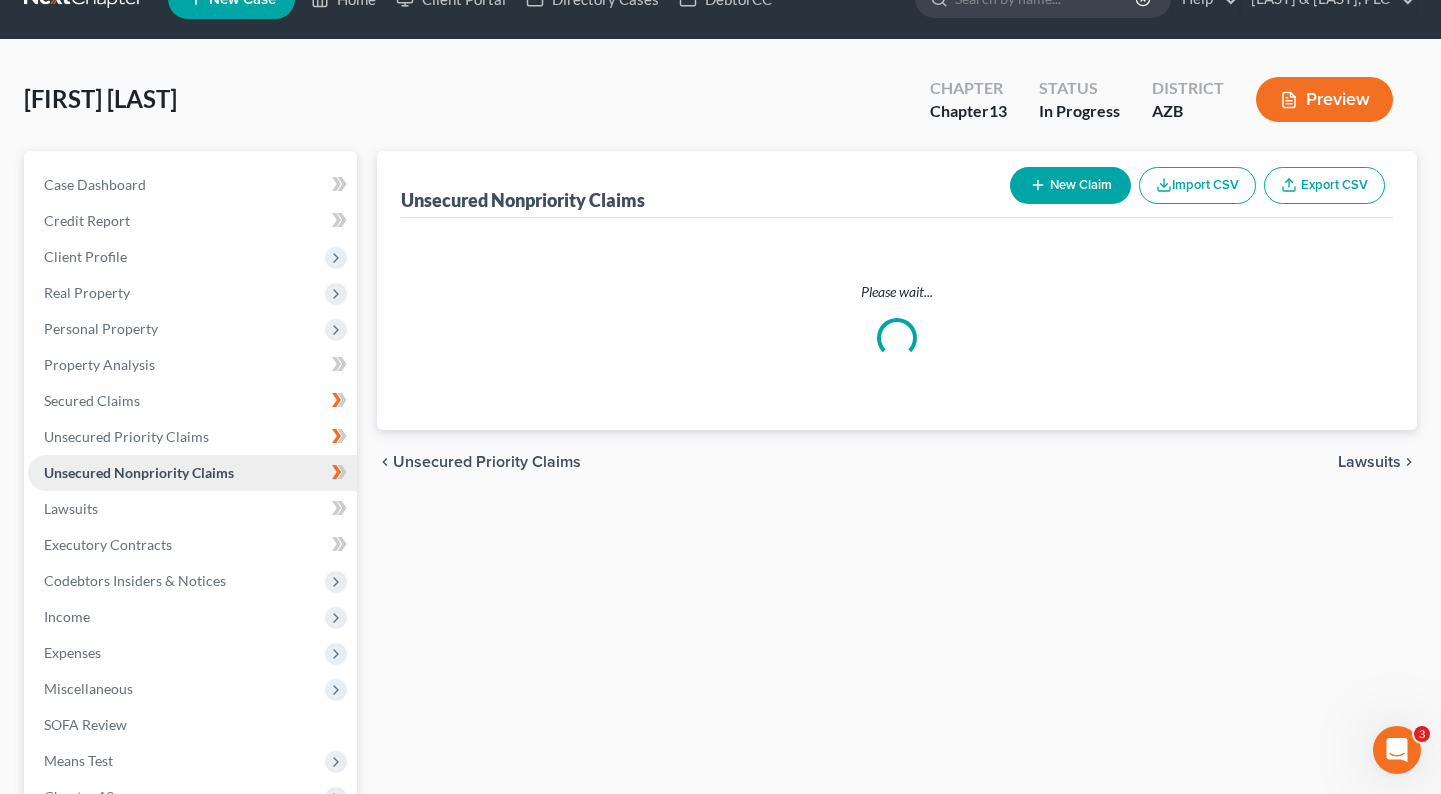 scroll, scrollTop: 0, scrollLeft: 0, axis: both 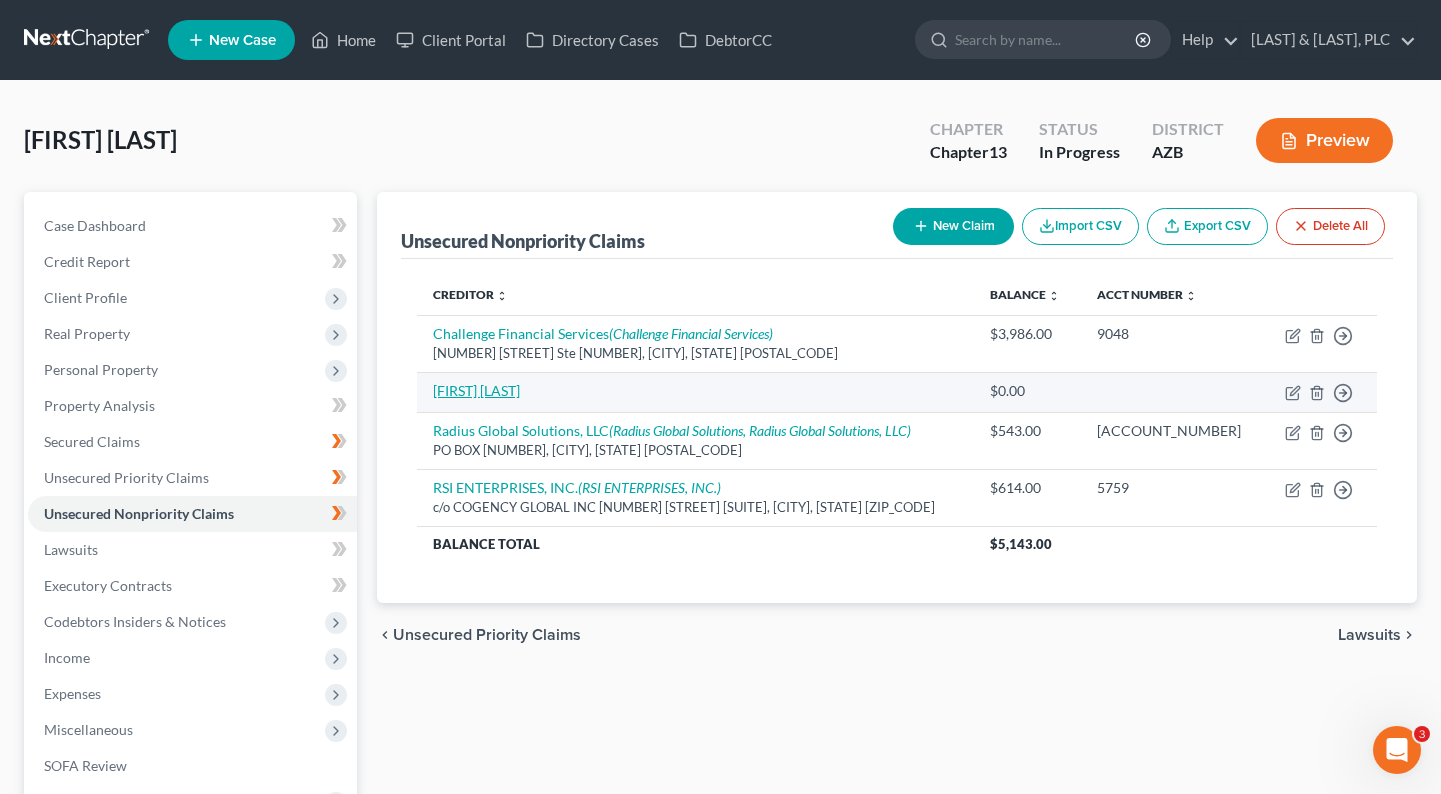 click on "[FIRST] [LAST]" at bounding box center (603, 333) 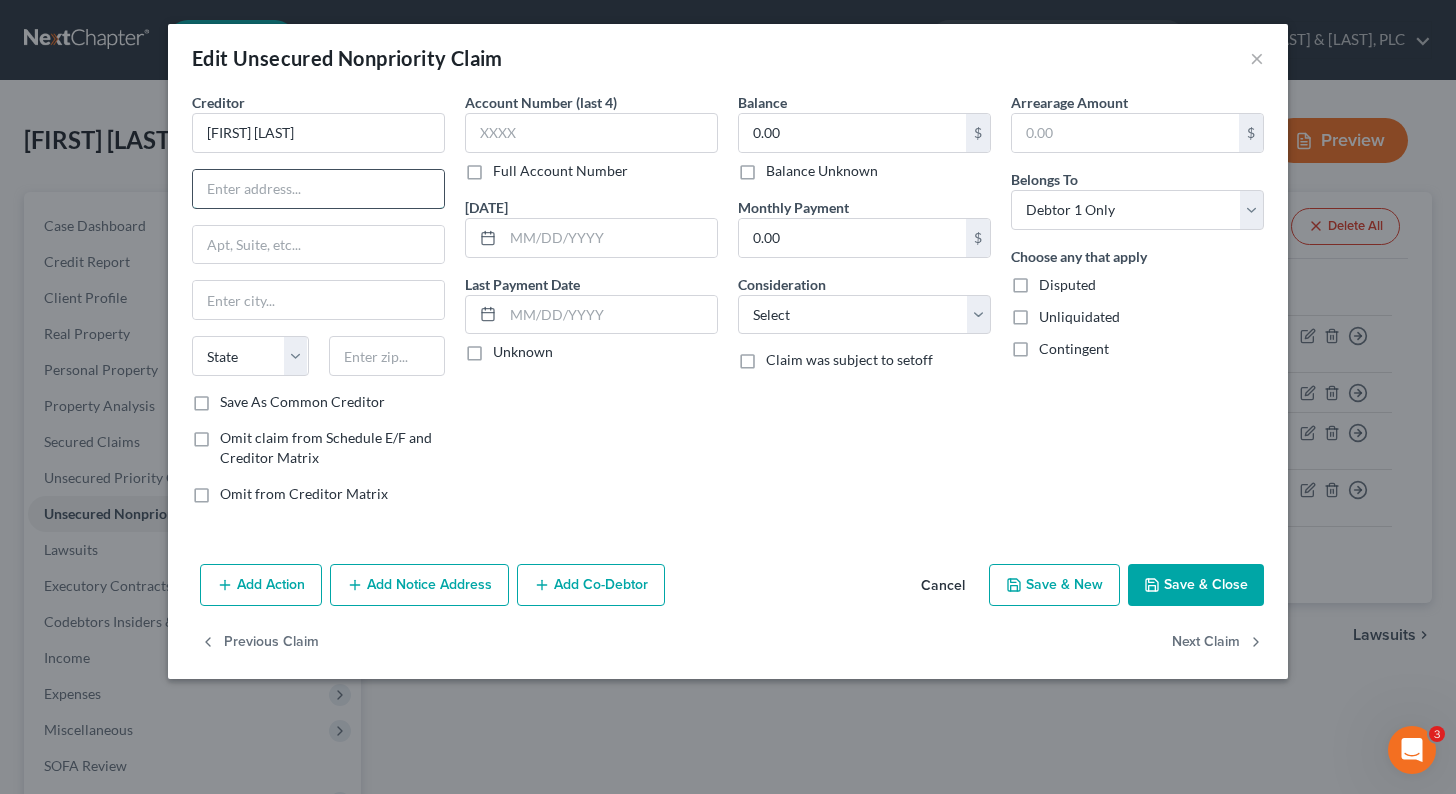 click at bounding box center [318, 189] 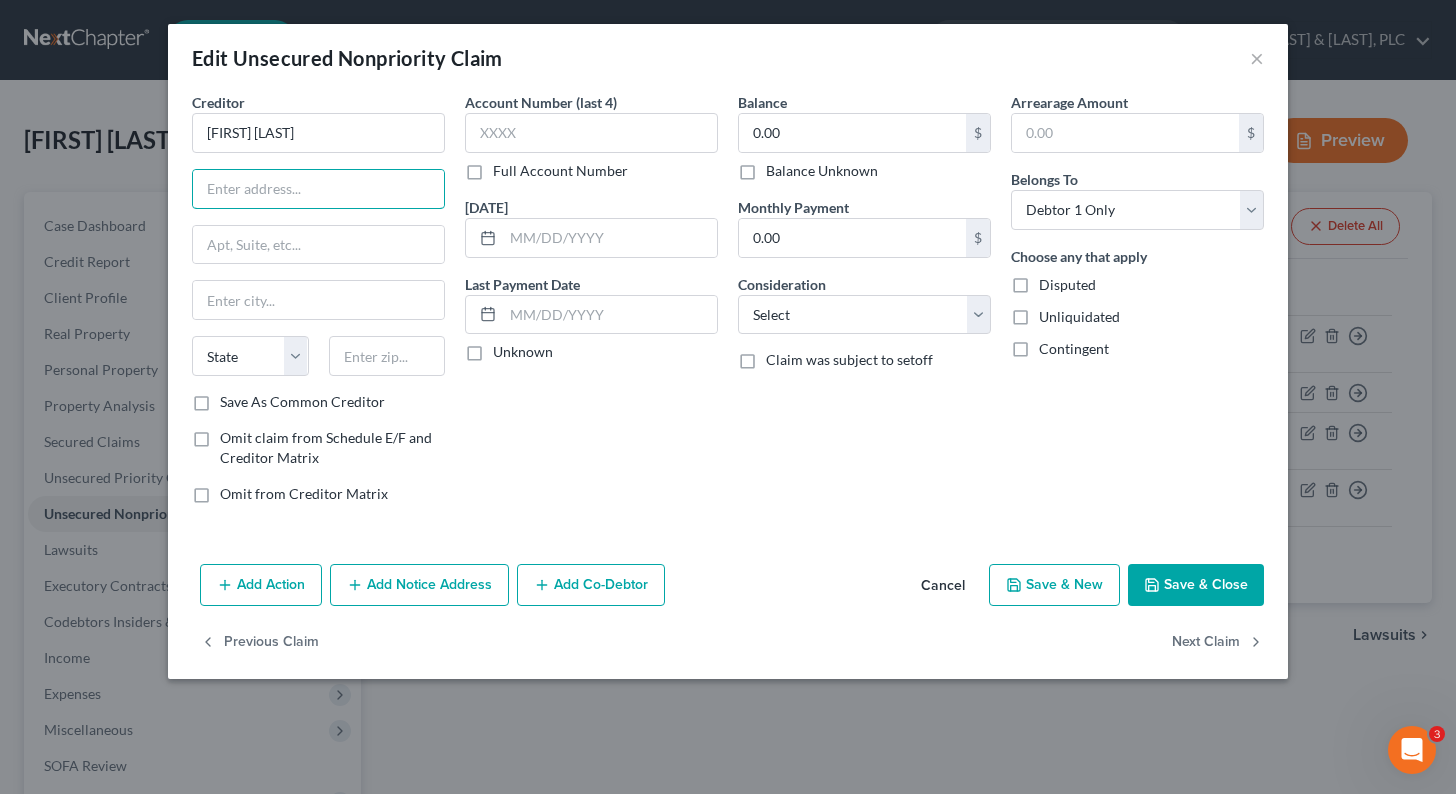 paste on "9555 E Flint Dr" 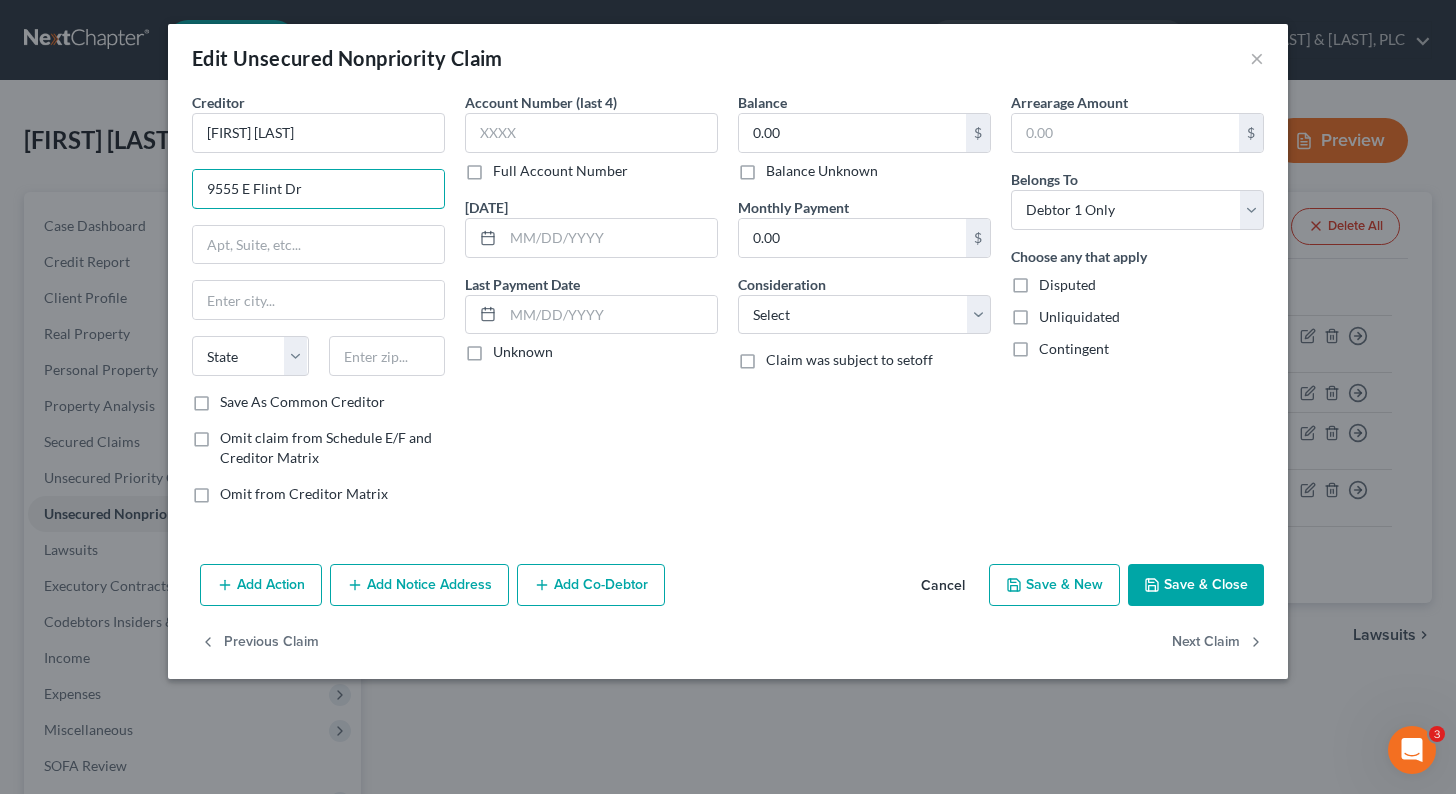 type on "9555 E Flint Dr" 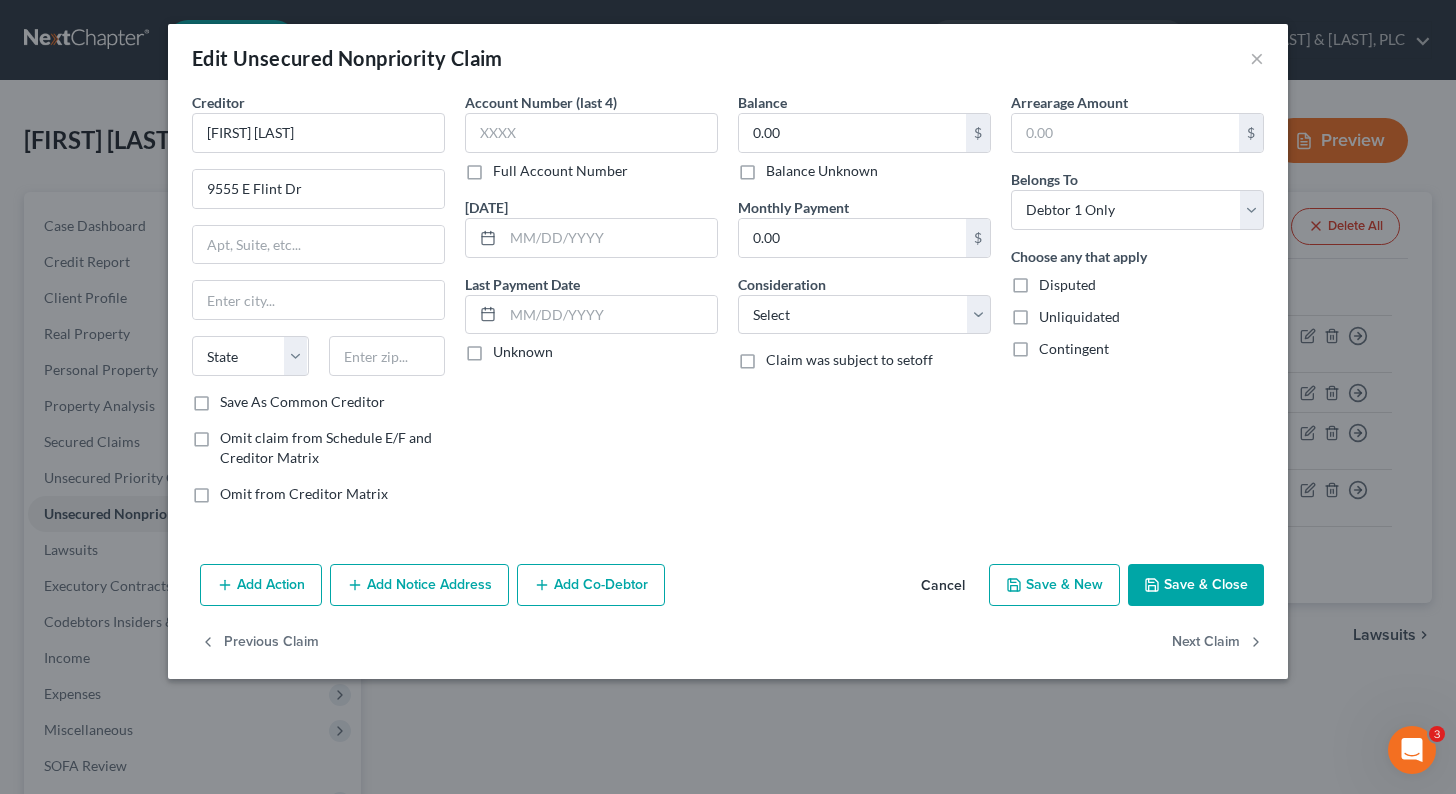 drag, startPoint x: 673, startPoint y: 511, endPoint x: 690, endPoint y: 542, distance: 35.35534 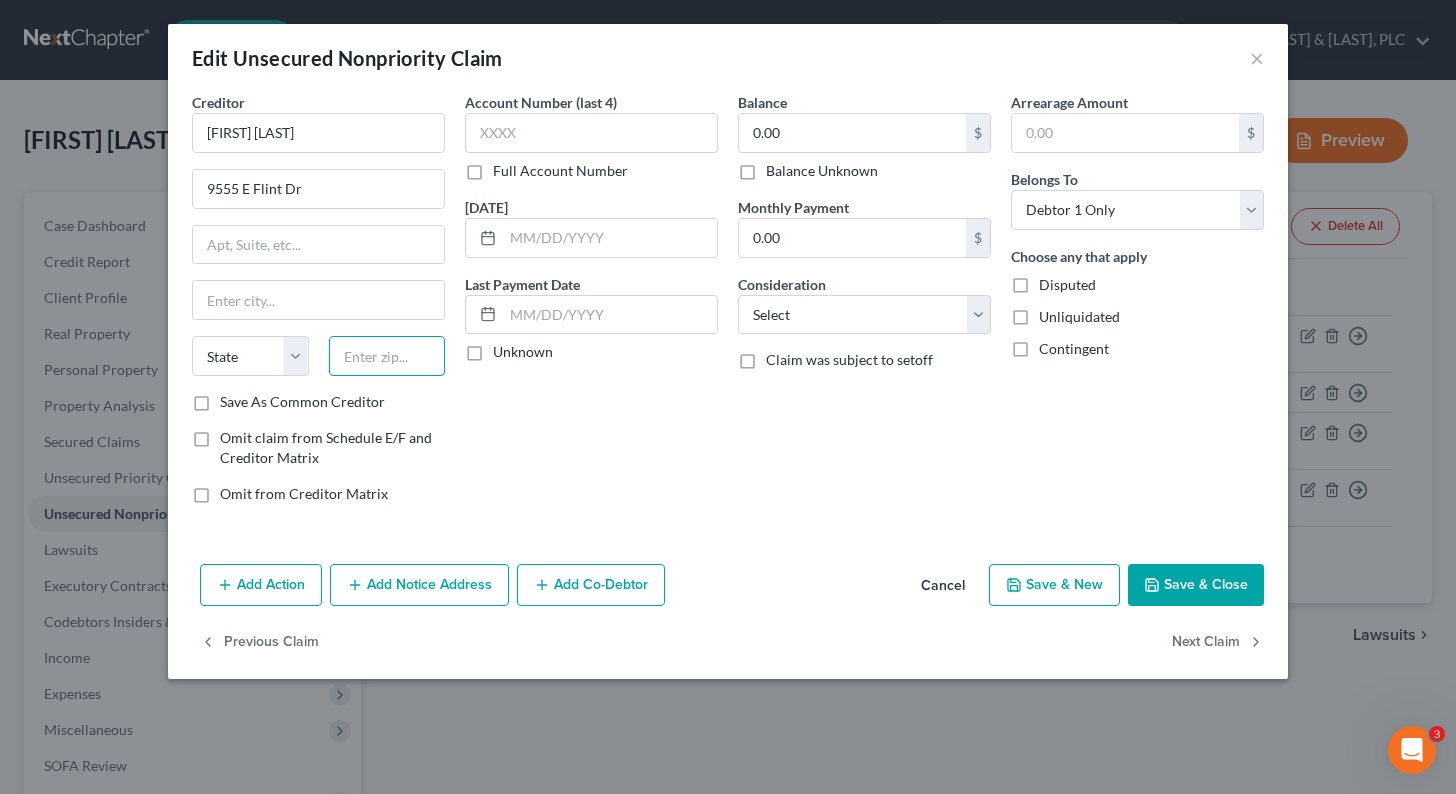click at bounding box center (387, 356) 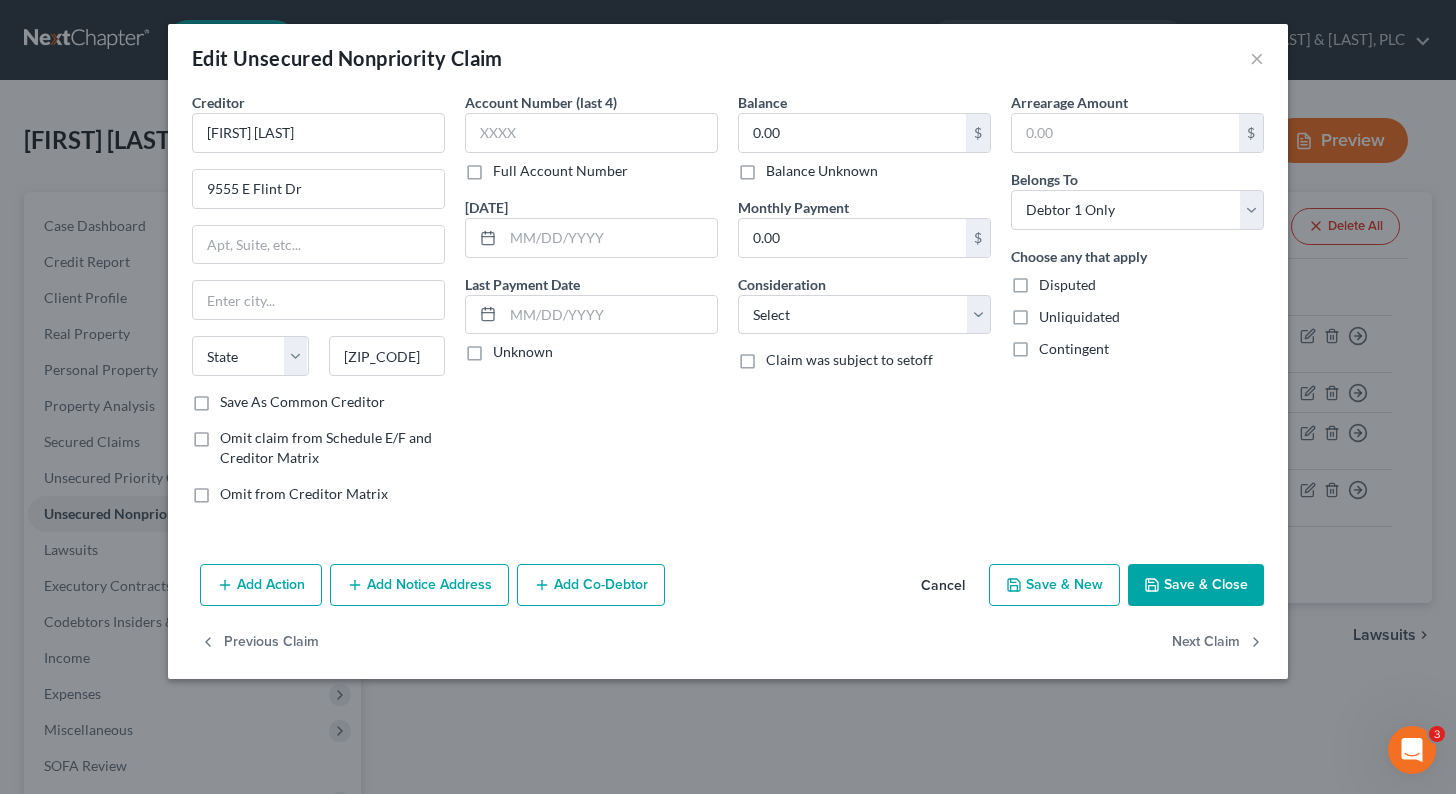 click on "Account Number (last 4)
Full Account Number
Date Incurred         Last Payment Date         Unknown" at bounding box center [591, 306] 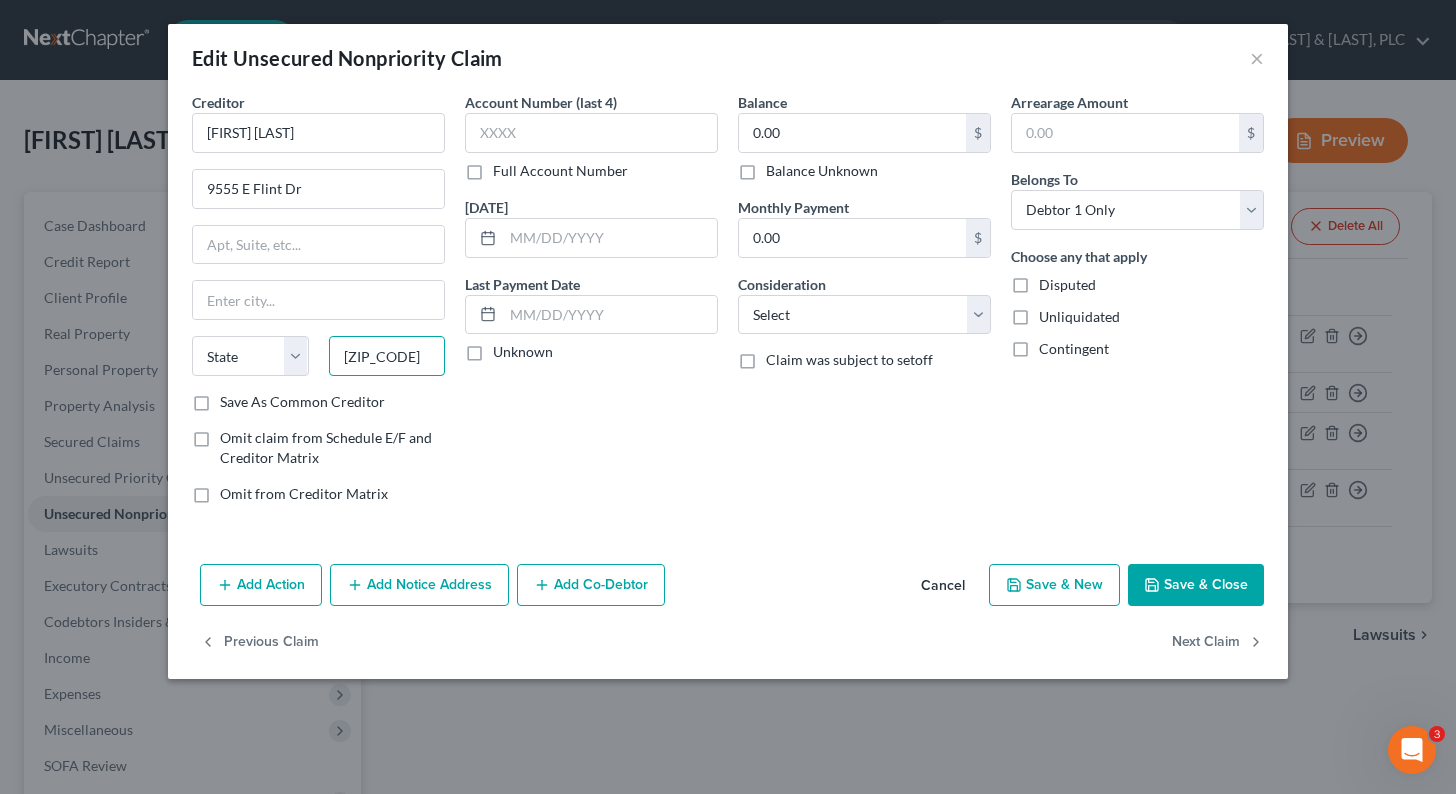 click on "[ZIP_CODE]" at bounding box center [387, 356] 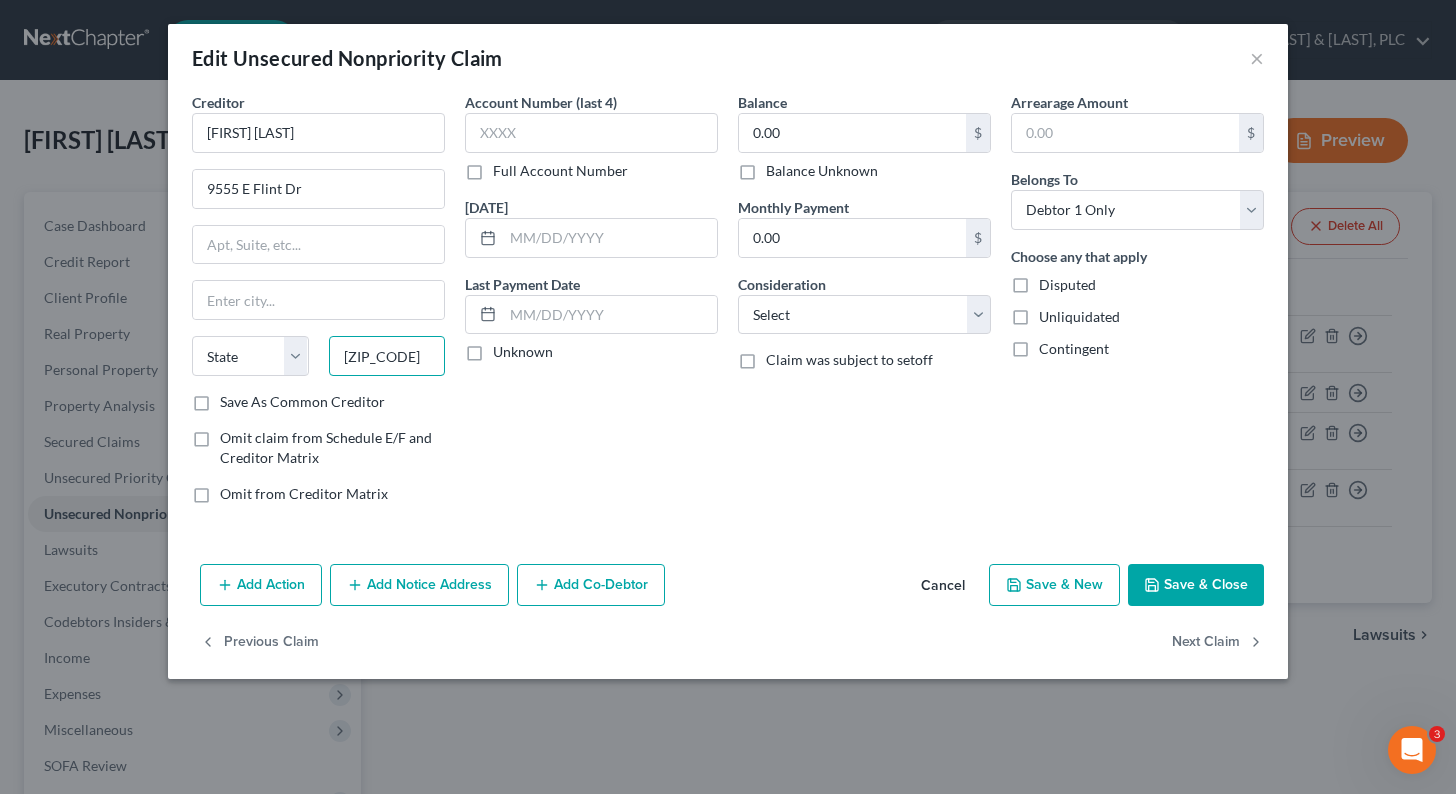 paste on "-4745" 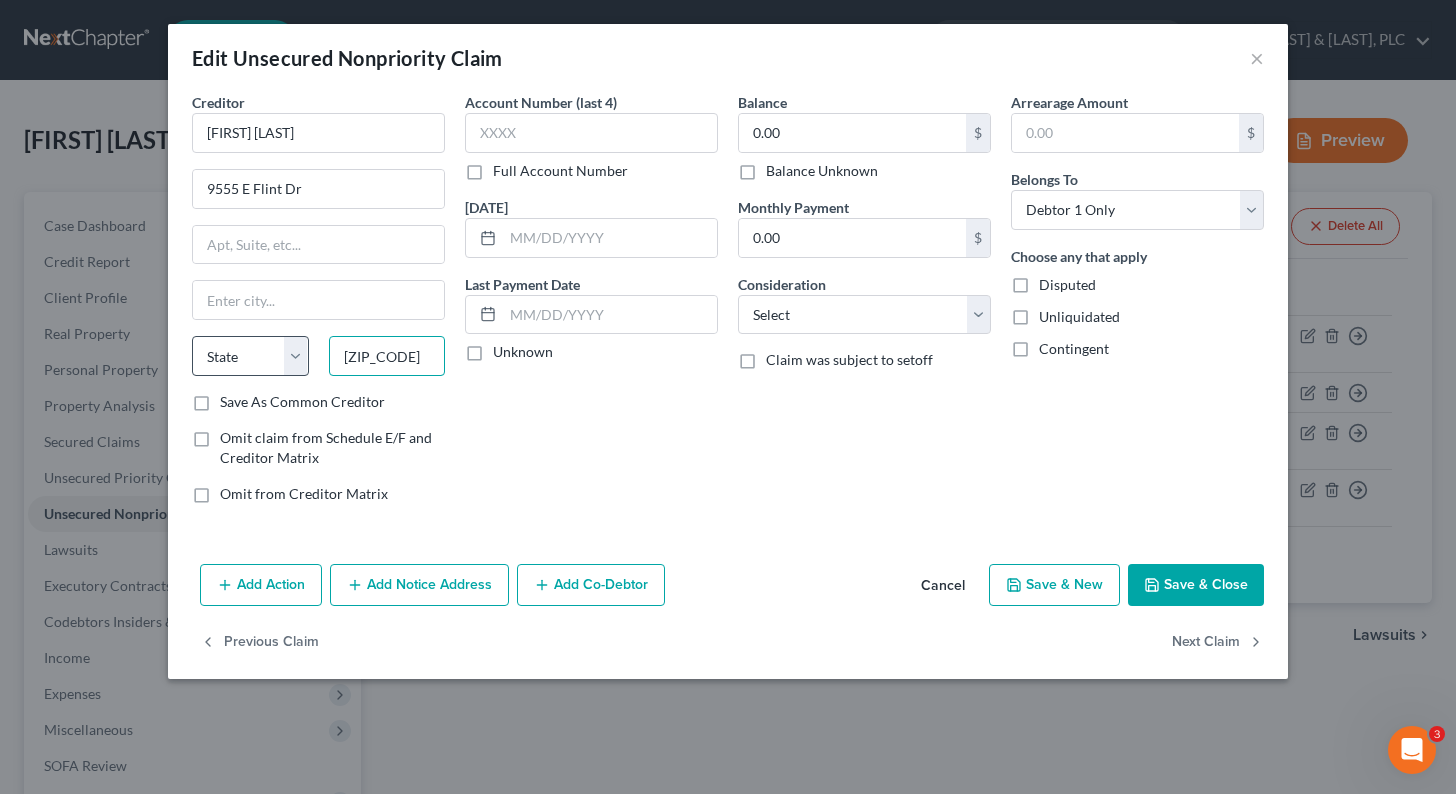 type on "[ZIP_CODE]" 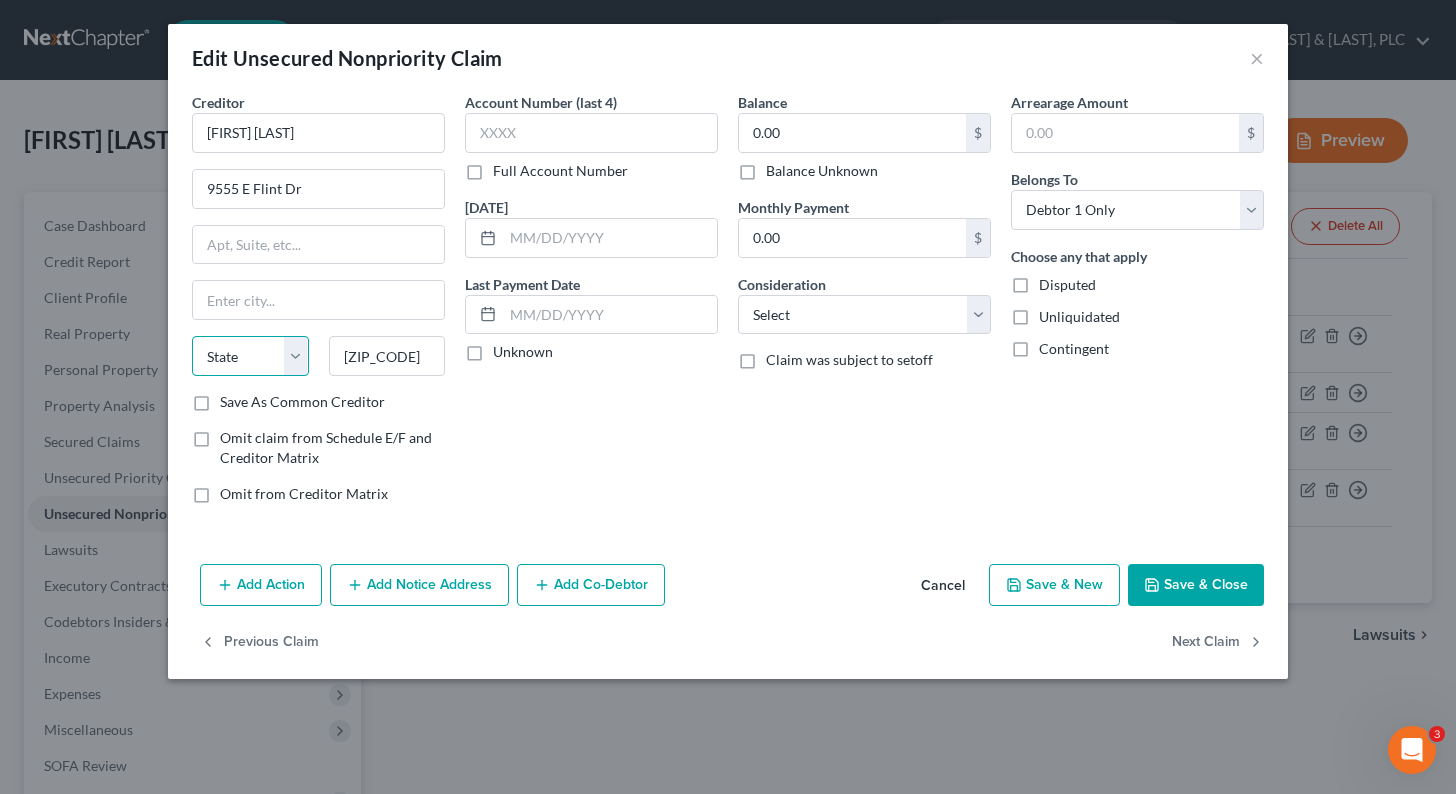 click on "State AL AK AR AZ CA CO CT DE DC FL GA GU HI ID IL IN IA KS KY LA ME MD MA MI MN MS MO MT NC ND NE NV NH NJ NM NY OH OK OR PA PR RI SC SD TN TX UT VI VA VT WA WV WI WY" at bounding box center [250, 356] 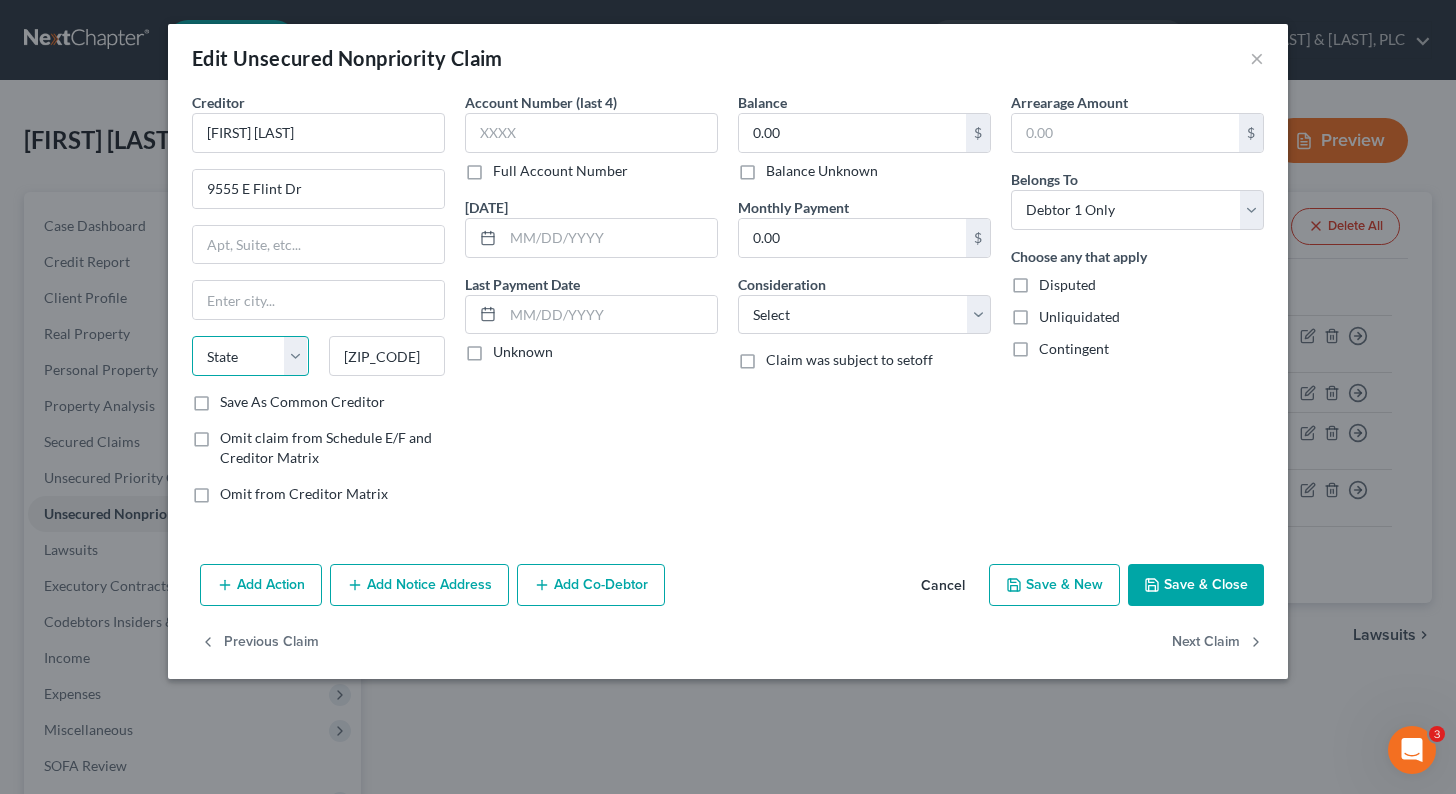 select on "3" 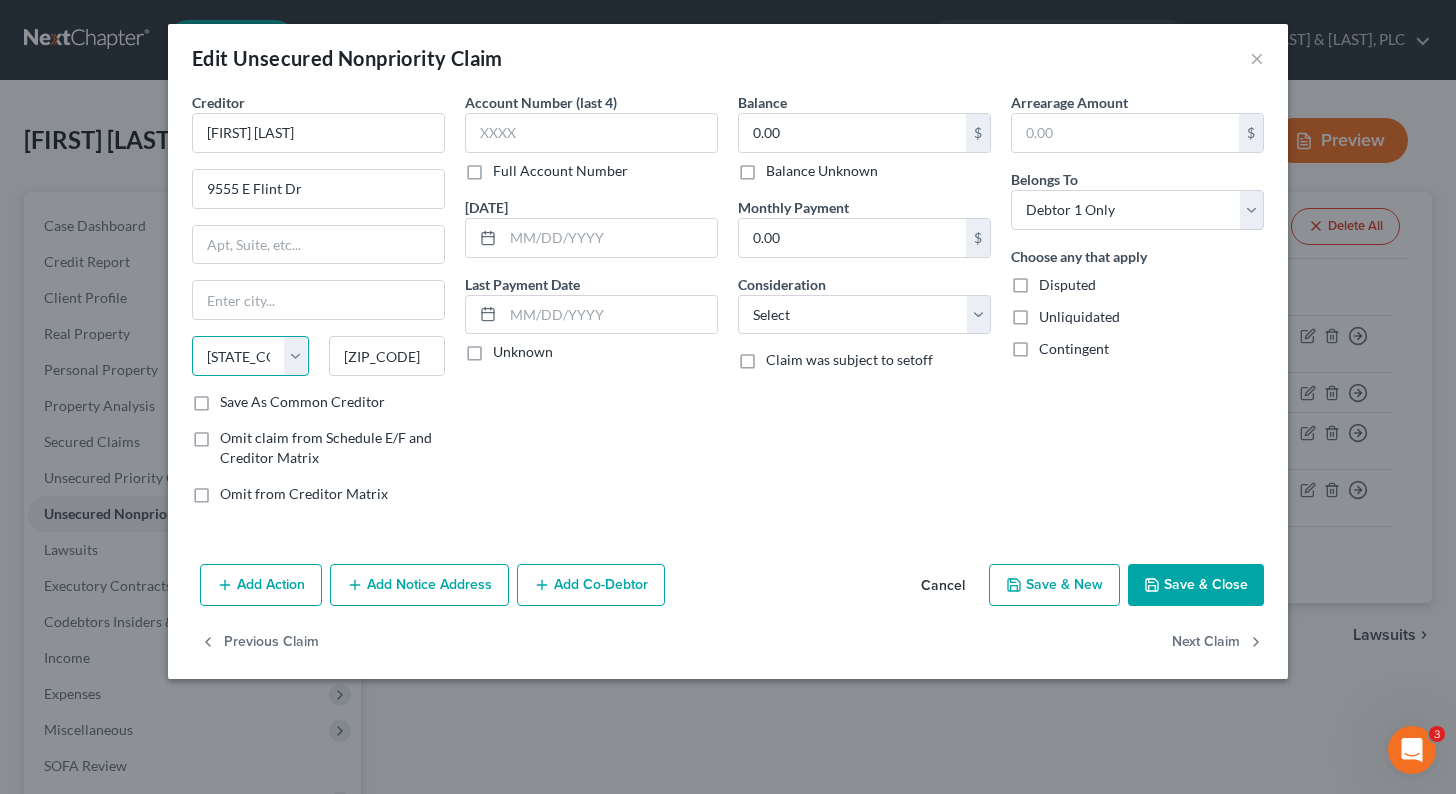 click on "State AL AK AR AZ CA CO CT DE DC FL GA GU HI ID IL IN IA KS KY LA ME MD MA MI MN MS MO MT NC ND NE NV NH NJ NM NY OH OK OR PA PR RI SC SD TN TX UT VI VA VT WA WV WI WY" at bounding box center [250, 356] 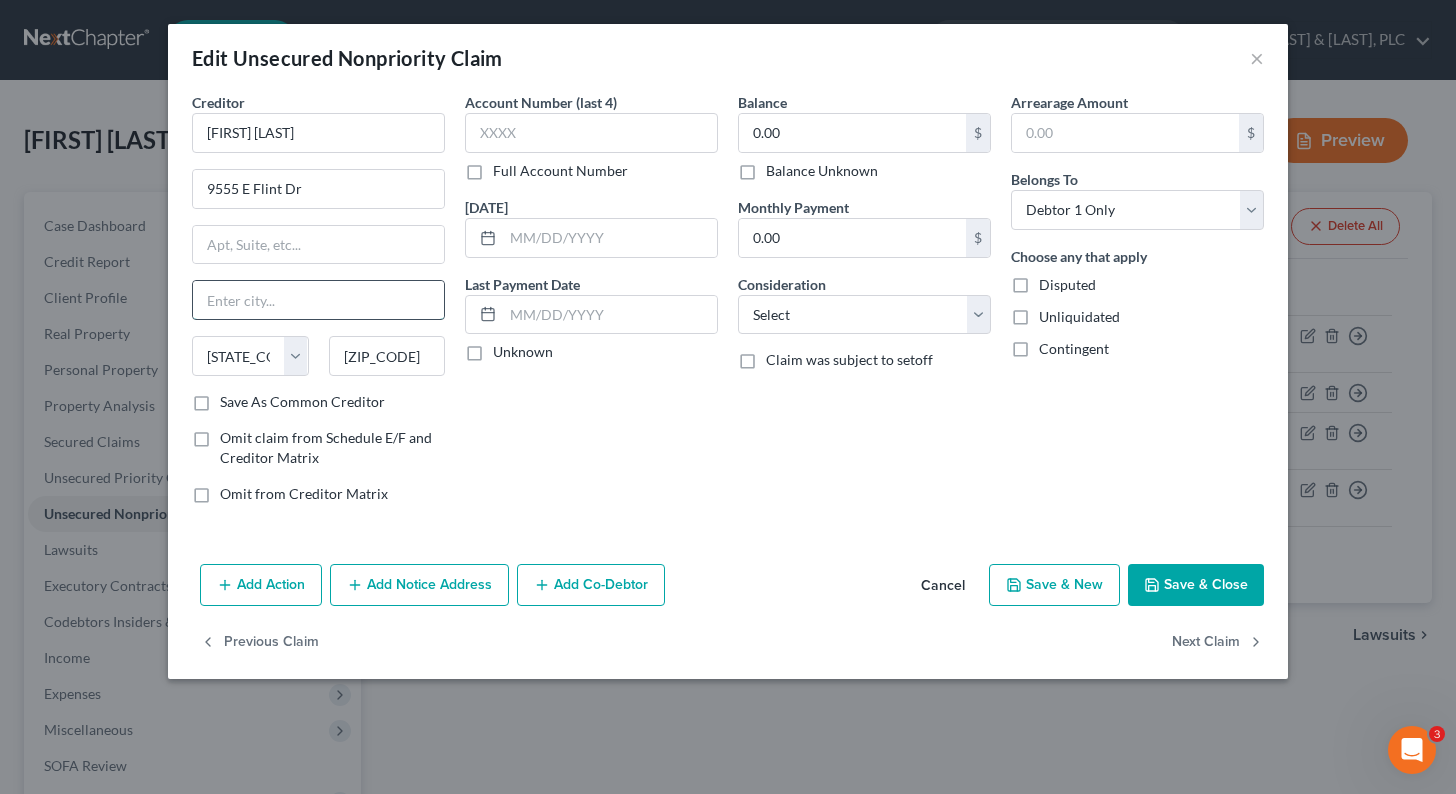 click at bounding box center [318, 300] 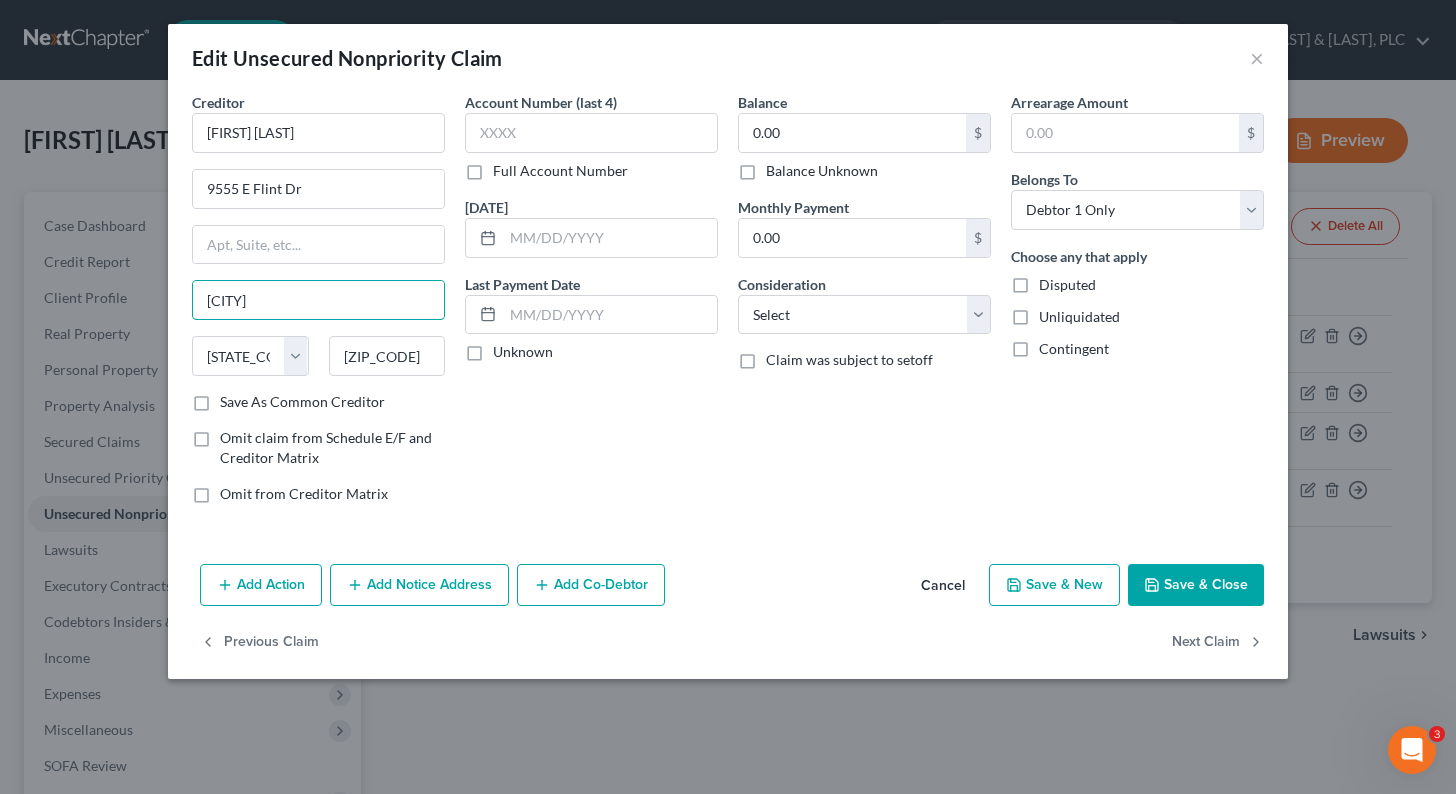 type on "[CITY]" 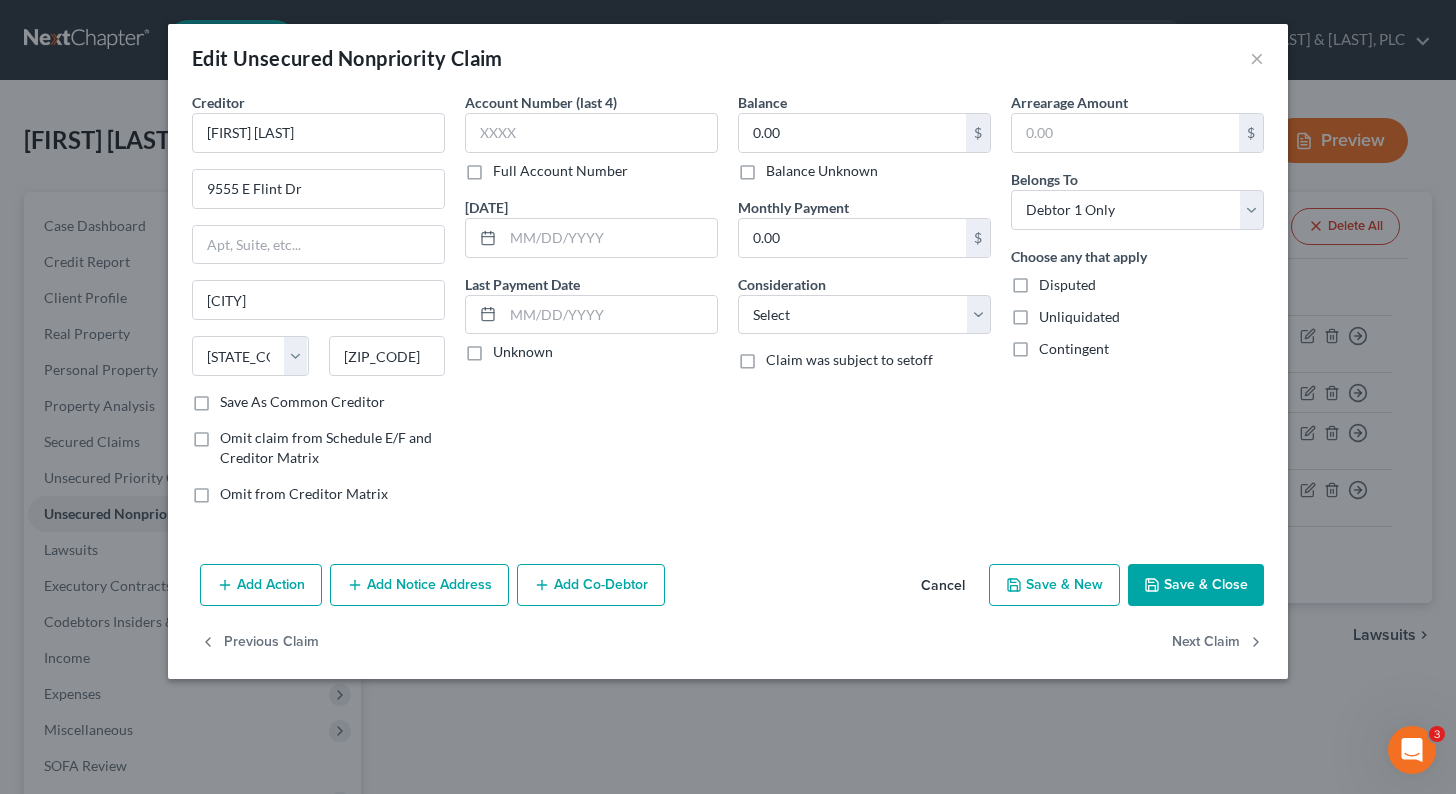 click on "Balance Unknown" at bounding box center (822, 171) 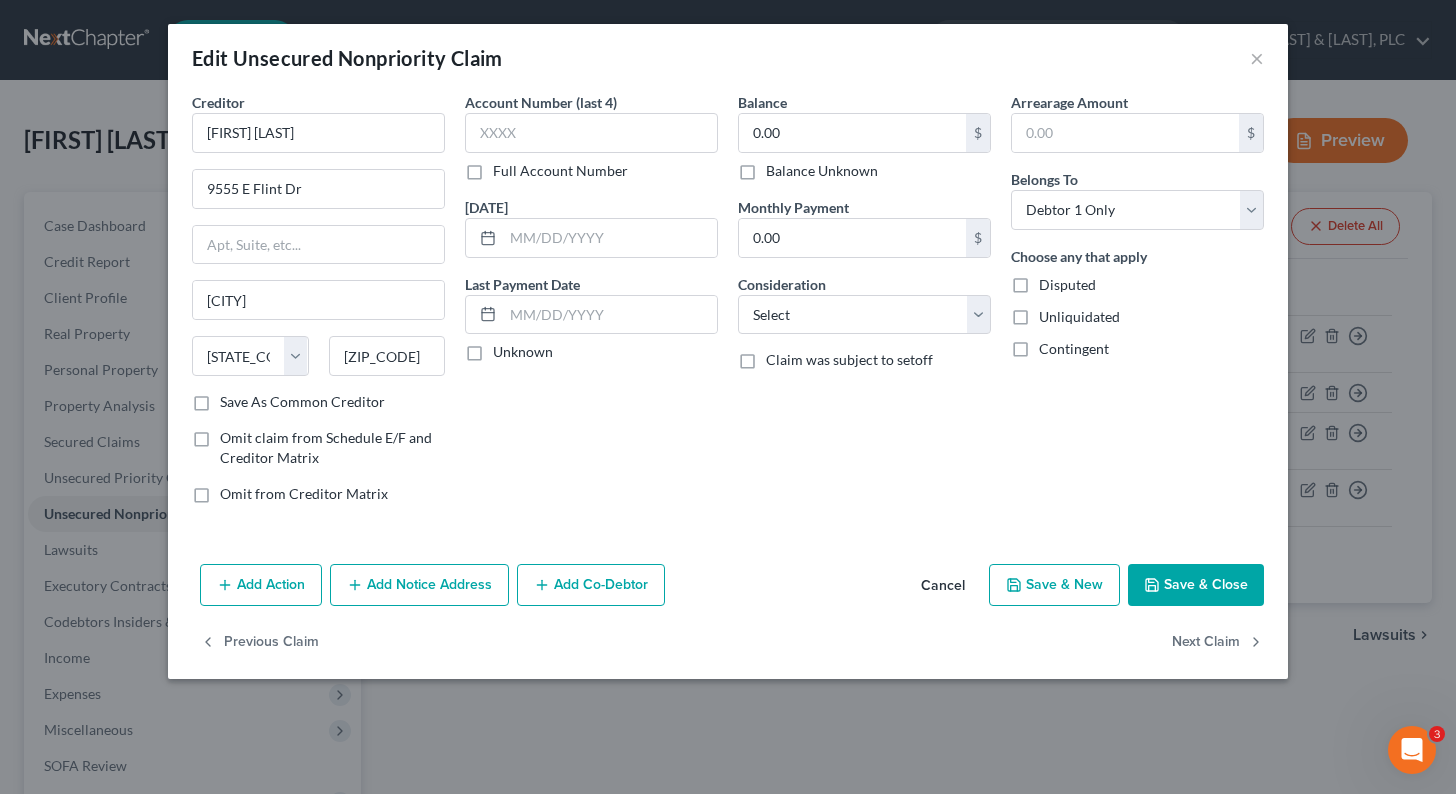 click on "Balance Unknown" at bounding box center [780, 167] 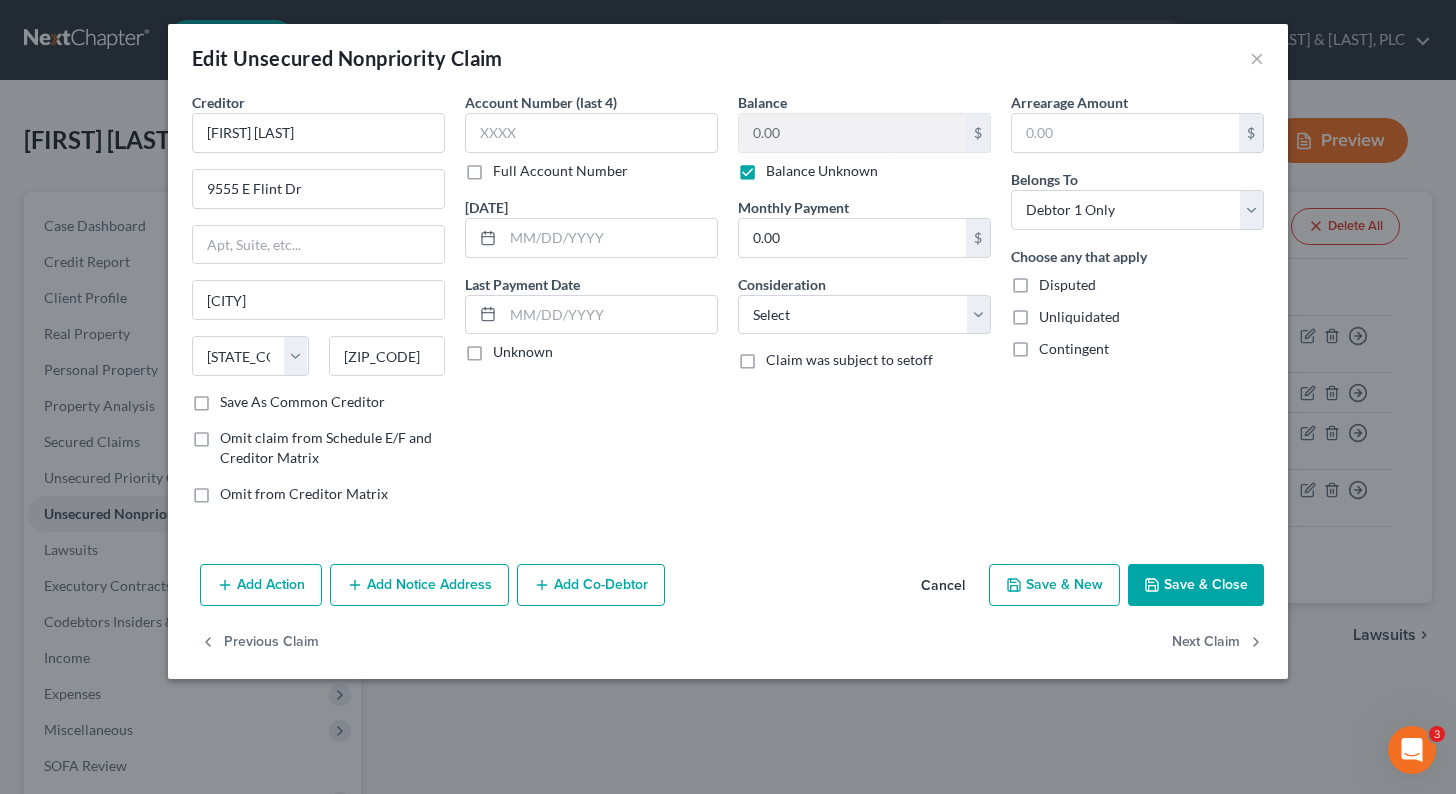 click on "Save & Close" at bounding box center [1196, 585] 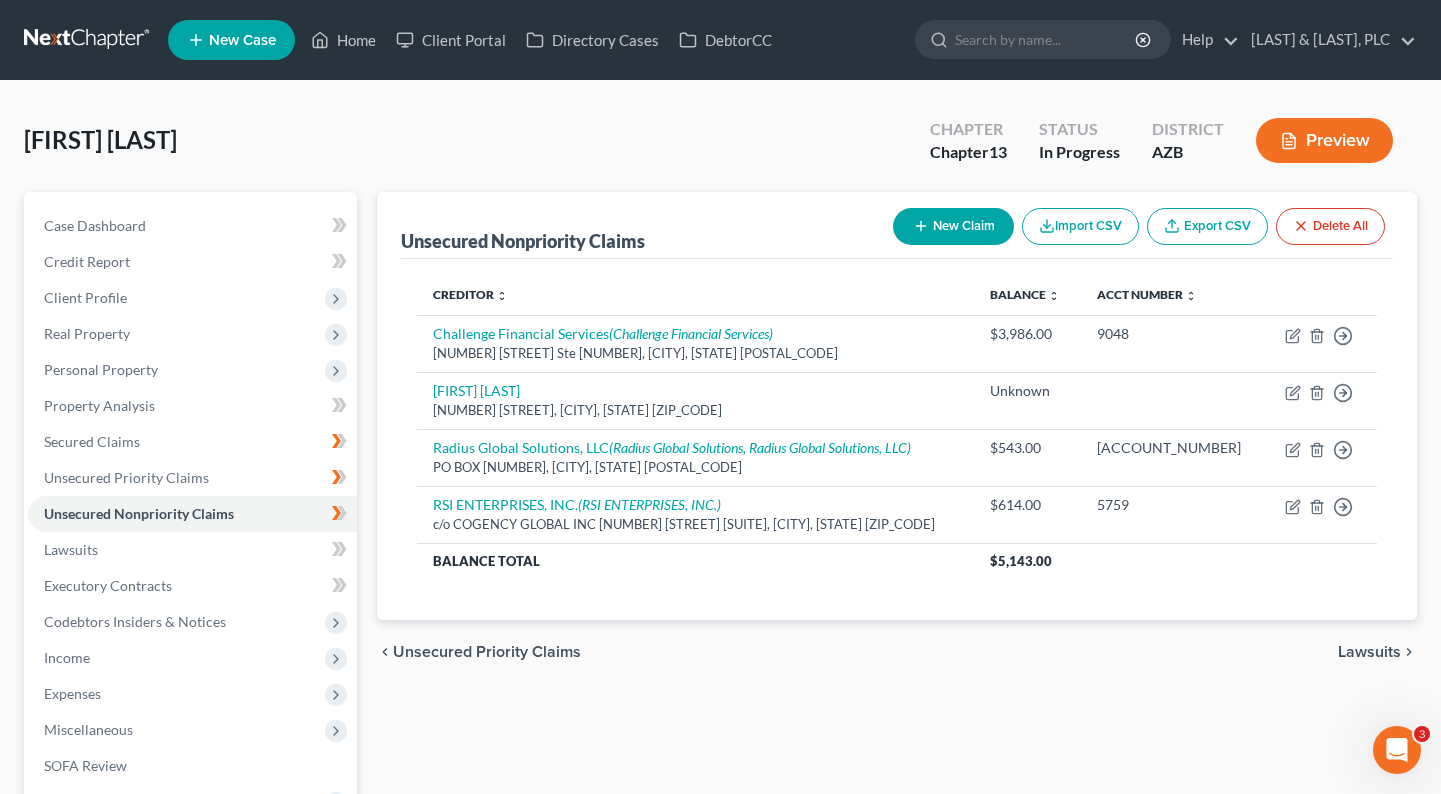click on "[LAST], [FIRST] Upgraded Chapter Chapter  13 Status In Progress District AZB Preview" at bounding box center [720, 148] 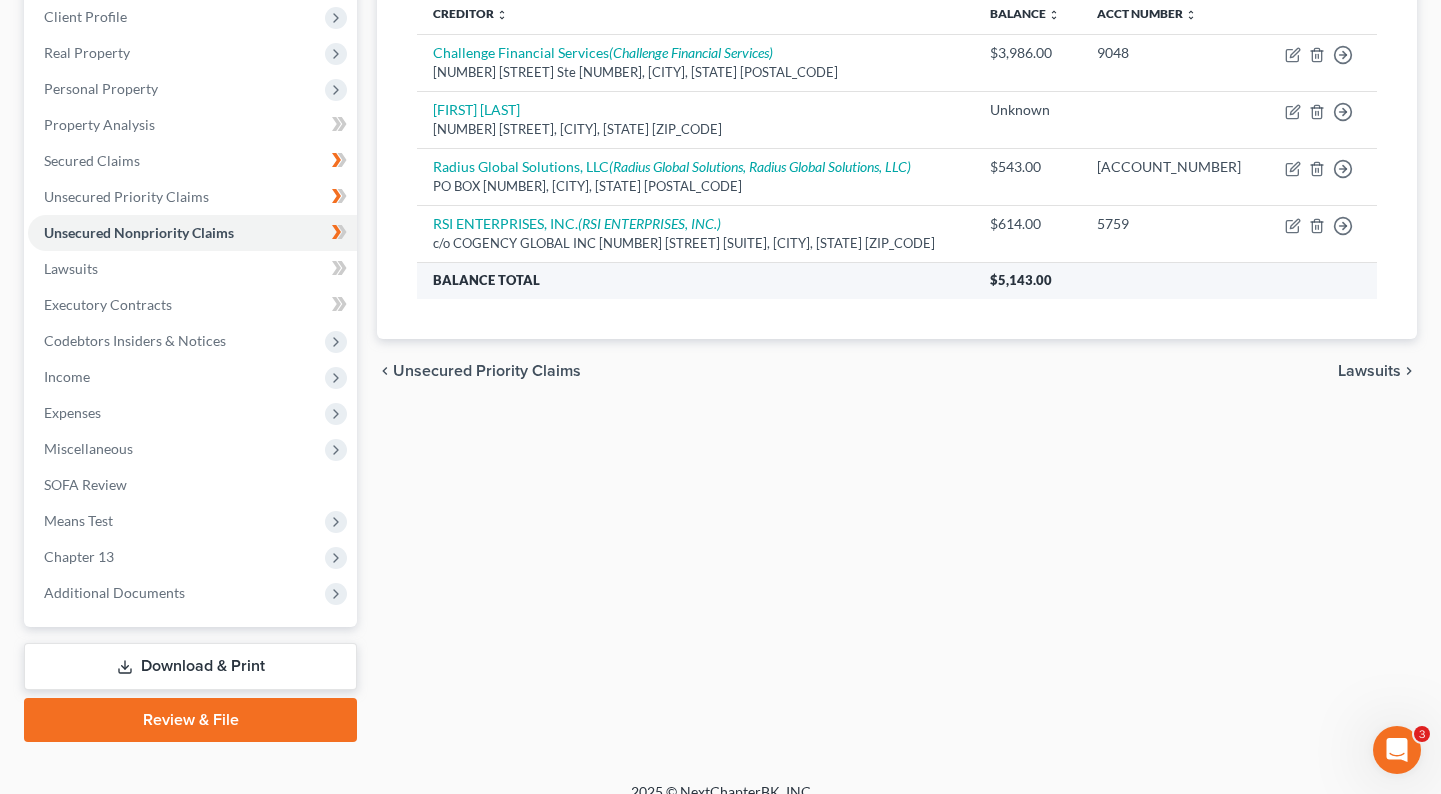 scroll, scrollTop: 305, scrollLeft: 0, axis: vertical 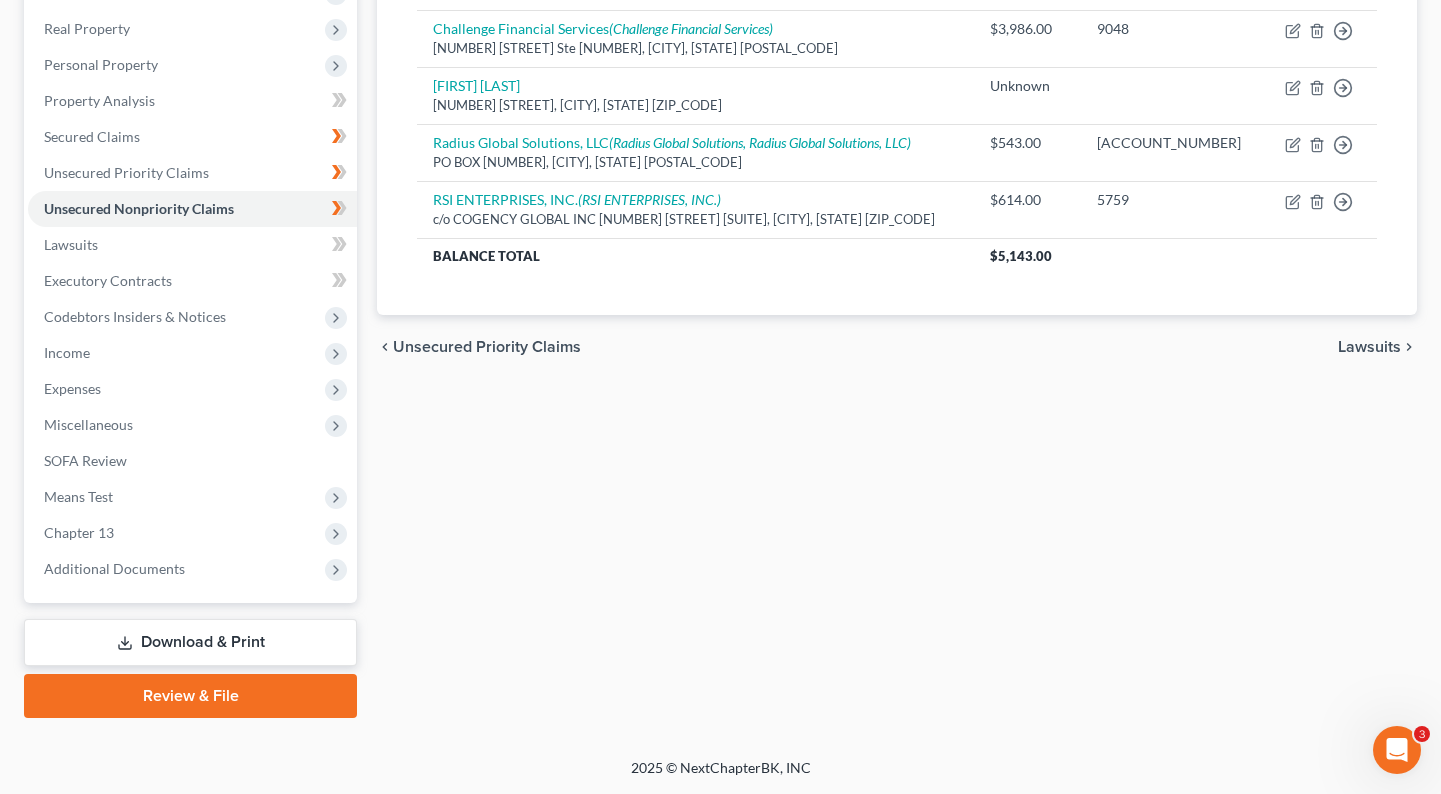 click on "Review & File" at bounding box center [190, 696] 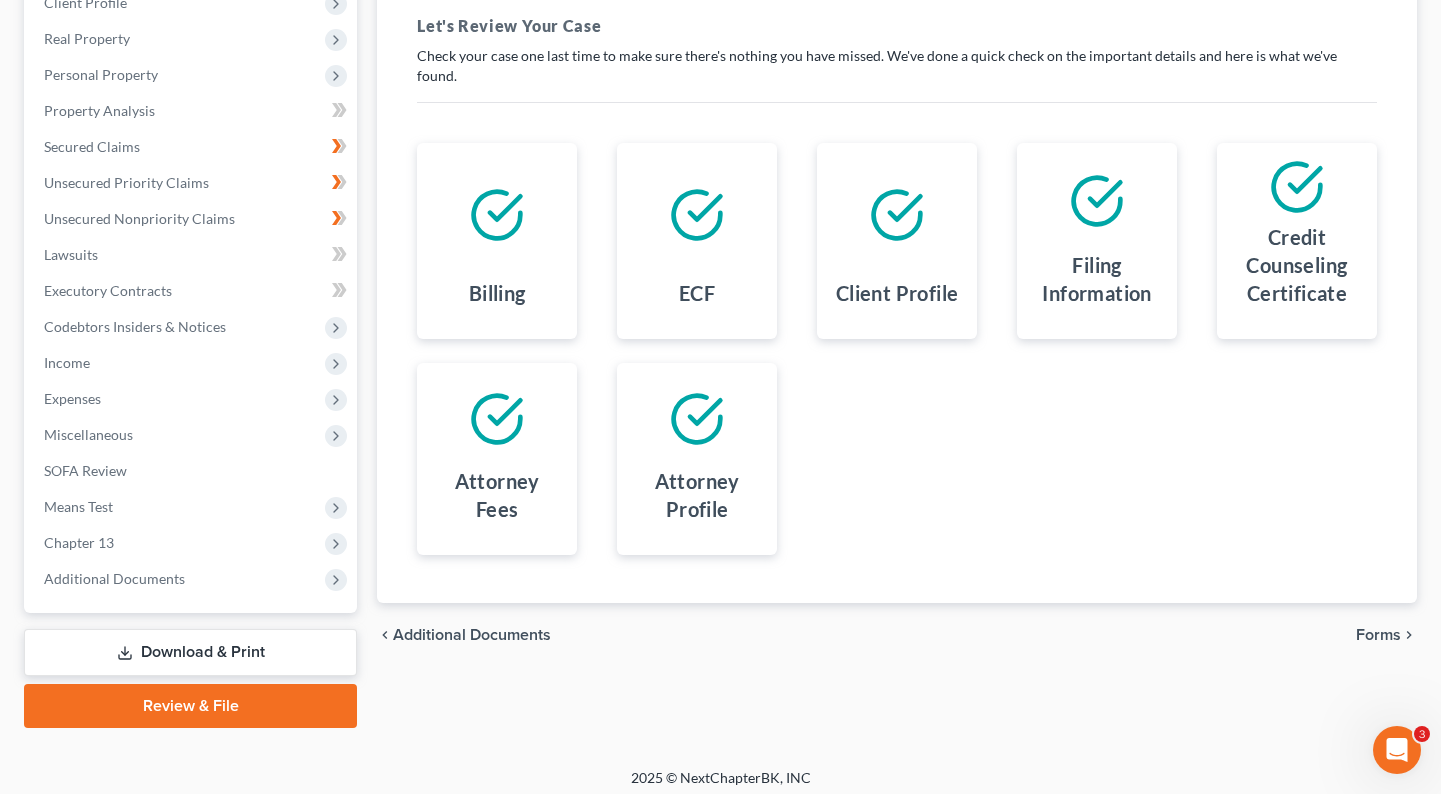 scroll, scrollTop: 305, scrollLeft: 0, axis: vertical 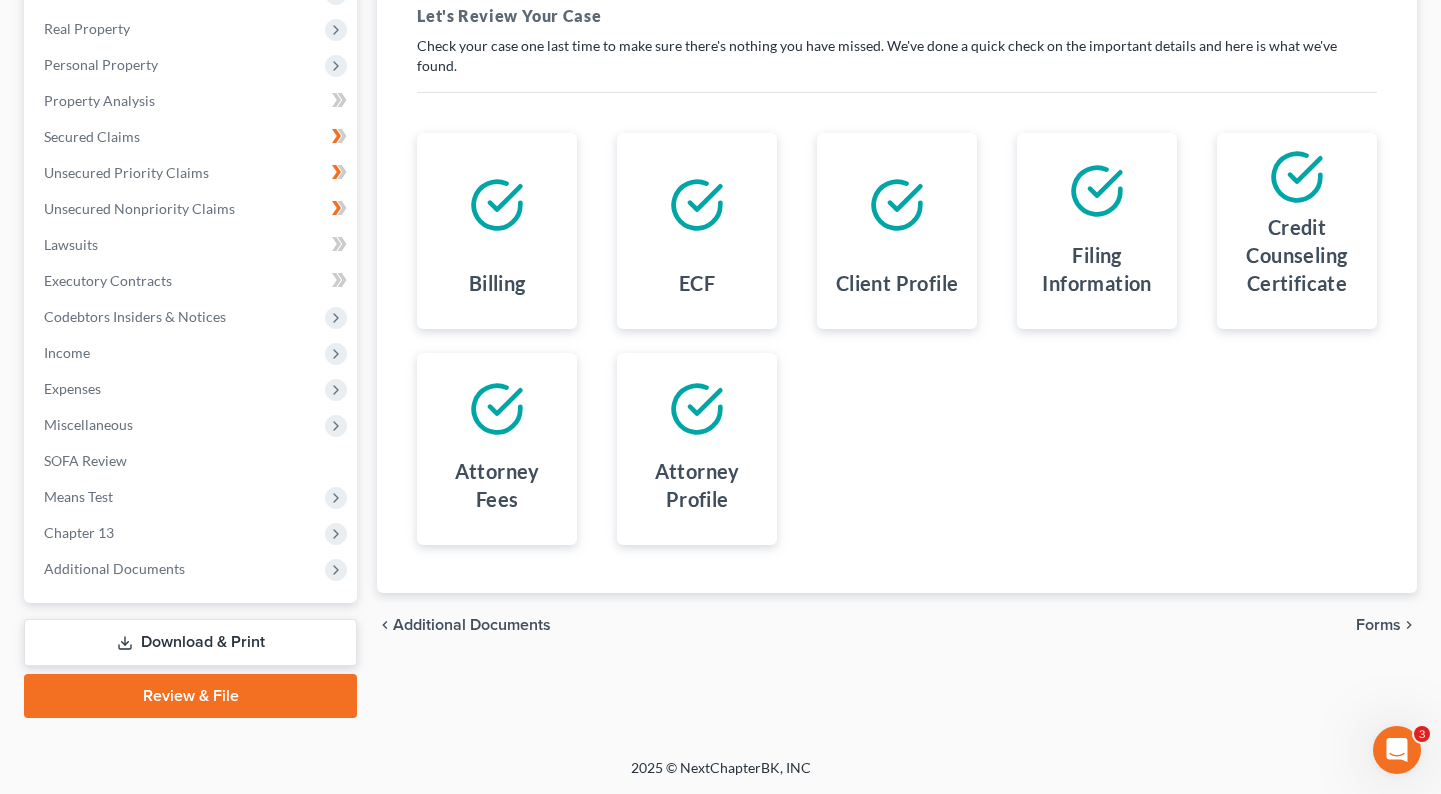 click on "Forms" at bounding box center [1378, 625] 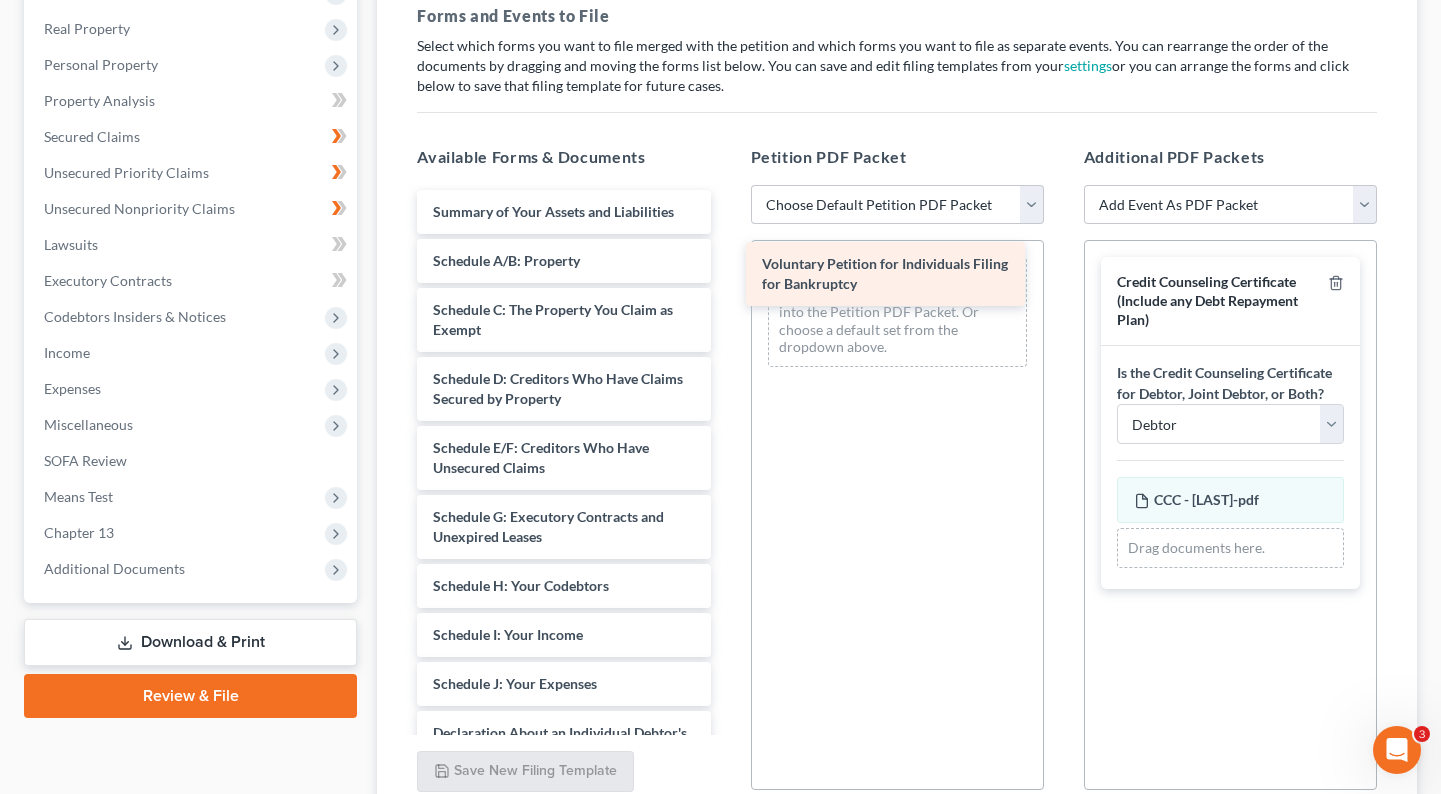 drag, startPoint x: 596, startPoint y: 228, endPoint x: 922, endPoint y: 280, distance: 330.1212 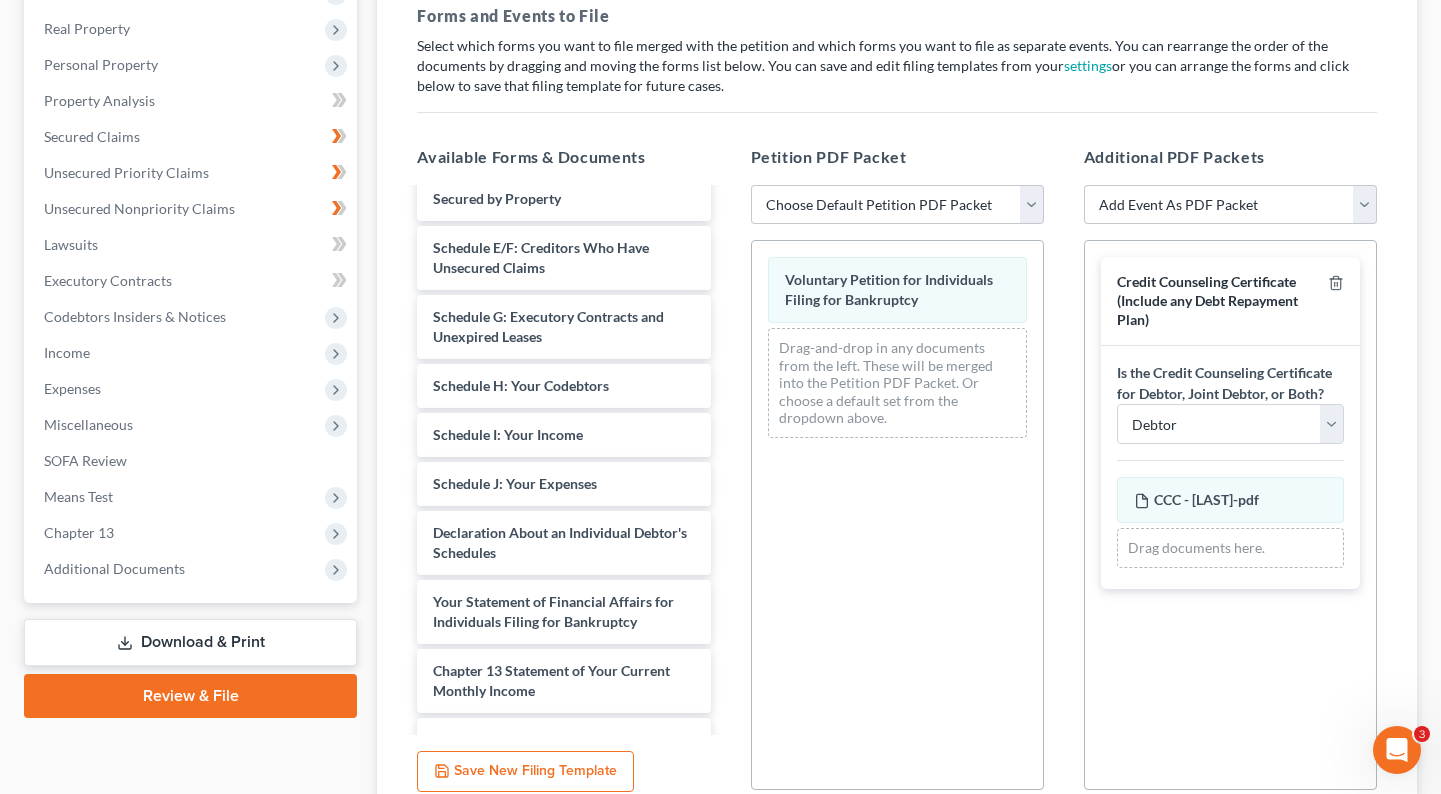 scroll, scrollTop: 399, scrollLeft: 0, axis: vertical 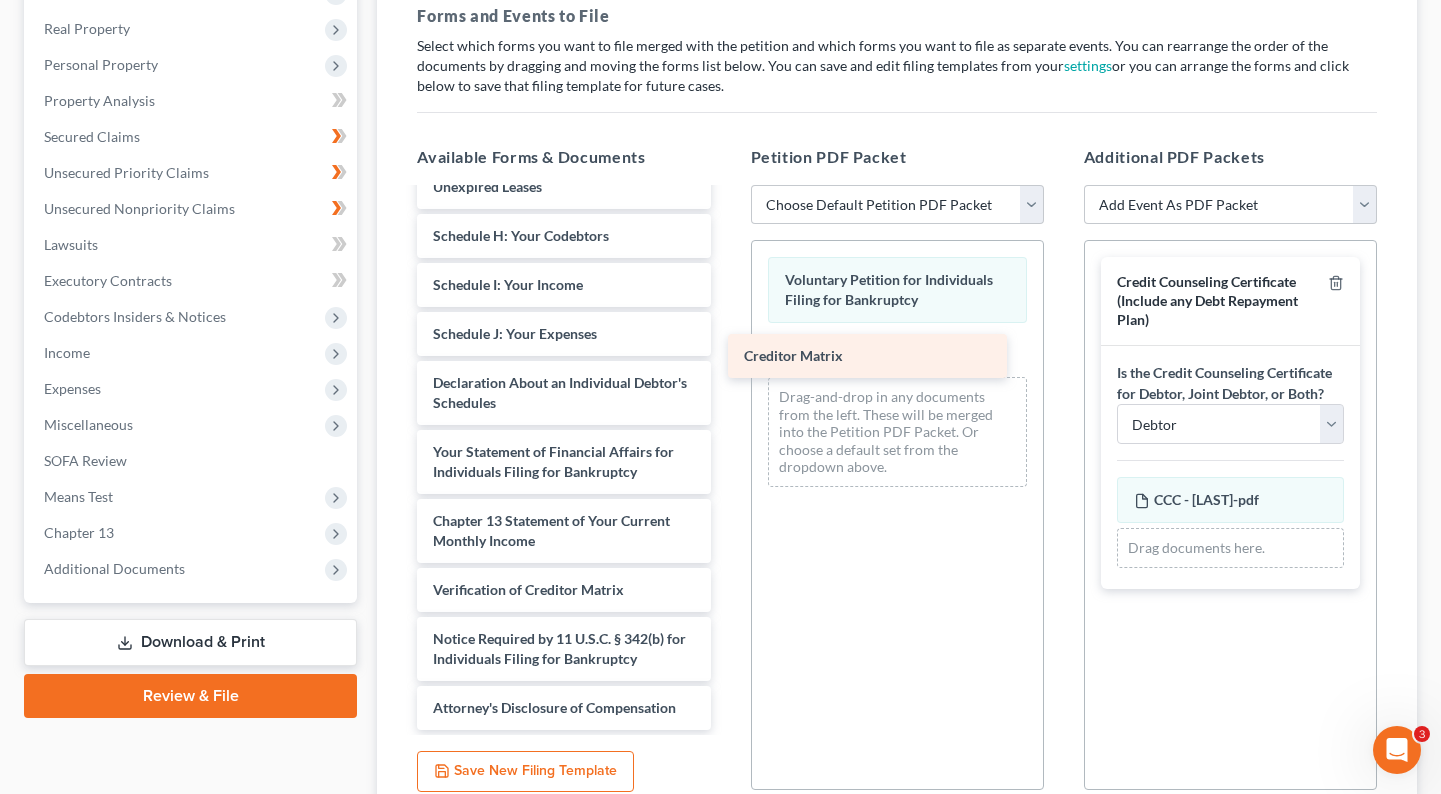 drag, startPoint x: 628, startPoint y: 528, endPoint x: 936, endPoint y: 336, distance: 362.9435 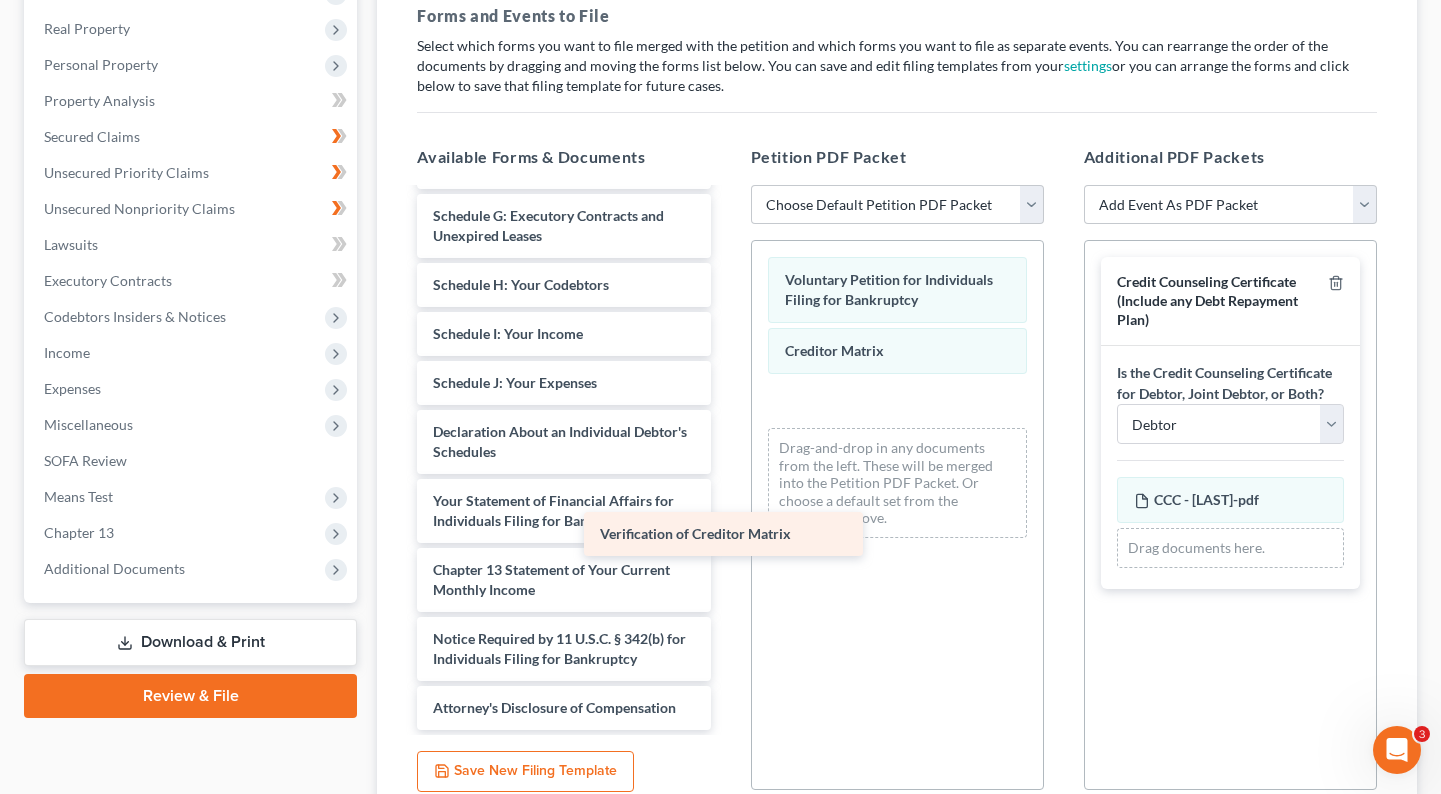 scroll, scrollTop: 301, scrollLeft: 0, axis: vertical 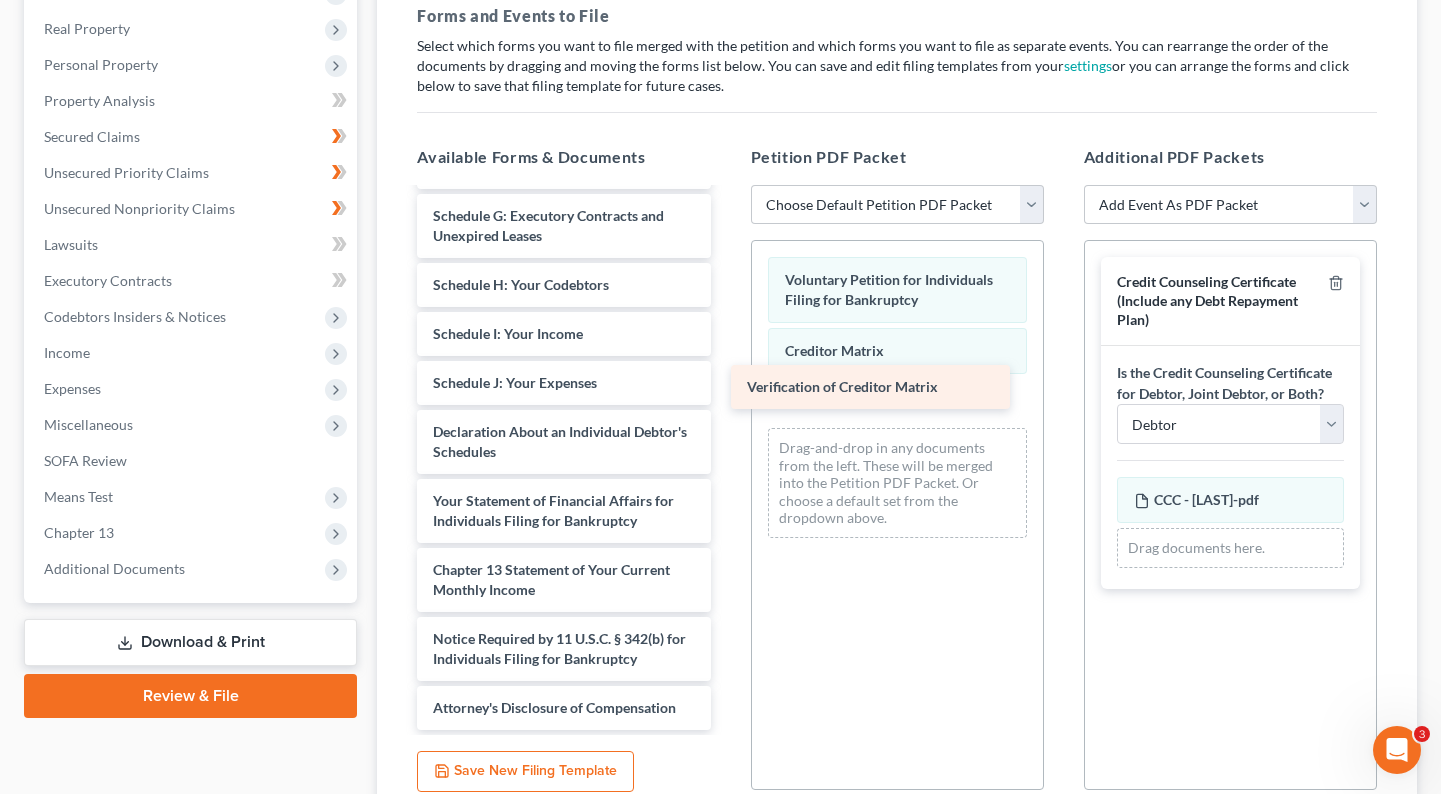 drag, startPoint x: 625, startPoint y: 588, endPoint x: 939, endPoint y: 385, distance: 373.90506 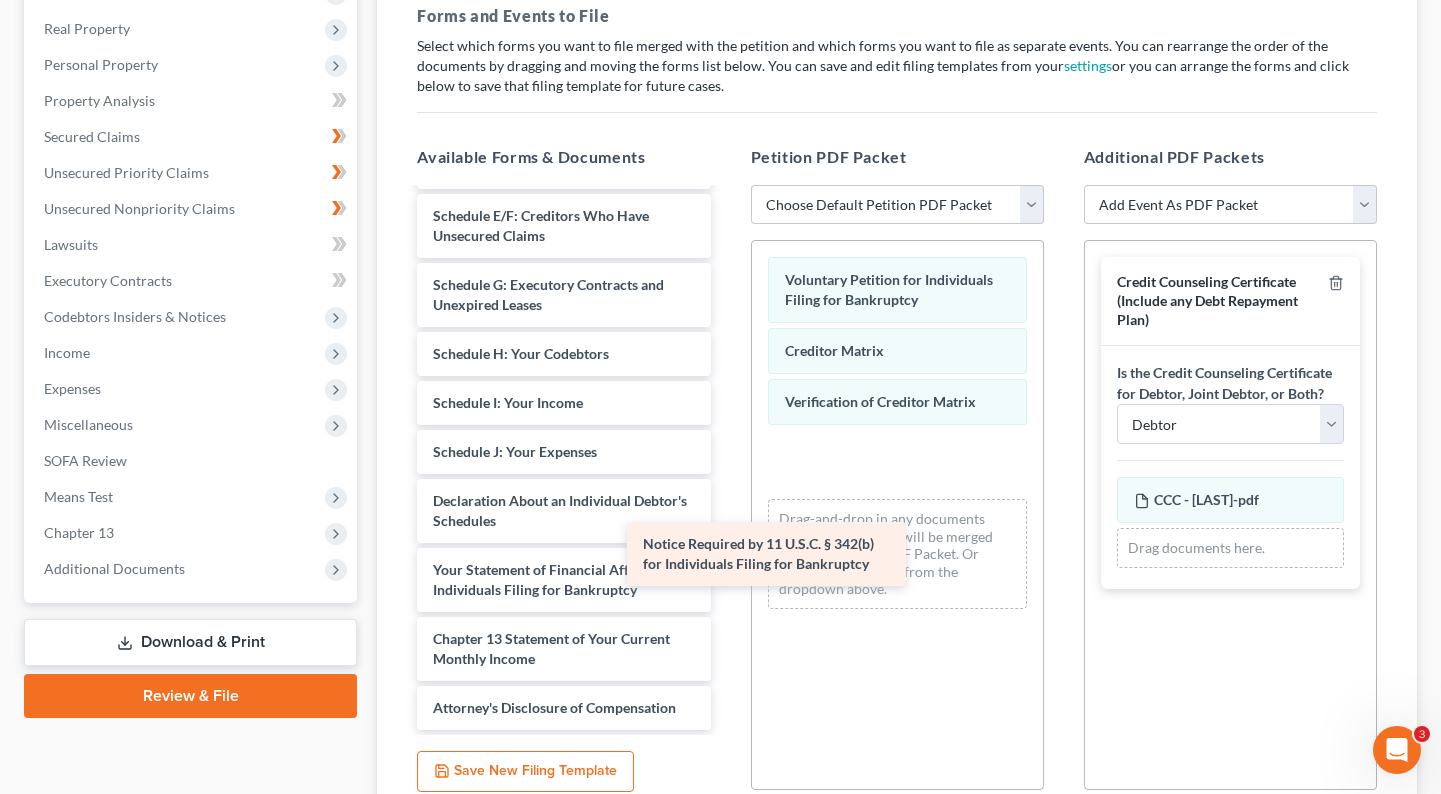 scroll, scrollTop: 232, scrollLeft: 0, axis: vertical 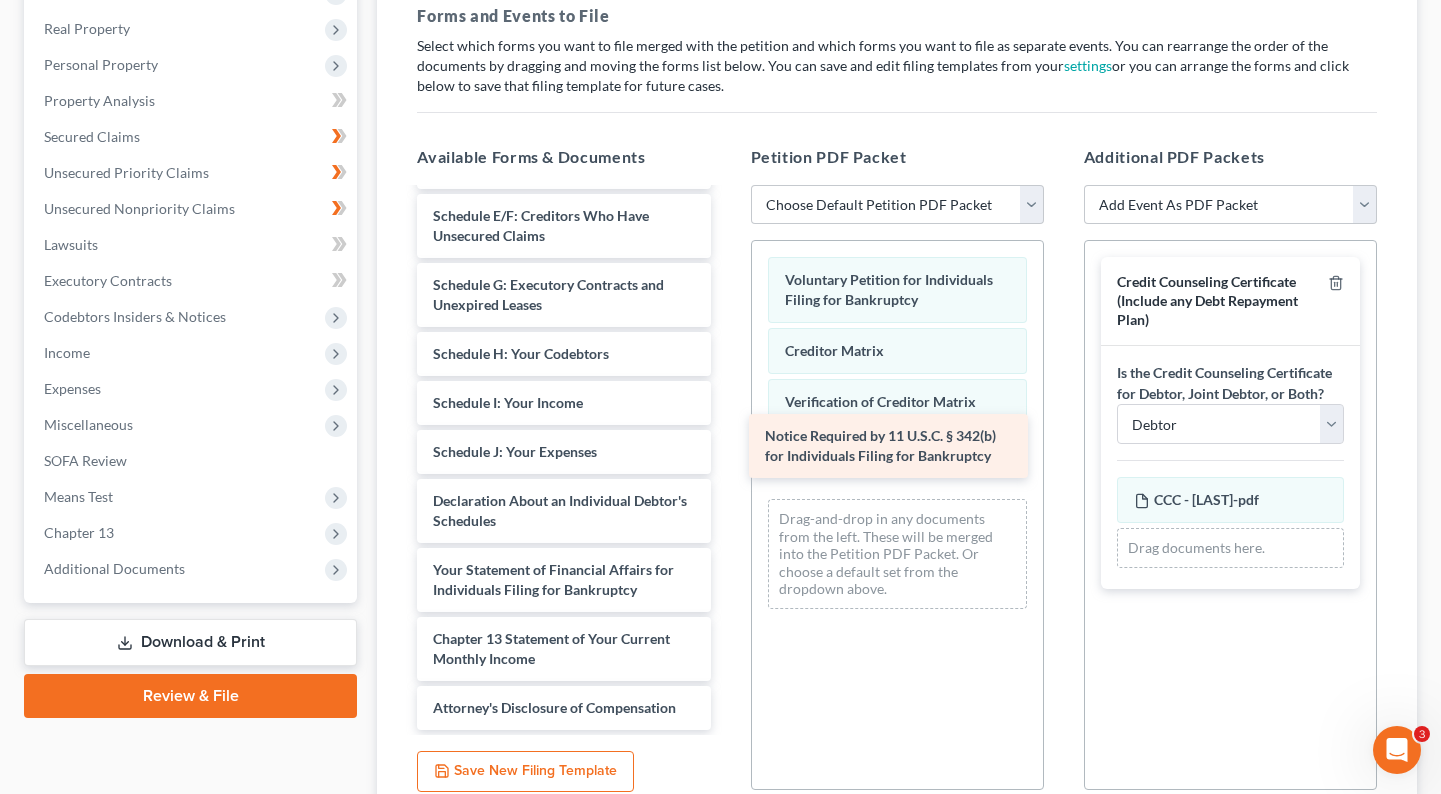 drag, startPoint x: 610, startPoint y: 655, endPoint x: 939, endPoint y: 452, distance: 386.58765 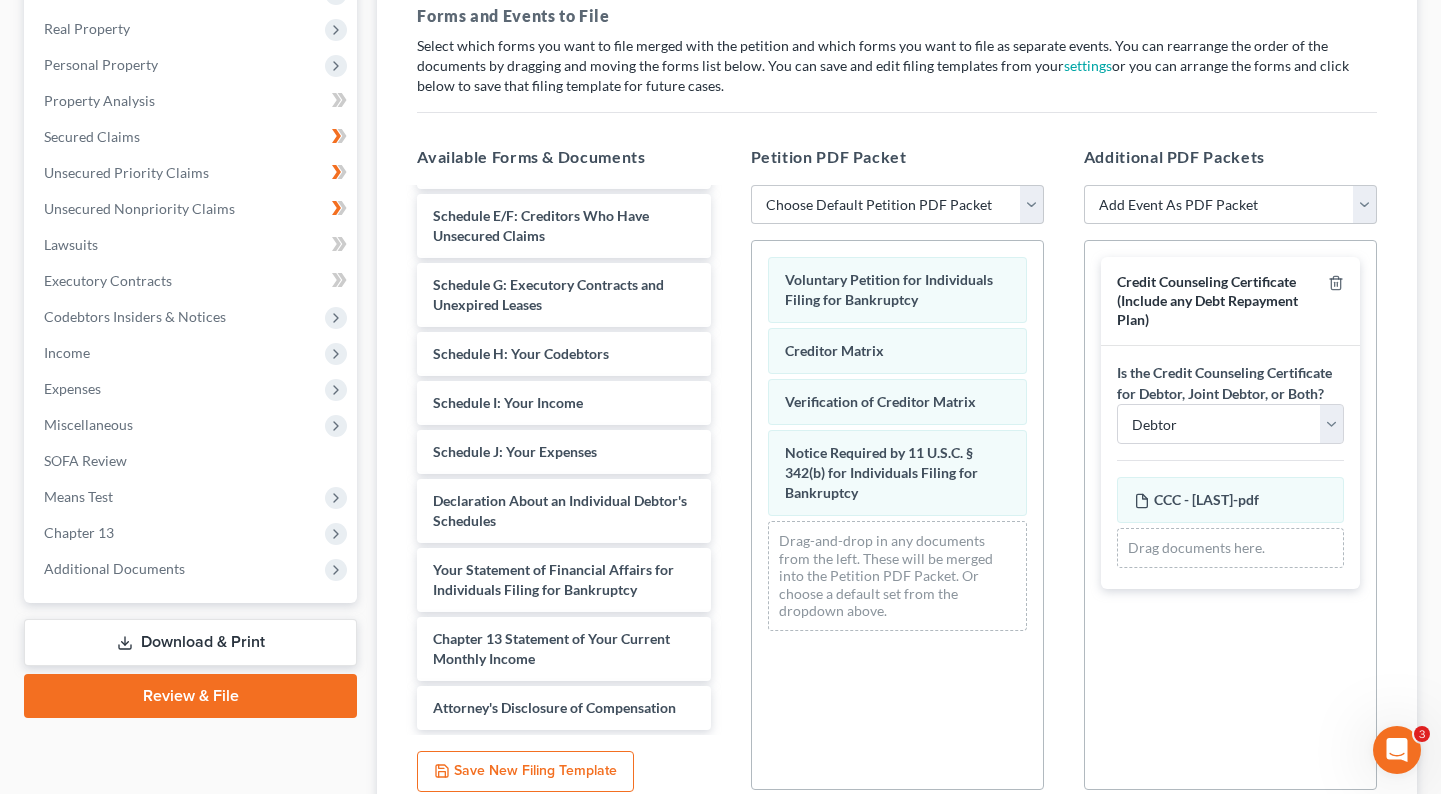 scroll, scrollTop: 481, scrollLeft: 0, axis: vertical 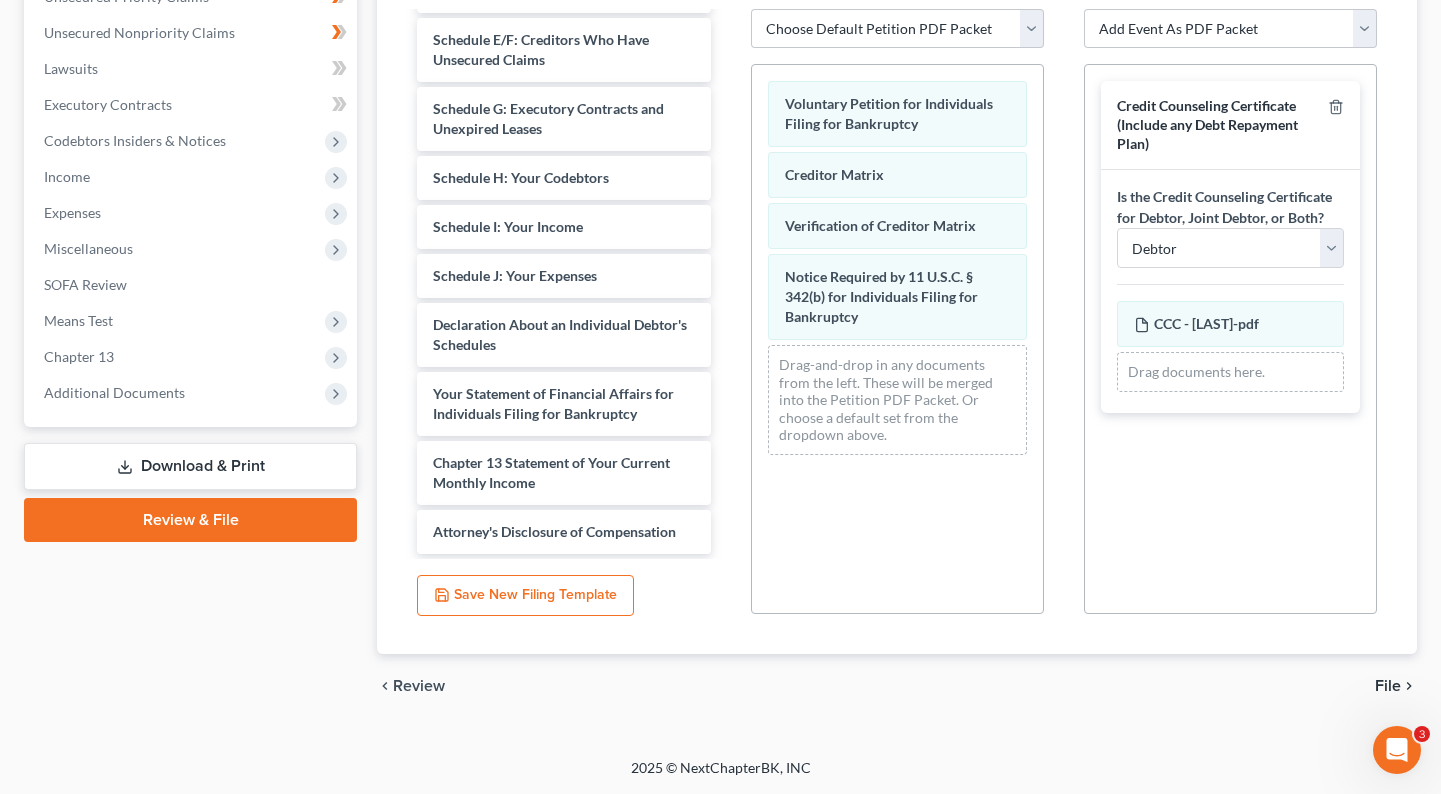 click on "File" at bounding box center [1388, 686] 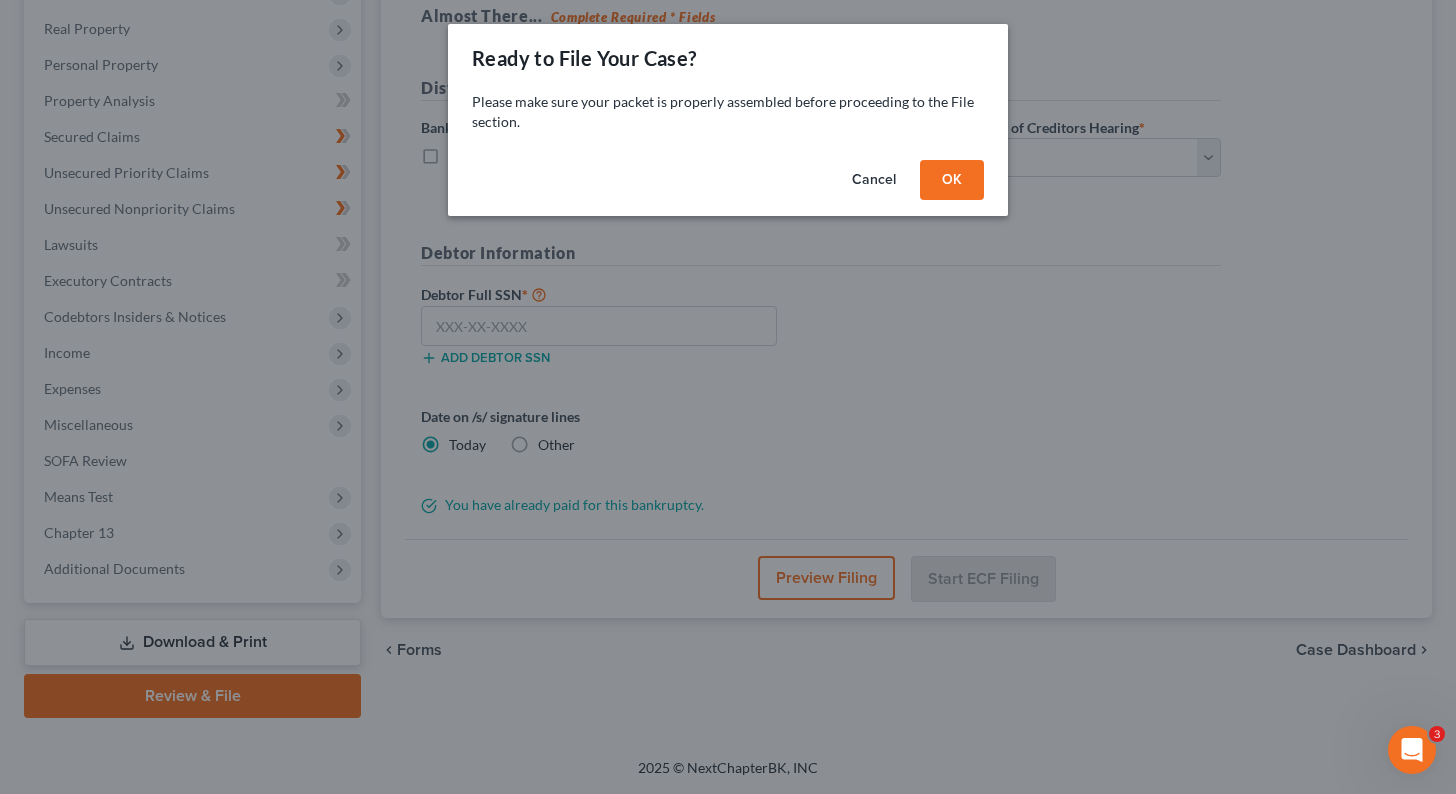click on "OK" at bounding box center (952, 180) 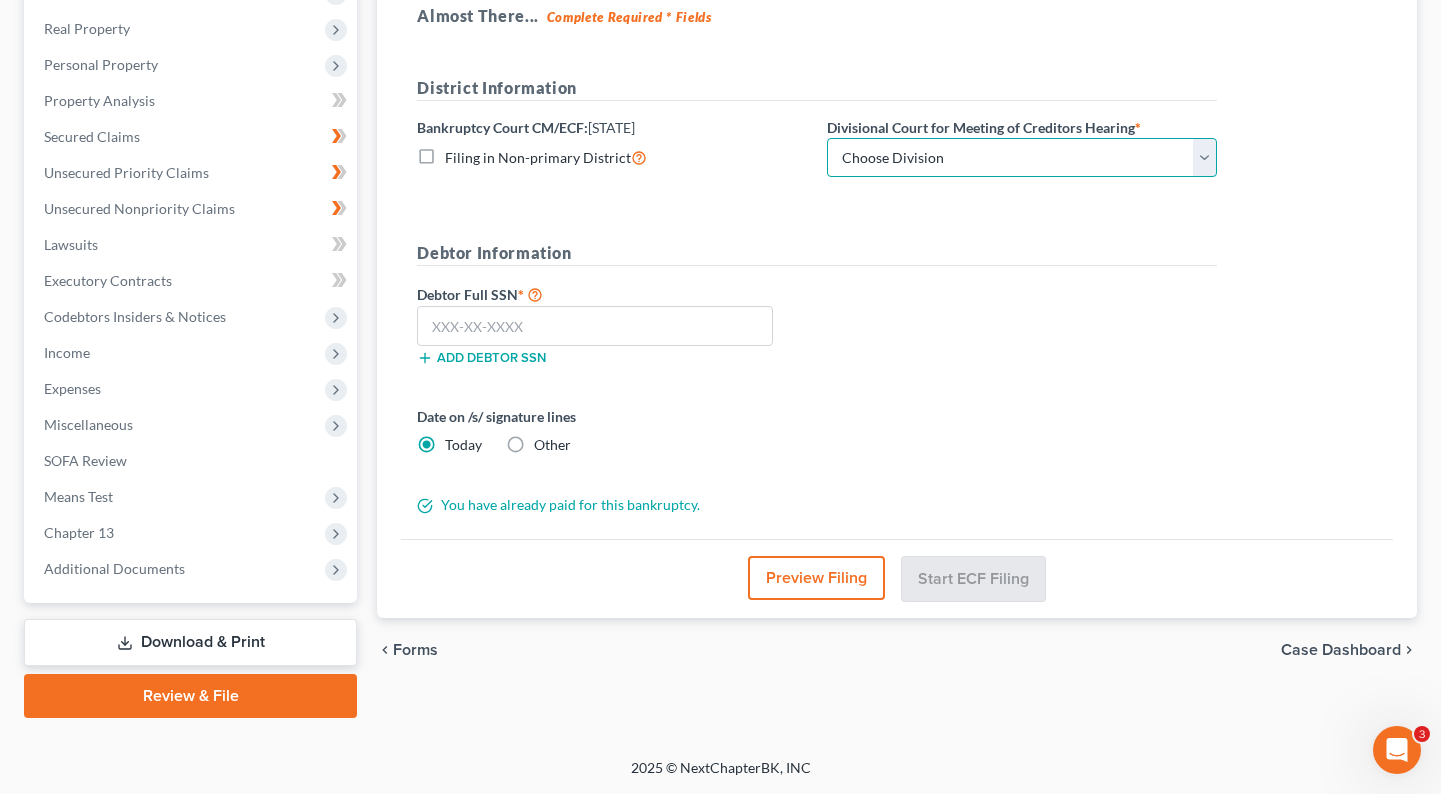 click on "Choose Division [CITY] [CITY] [CITY]" at bounding box center (1022, 158) 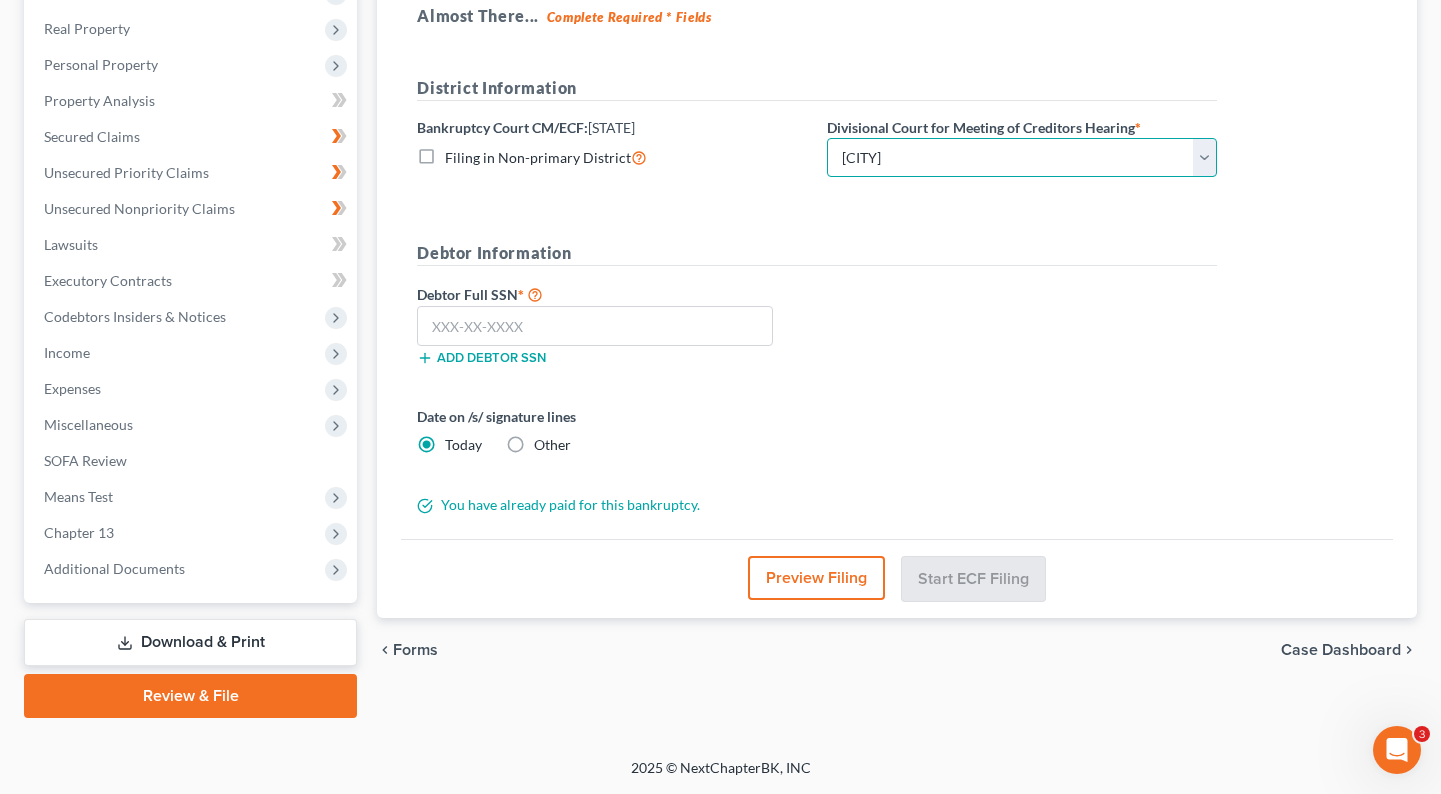 click on "Choose Division [CITY] [CITY] [CITY]" at bounding box center (1022, 158) 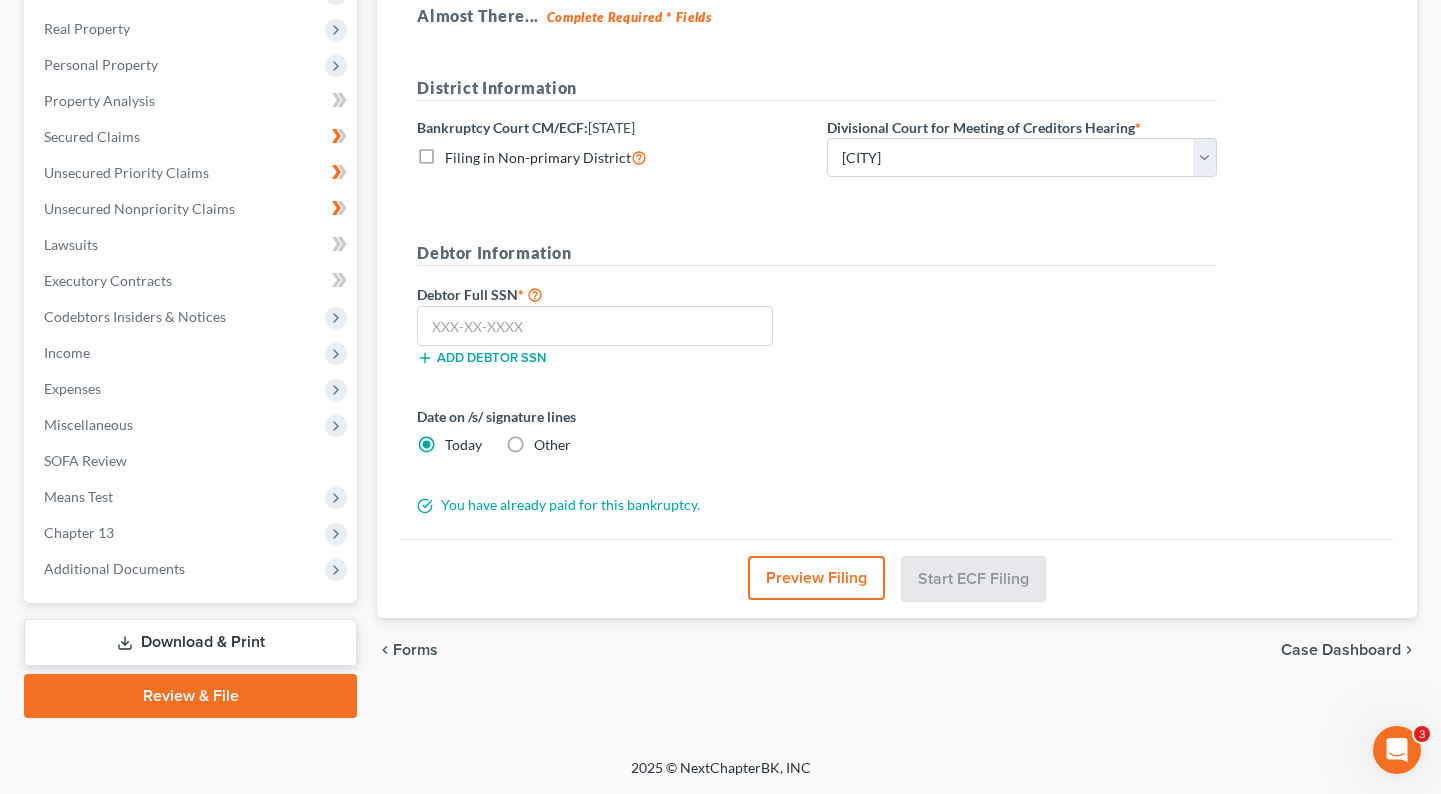 click on "Debtor Full SSN  *   Add debtor SSN" at bounding box center [817, 332] 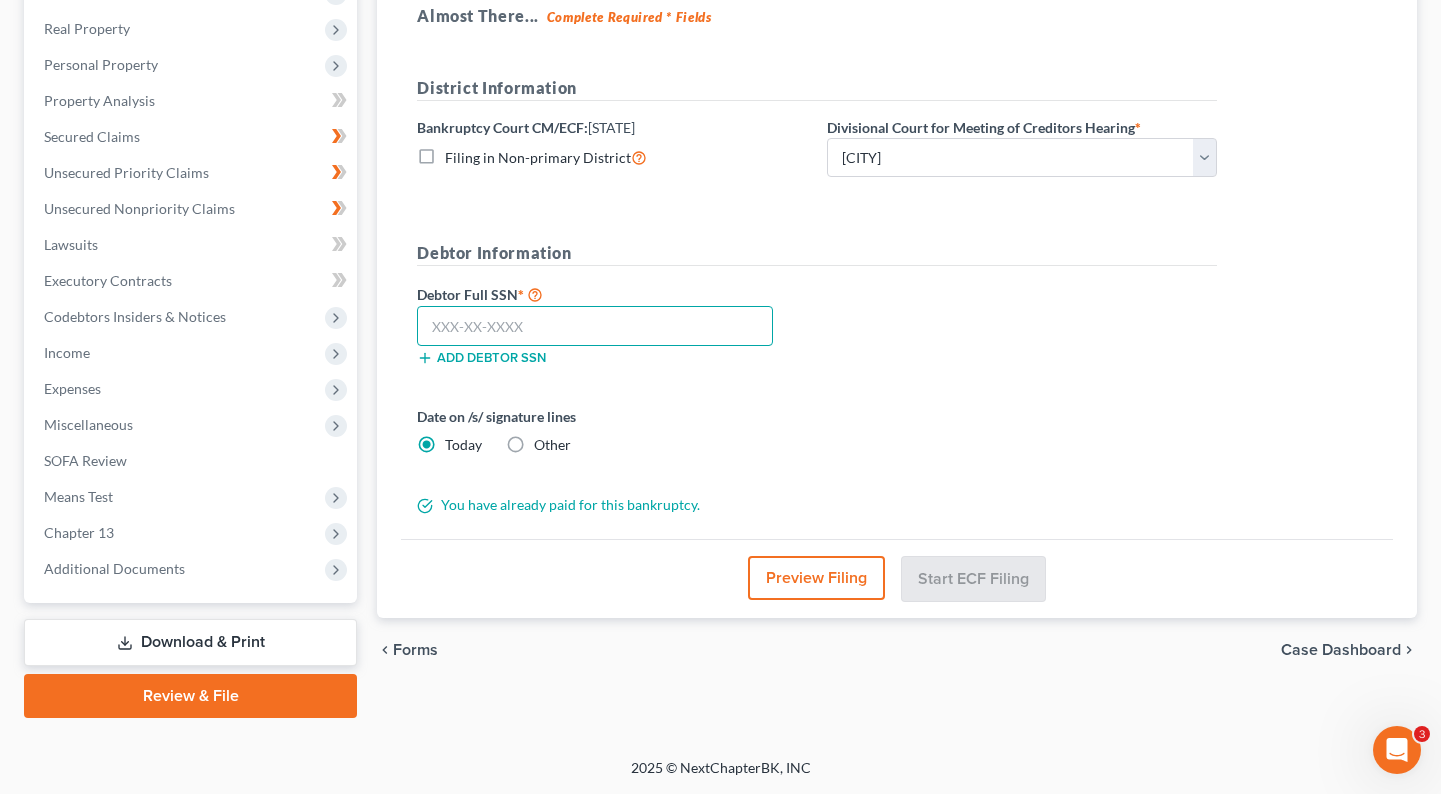 click at bounding box center [595, 326] 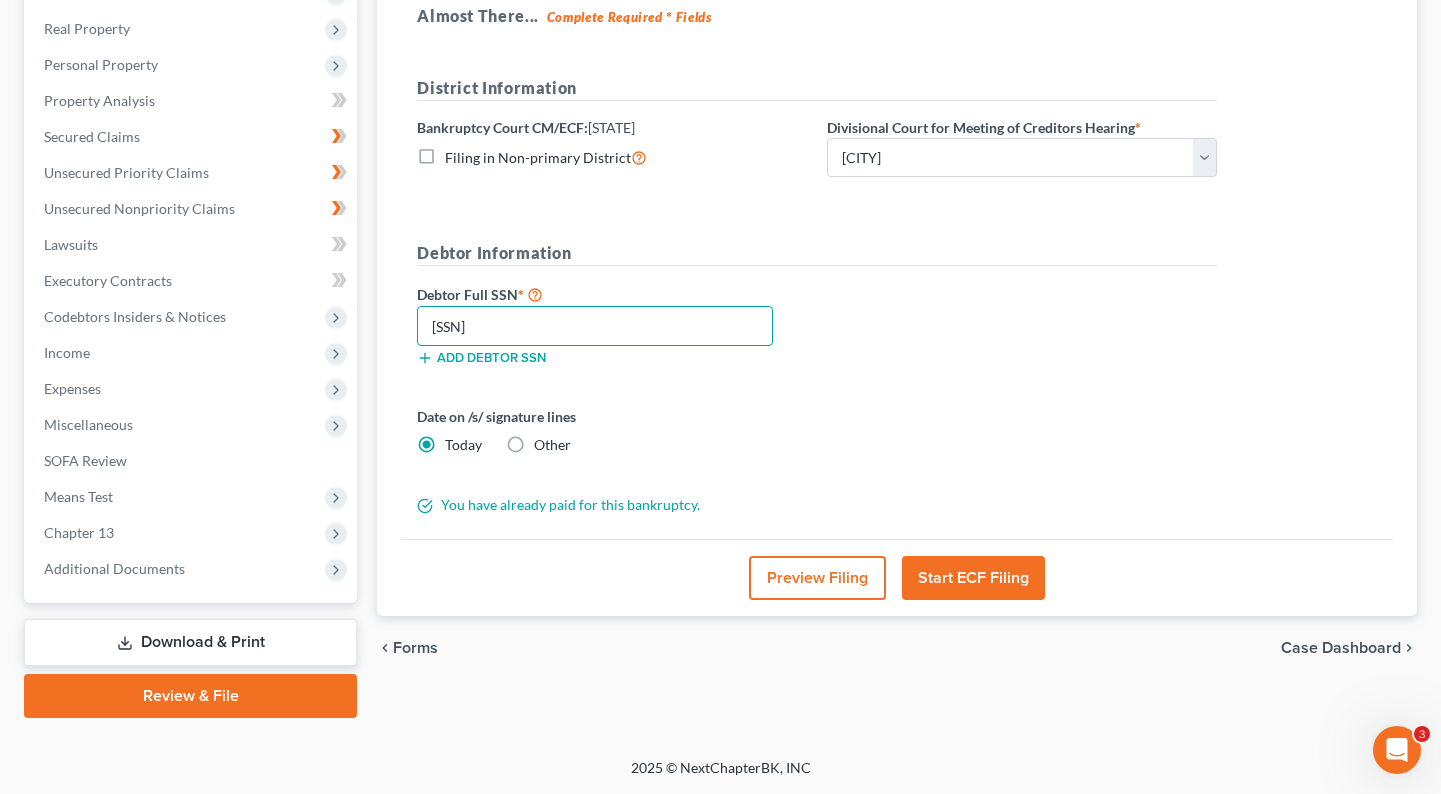 type on "[SSN]" 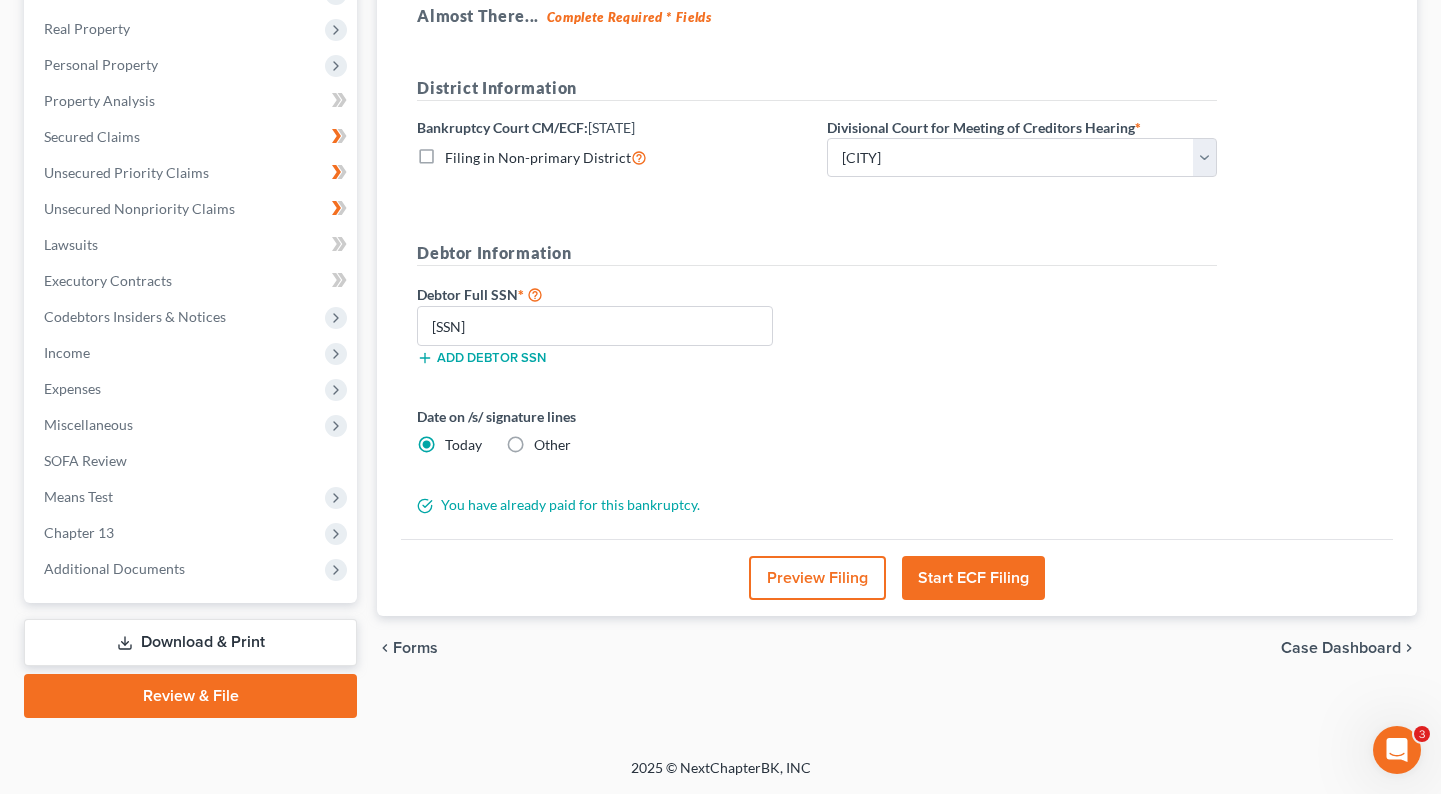 click on "Debtor Full SSN  *   [SSN] Add debtor SSN" at bounding box center (817, 332) 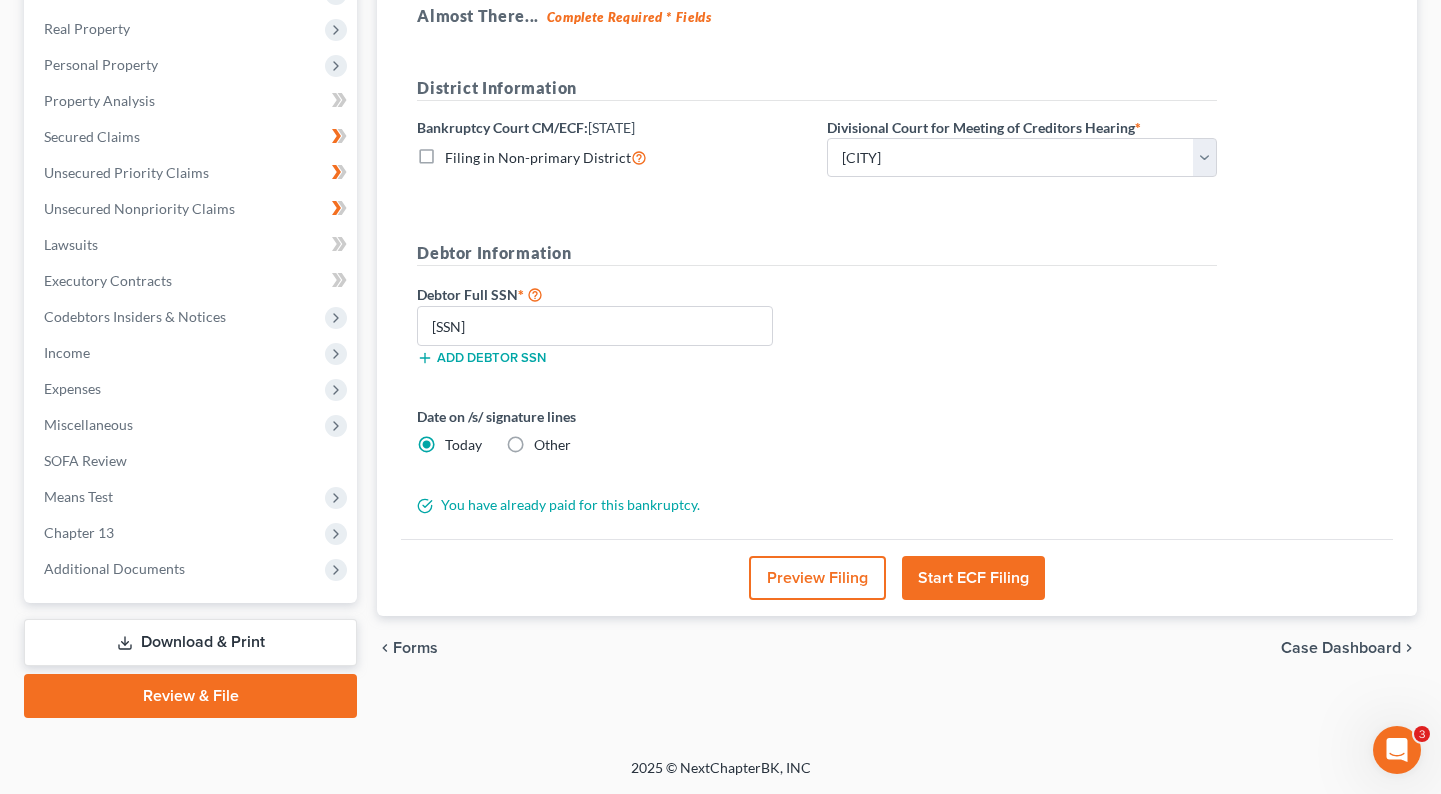 click on "Start ECF Filing" at bounding box center (973, 578) 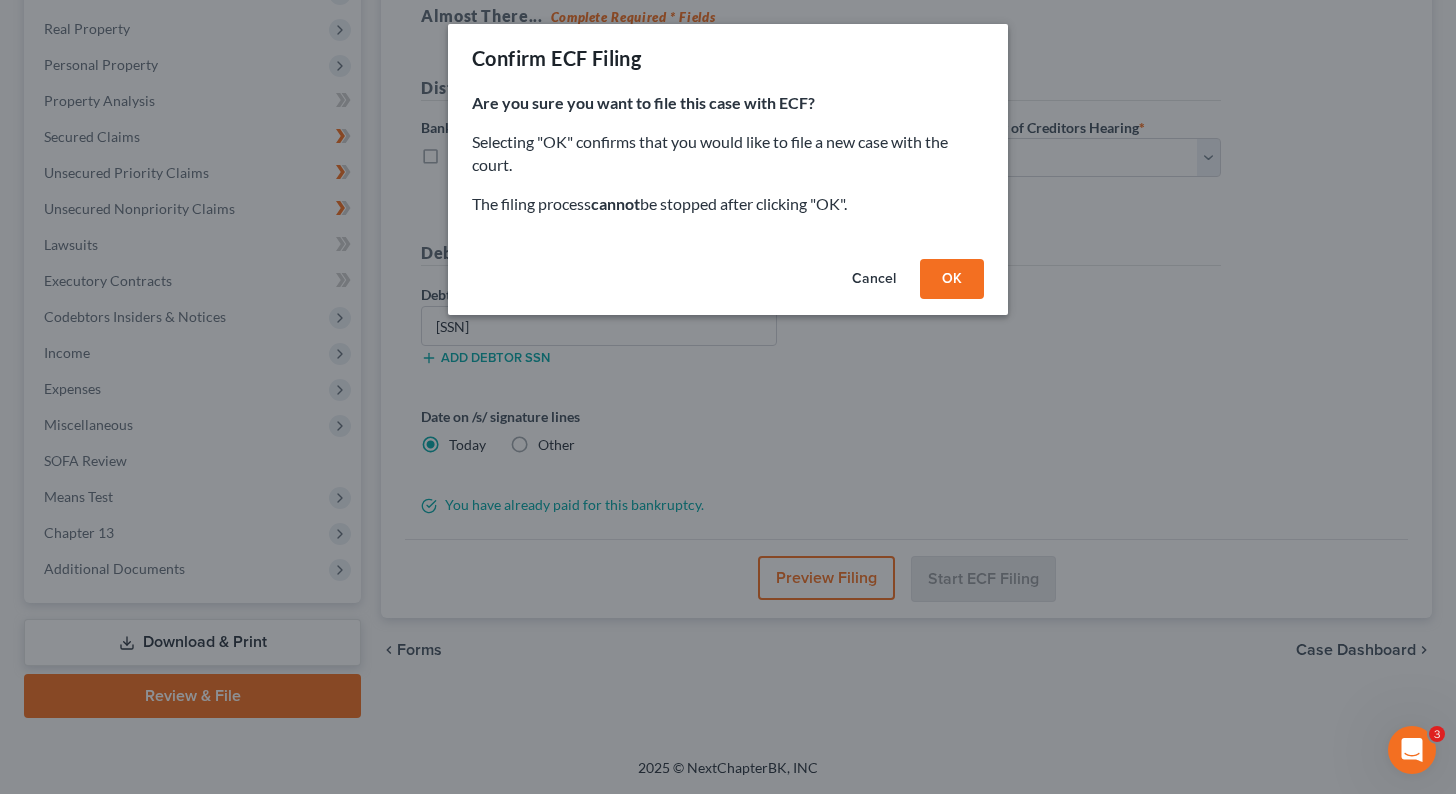 click on "OK" at bounding box center [952, 279] 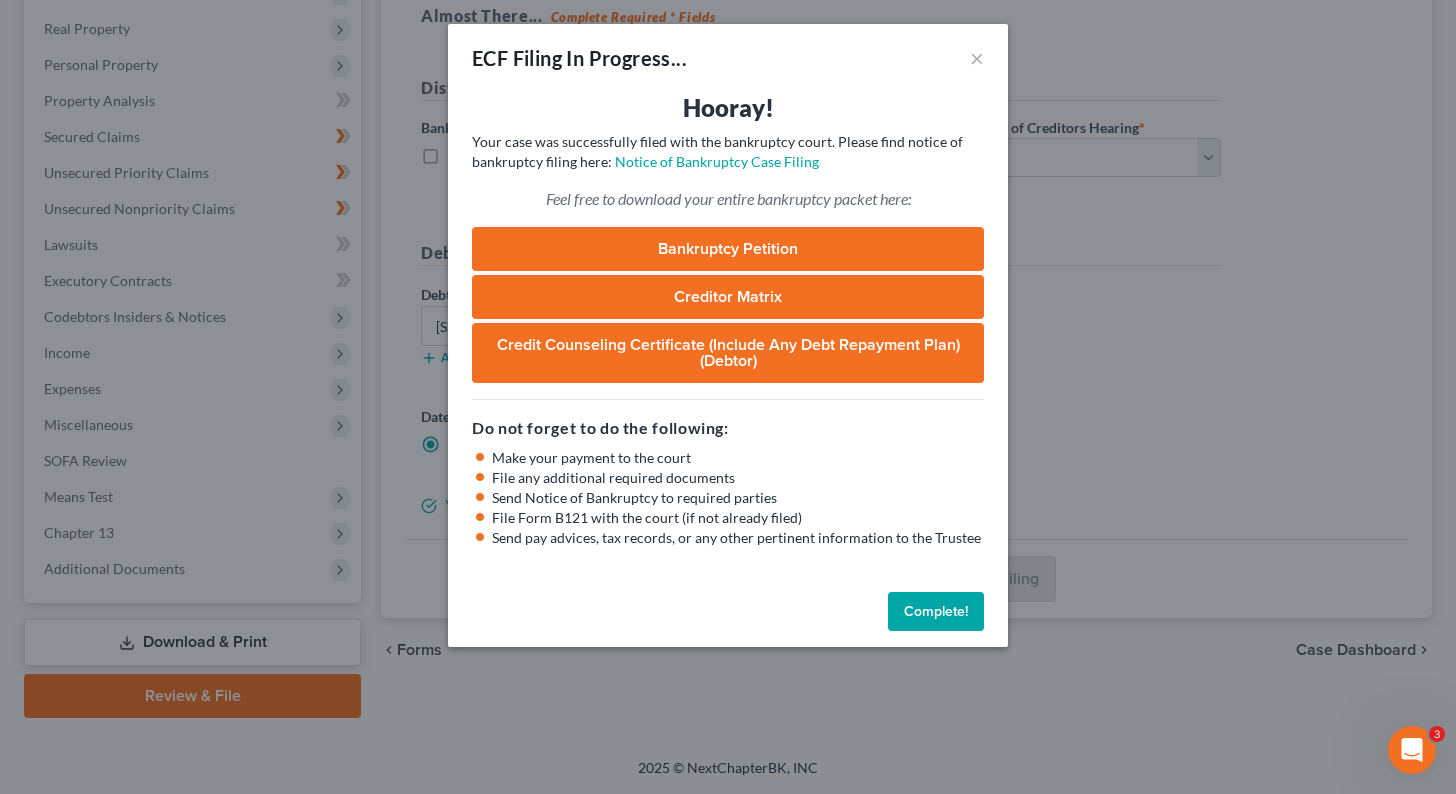 click on "Bankruptcy Petition" at bounding box center [728, 249] 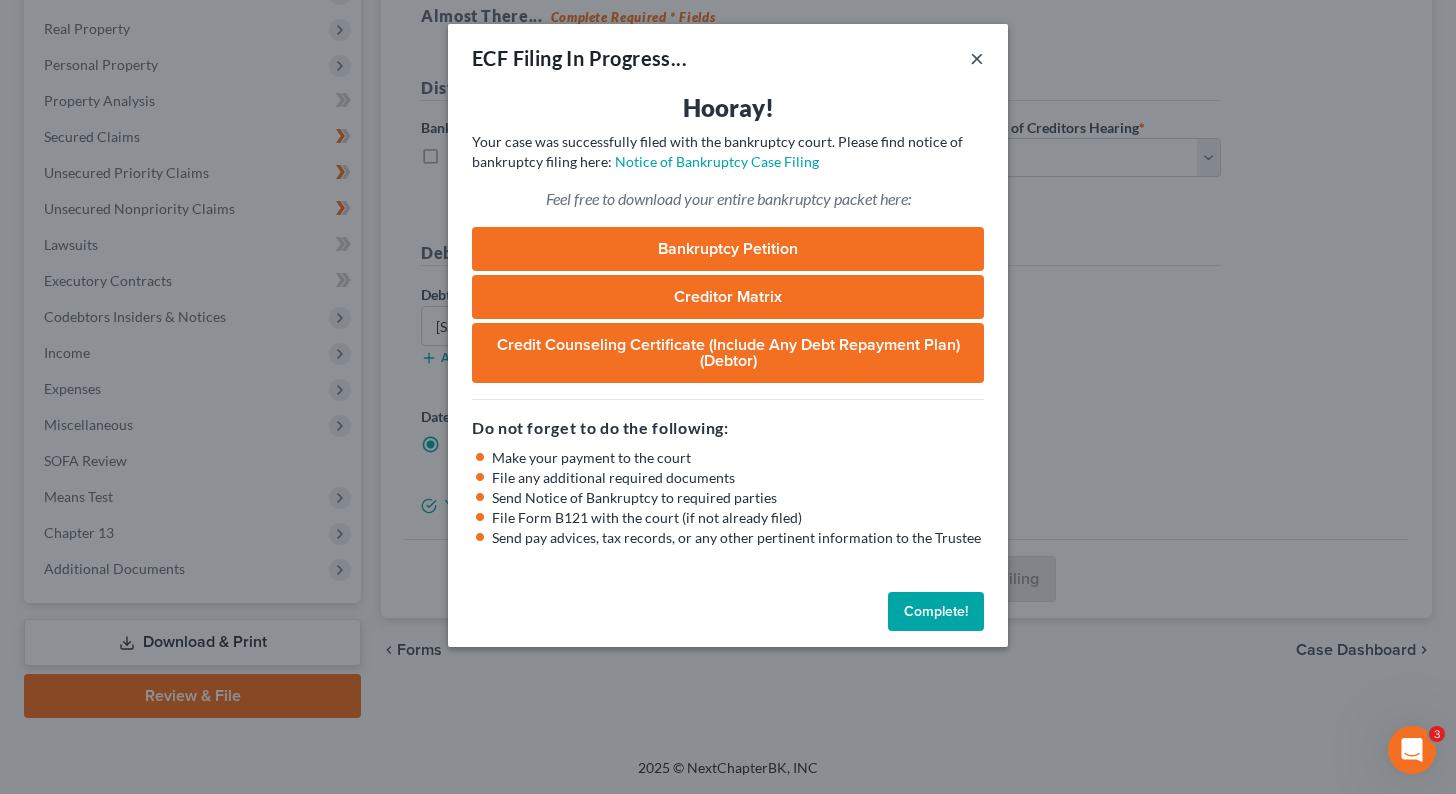 click on "×" at bounding box center [977, 58] 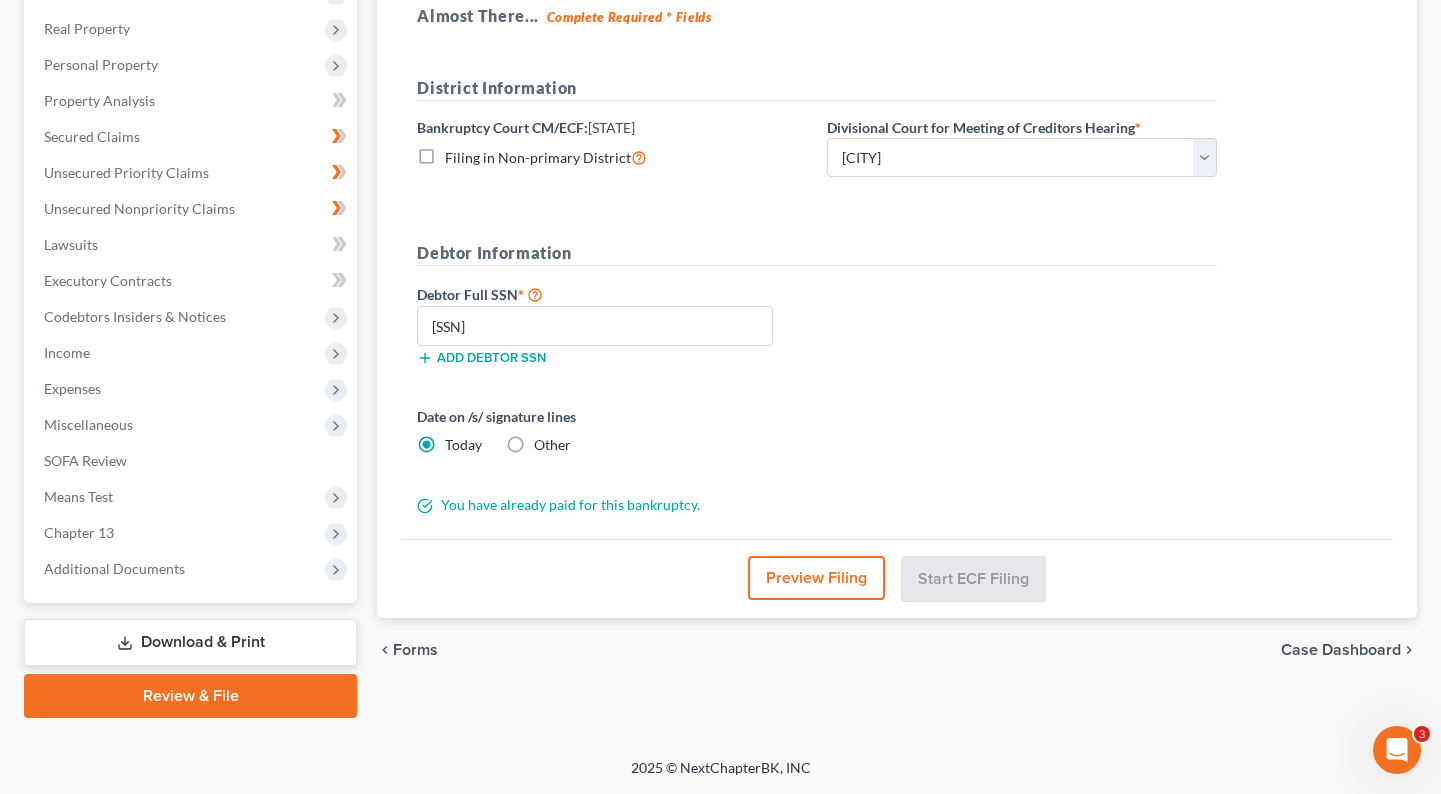 click on "Complete Required * Fields District Information Bankruptcy Court CM/ECF: Arizona Filing in Non-primary District Divisional Court for Meeting of Creditors Hearing * Choose Division Phoenix Tucson Yuma Prescott Debtor Information Debtor Full SSN * [SSN] Add debtor SSN Date on /s/ signature lines Today Other You have already paid for this bankruptcy." at bounding box center [897, 264] 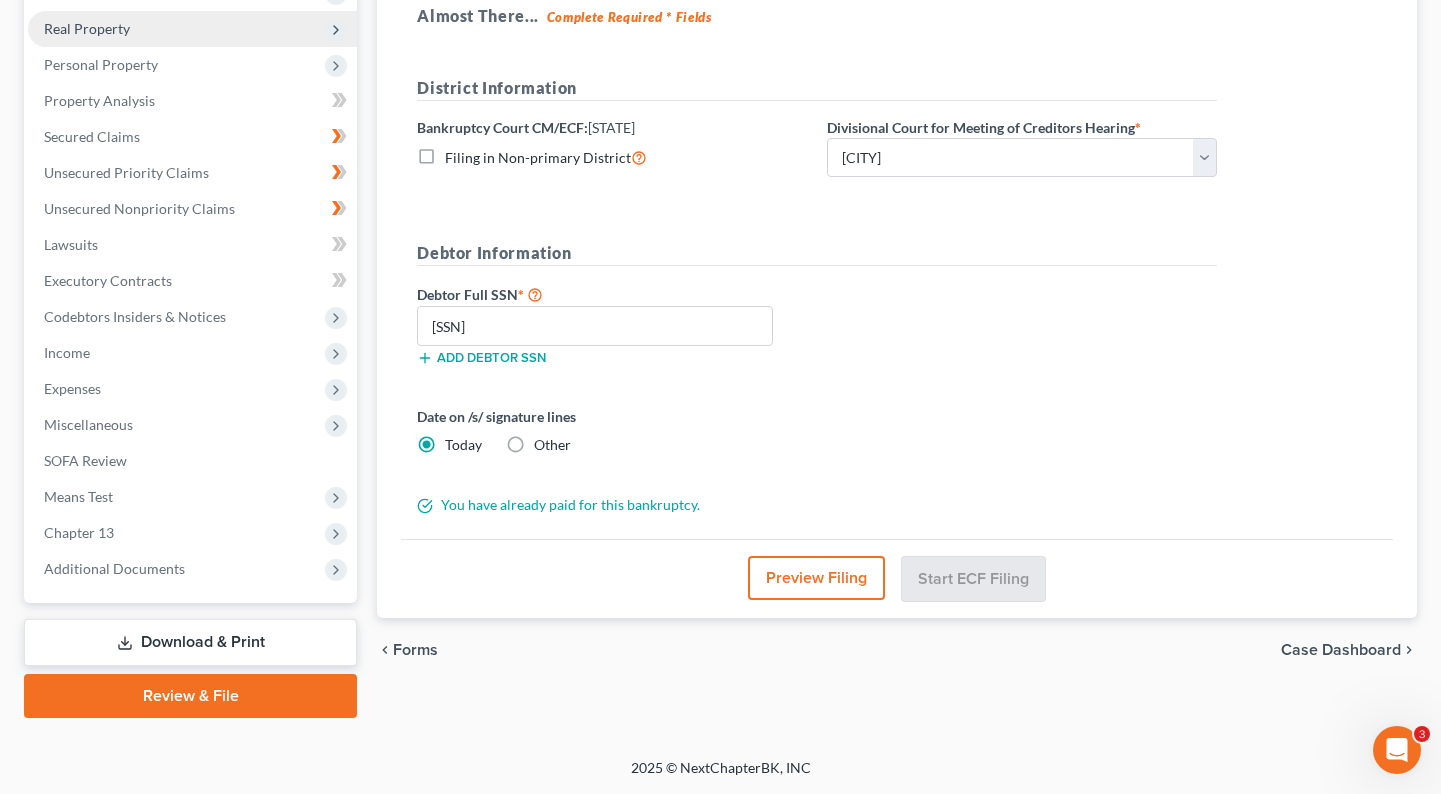 click on "Real Property" at bounding box center (0, 0) 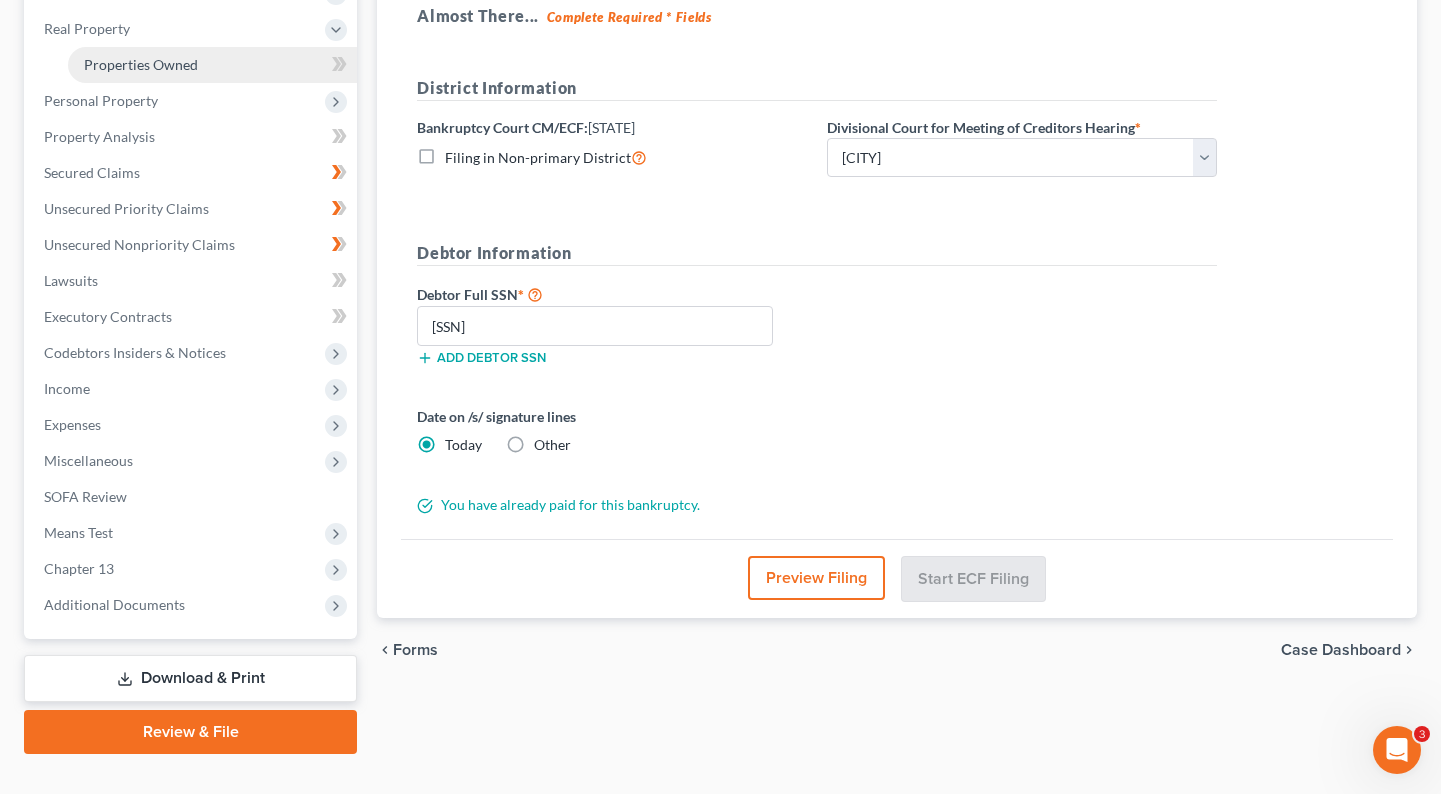 click on "Properties Owned" at bounding box center (212, 65) 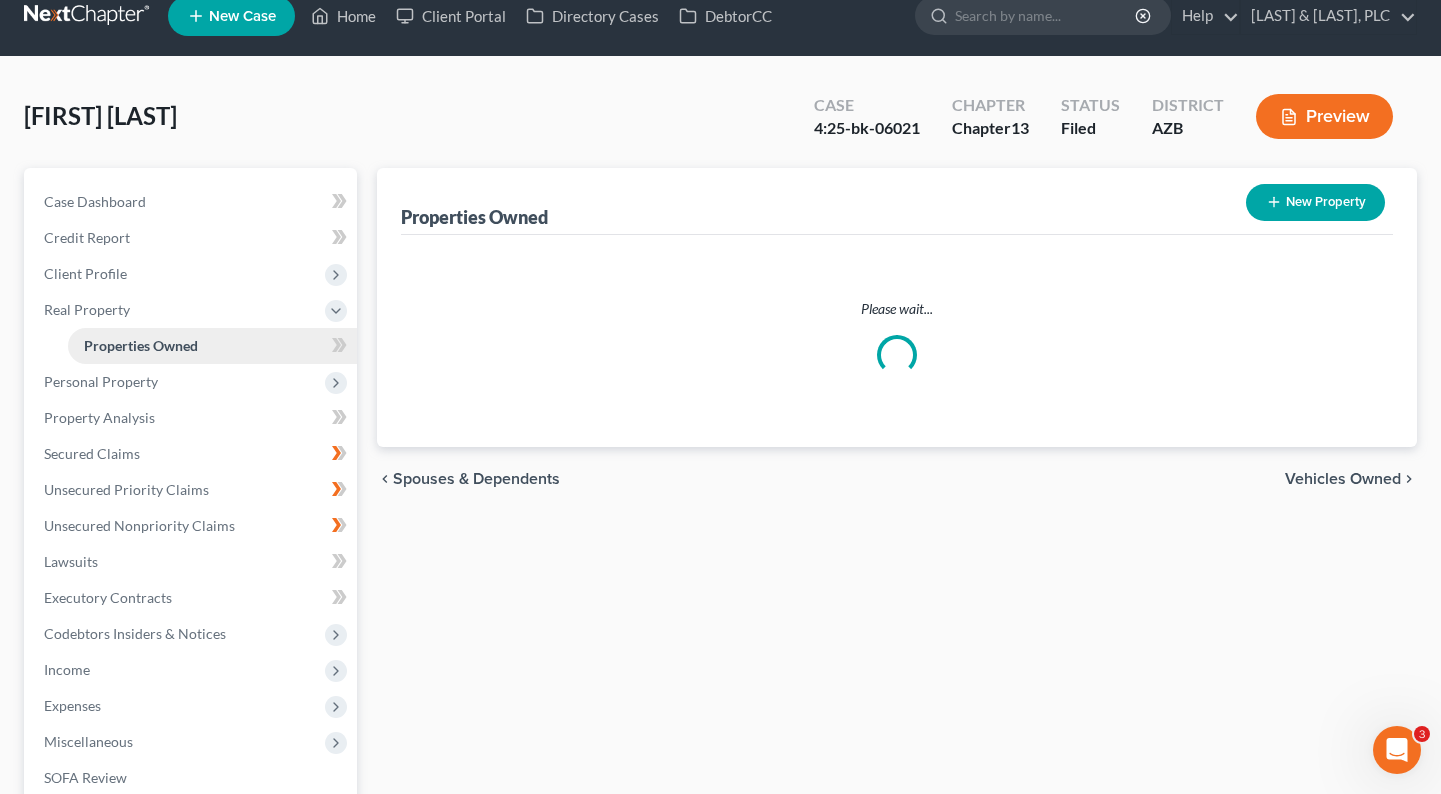 scroll, scrollTop: 0, scrollLeft: 0, axis: both 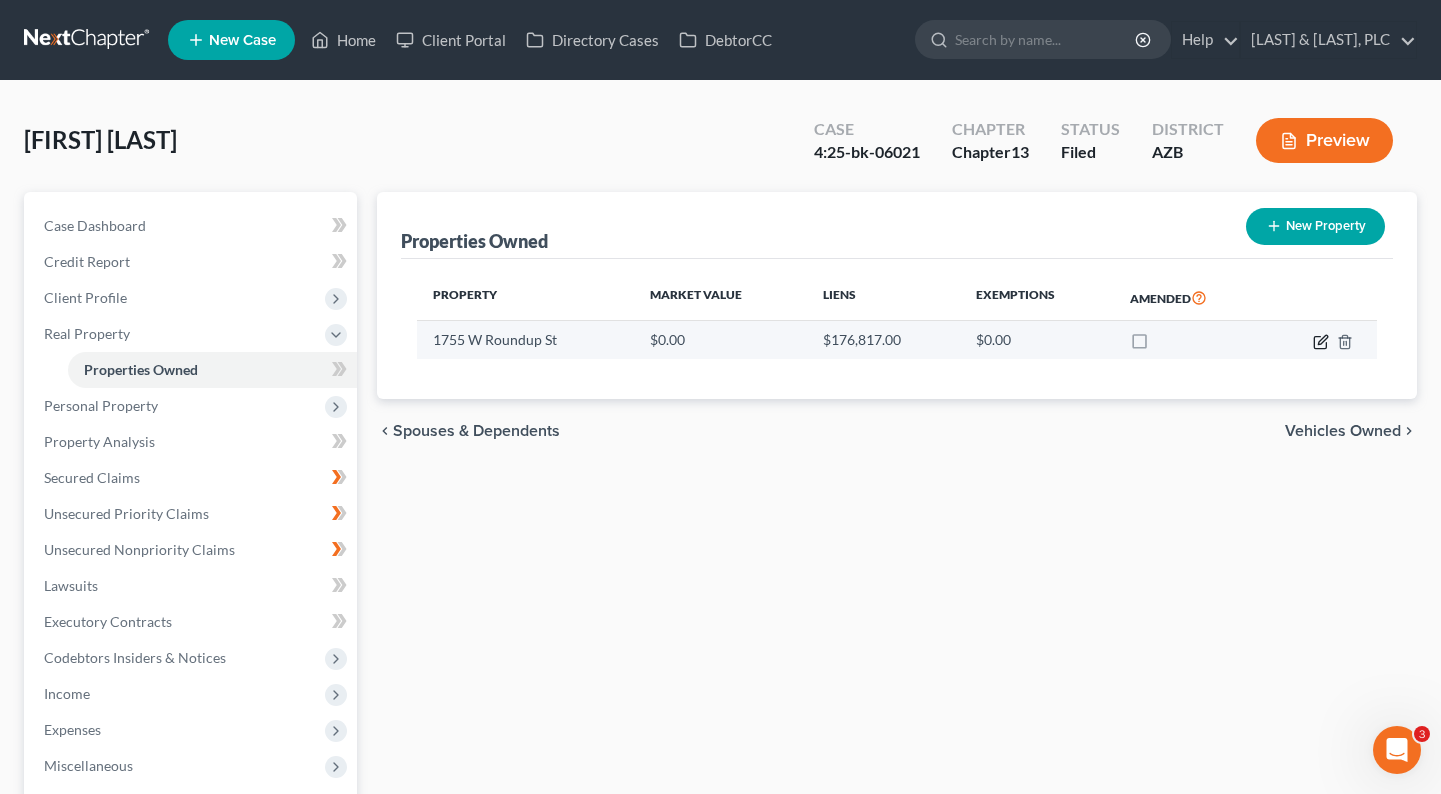 click at bounding box center (1321, 342) 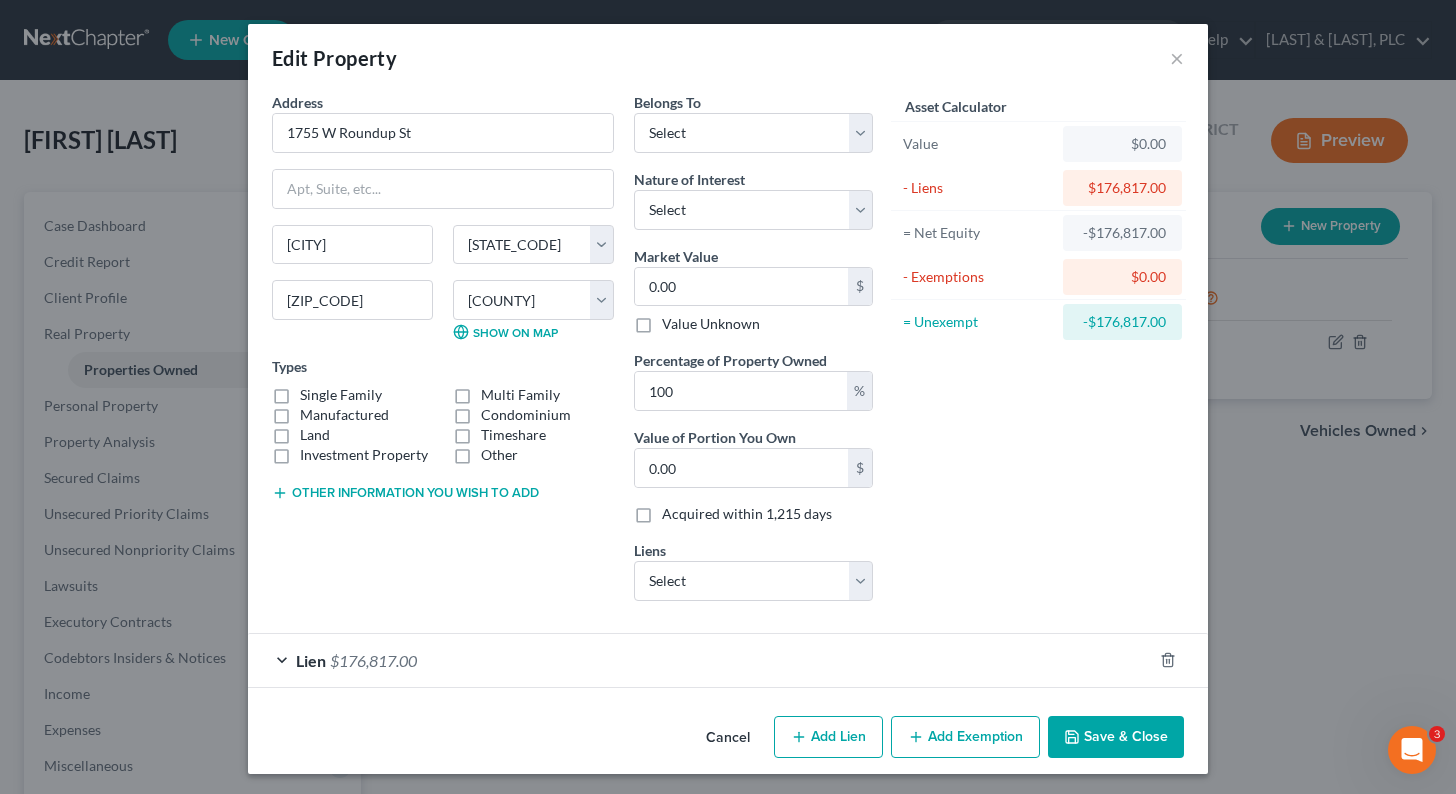 click on "Single Family" at bounding box center [341, 395] 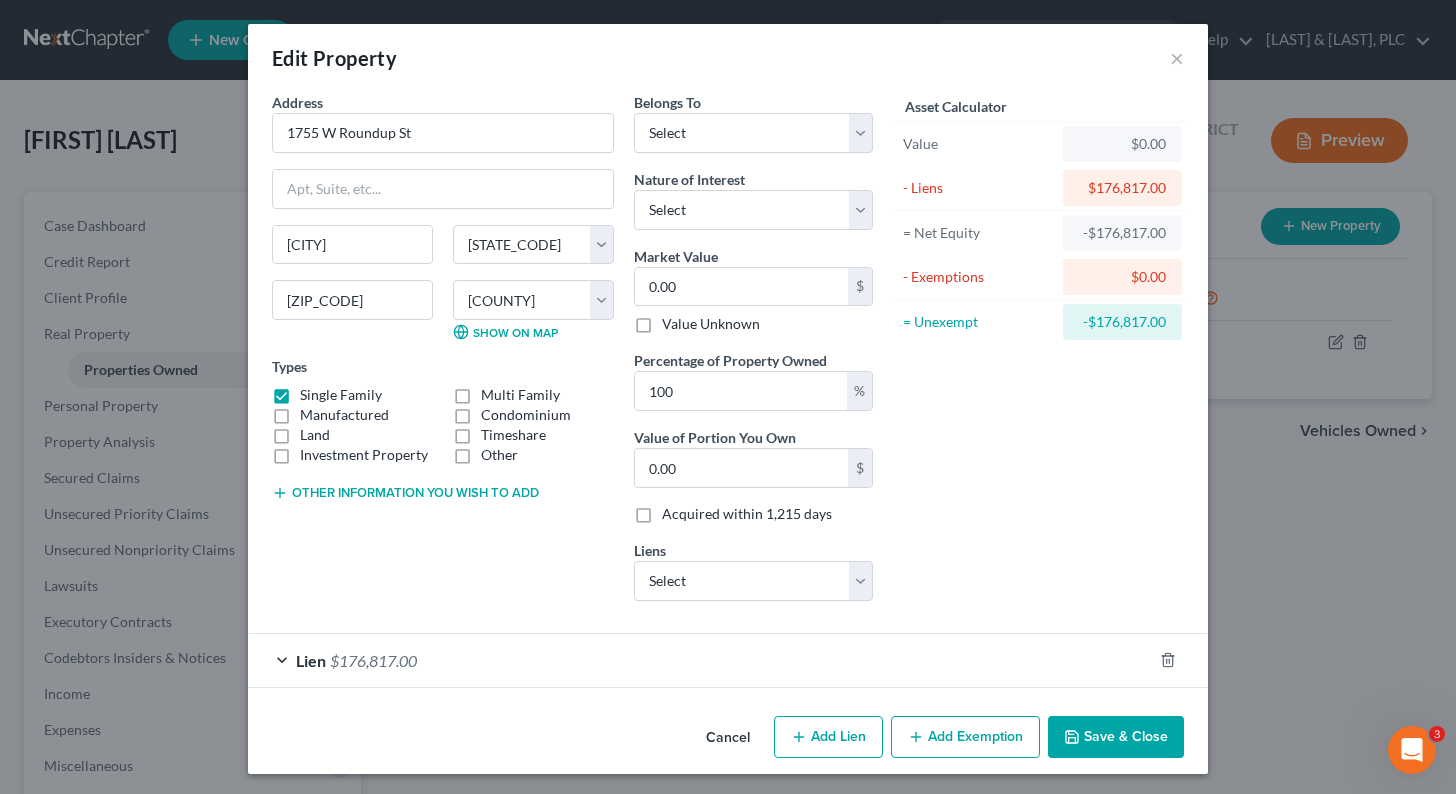 click on "Other information you wish to add" at bounding box center (405, 493) 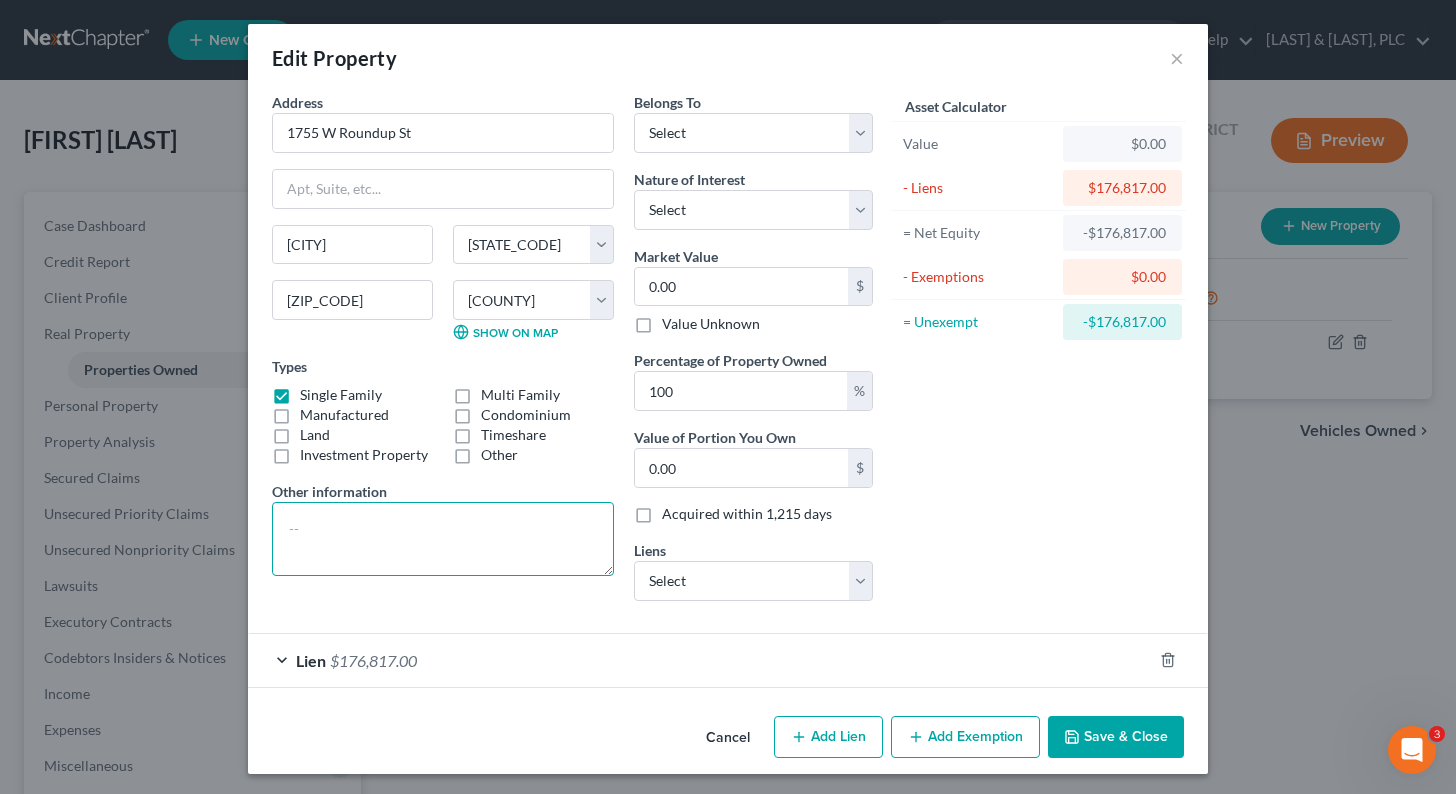 click at bounding box center [443, 539] 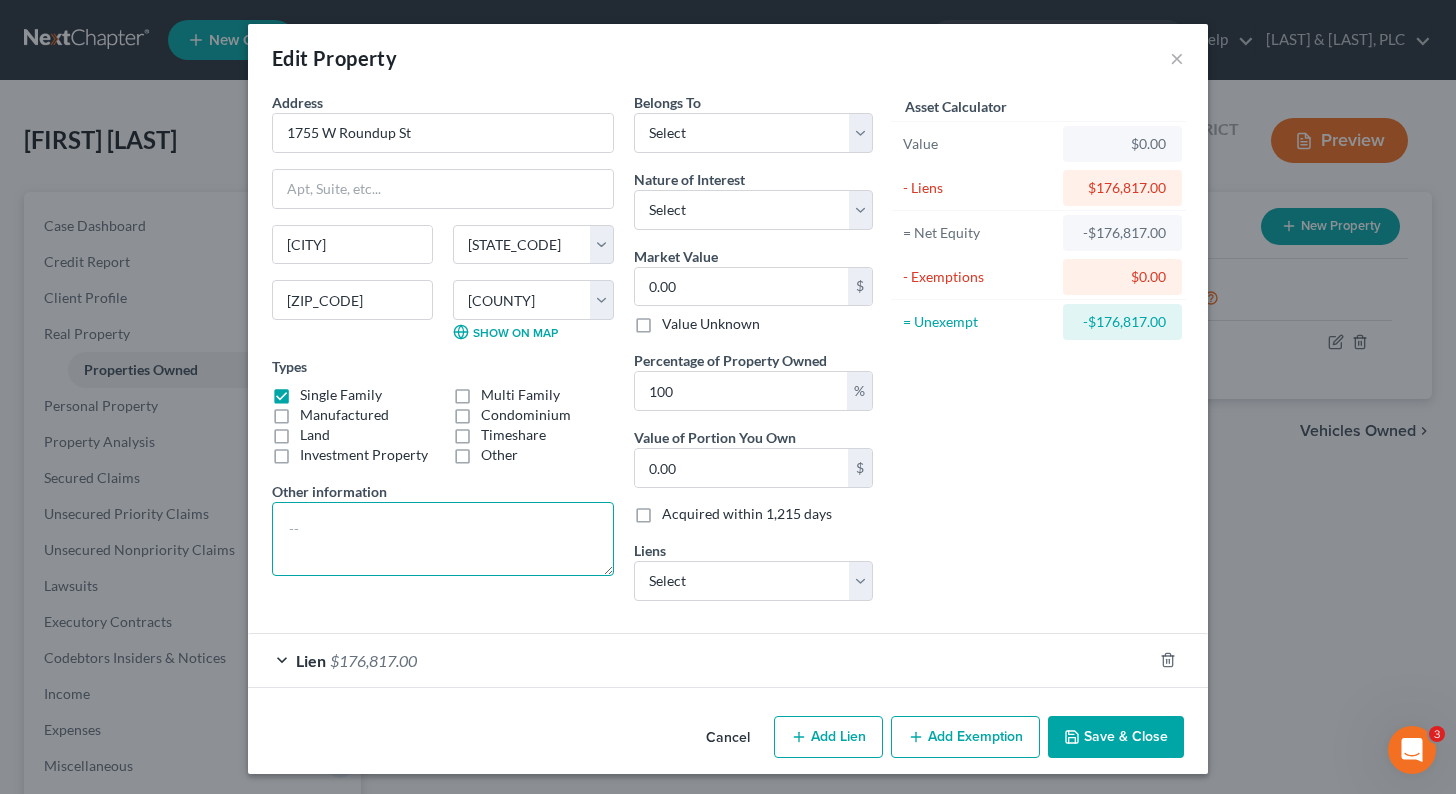 paste on "Parcel NUMBER
[PARCEL_NUMBER]" 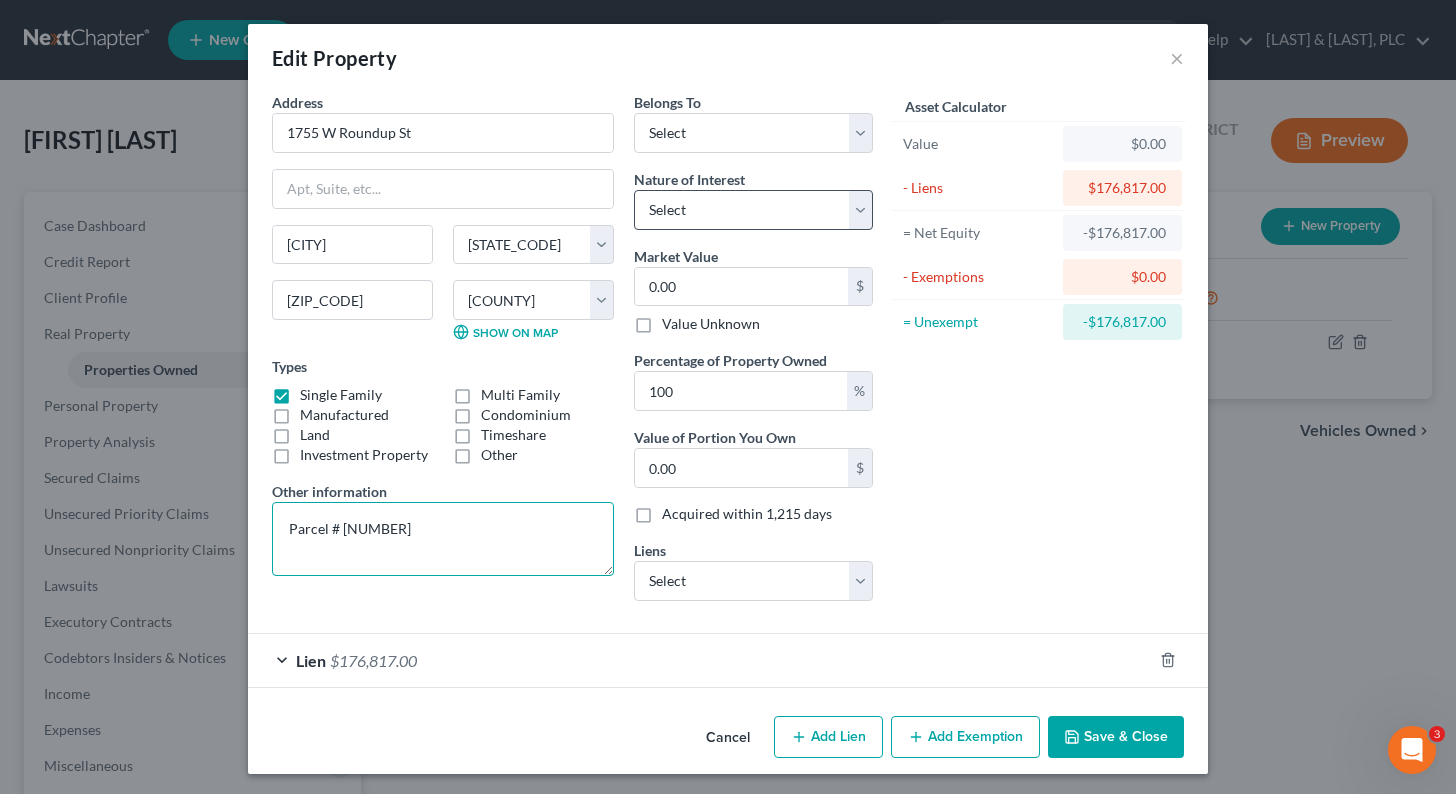 type on "Parcel # [NUMBER]" 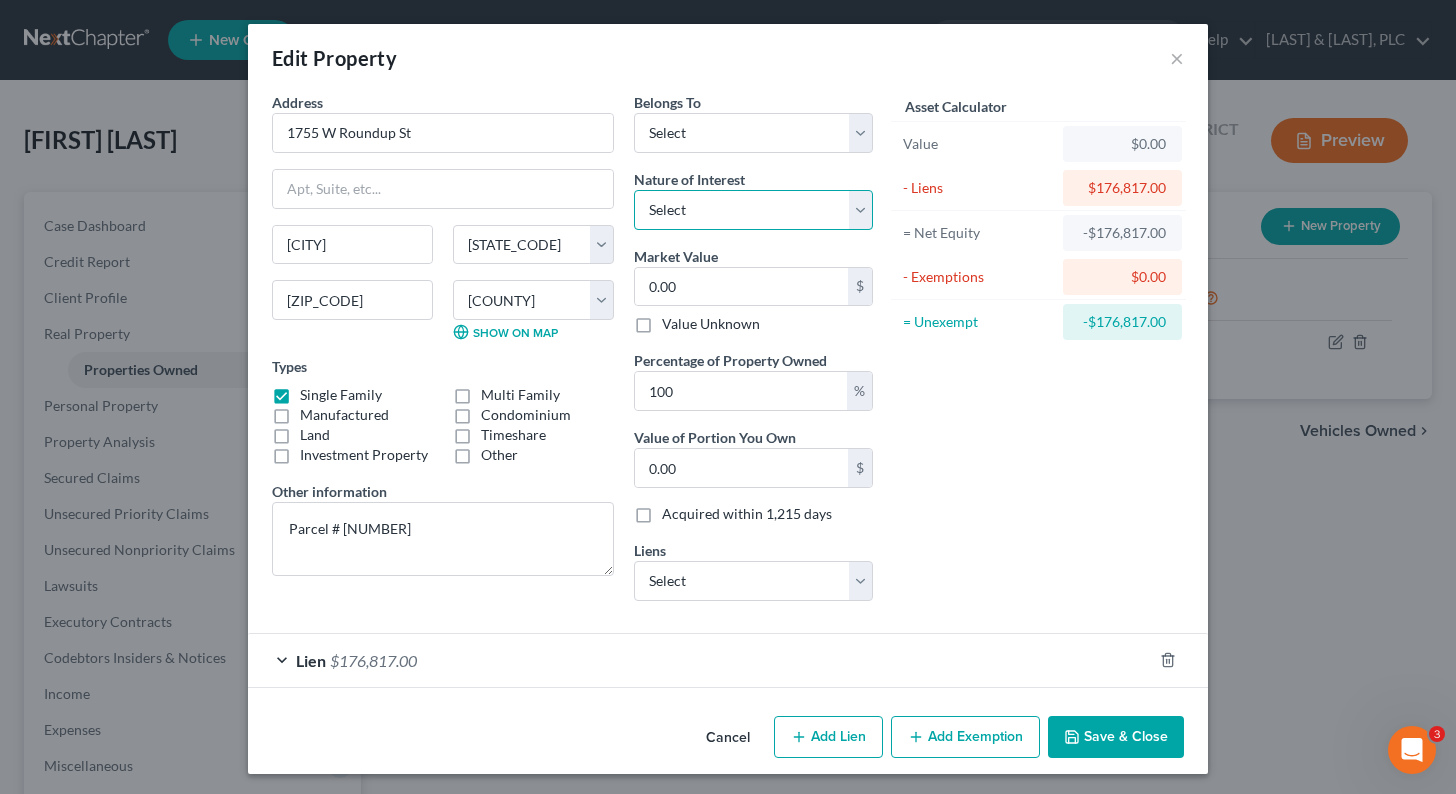 click on "Select Fee Simple Joint Tenant Life Estate Equitable Interest Future Interest Tenancy By The Entireties Tenants In Common Other" at bounding box center (753, 210) 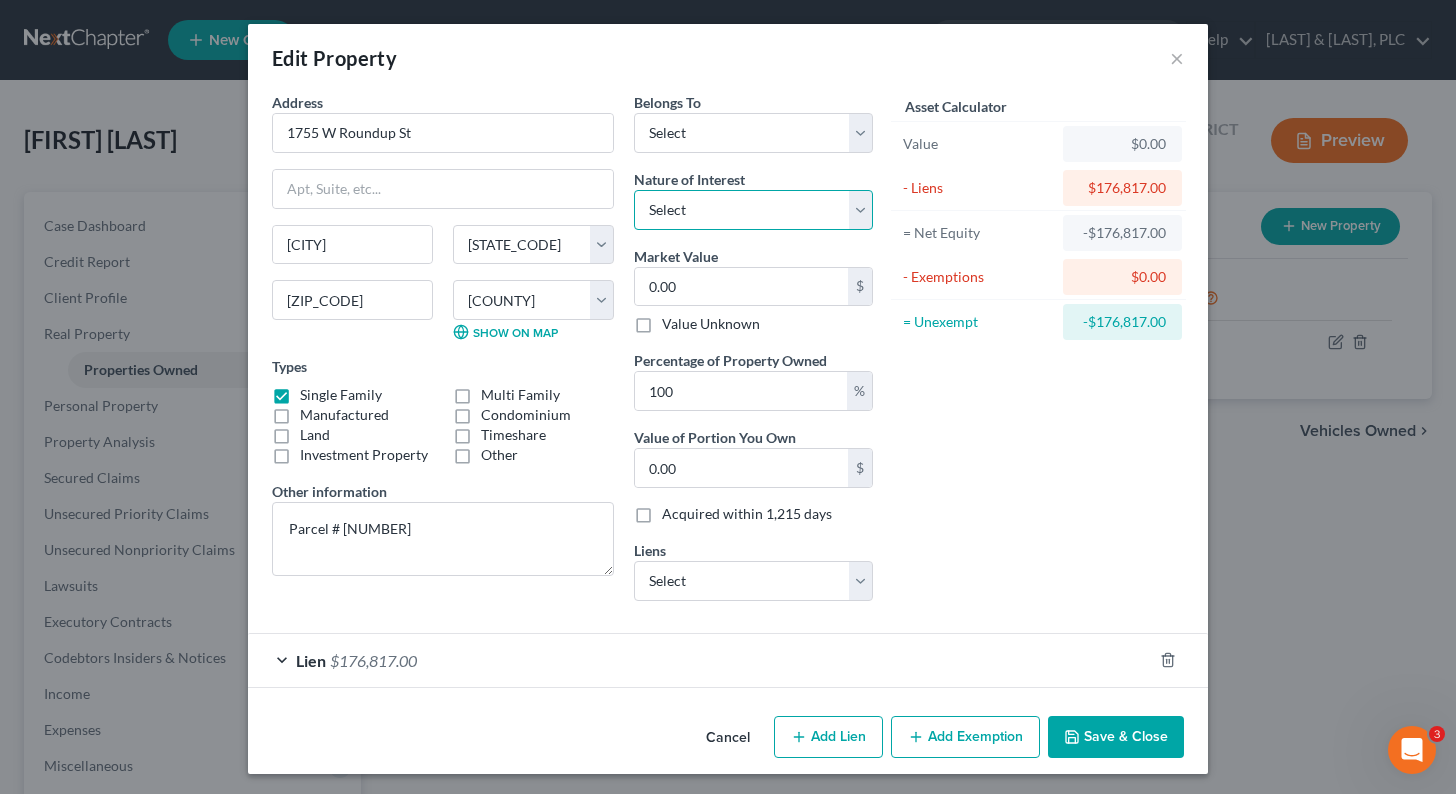 select on "0" 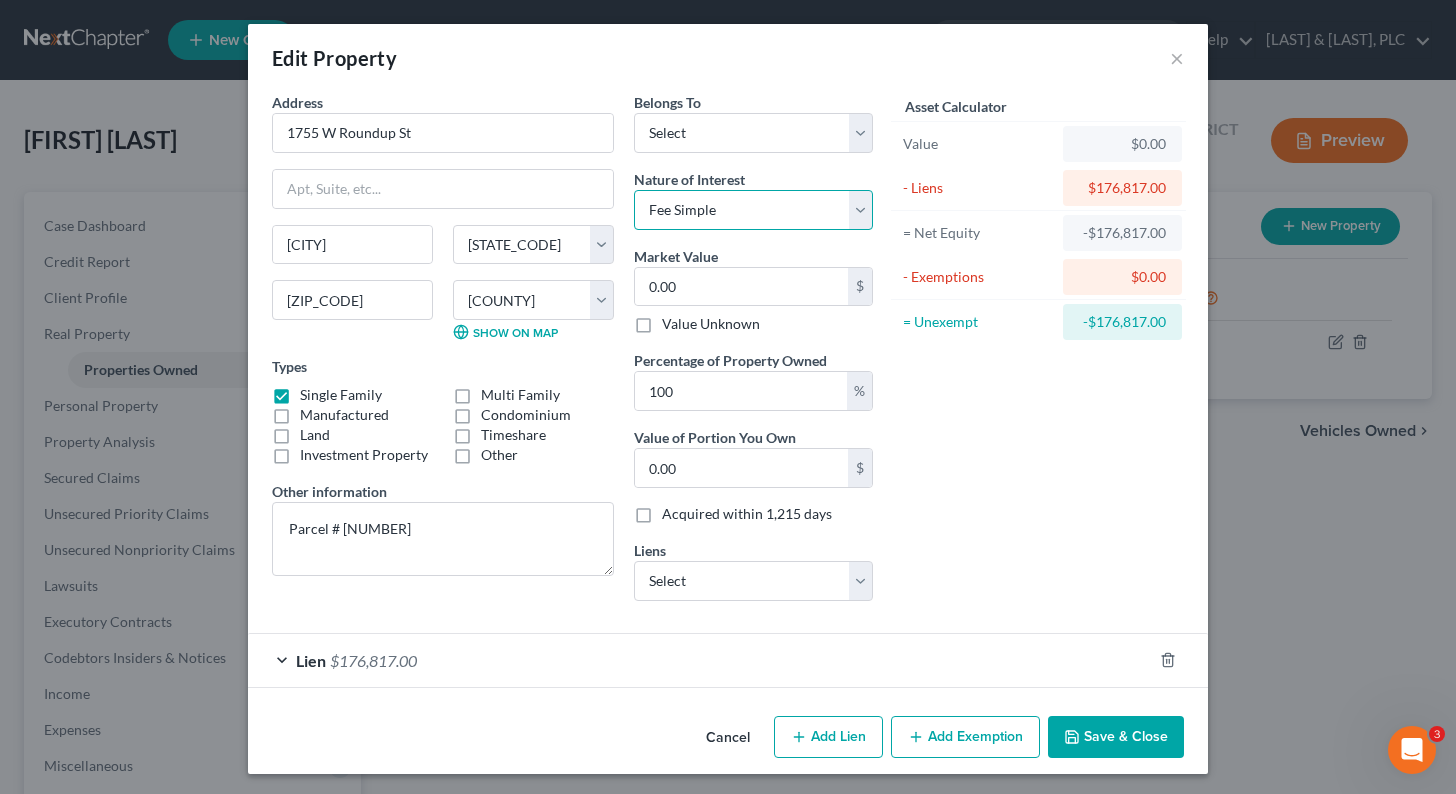 click on "Select Fee Simple Joint Tenant Life Estate Equitable Interest Future Interest Tenancy By The Entireties Tenants In Common Other" at bounding box center [753, 210] 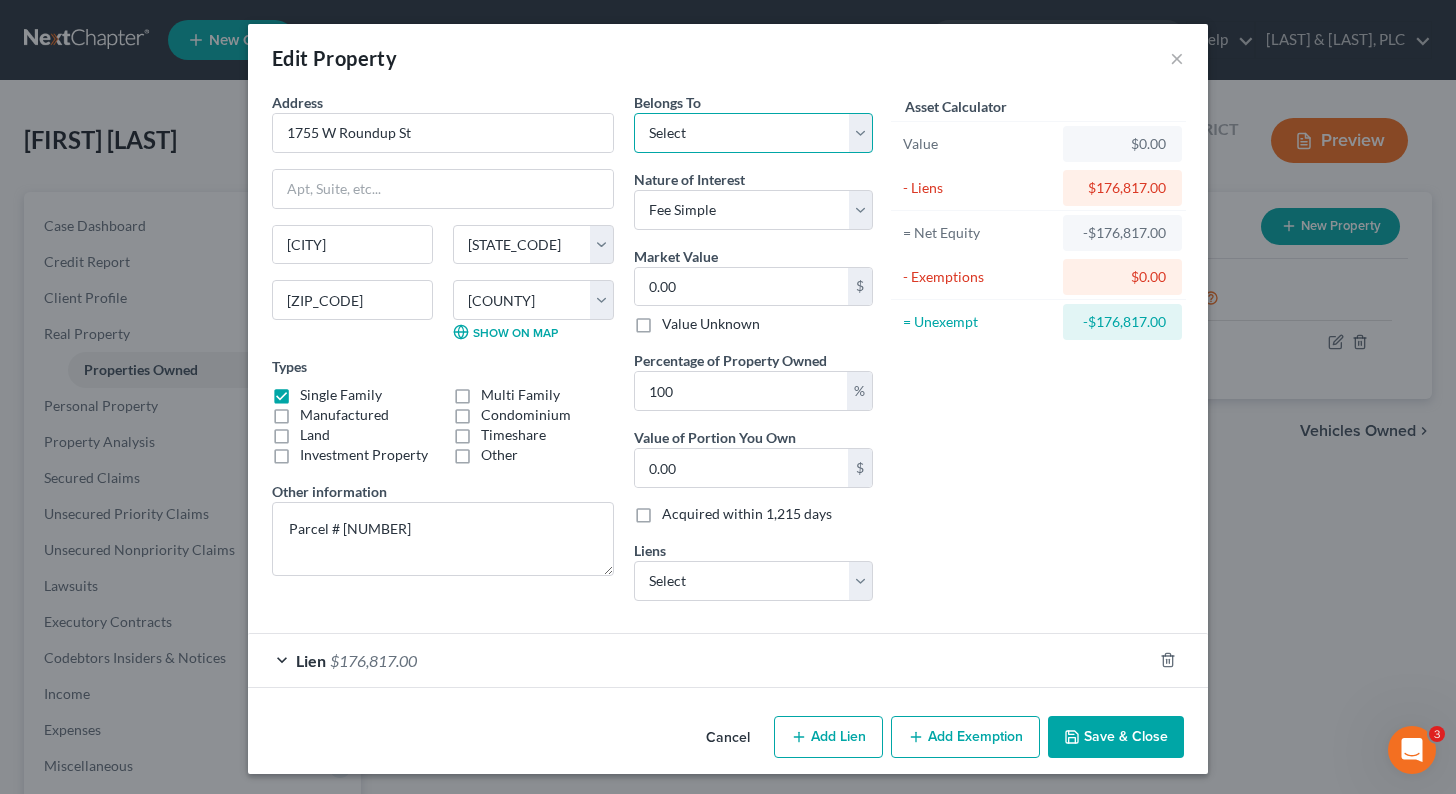 click on "Select Debtor 1 Only Debtor 2 Only Debtor 1 And Debtor 2 Only At Least One Of The Debtors And Another Community Property" at bounding box center (753, 133) 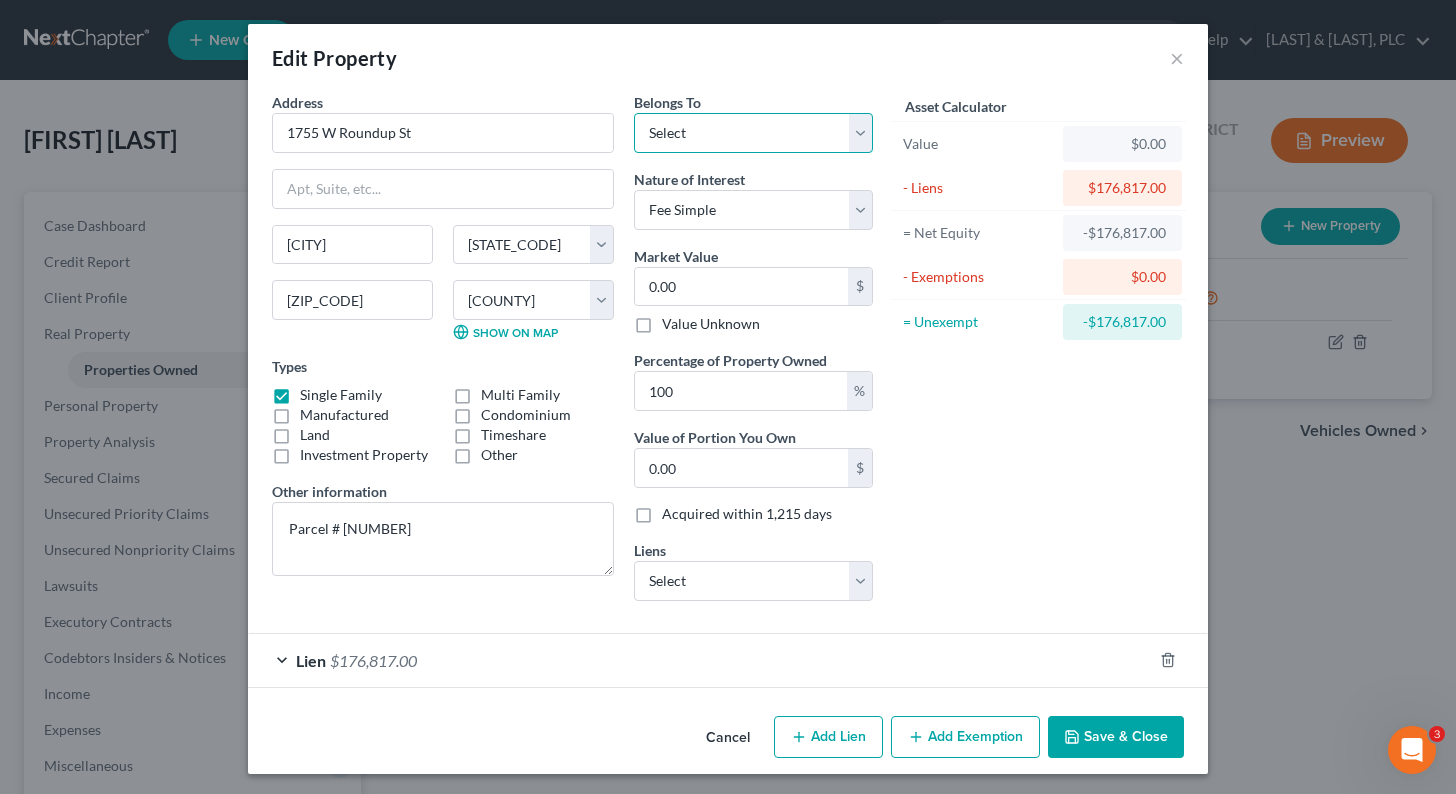 select on "0" 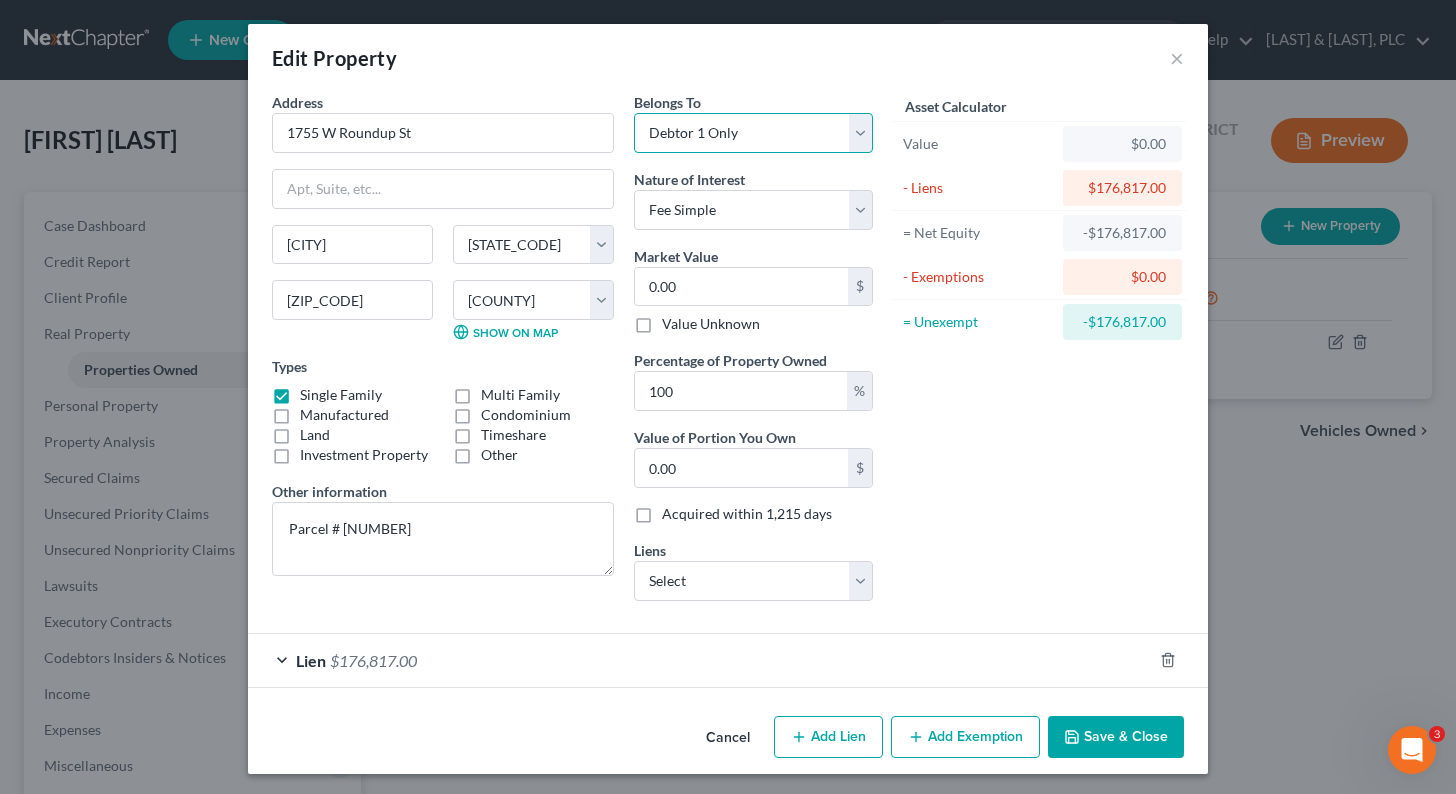 click on "Select Debtor 1 Only Debtor 2 Only Debtor 1 And Debtor 2 Only At Least One Of The Debtors And Another Community Property" at bounding box center (753, 133) 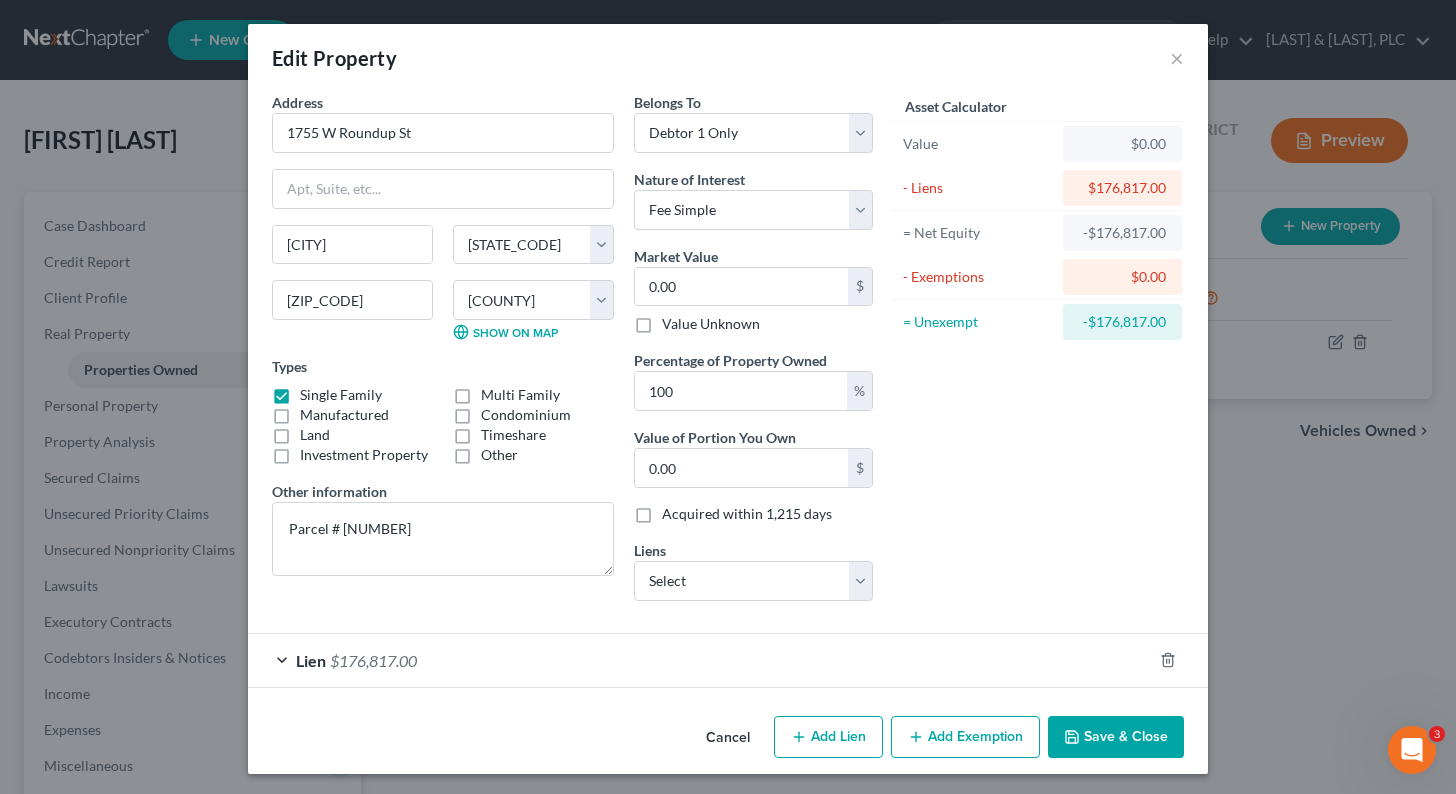 click on "Save & Close" at bounding box center (1116, 737) 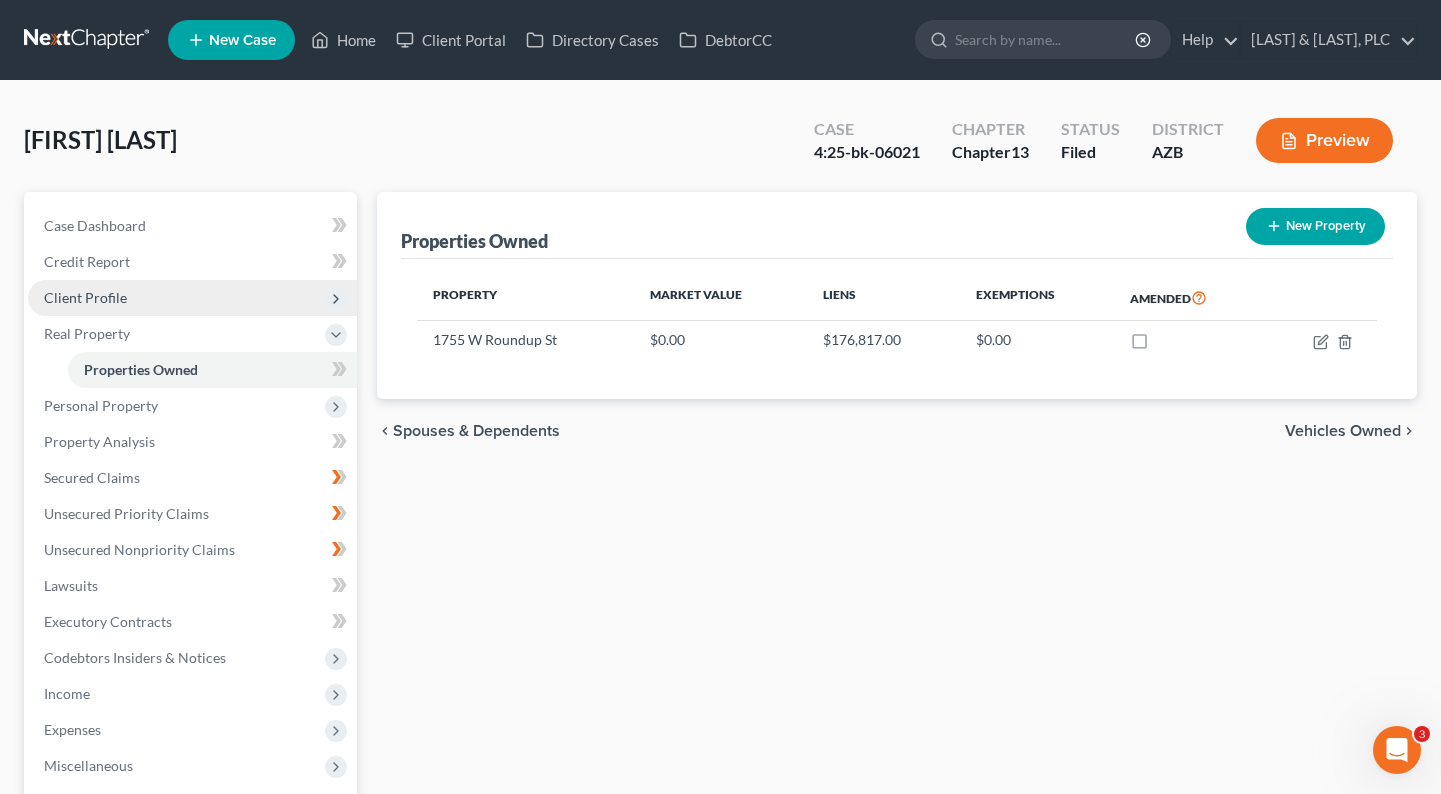 click on "Client Profile" at bounding box center [0, 0] 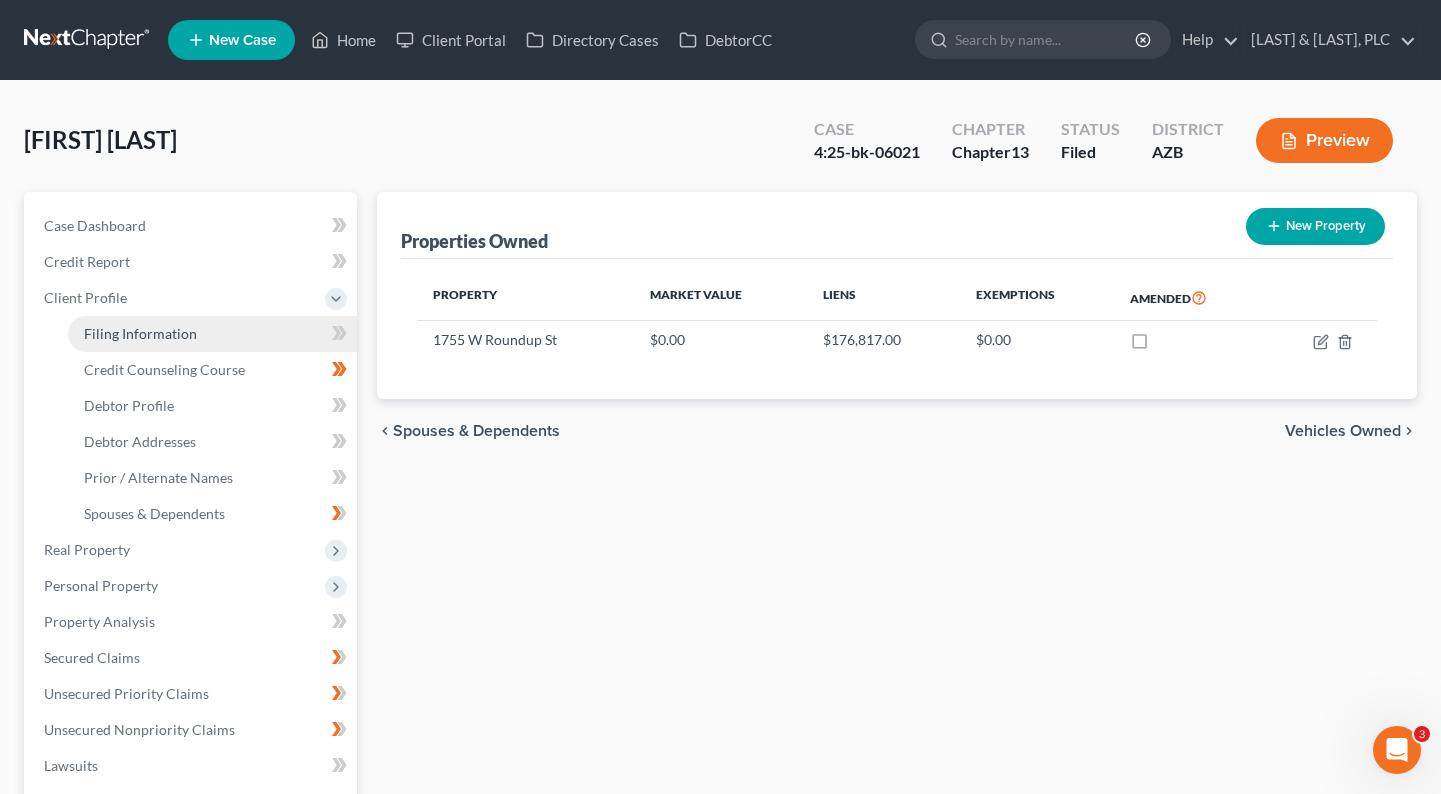 click on "Filing Information" at bounding box center [212, 334] 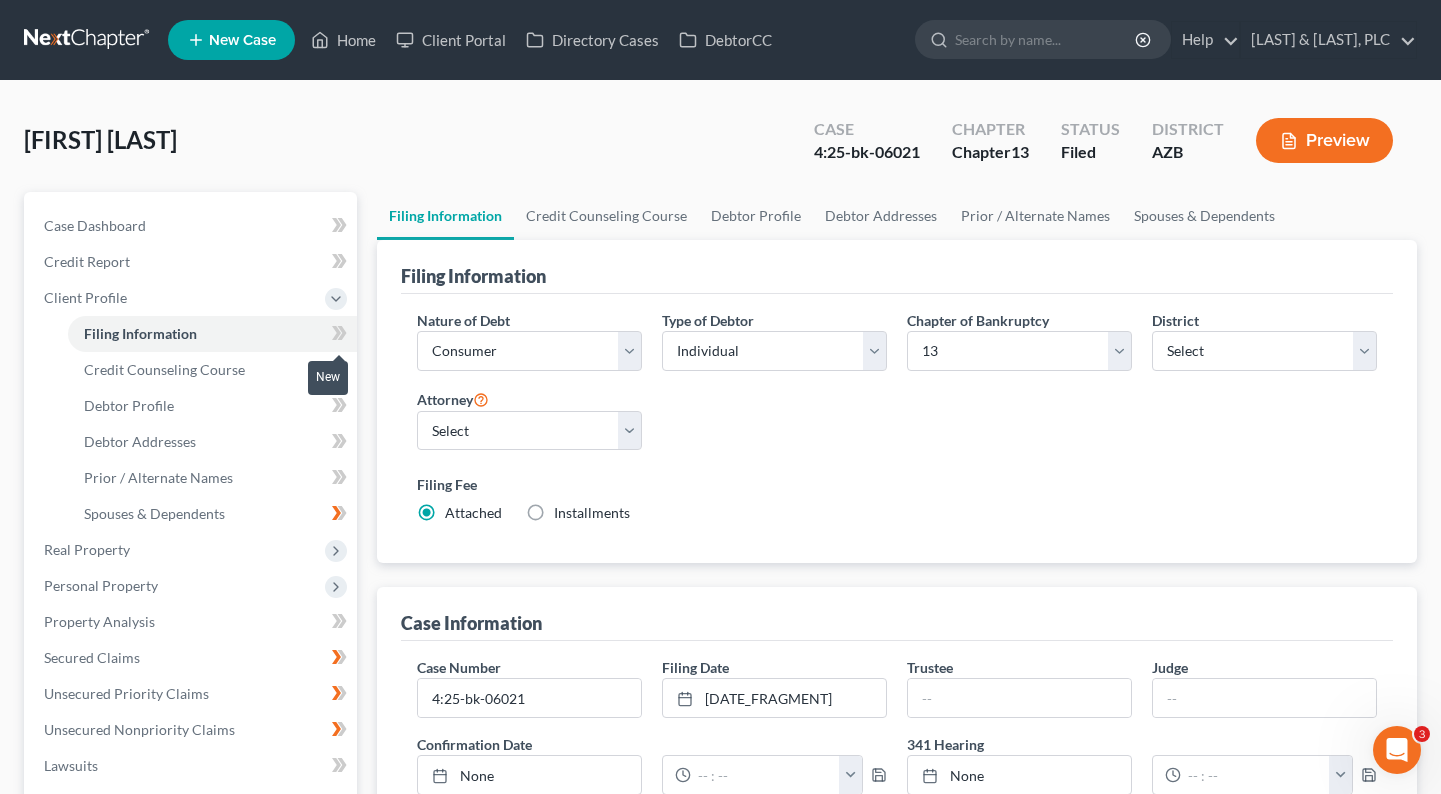 click at bounding box center (339, 333) 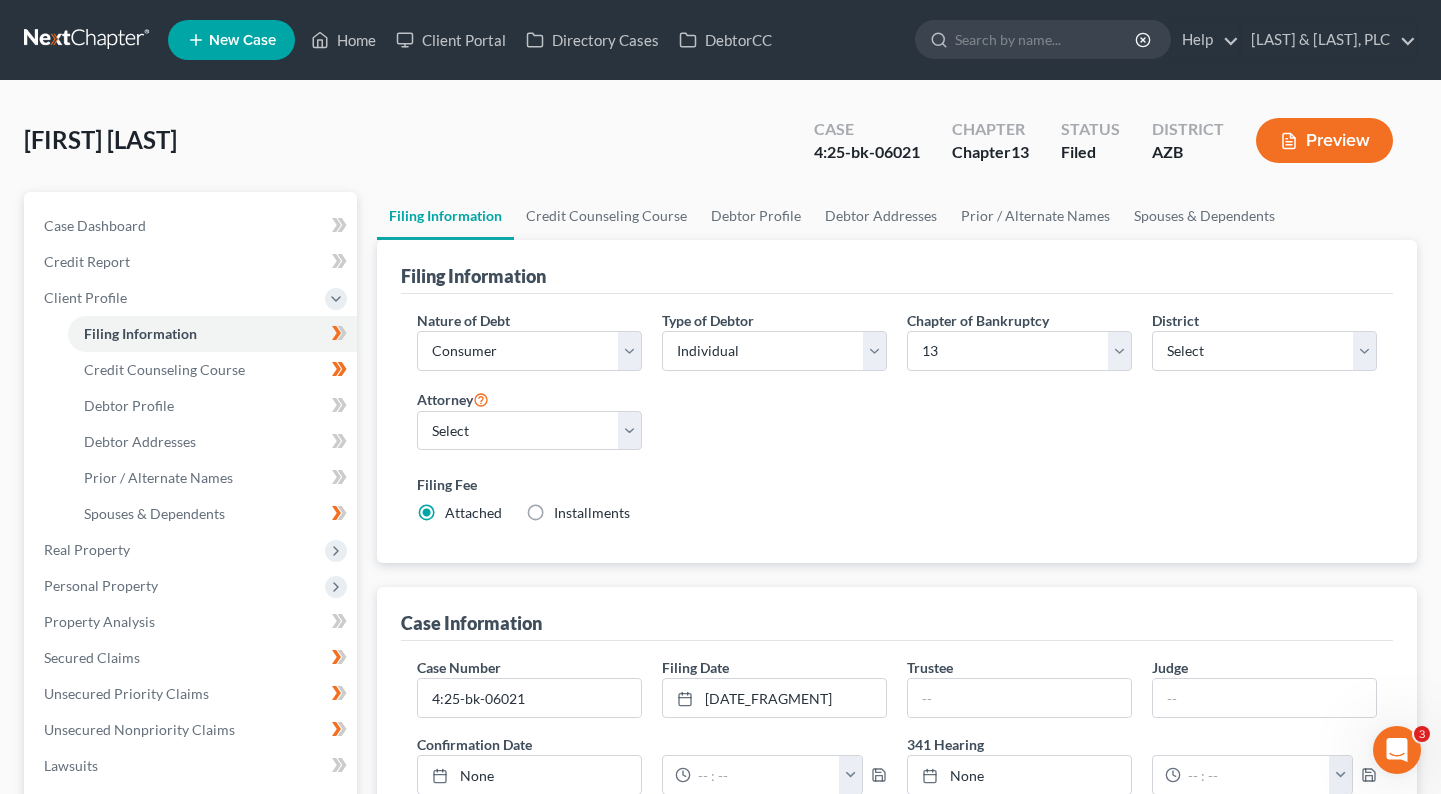 click on "[LAST], [FIRST] Upgraded Case [CASE_NUMBER] Chapter Chapter 13 Status Filed District [STATE]B Preview" at bounding box center (720, 148) 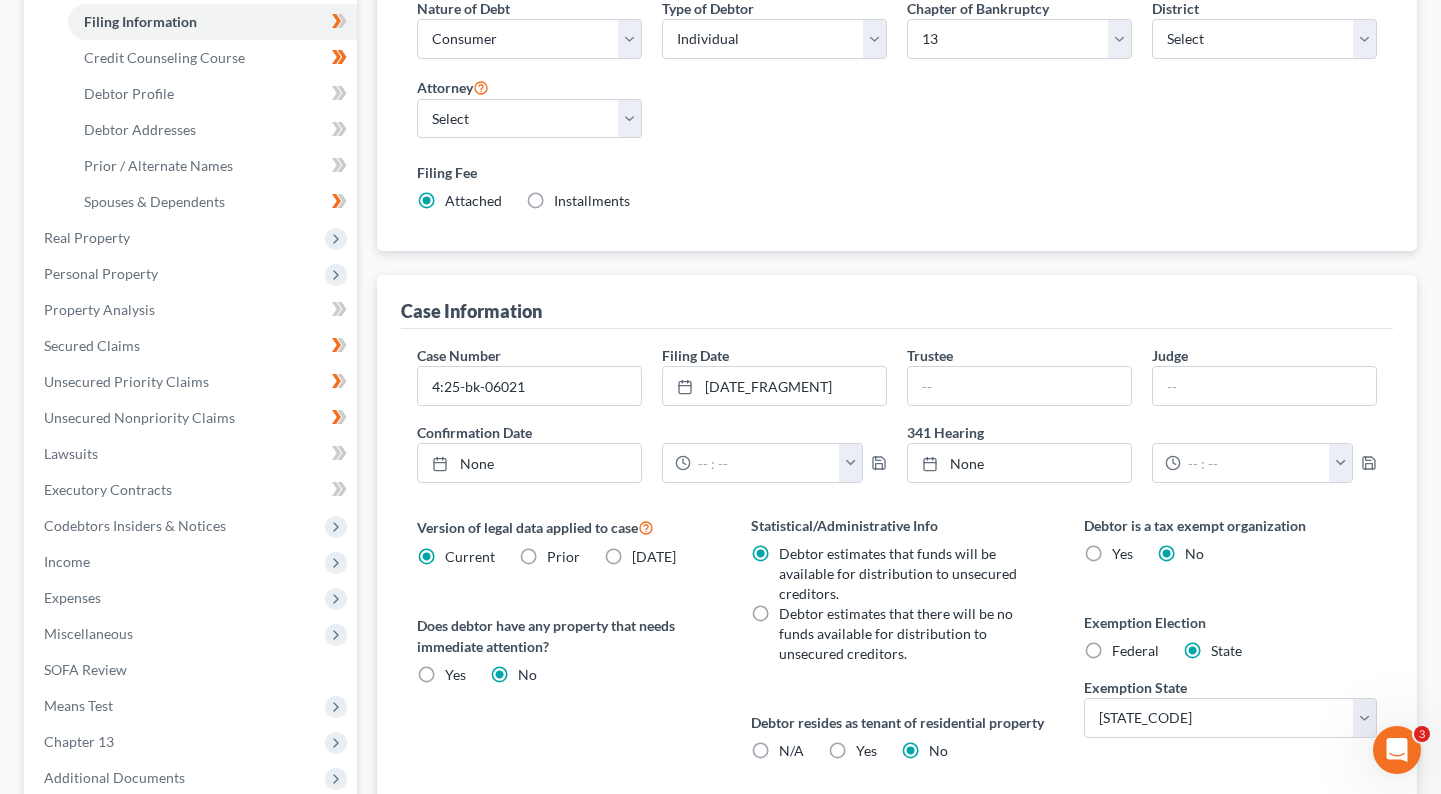 scroll, scrollTop: 360, scrollLeft: 0, axis: vertical 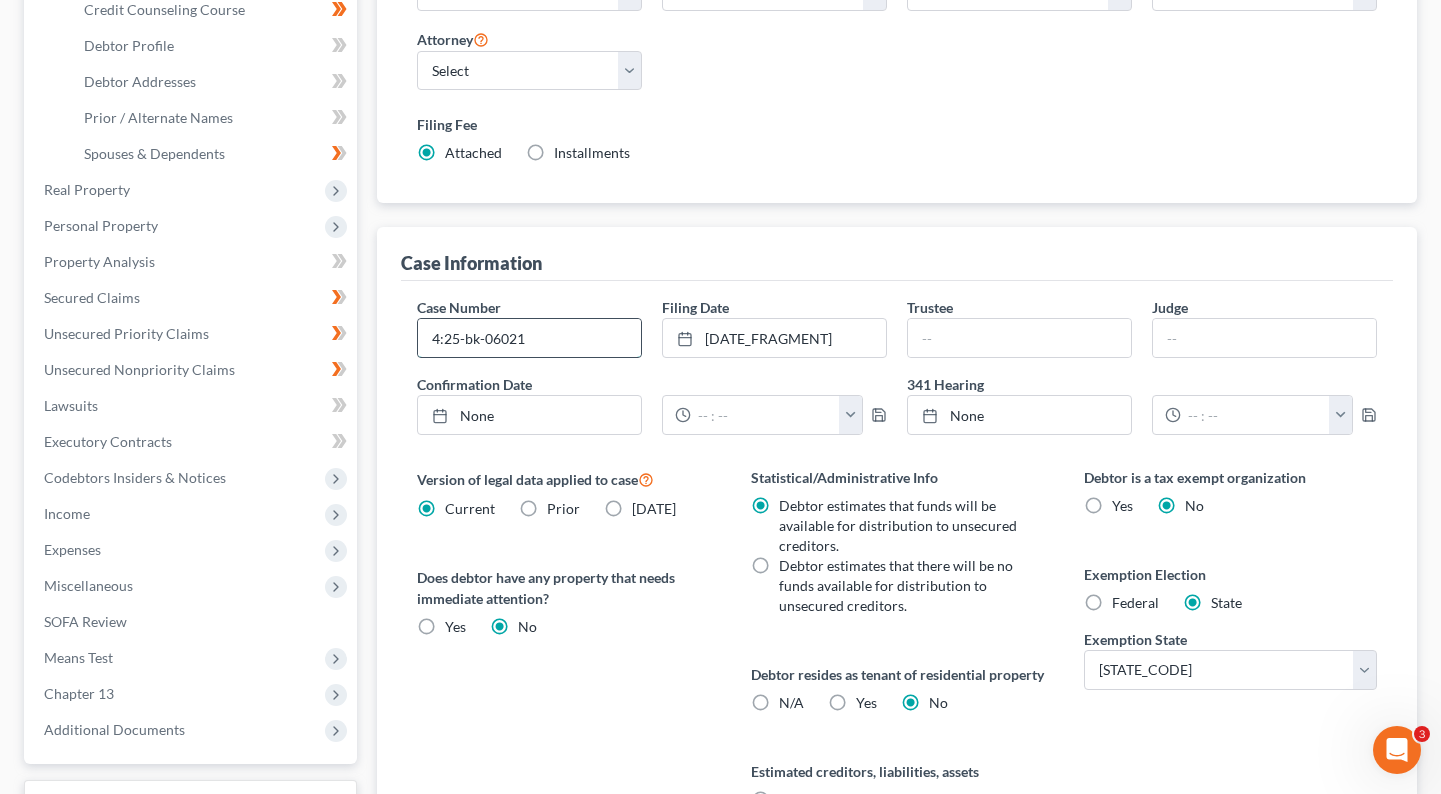 click on "4:25-bk-06021" at bounding box center [529, 338] 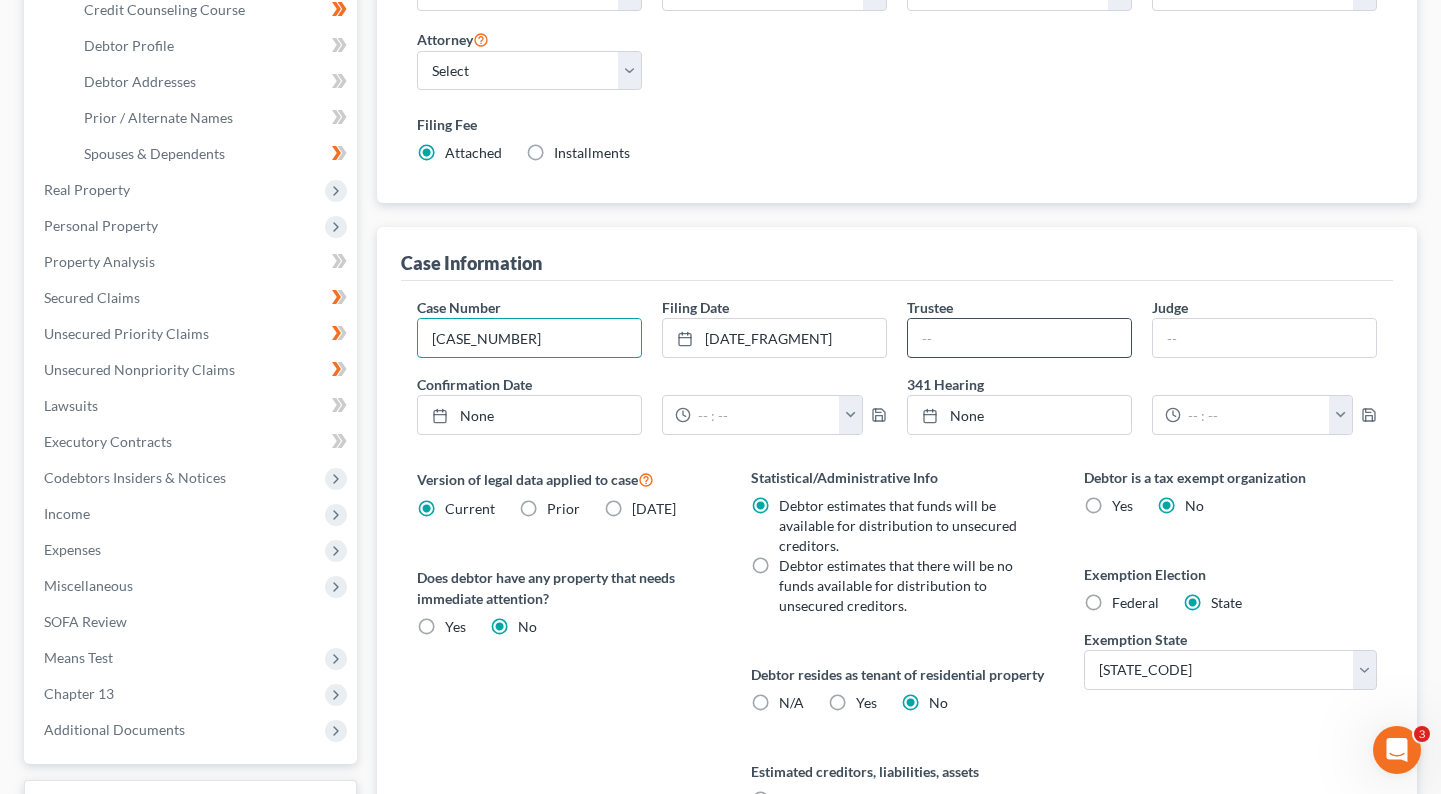 type on "[CASE_NUMBER]" 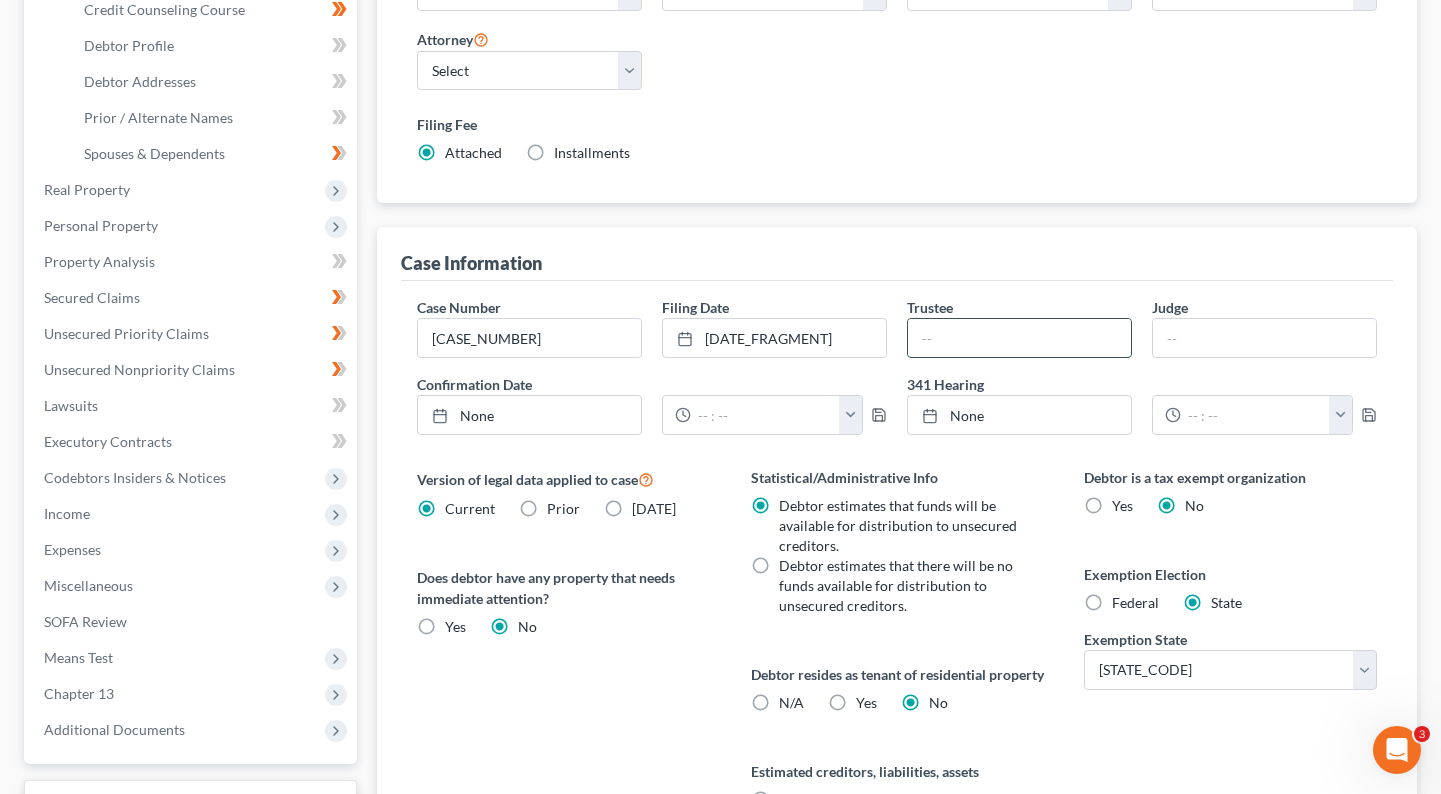 click at bounding box center (1019, 338) 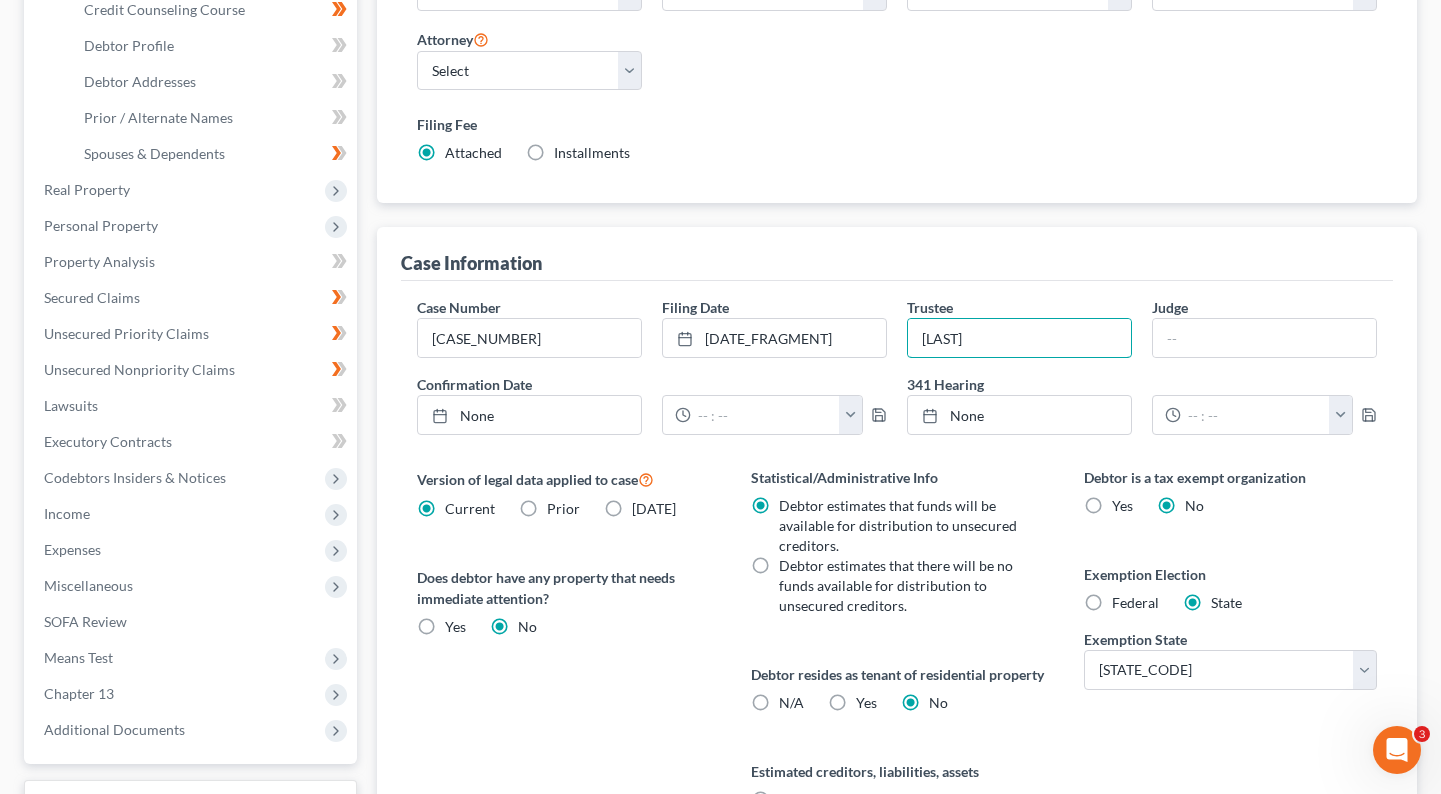 type on "[LAST]" 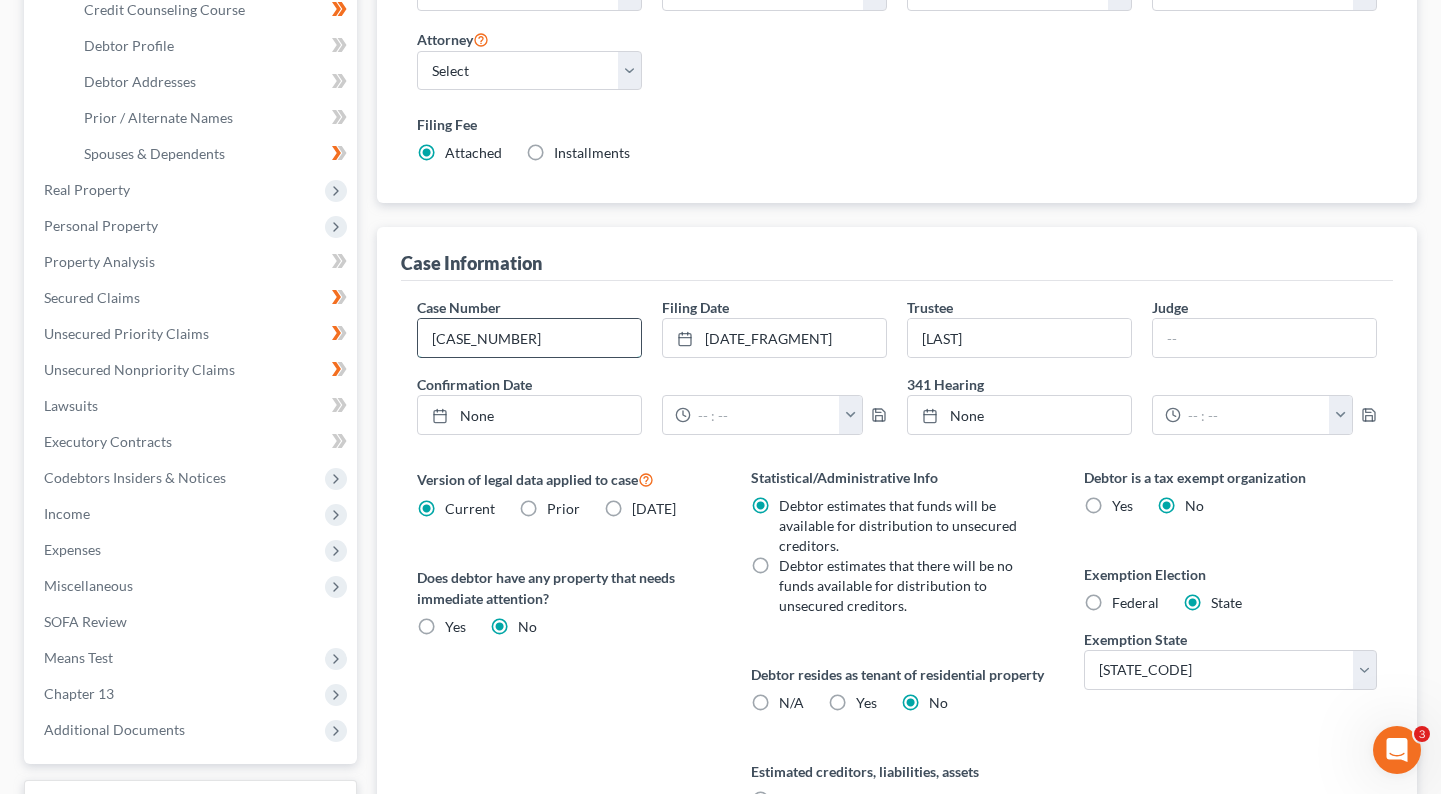click on "[CASE_NUMBER]" at bounding box center [529, 338] 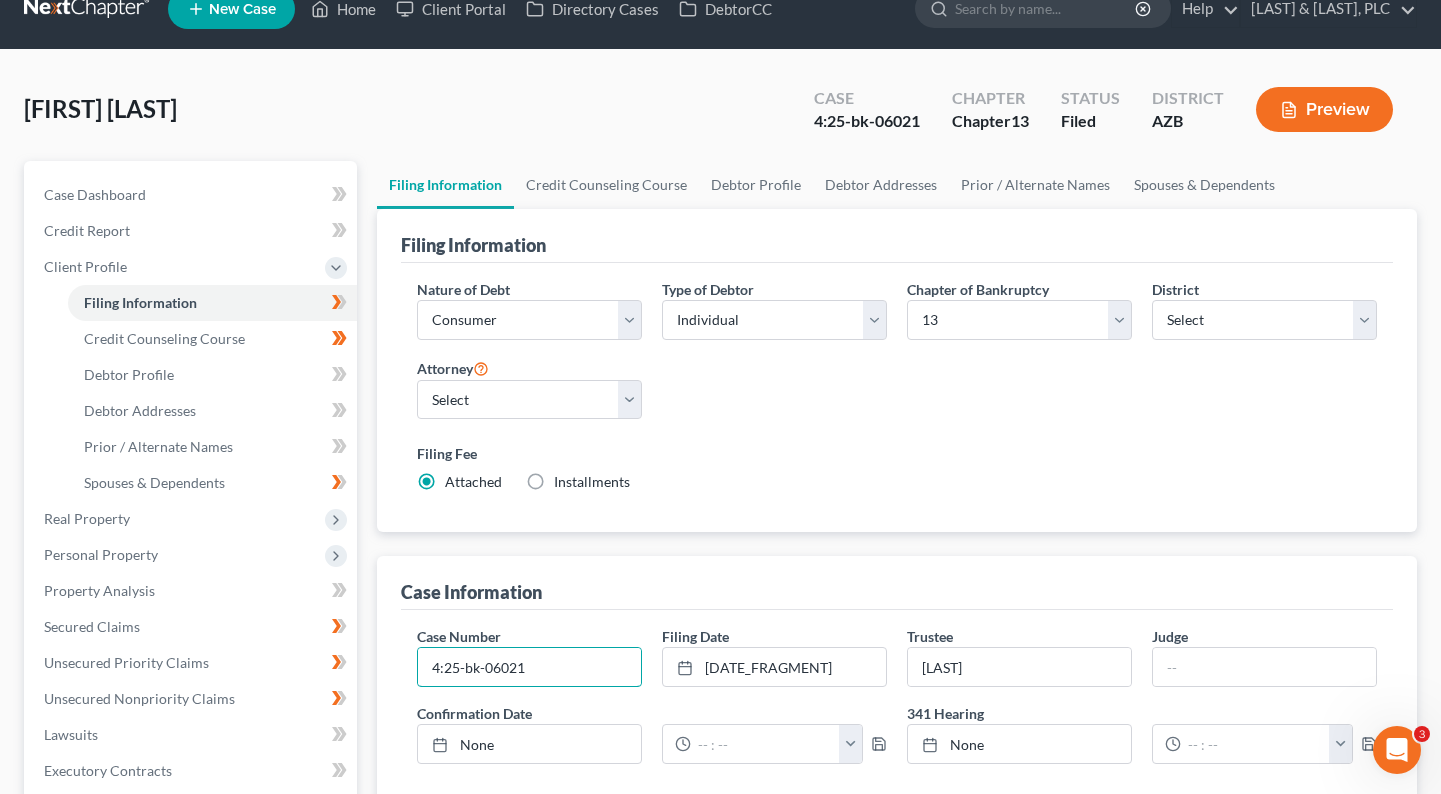 scroll, scrollTop: 0, scrollLeft: 0, axis: both 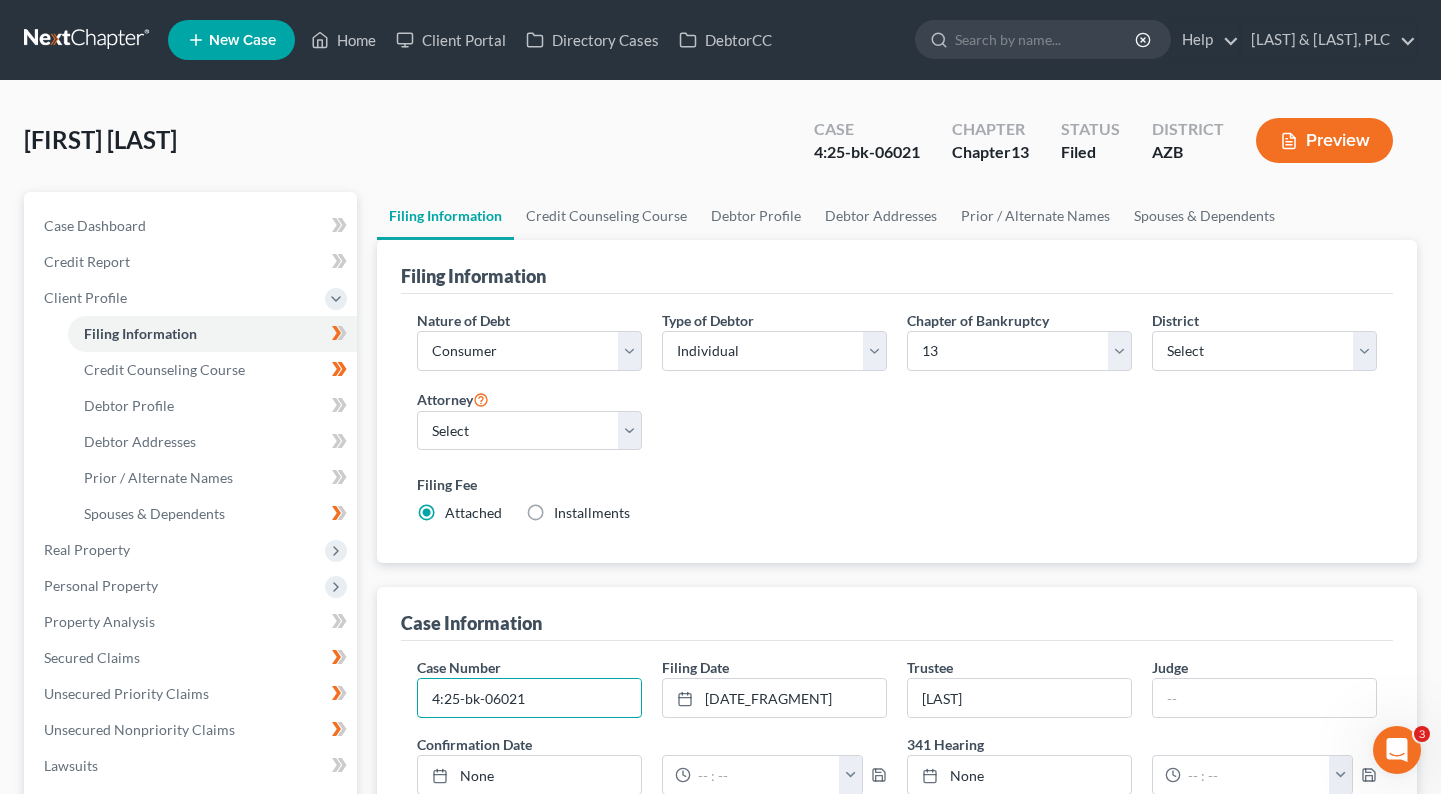type on "4:25-bk-06021" 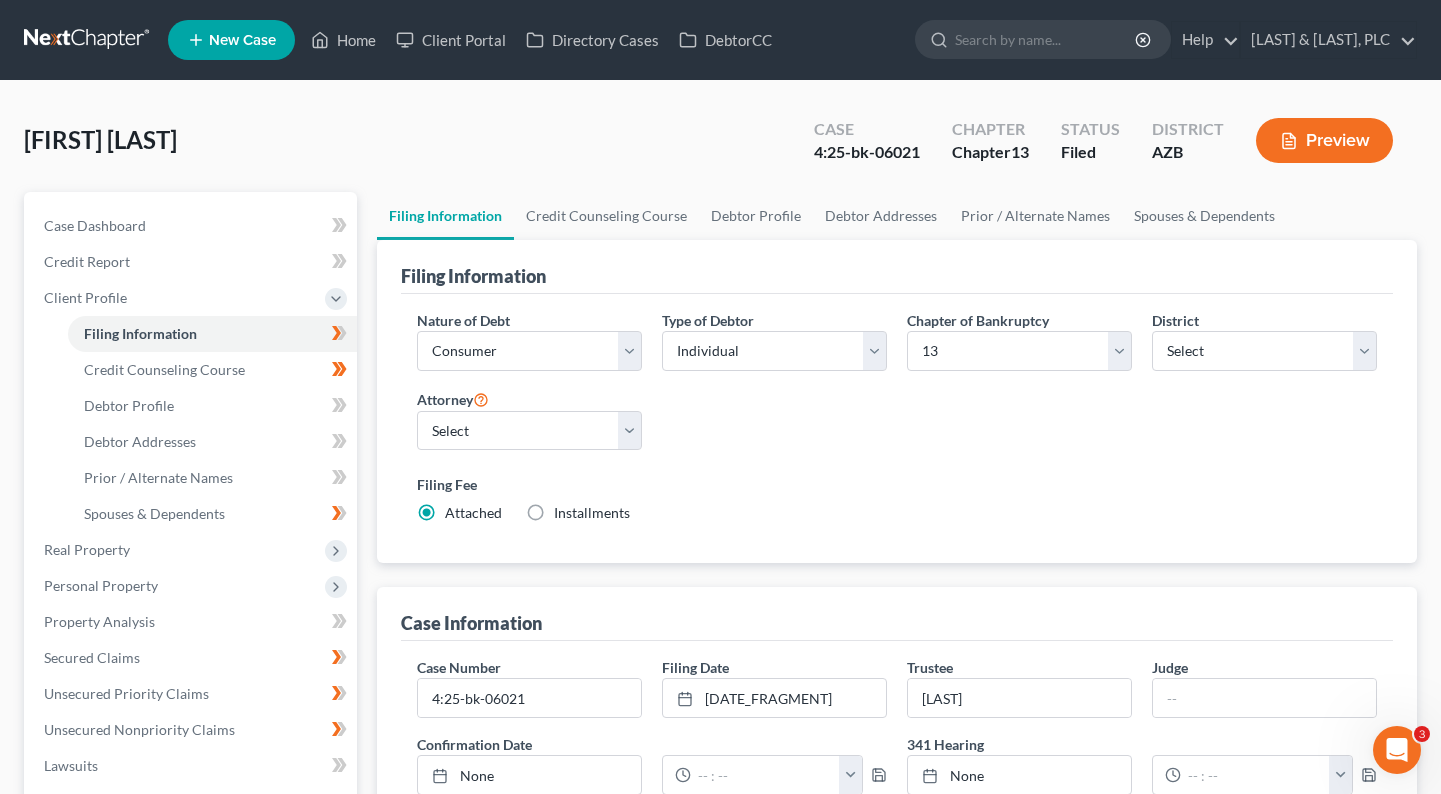 click at bounding box center (88, 40) 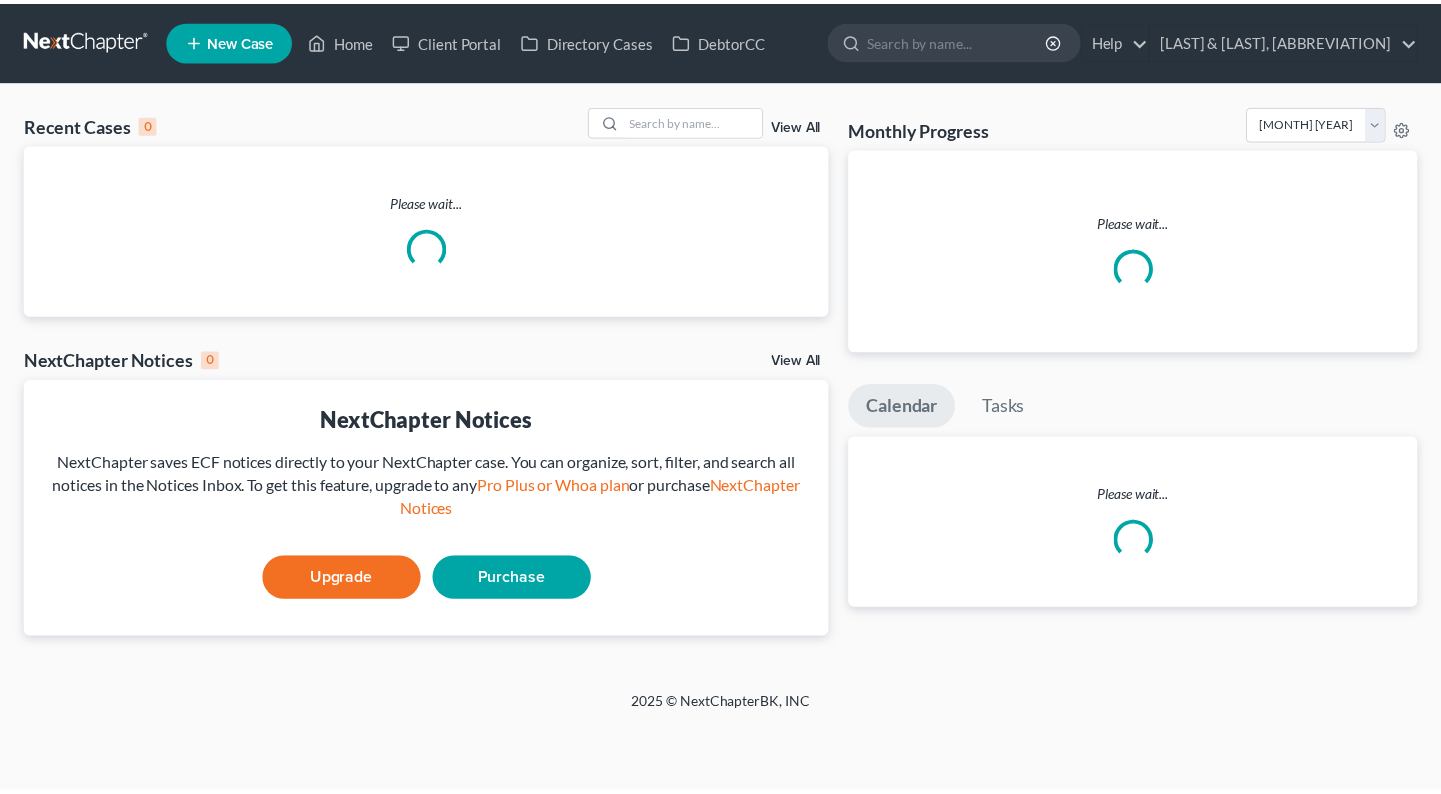 scroll, scrollTop: 0, scrollLeft: 0, axis: both 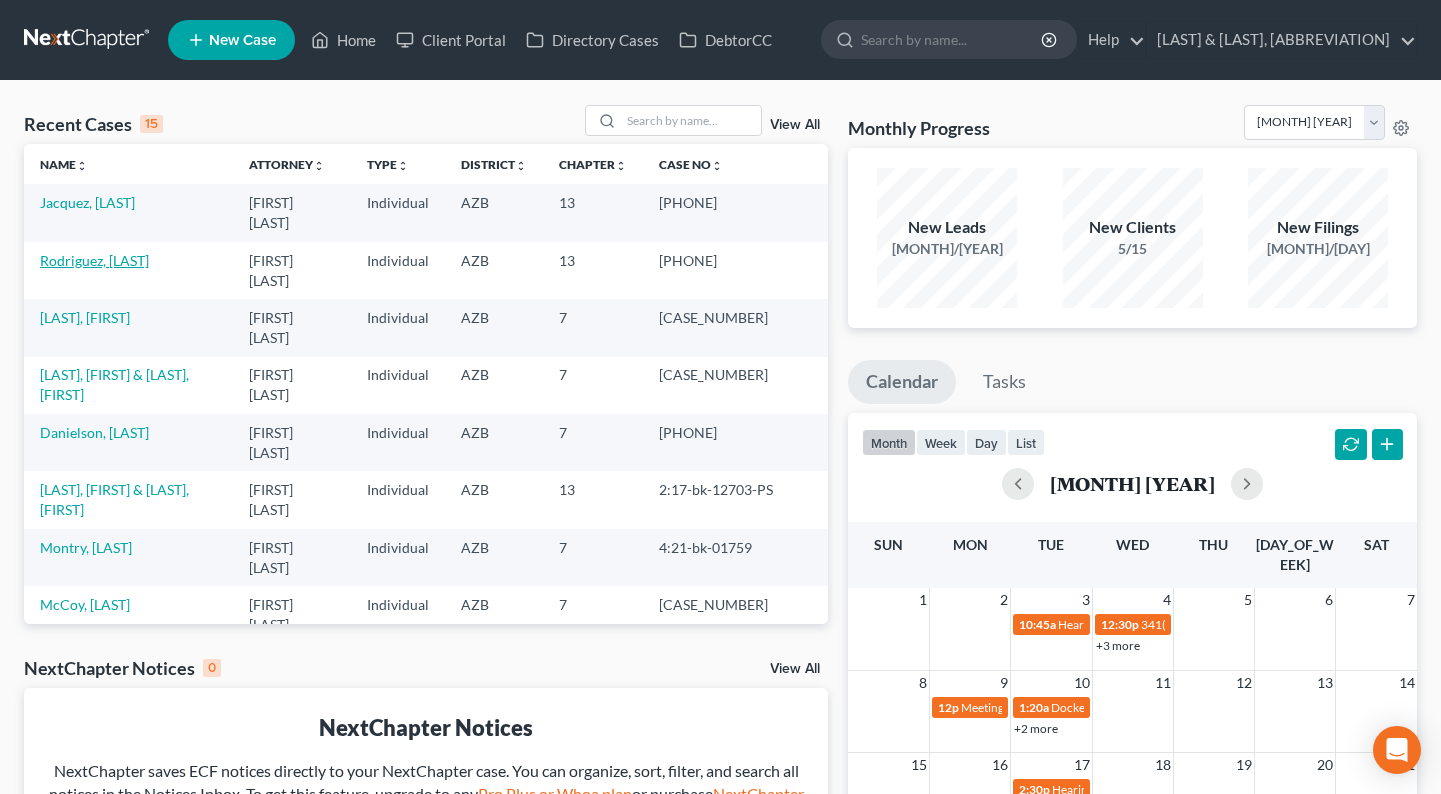 click on "[LAST_NAME], [FIRST_NAME]" at bounding box center (94, 260) 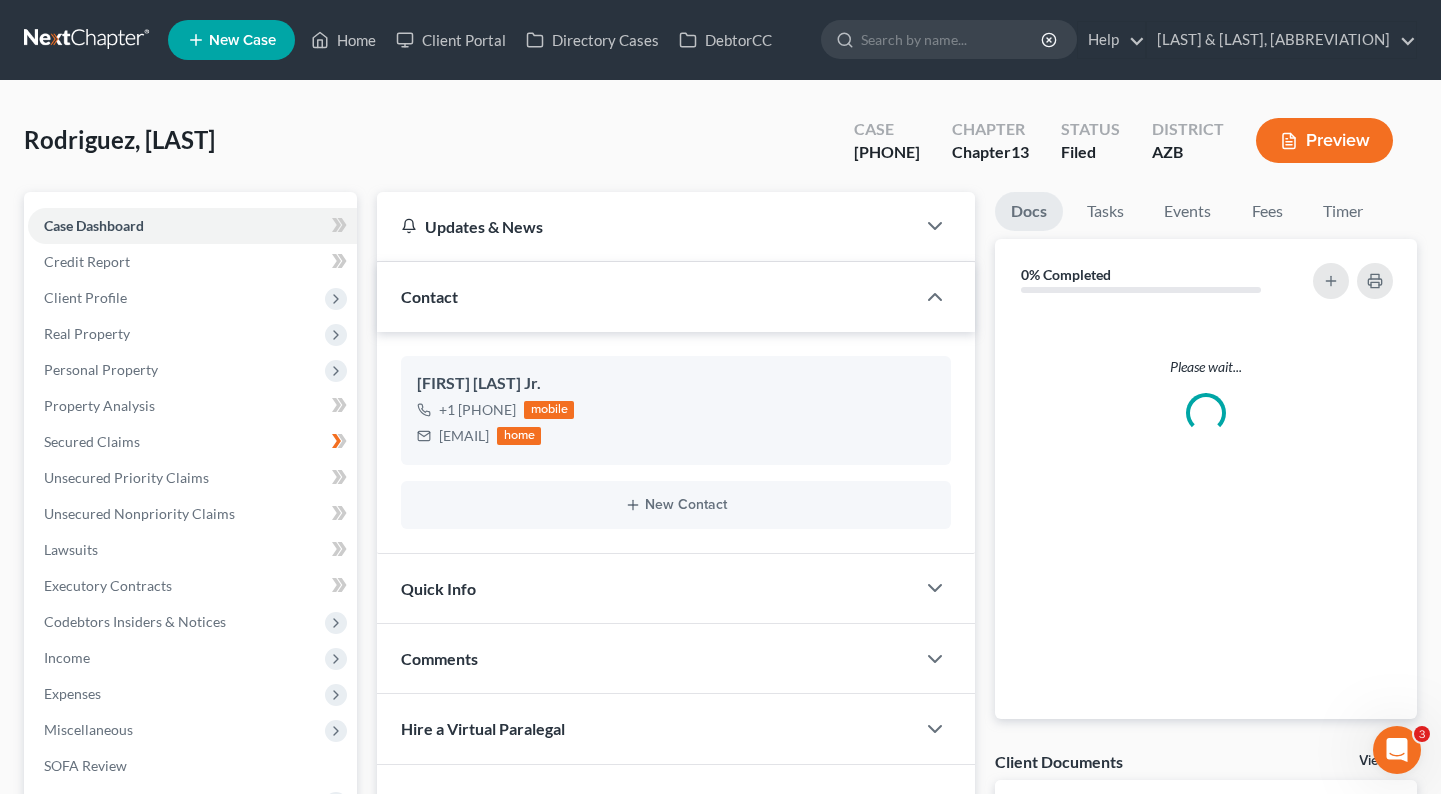 scroll, scrollTop: 0, scrollLeft: 0, axis: both 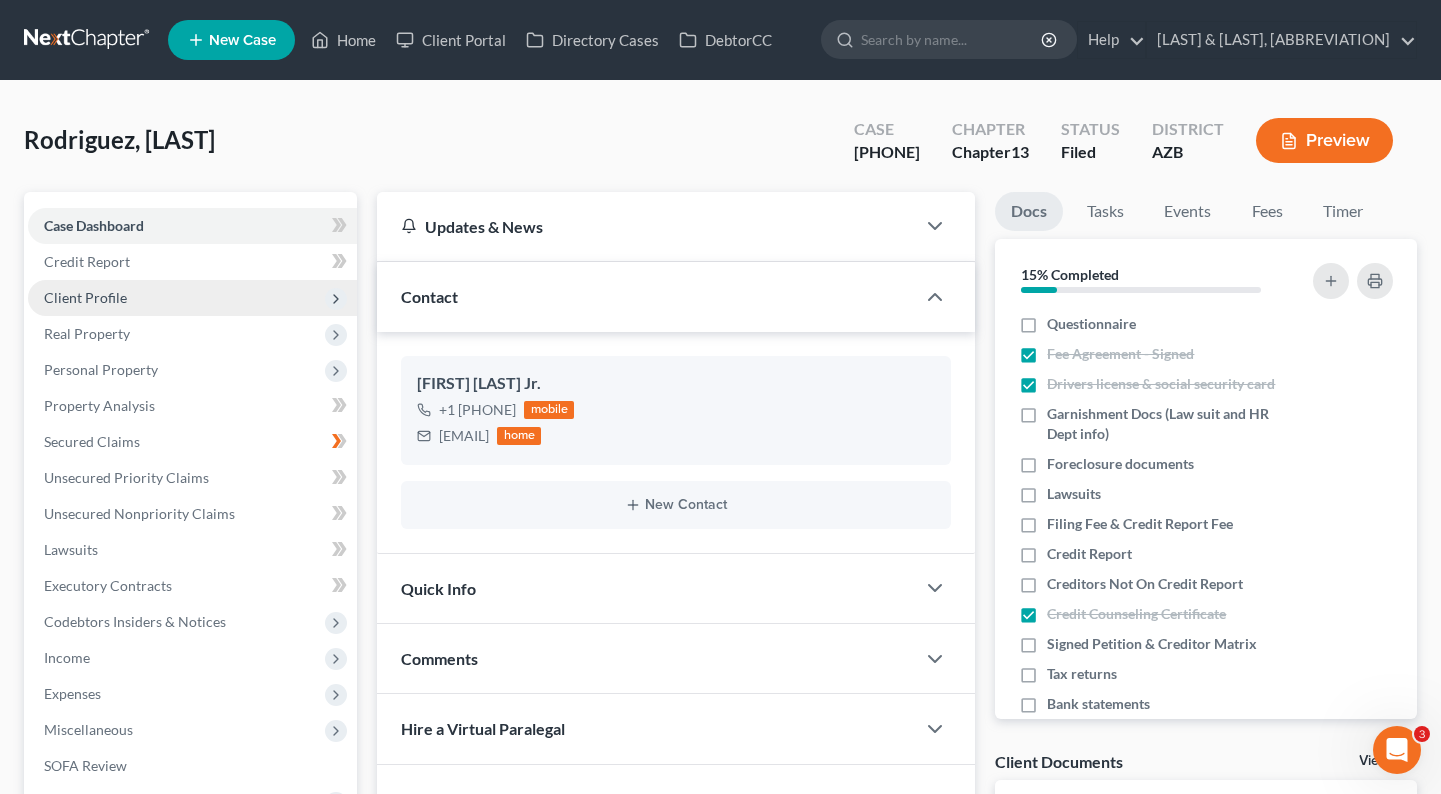 click on "Client Profile" at bounding box center (0, 0) 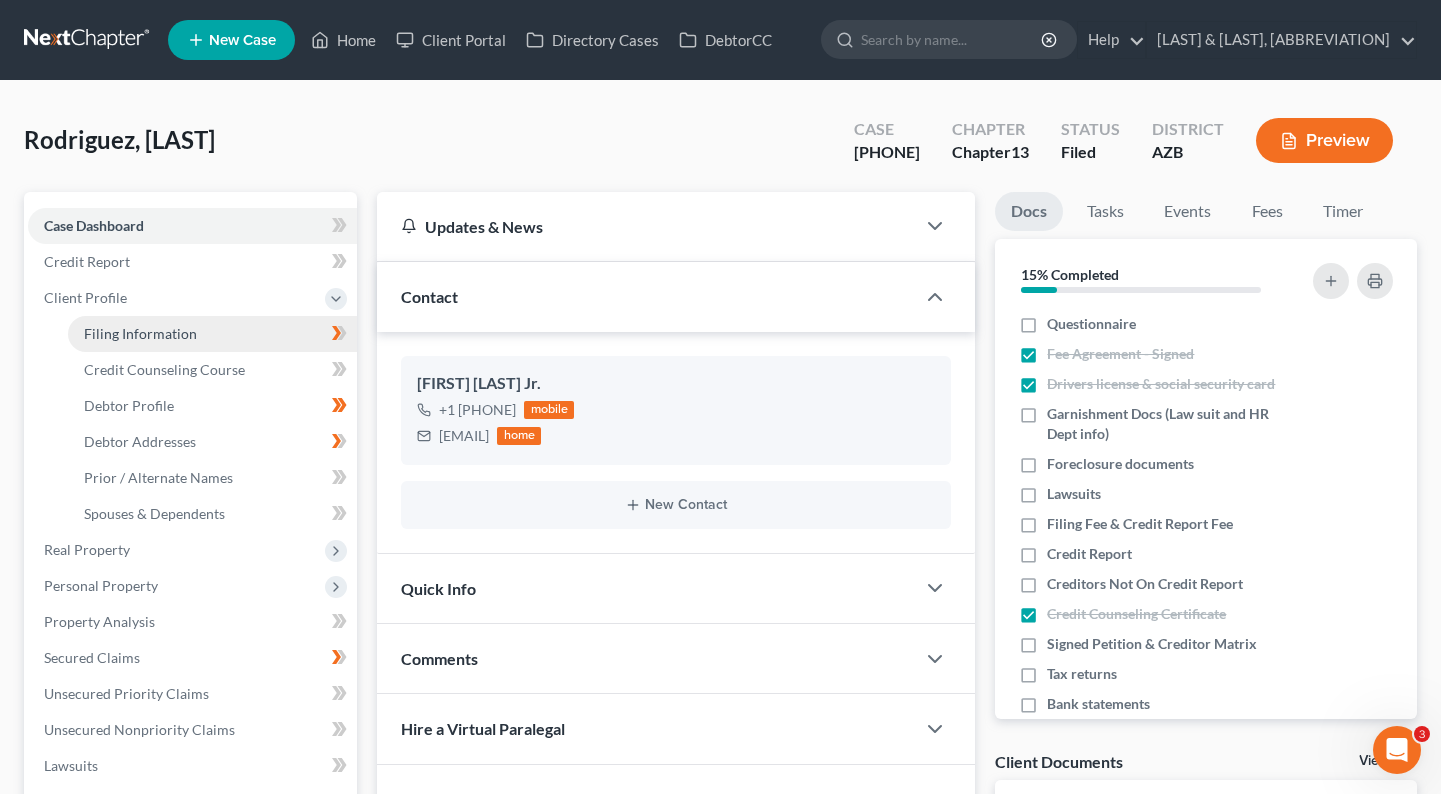 click on "Filing Information" at bounding box center (212, 334) 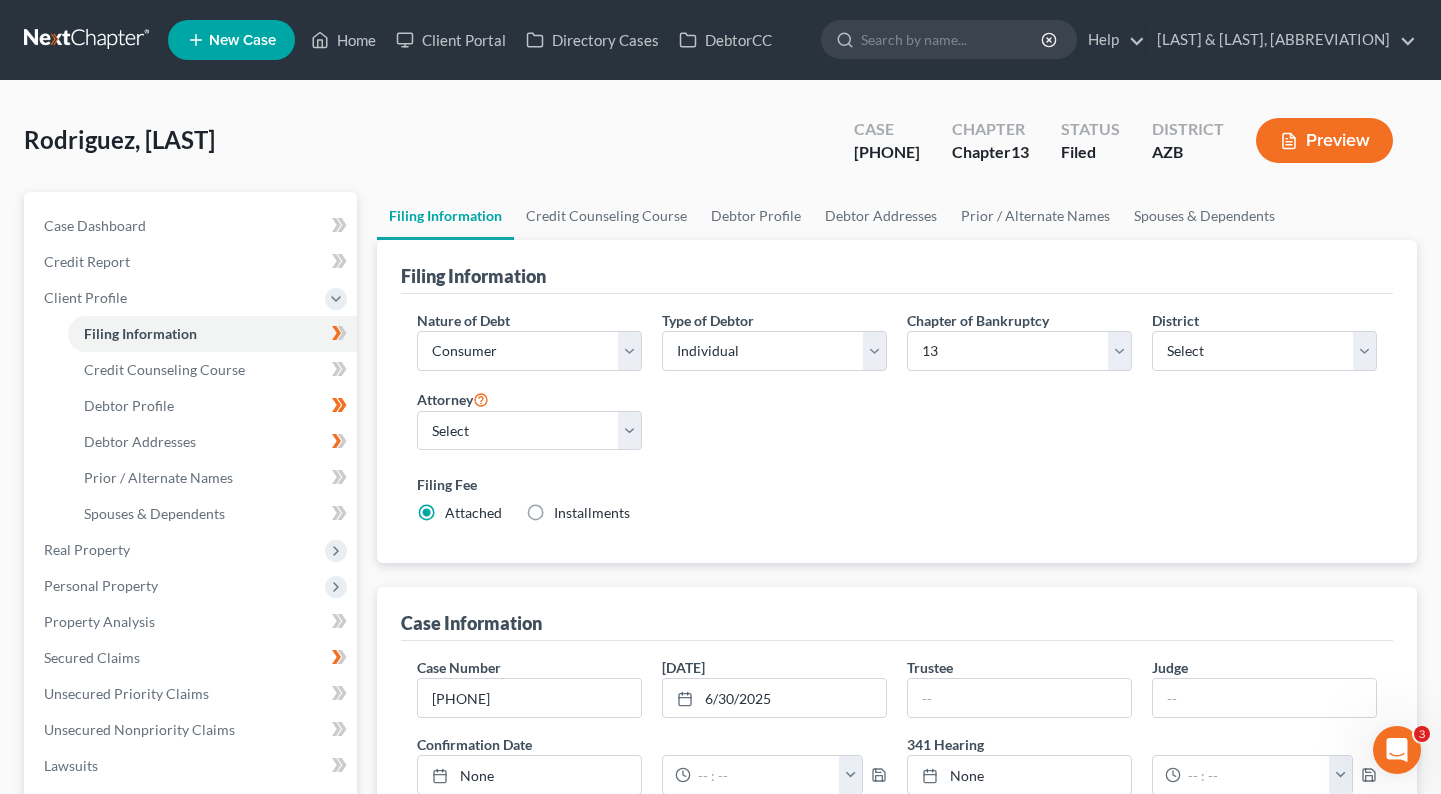 click on "Filing Fee  Attached Installments Installments" at bounding box center (897, 498) 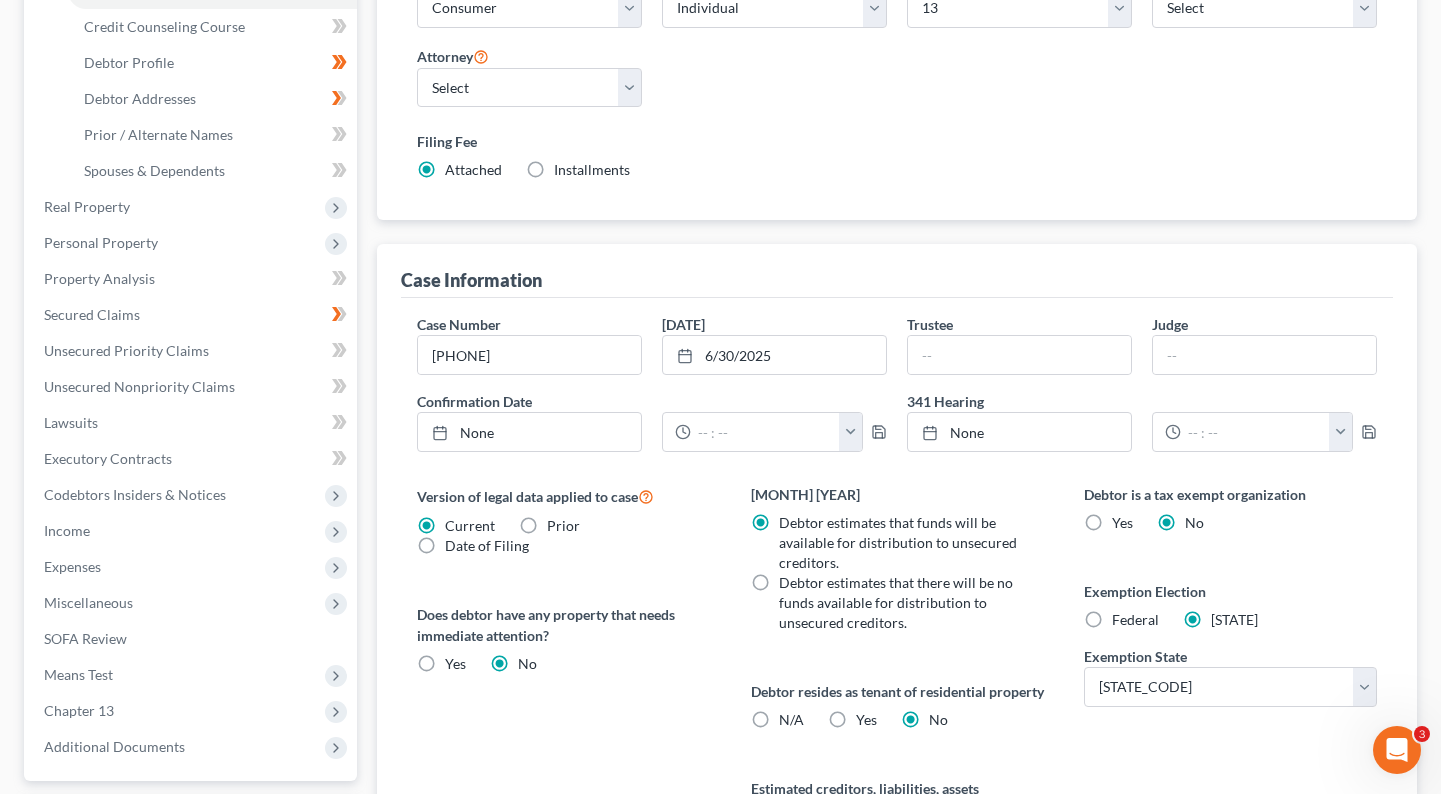 scroll, scrollTop: 360, scrollLeft: 0, axis: vertical 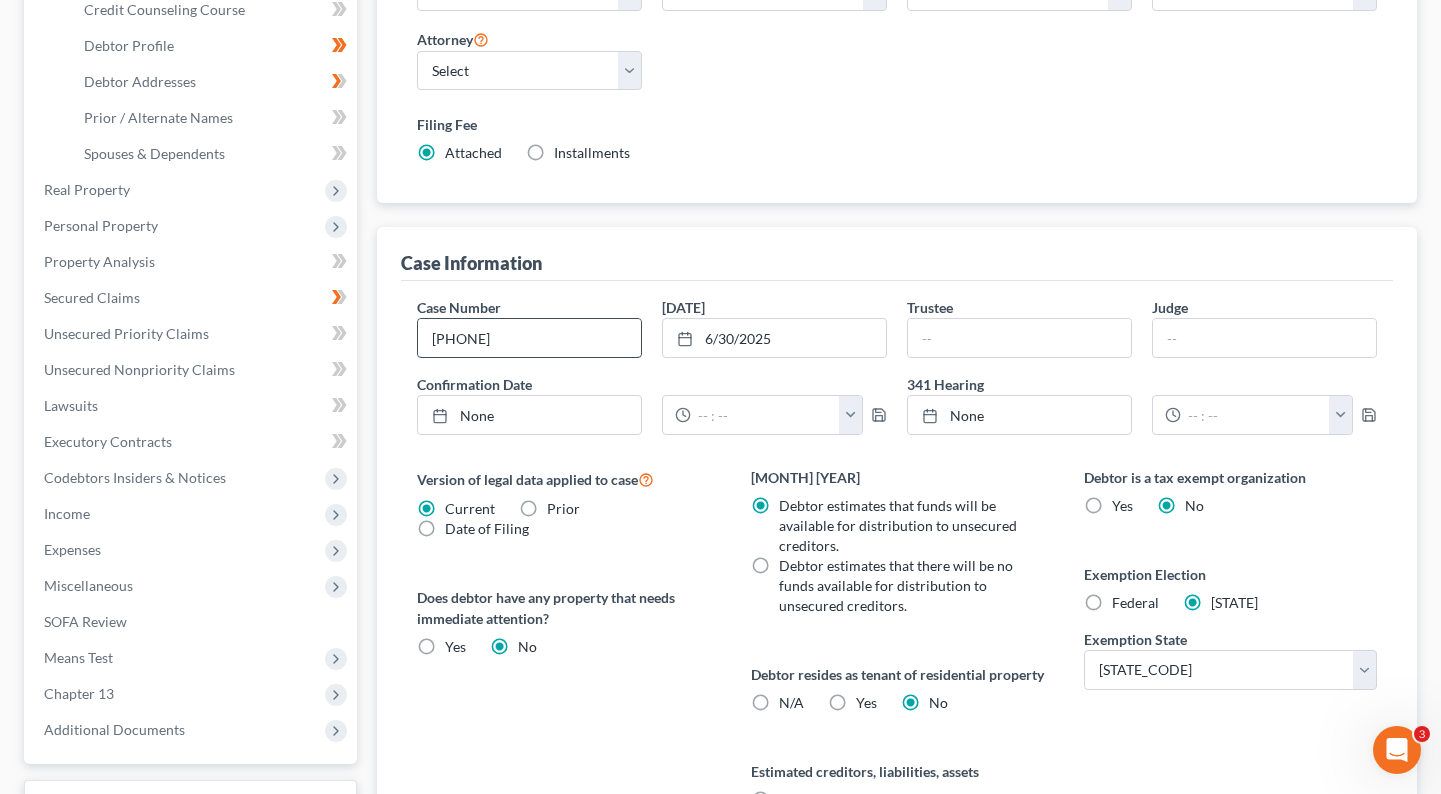click on "[CASE_NUMBER]" at bounding box center [529, 338] 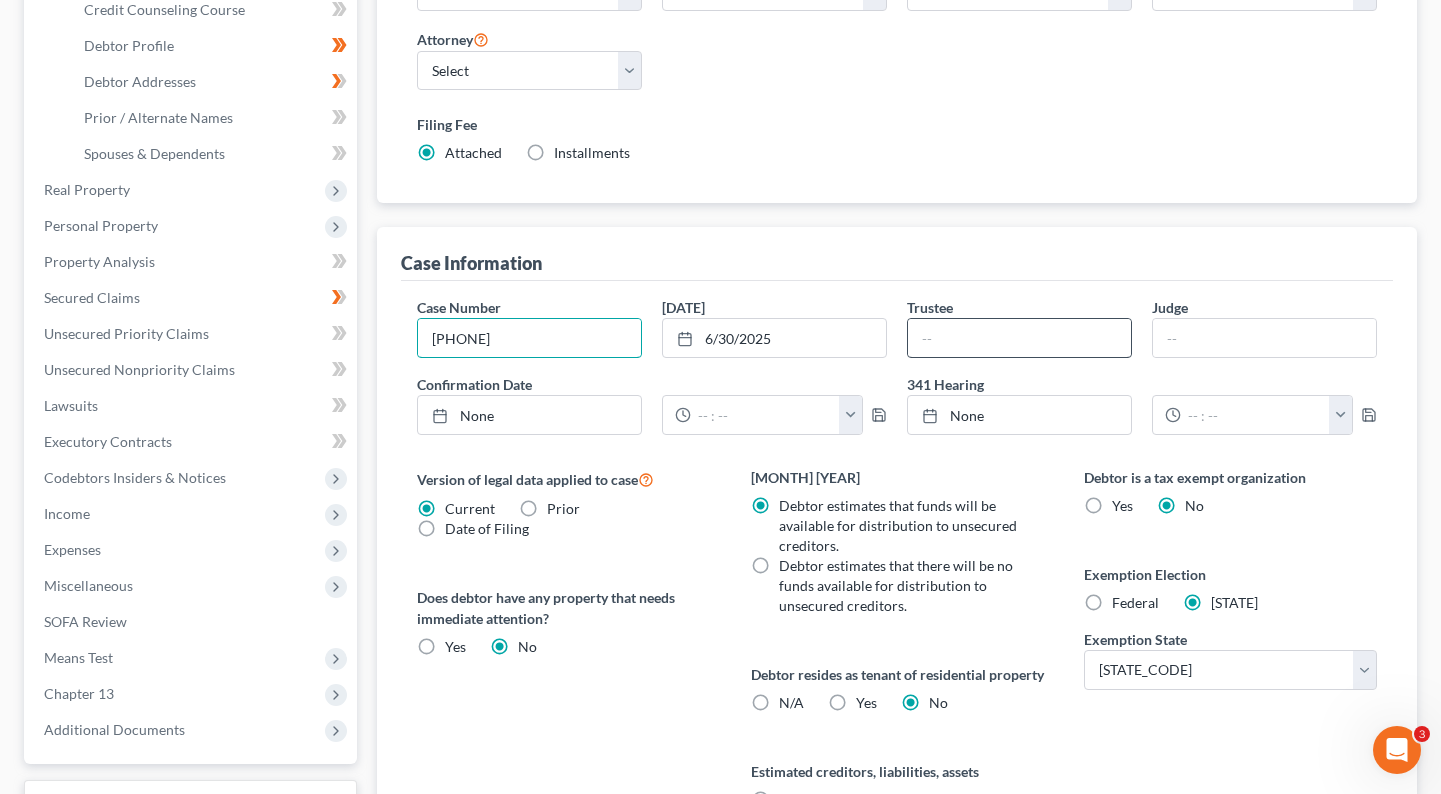 type on "4:25-bk-06018-BMW" 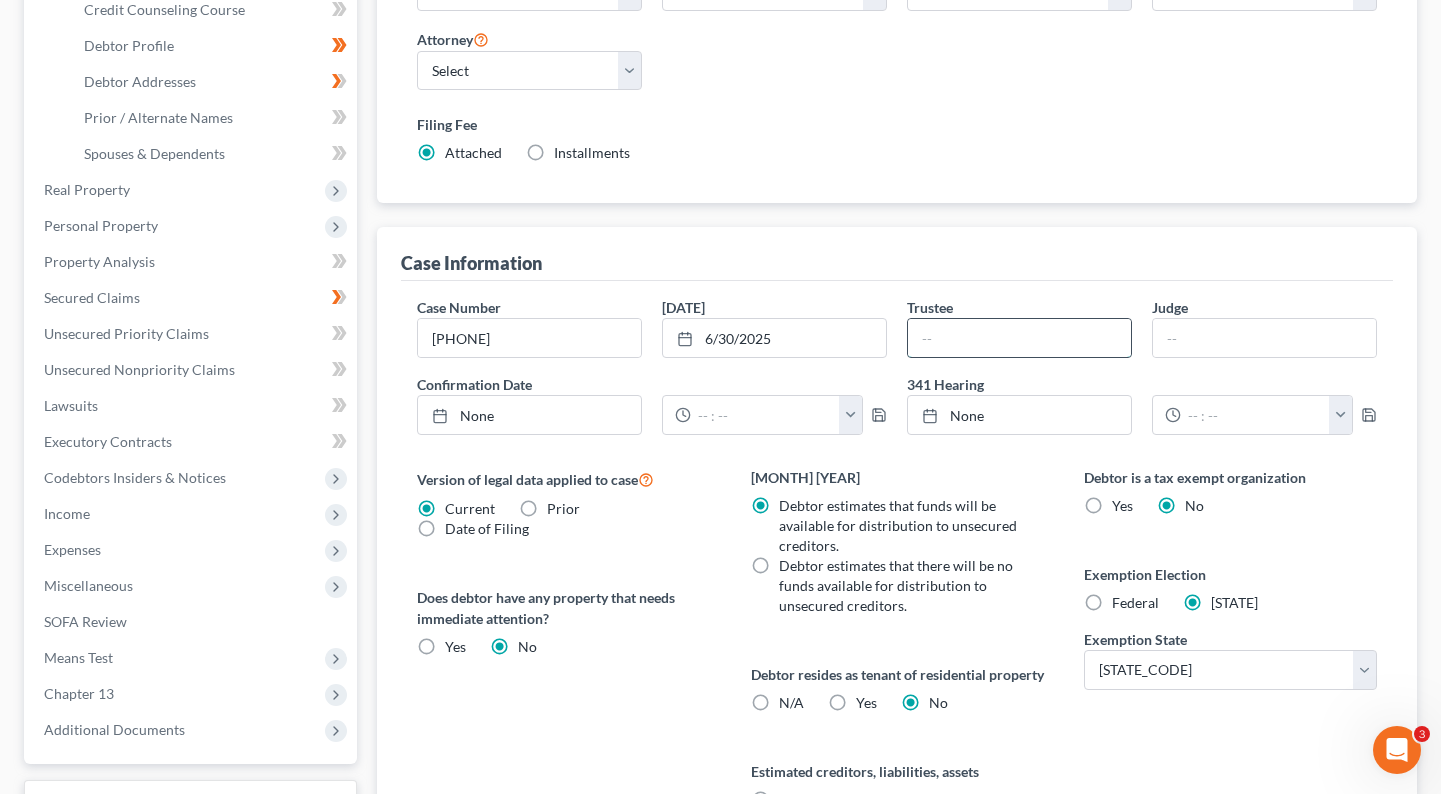 drag, startPoint x: 1017, startPoint y: 347, endPoint x: 996, endPoint y: 353, distance: 21.84033 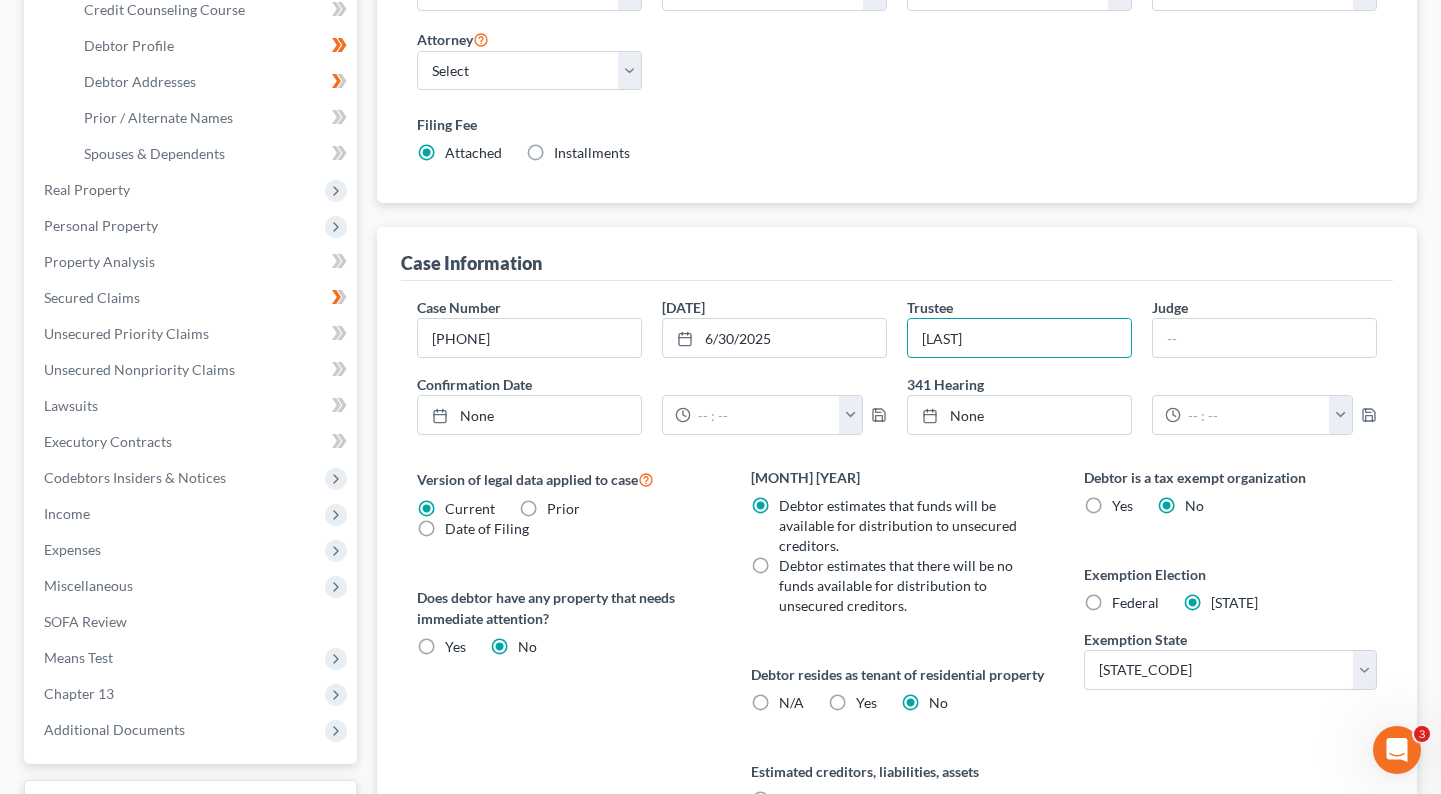 type on "[LAST]" 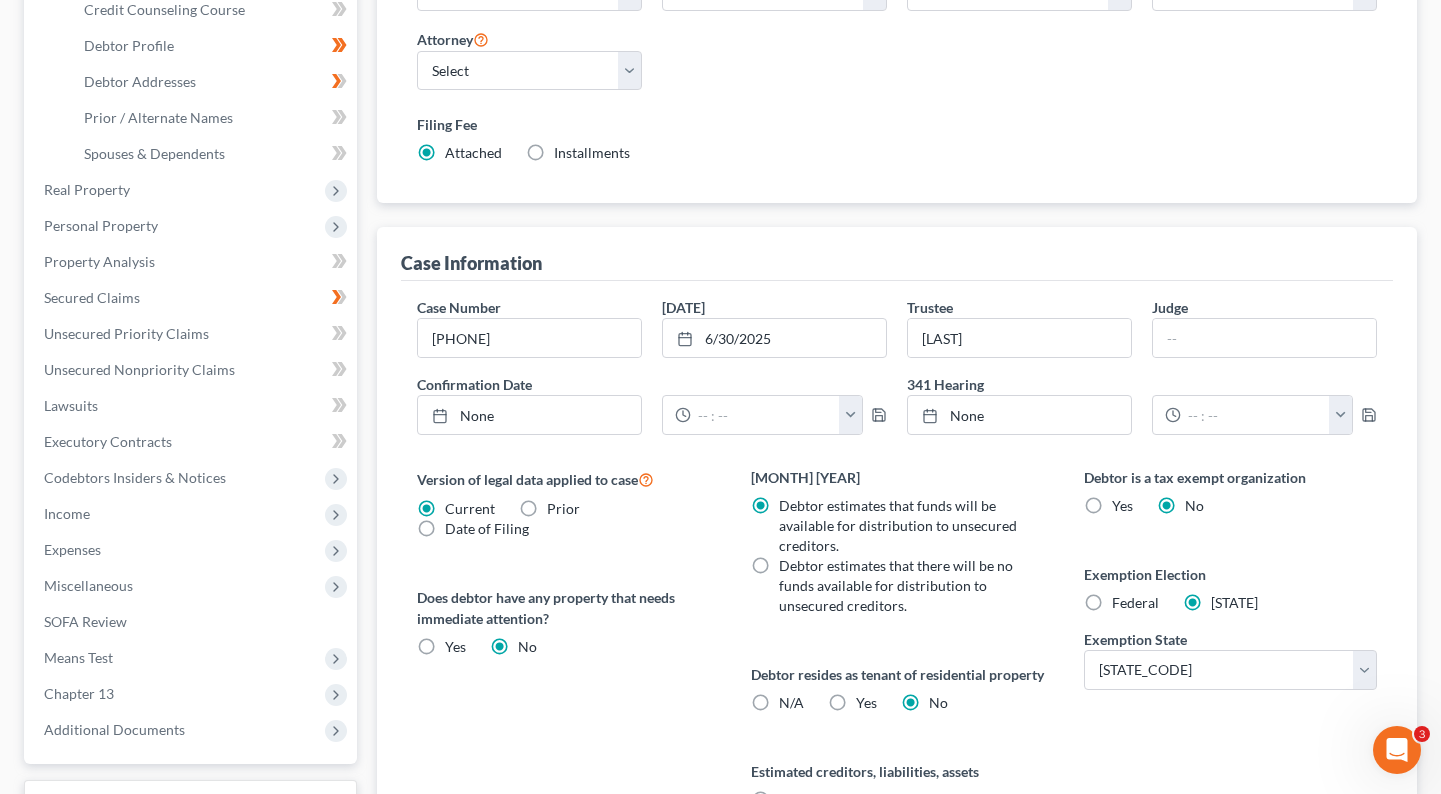 click on "Case Information" at bounding box center (897, 254) 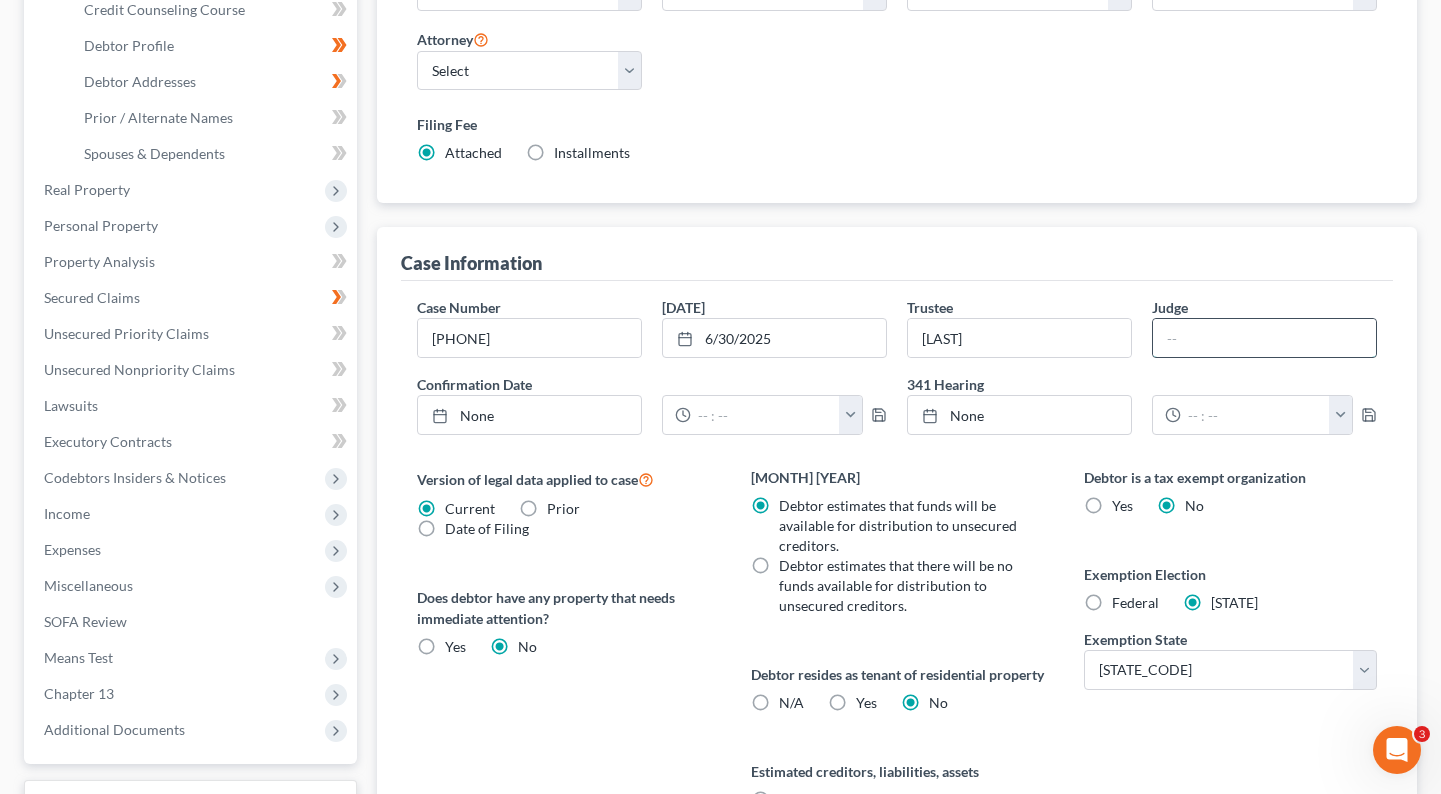 click at bounding box center (1264, 338) 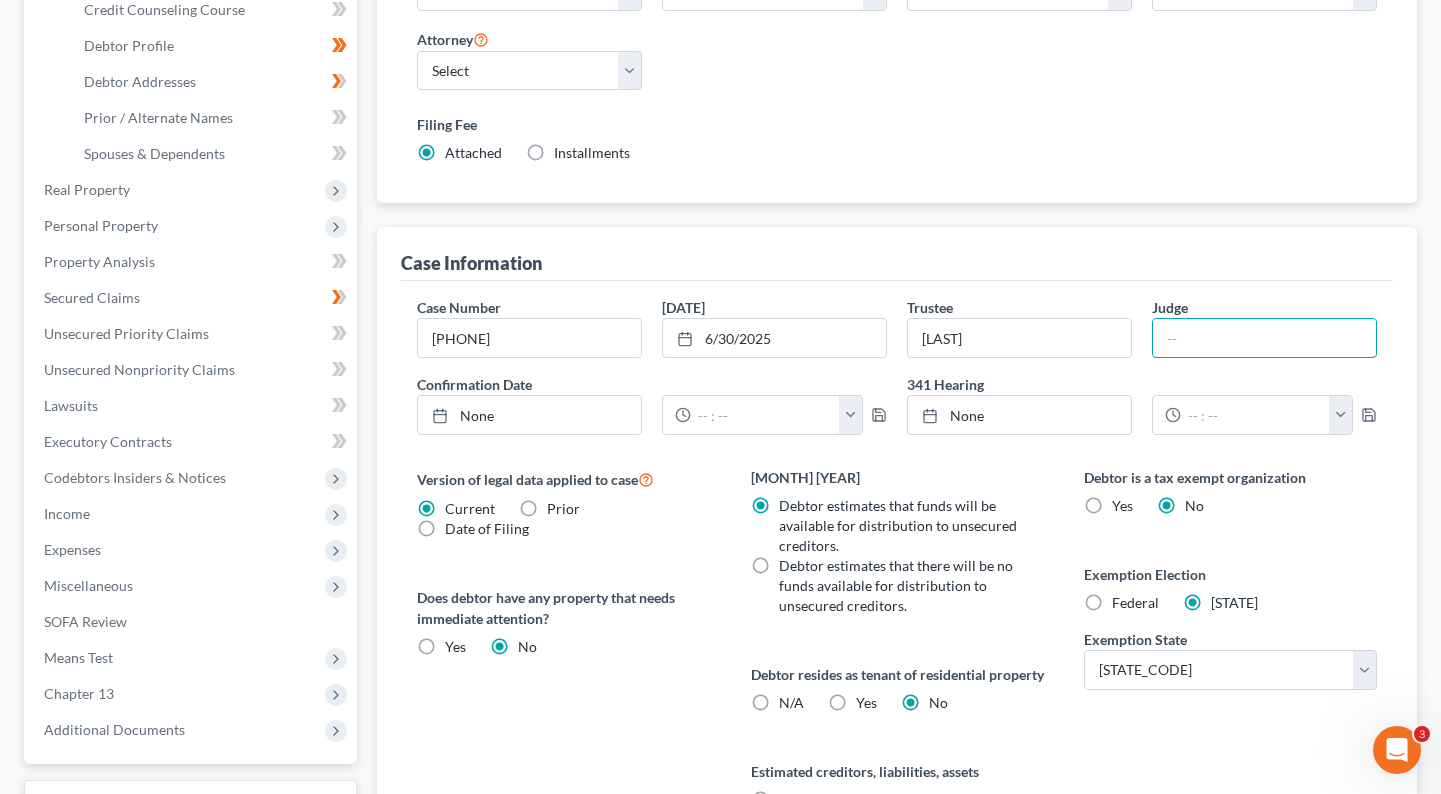 paste on "Whinery" 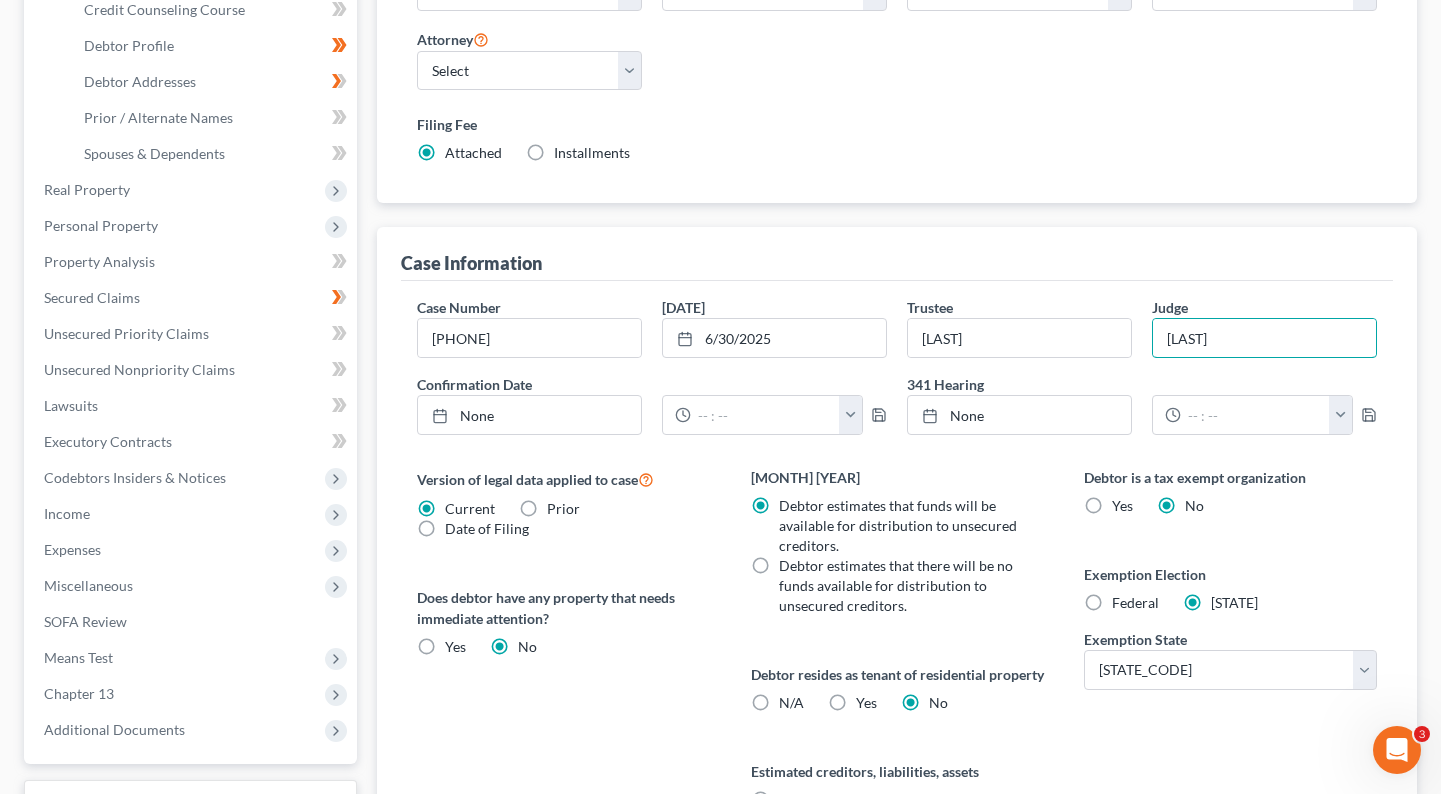 type on "Whinery" 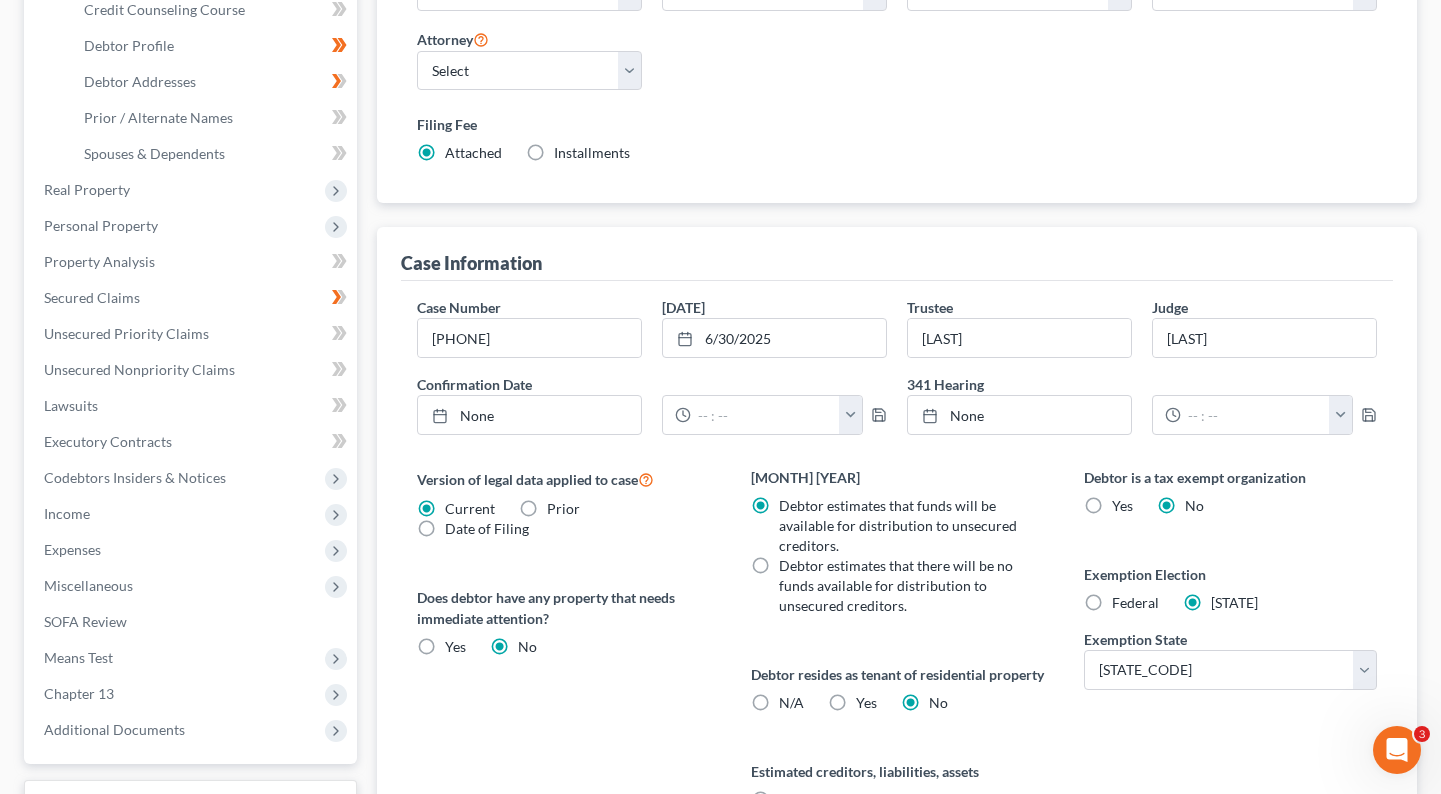 click on "Case Information" at bounding box center (897, 254) 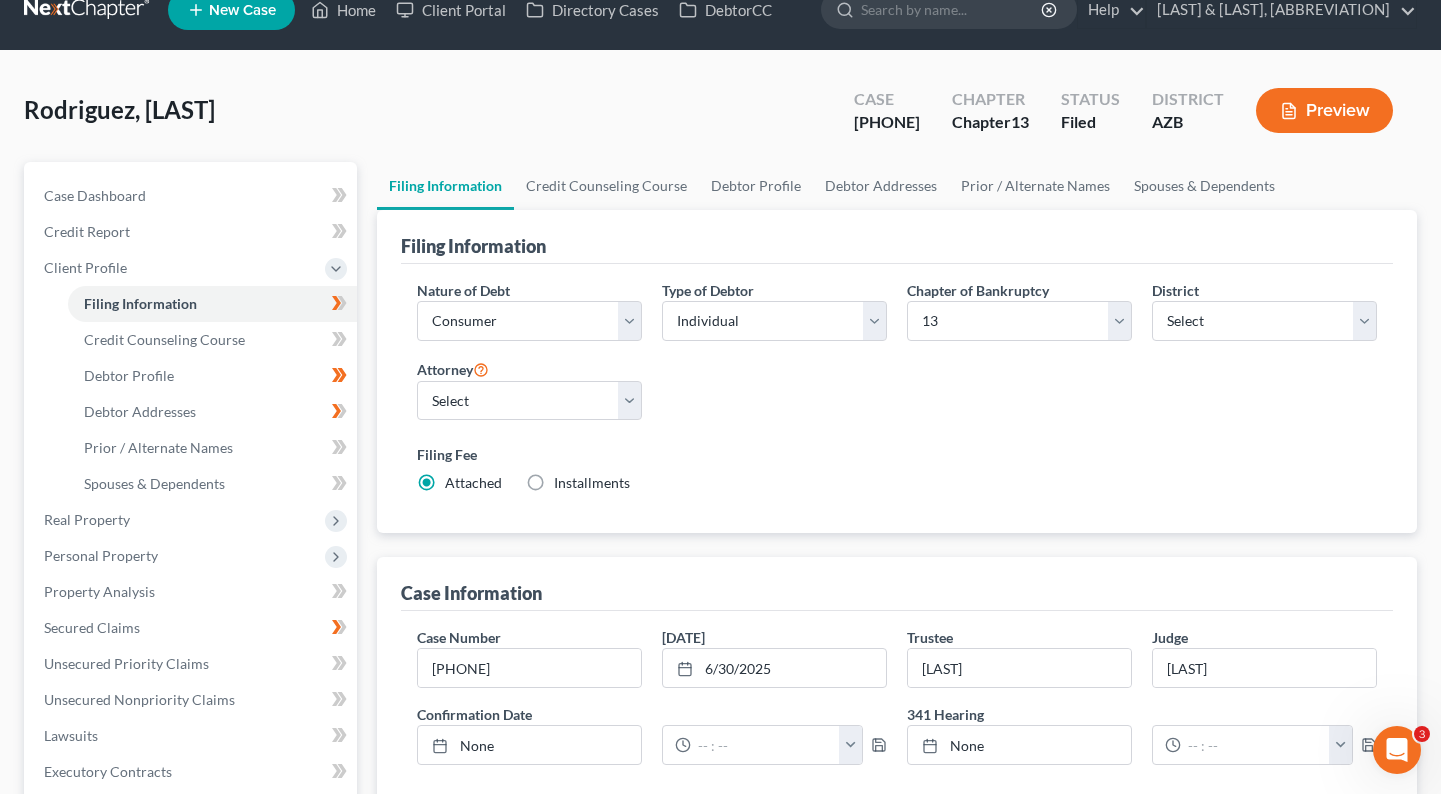 scroll, scrollTop: 0, scrollLeft: 0, axis: both 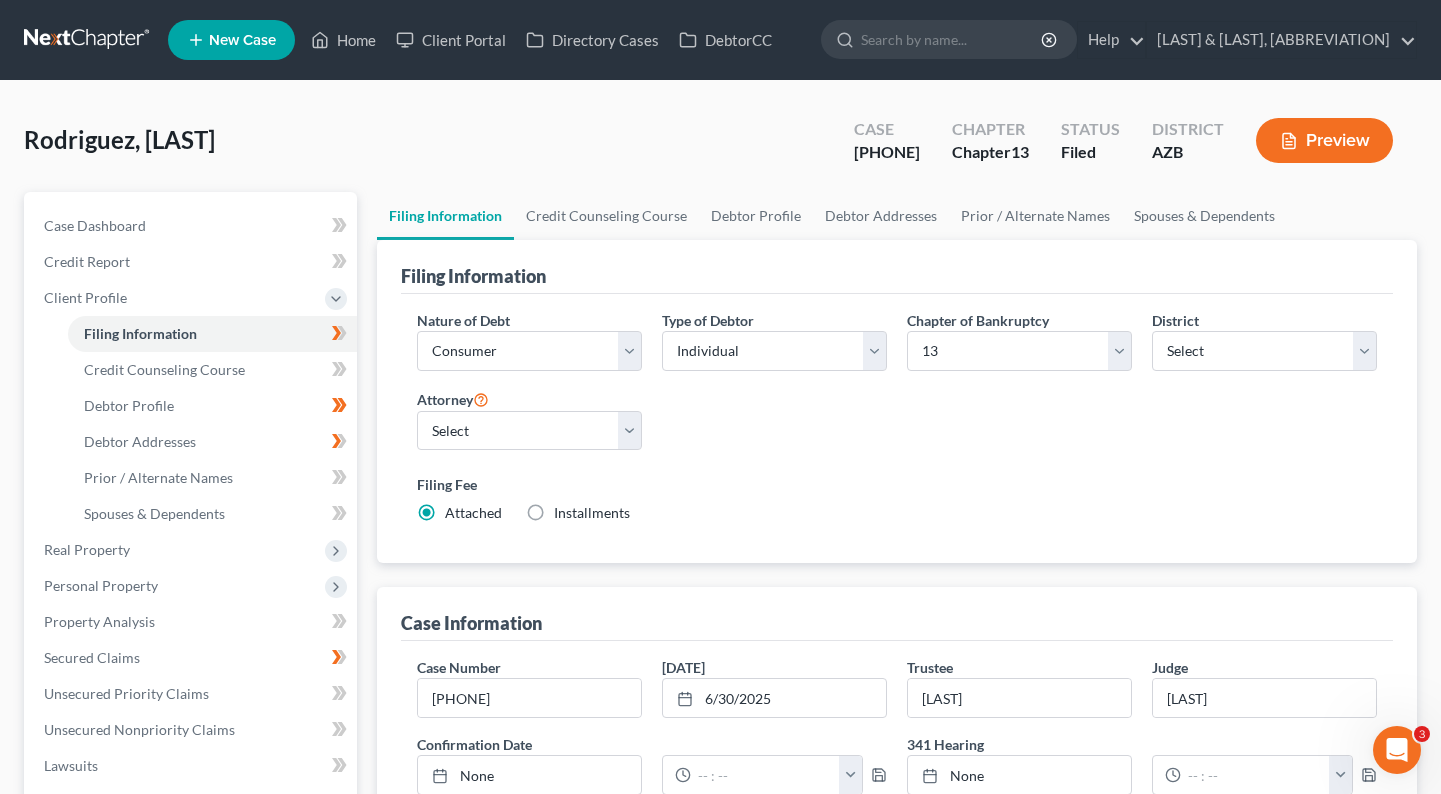 click at bounding box center [88, 40] 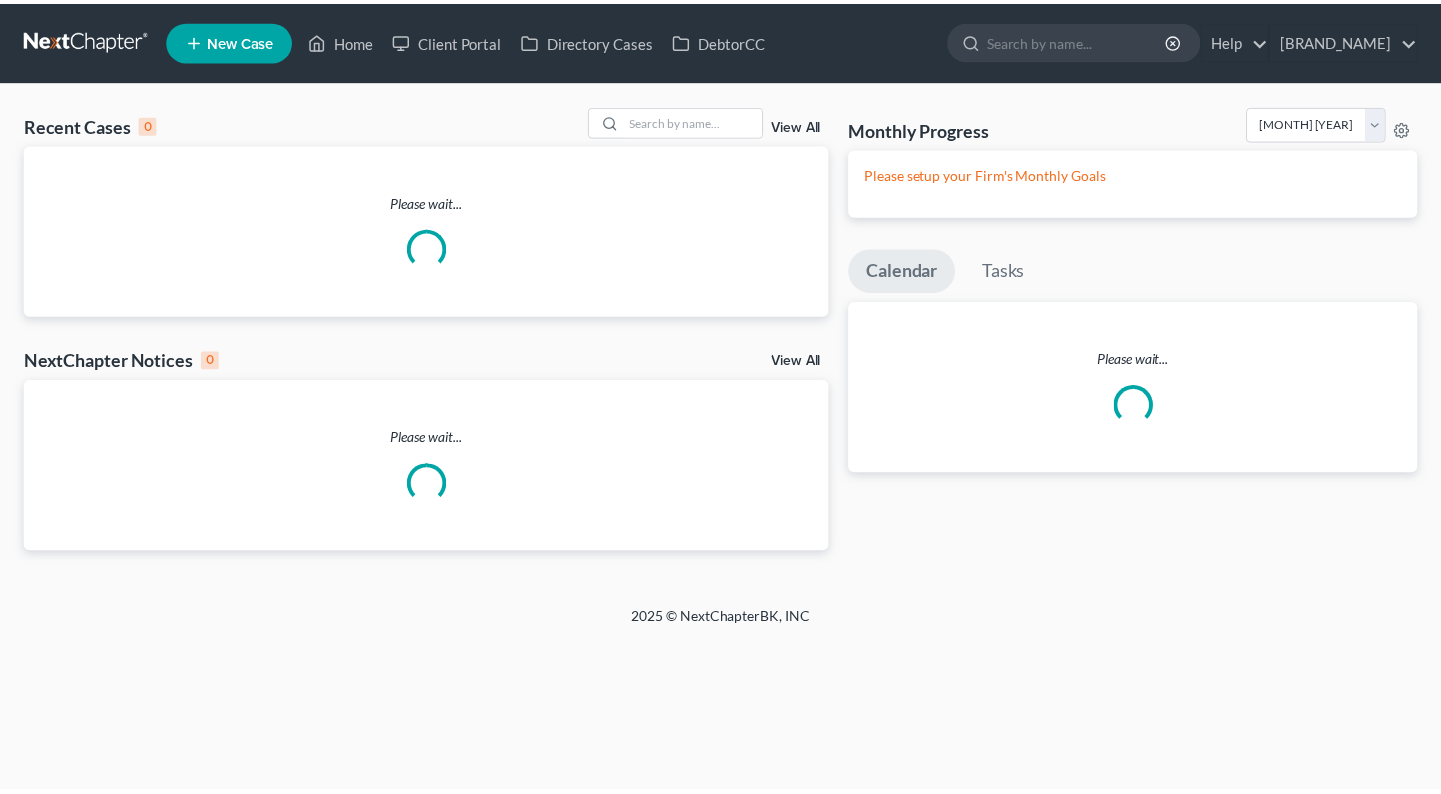 scroll, scrollTop: 0, scrollLeft: 0, axis: both 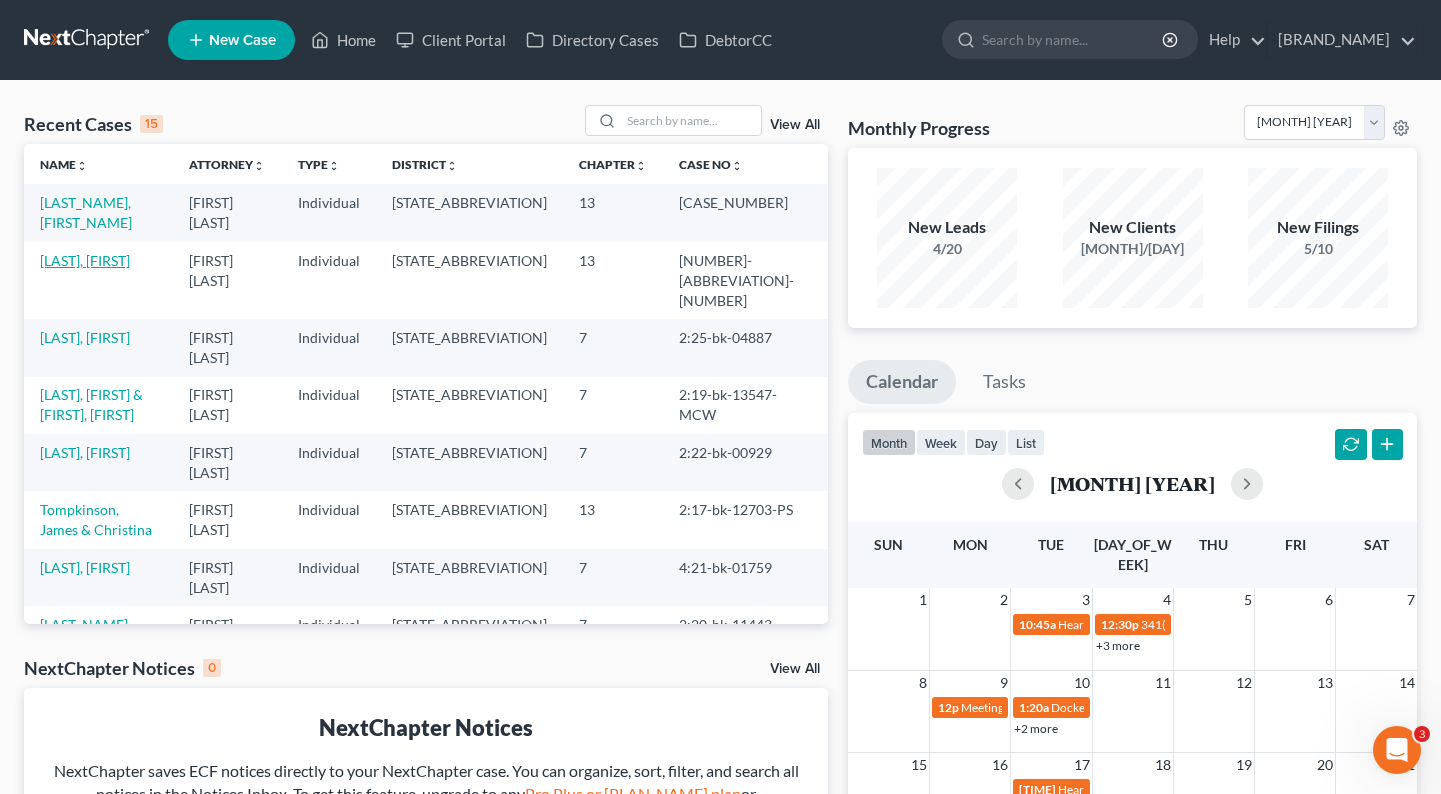 click on "[LAST_NAME], [FIRST_NAME]" at bounding box center (85, 260) 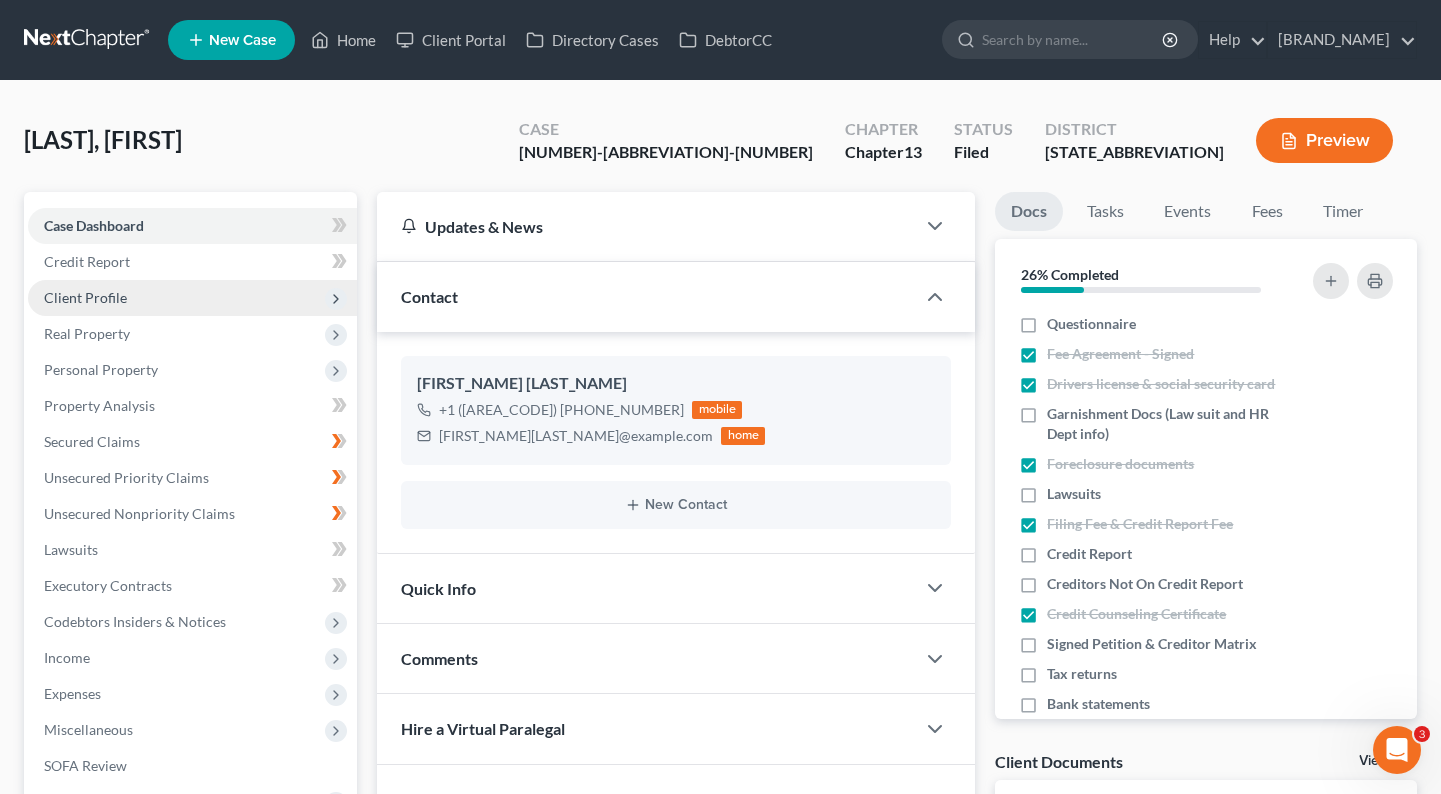 click on "Client Profile" at bounding box center (0, 0) 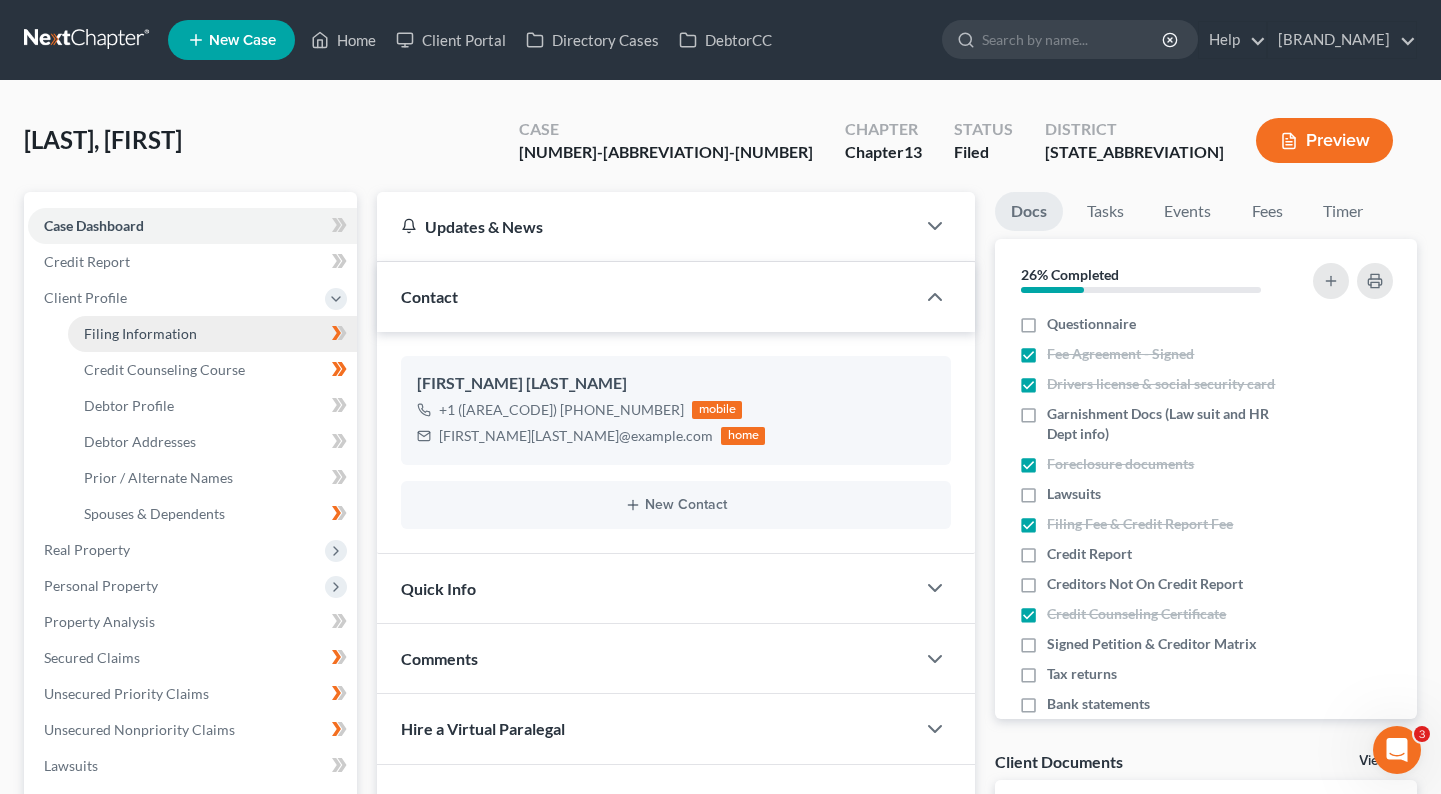 click on "Filing Information" at bounding box center (212, 334) 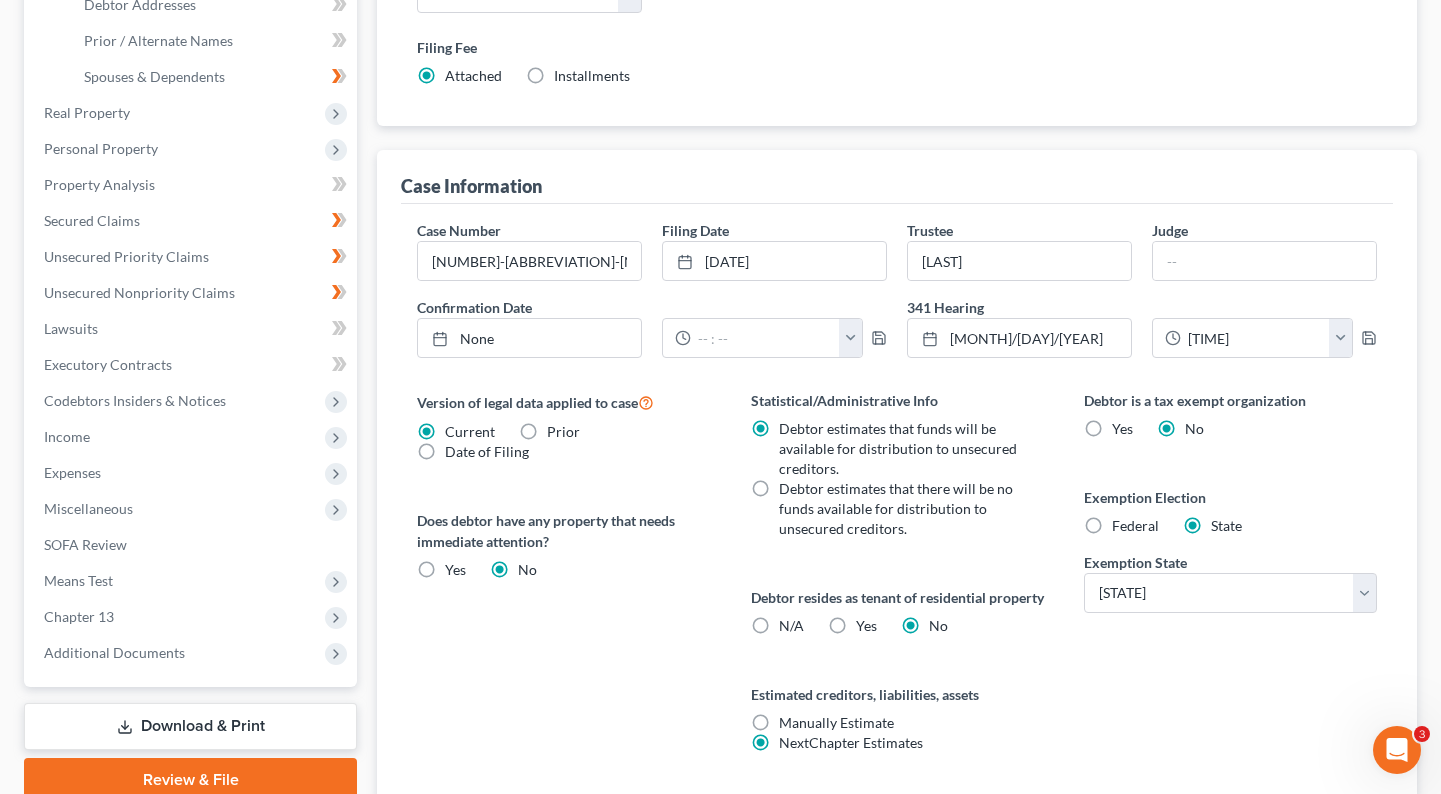 scroll, scrollTop: 440, scrollLeft: 0, axis: vertical 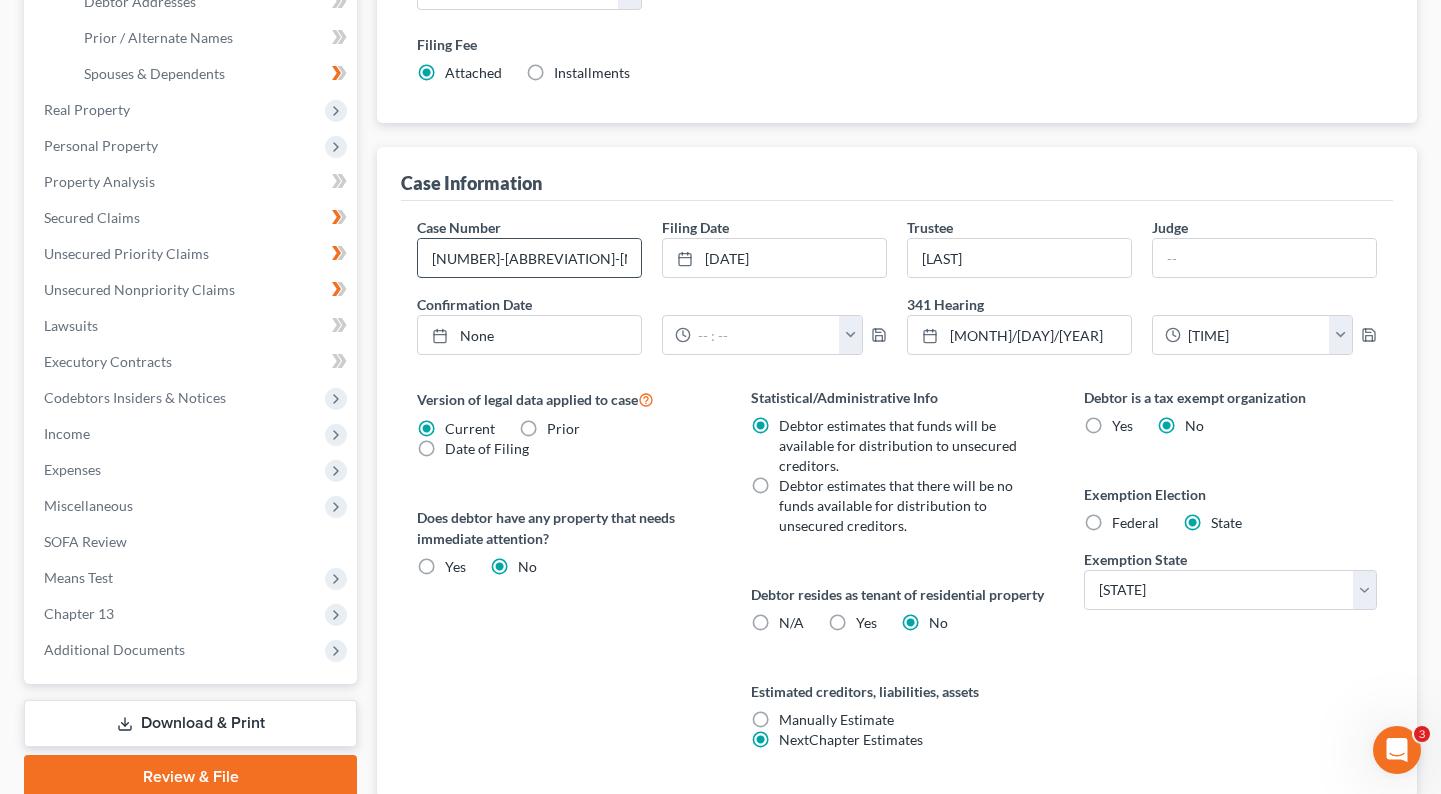 click on "4:25-bk-06021" at bounding box center [529, 258] 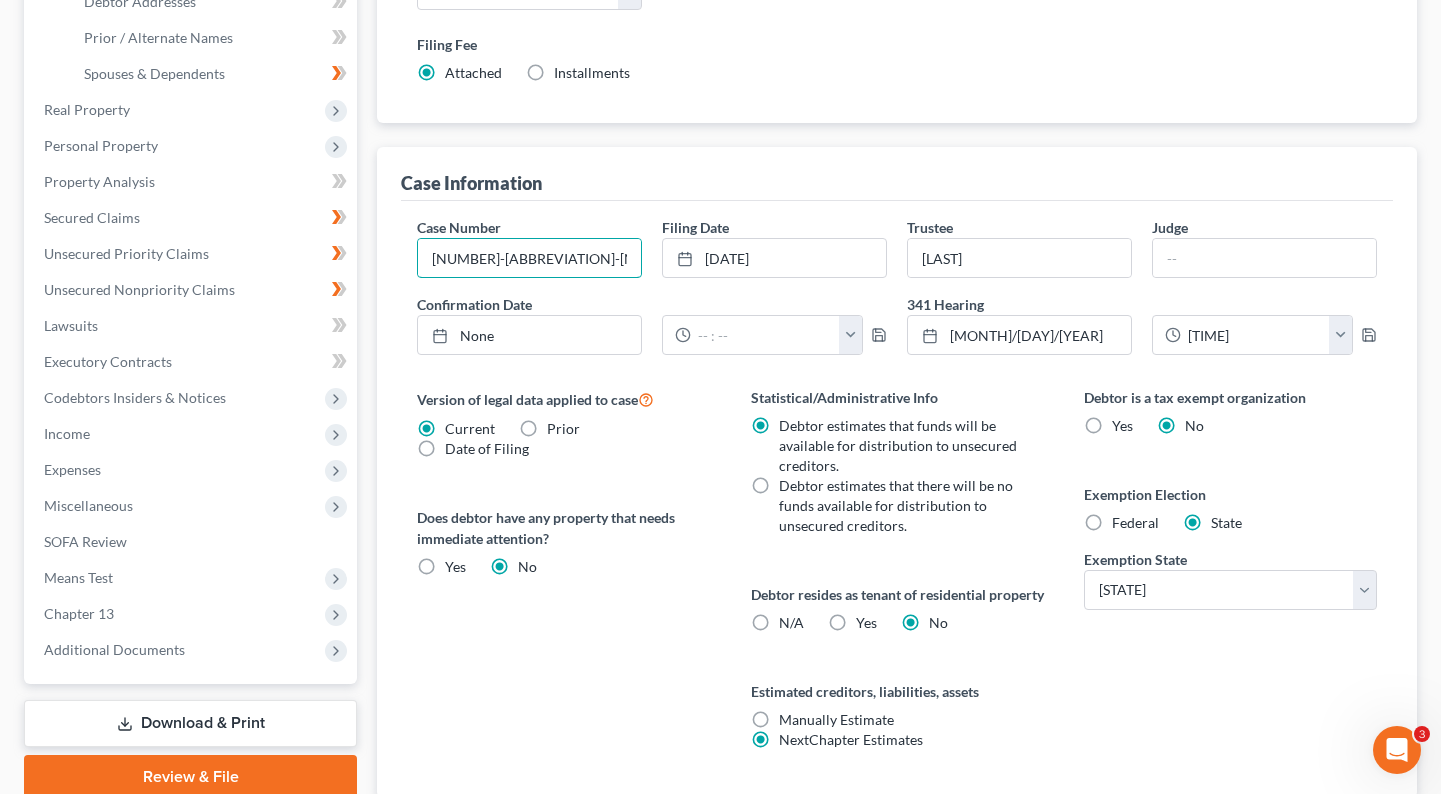 type on "4:25-bk-06021-BMW" 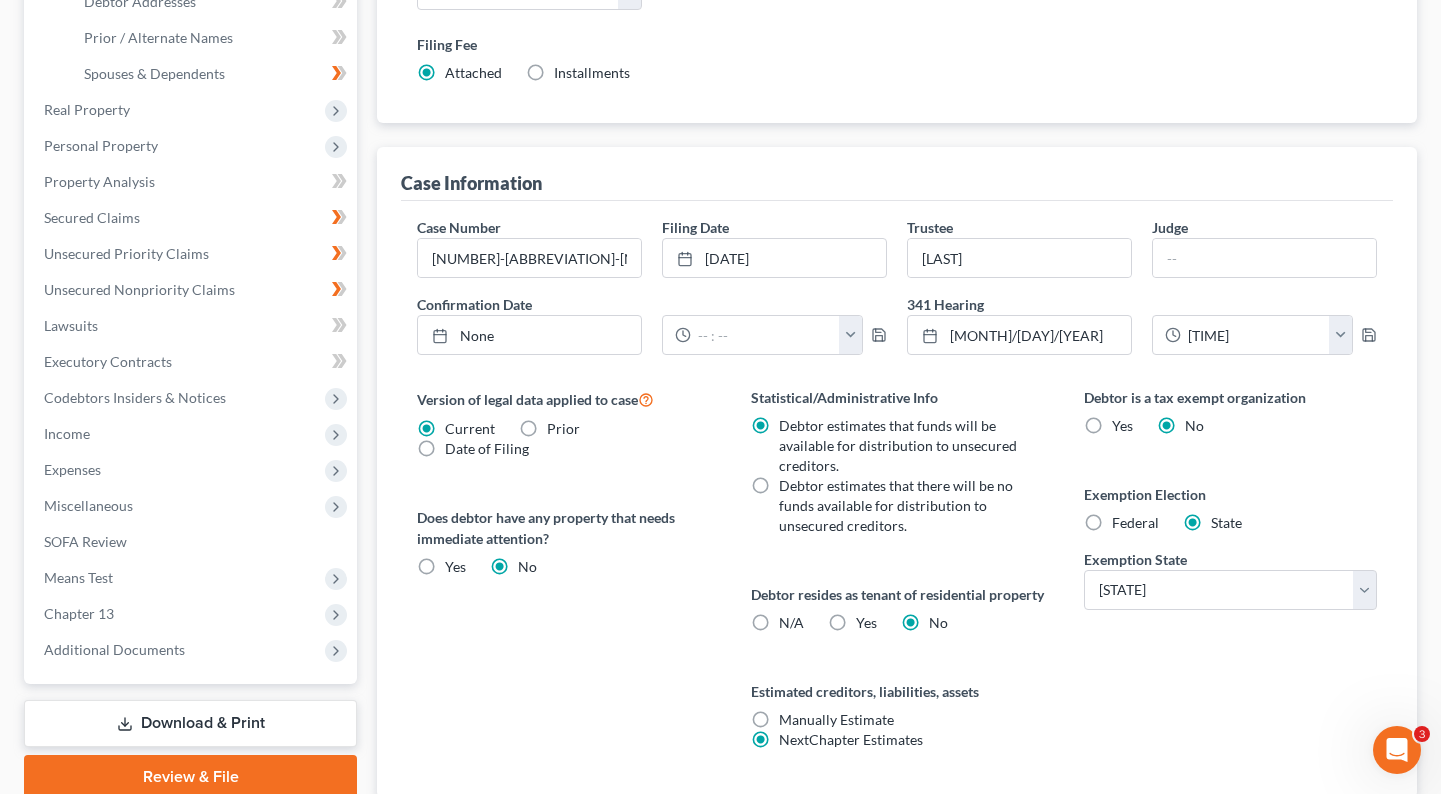 click on "Version of legal data applied to case  Current Prior Date of Filing Legal data version date range Select 04/01/2025 - 05/15/2025 11/01/2024 - 04/01/2025 06/22/2024 - 11/01/2024 05/15/2024 - 06/22/2024 04/01/2024 - 05/15/2024 11/01/2023 - 04/01/2024 05/15/2023 - 11/01/2023 04/01/2023 - 05/15/2023 12/01/2022 - 04/01/2023 11/01/2022 - 12/01/2022 06/01/2022 - 11/01/2022 05/15/2022 - 06/01/2022 04/01/2022 - 05/15/2022 03/27/2022 - 04/01/2022 05/15/2021 - 03/27/2022 04/01/2021 - 05/15/2021 11/01/2020 - 04/01/2021 10/01/2020 - 11/01/2020 05/01/2020 - 10/01/2020 04/01/2020 - 05/01/2020 11/01/2019 - 04/01/2020 09/05/2019 - 11/01/2019 05/01/2019 - 09/05/2019 04/01/2019 - 05/01/2019 11/01/2018 - 04/01/2019 05/01/2018 - 11/01/2018 04/01/2018 - 05/01/2018 12/01/2017 - 04/01/2018 11/01/2017 - 12/01/2017 05/01/2017 - 11/01/2017 04/01/2017 - 05/01/2017 11/01/2016 - 04/01/2017 05/01/2016 - 11/01/2016 04/01/2016 - 05/01/2016 11/18/2015 - 04/01/2016 Does debtor have any property that needs immediate attention? Yes Yes No" at bounding box center [563, 592] 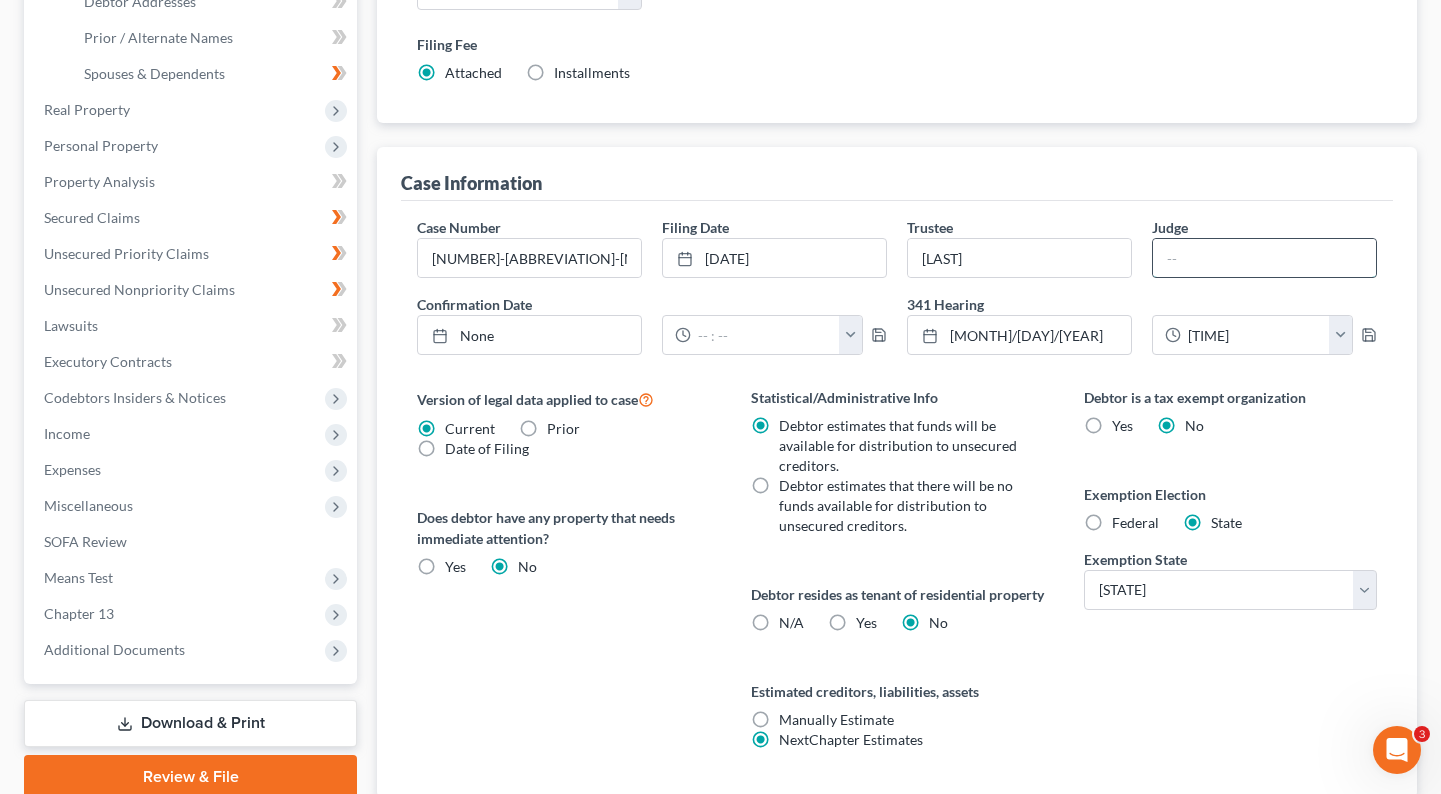 click at bounding box center [1264, 258] 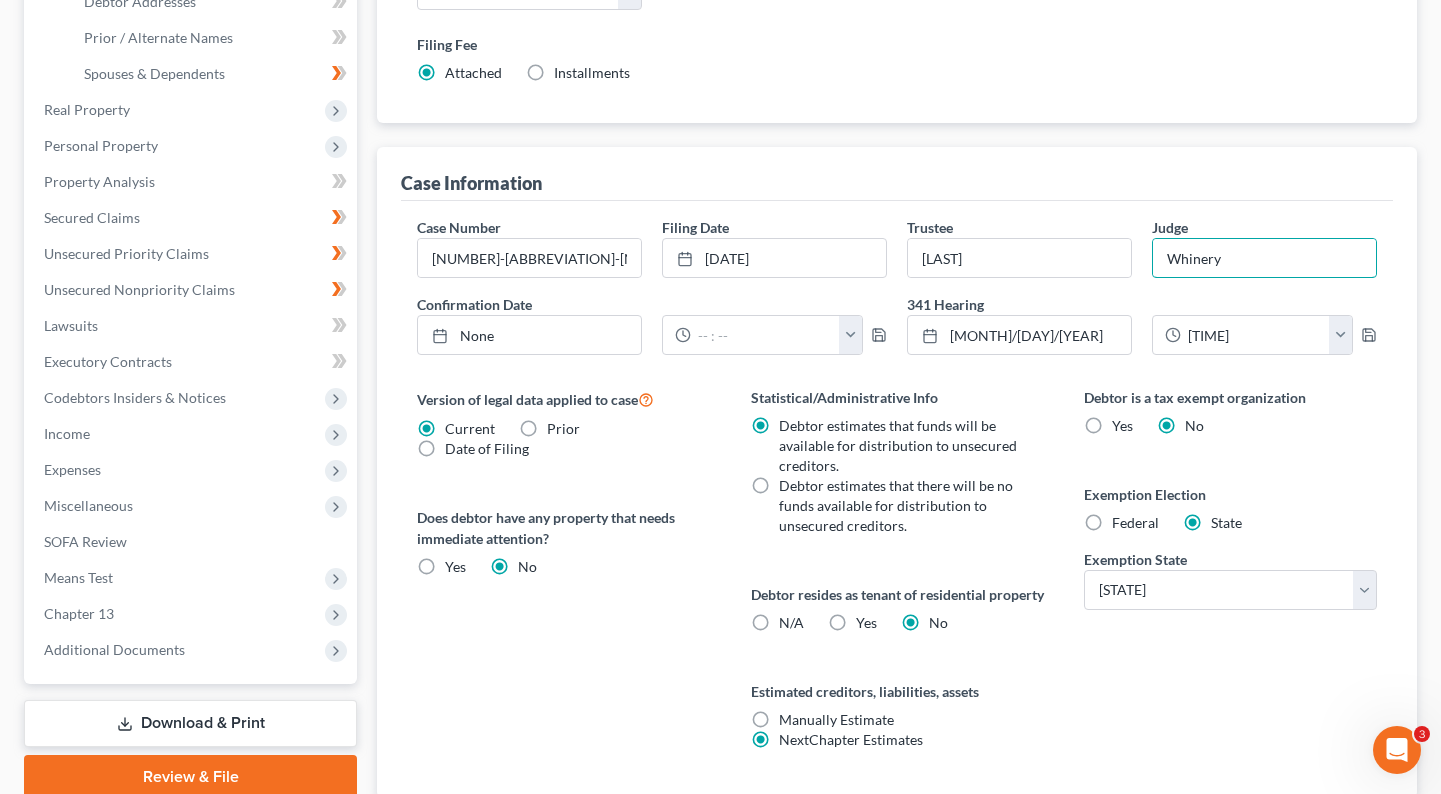 type on "Whinery" 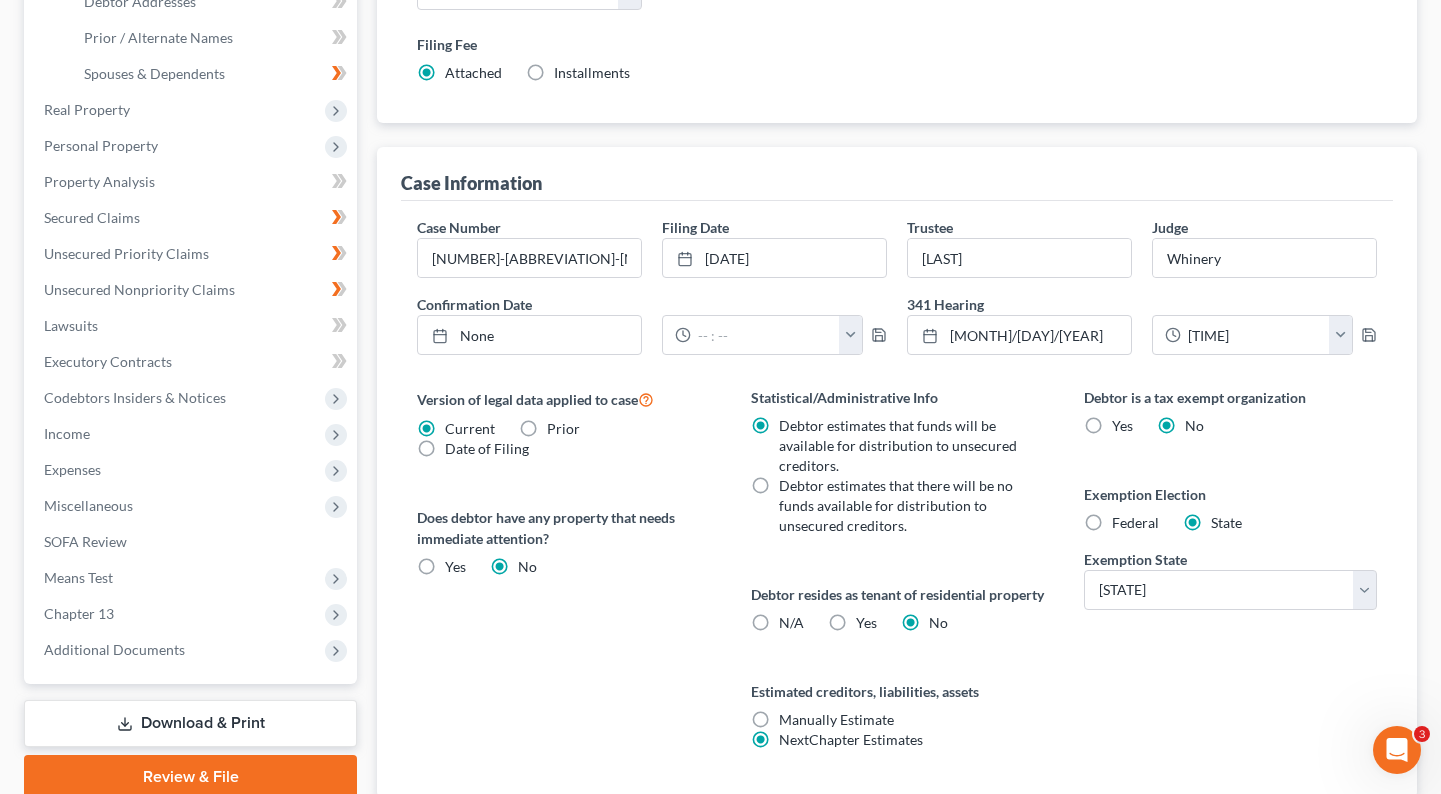 click on "Version of legal data applied to case  Current Prior Date of Filing Legal data version date range Select 04/01/2025 - 05/15/2025 11/01/2024 - 04/01/2025 06/22/2024 - 11/01/2024 05/15/2024 - 06/22/2024 04/01/2024 - 05/15/2024 11/01/2023 - 04/01/2024 05/15/2023 - 11/01/2023 04/01/2023 - 05/15/2023 12/01/2022 - 04/01/2023 11/01/2022 - 12/01/2022 06/01/2022 - 11/01/2022 05/15/2022 - 06/01/2022 04/01/2022 - 05/15/2022 03/27/2022 - 04/01/2022 05/15/2021 - 03/27/2022 04/01/2021 - 05/15/2021 11/01/2020 - 04/01/2021 10/01/2020 - 11/01/2020 05/01/2020 - 10/01/2020 04/01/2020 - 05/01/2020 11/01/2019 - 04/01/2020 09/05/2019 - 11/01/2019 05/01/2019 - 09/05/2019 04/01/2019 - 05/01/2019 11/01/2018 - 04/01/2019 05/01/2018 - 11/01/2018 04/01/2018 - 05/01/2018 12/01/2017 - 04/01/2018 11/01/2017 - 12/01/2017 05/01/2017 - 11/01/2017 04/01/2017 - 05/01/2017 11/01/2016 - 04/01/2017 05/01/2016 - 11/01/2016 04/01/2016 - 05/01/2016 11/18/2015 - 04/01/2016 Does debtor have any property that needs immediate attention? Yes Yes No" at bounding box center [563, 592] 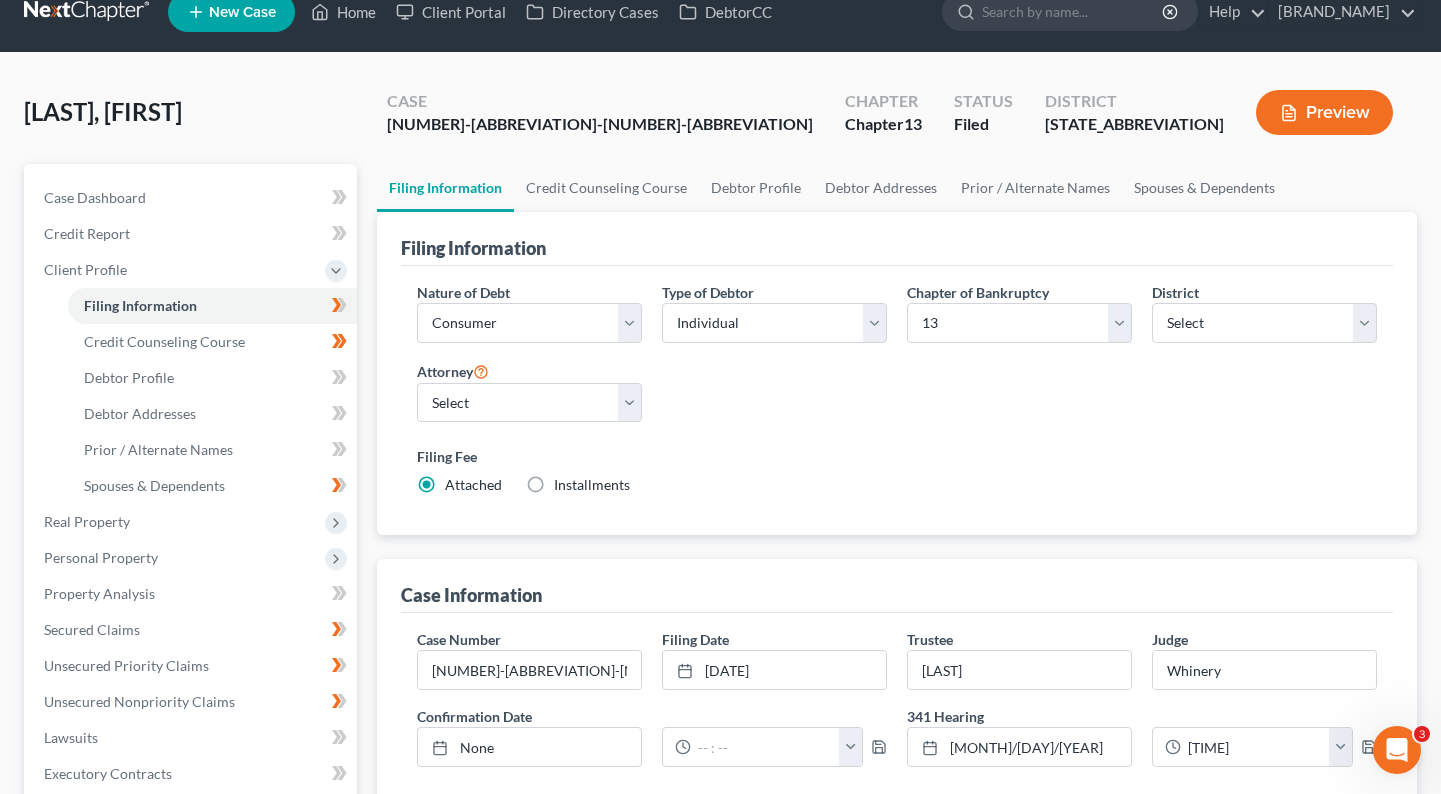 scroll, scrollTop: 0, scrollLeft: 0, axis: both 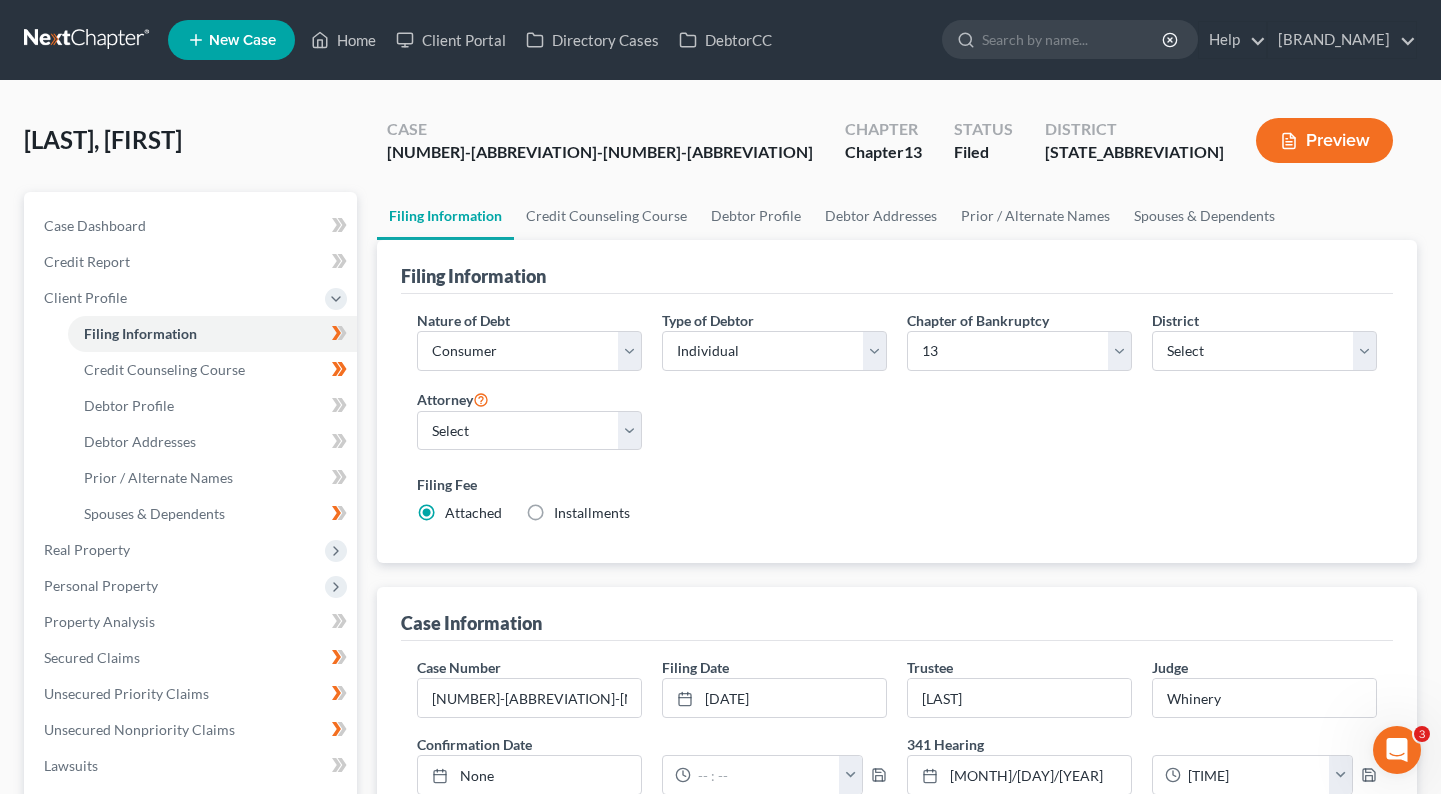 click at bounding box center (88, 40) 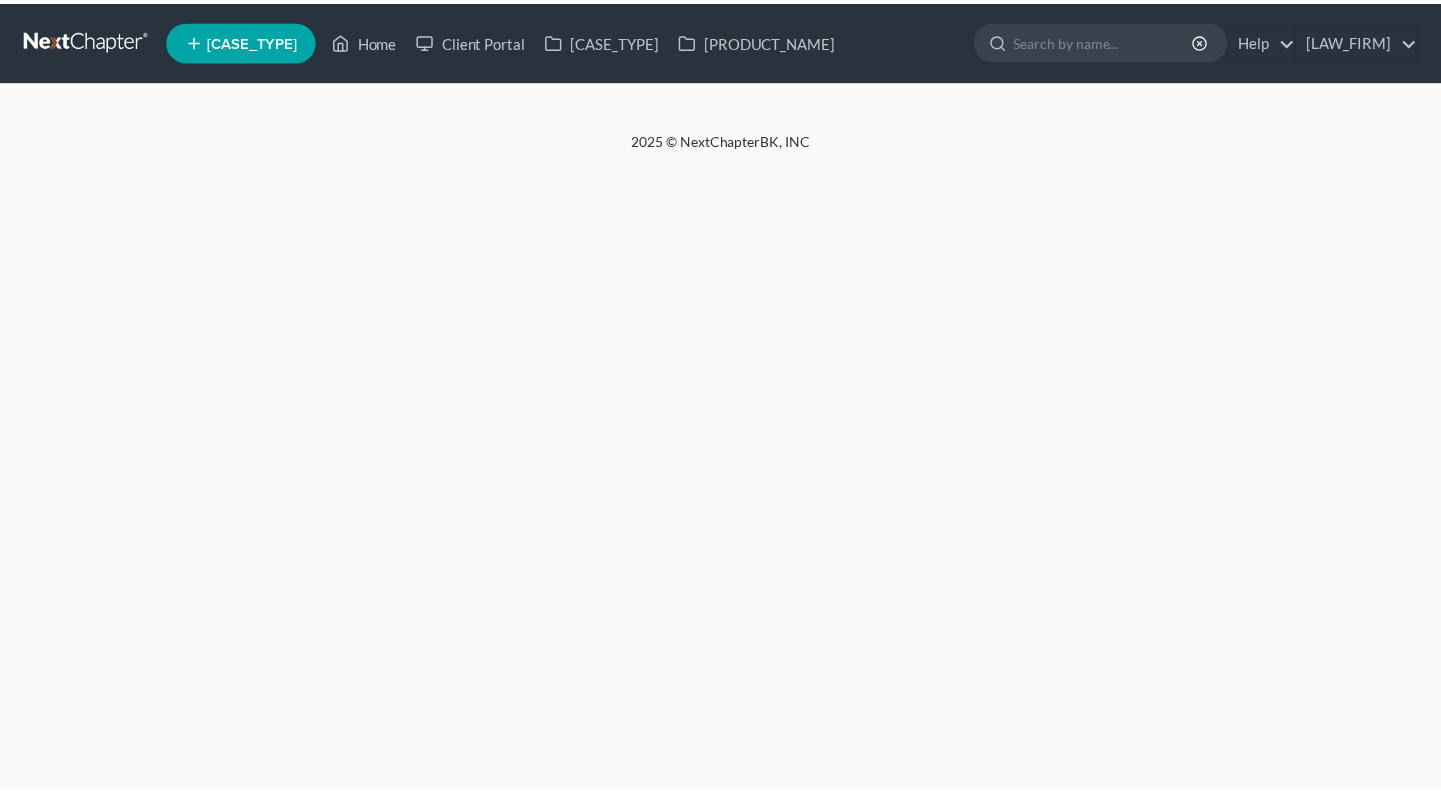 scroll, scrollTop: 0, scrollLeft: 0, axis: both 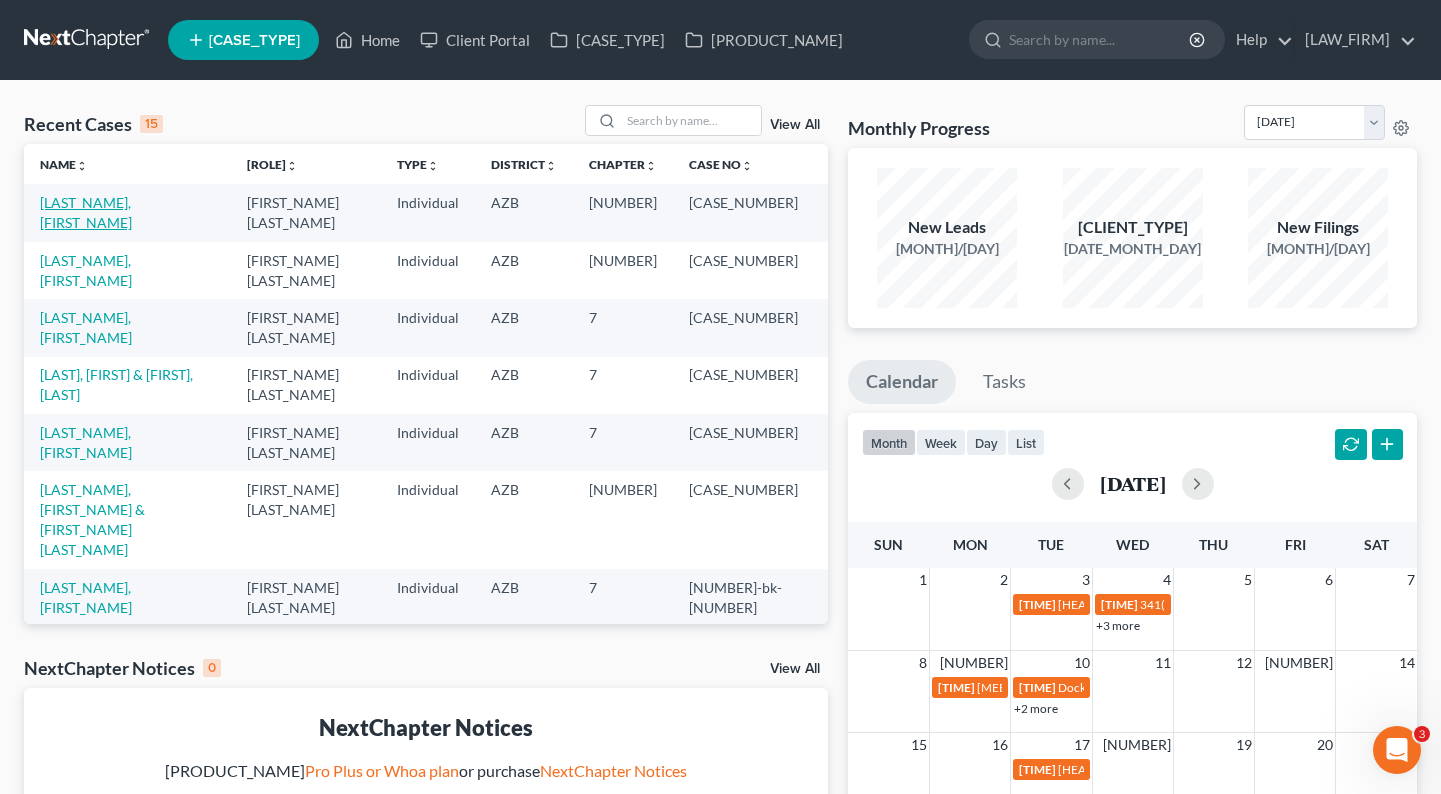 click on "[FIRST], [FIRST]" at bounding box center [86, 212] 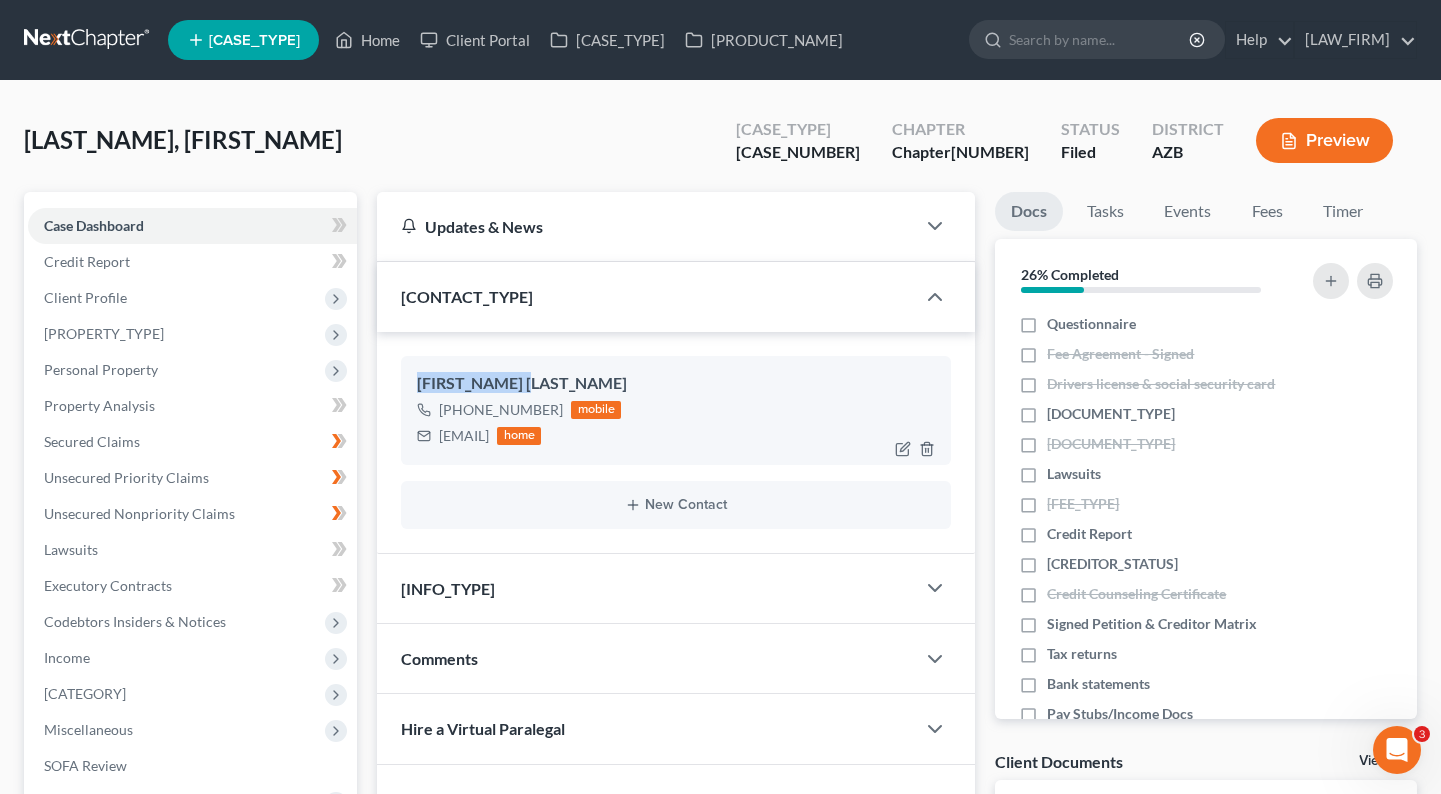 drag, startPoint x: 558, startPoint y: 374, endPoint x: 422, endPoint y: 381, distance: 136.18002 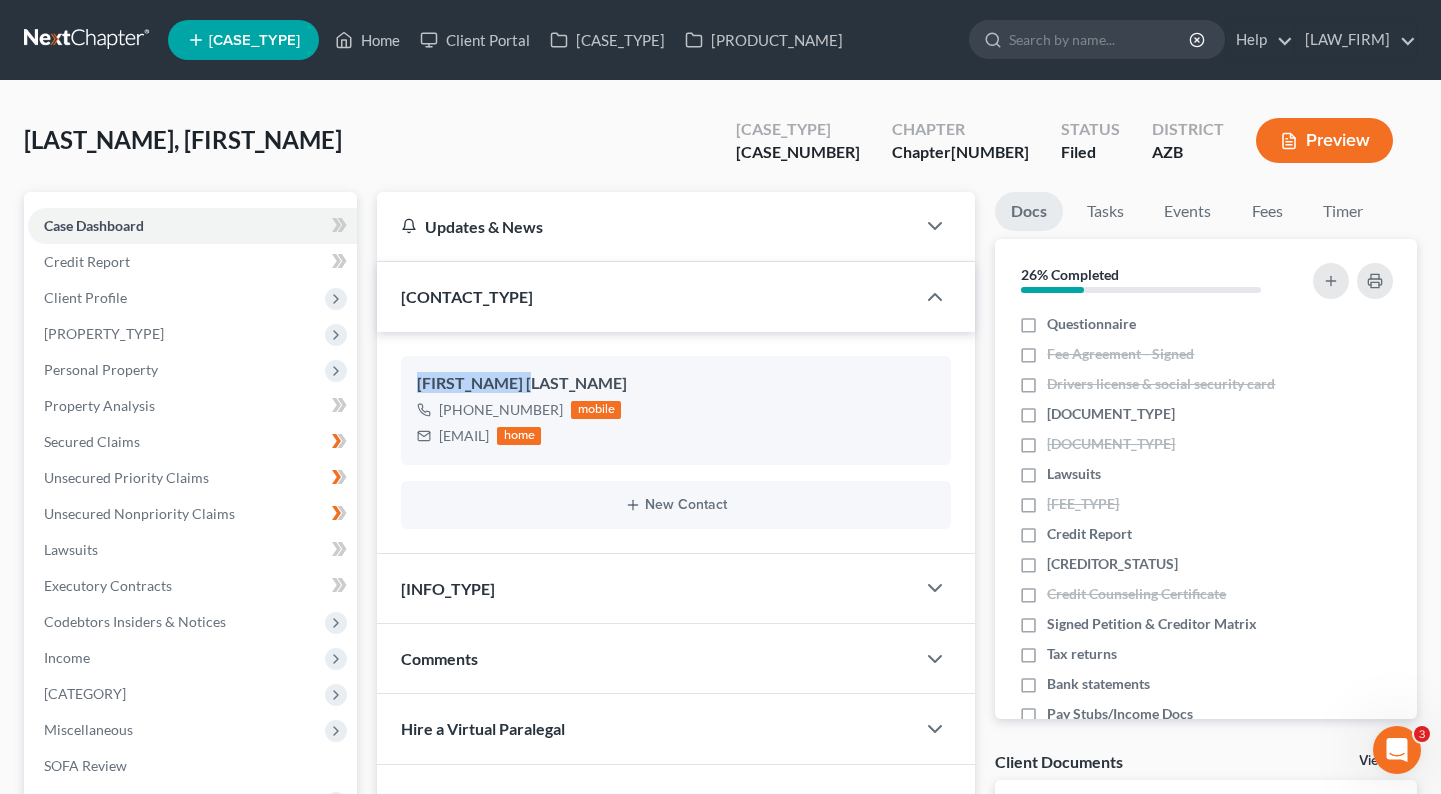 copy on "Andres Jacquez" 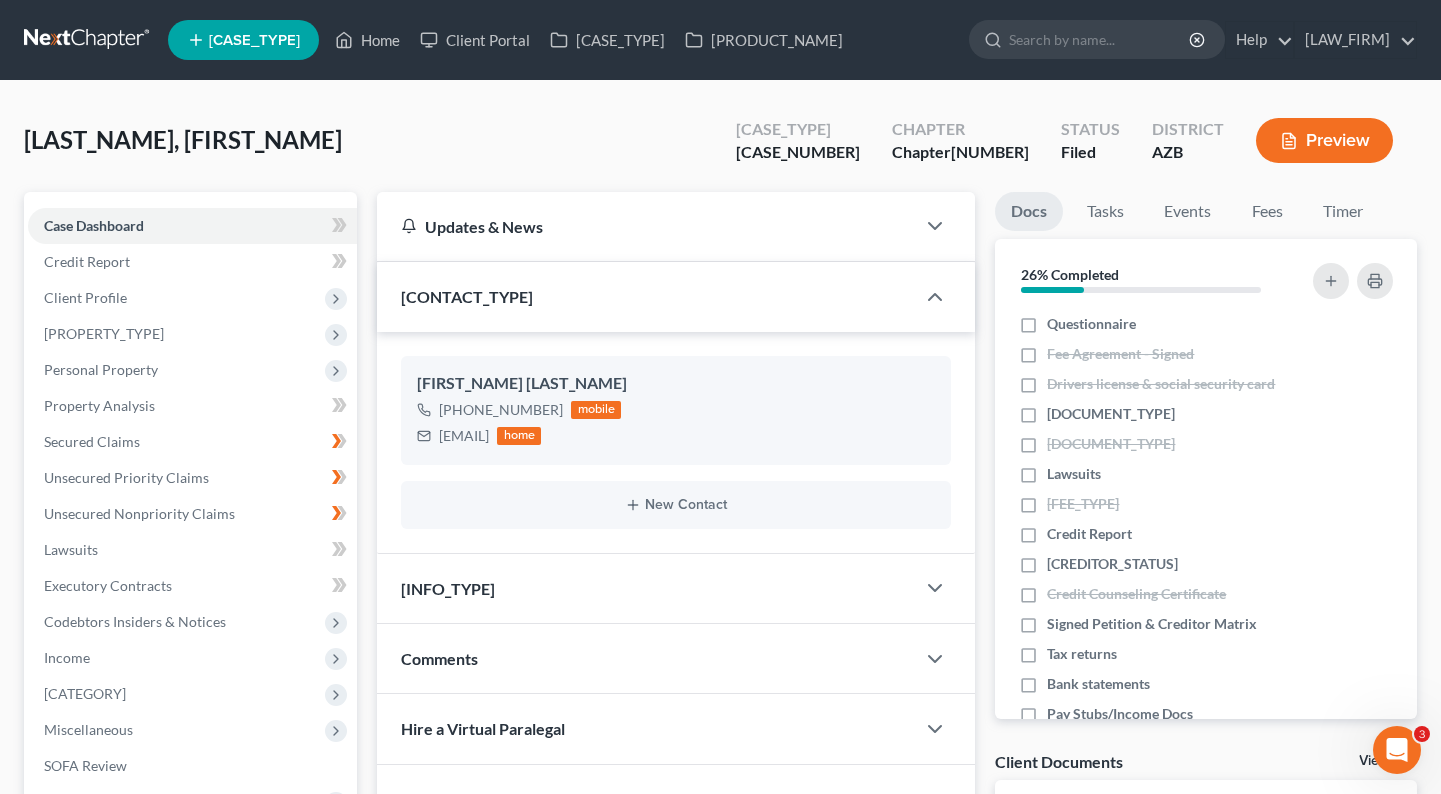 click on "Jacquez, Andres Upgraded Case 4:25-bk-06021-BMW Chapter Chapter  13 Status Filed District AZB Preview" at bounding box center (720, 148) 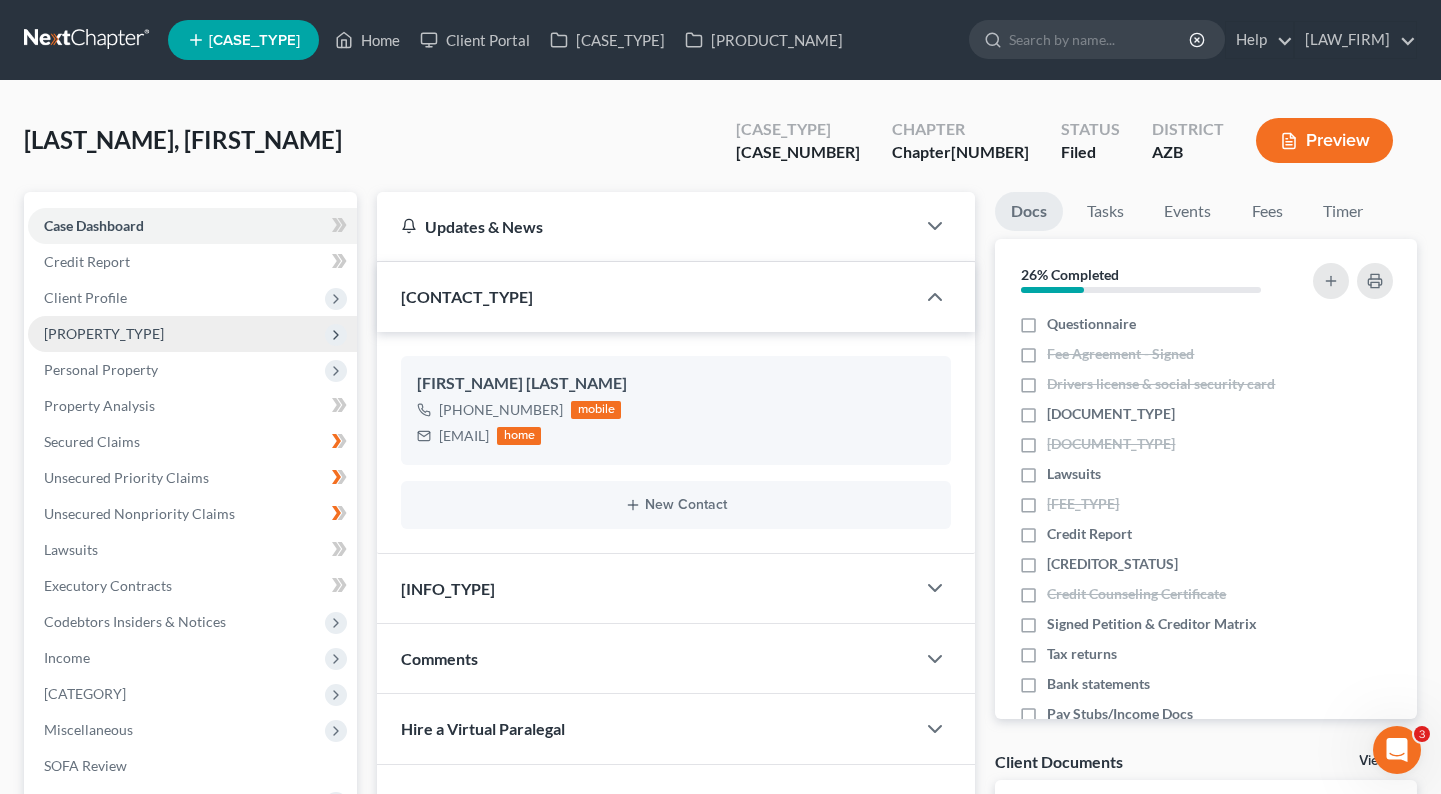 click on "Real Property" at bounding box center [0, 0] 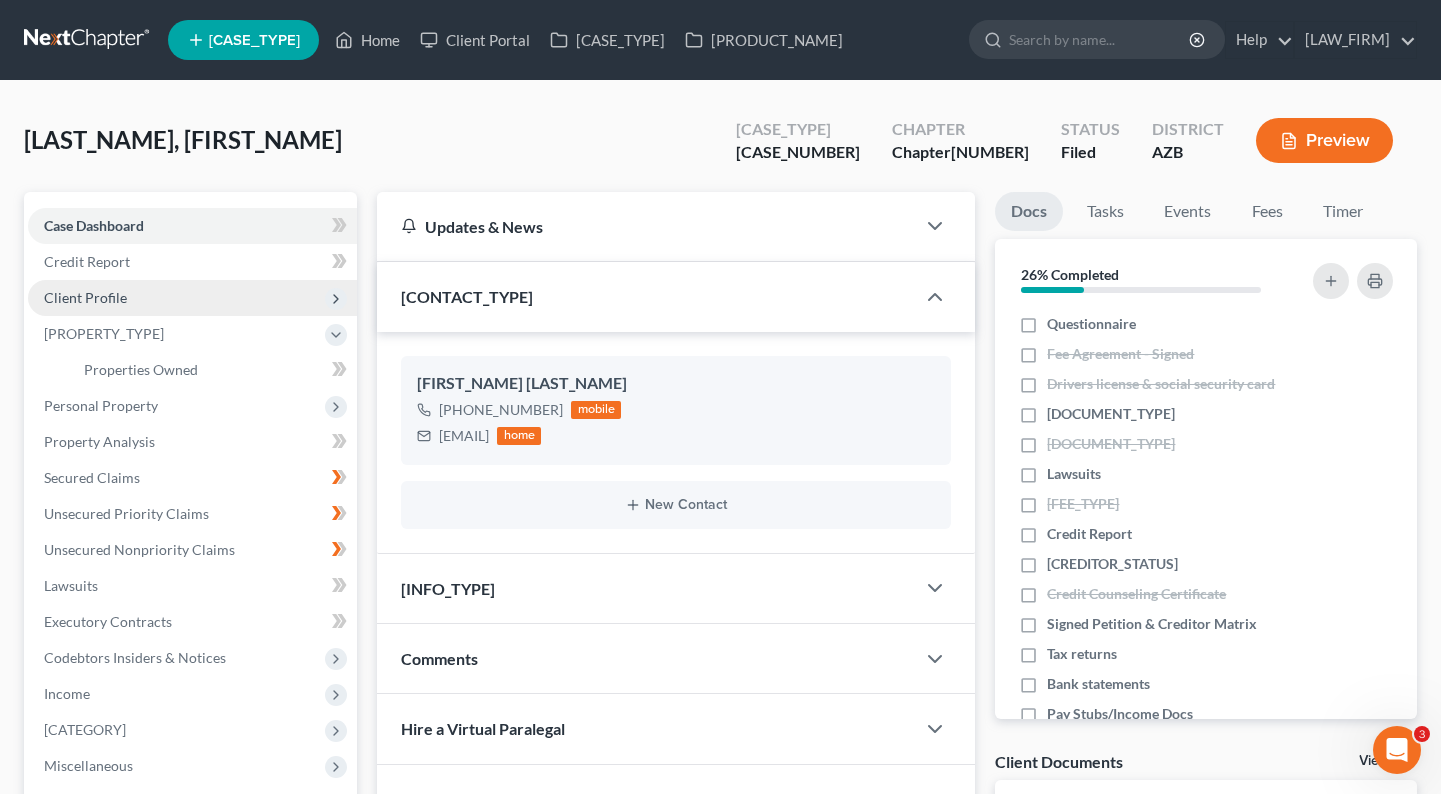 click on "Client Profile" at bounding box center [0, 0] 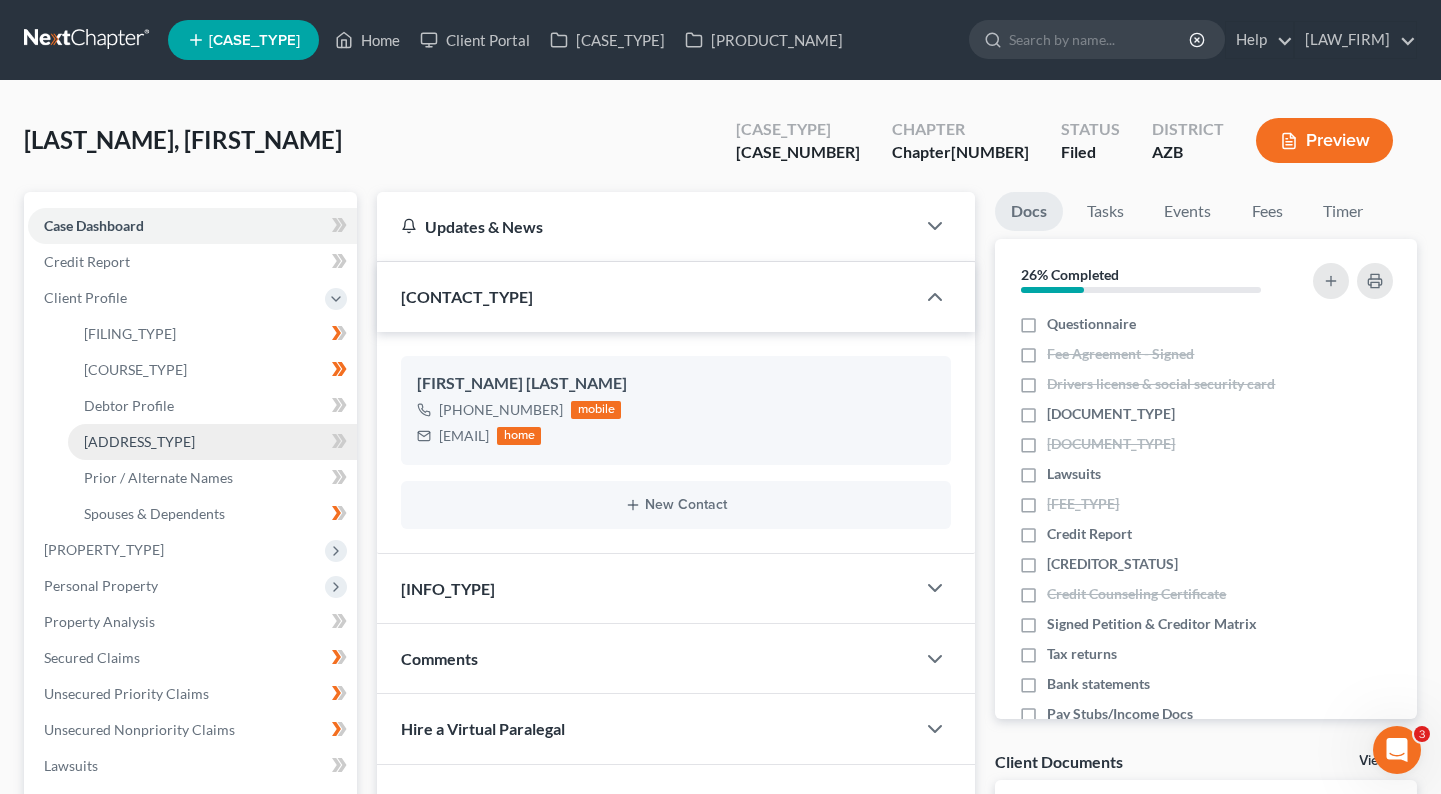 click on "Debtor Addresses" at bounding box center (212, 442) 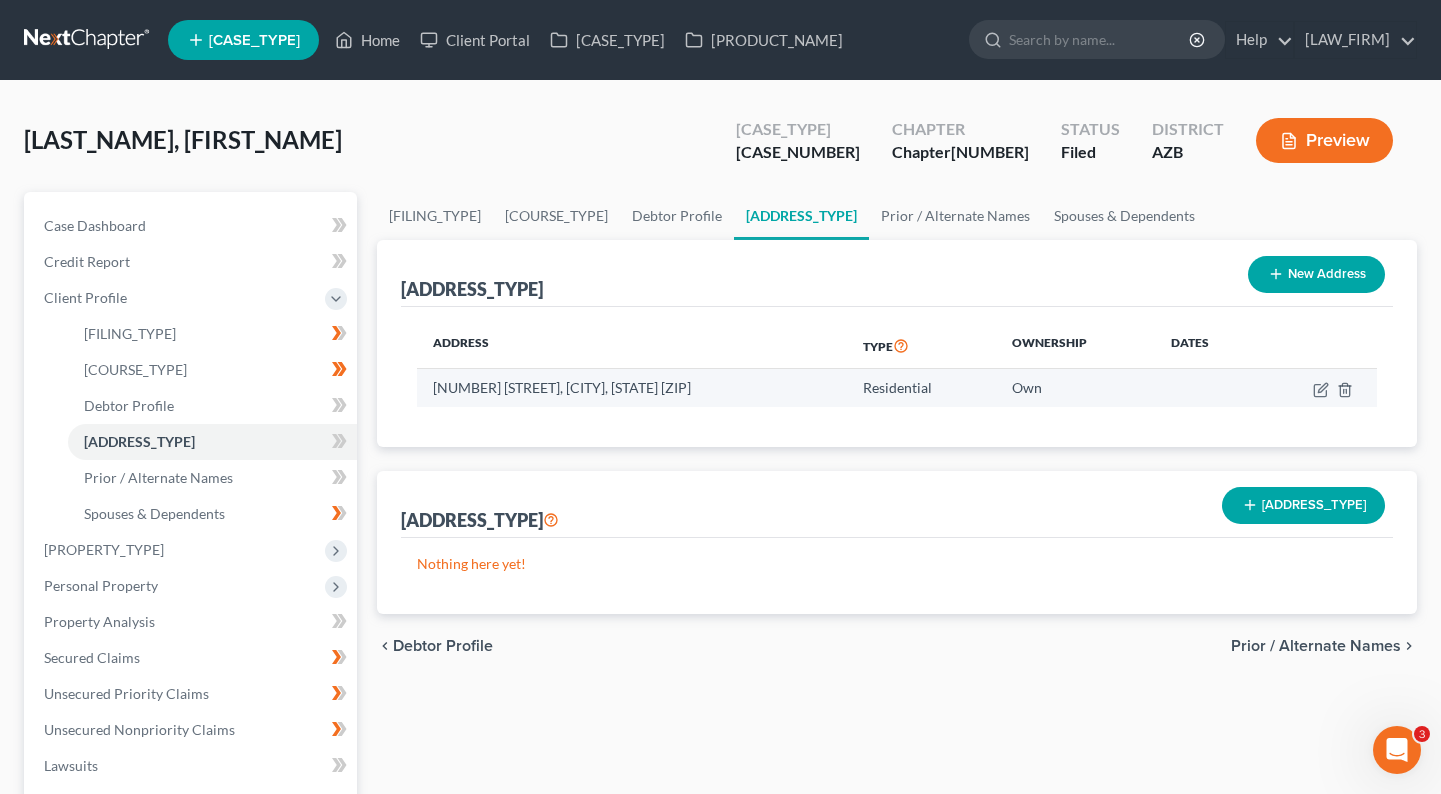 drag, startPoint x: 432, startPoint y: 392, endPoint x: 733, endPoint y: 399, distance: 301.0814 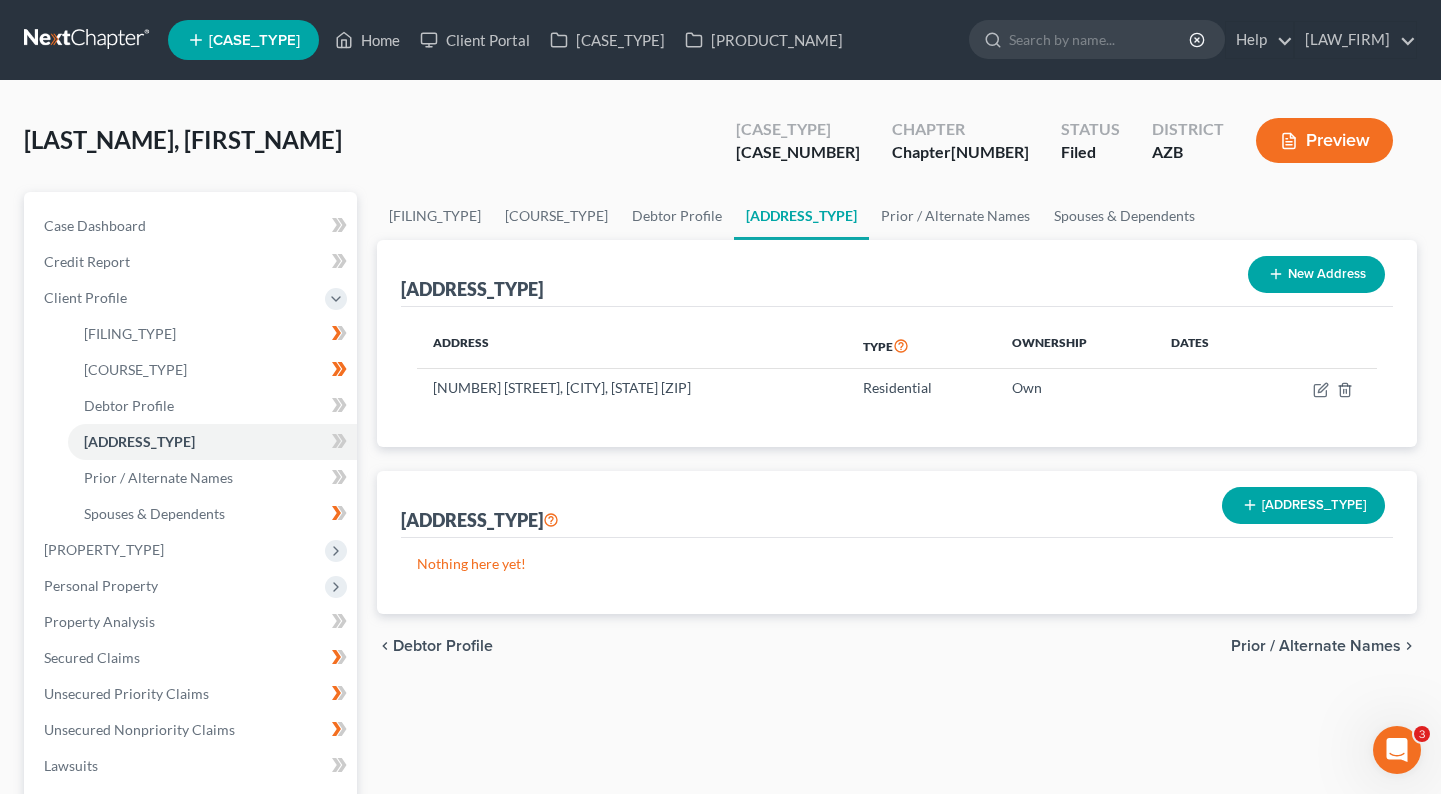 copy on "1755 W Roundup St, Apache Junction, AZ 85120" 